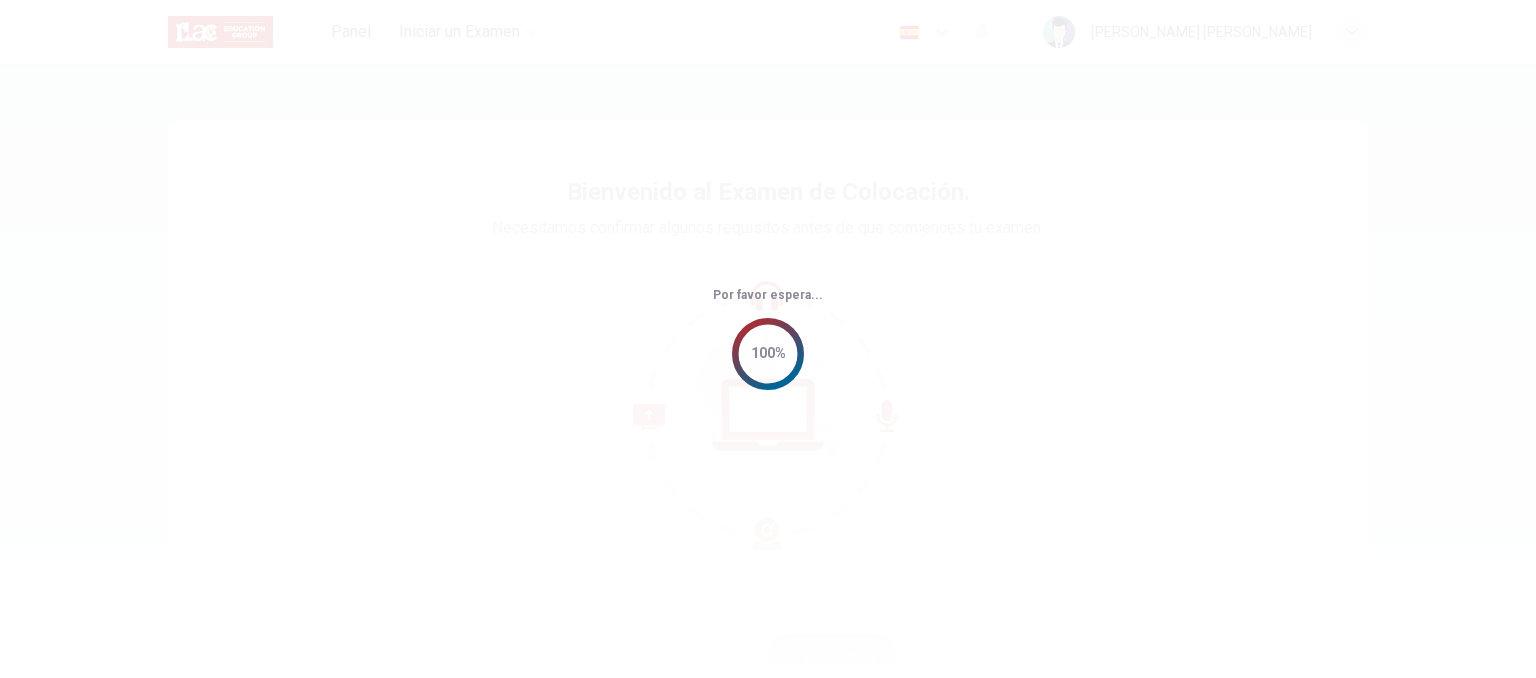 scroll, scrollTop: 0, scrollLeft: 0, axis: both 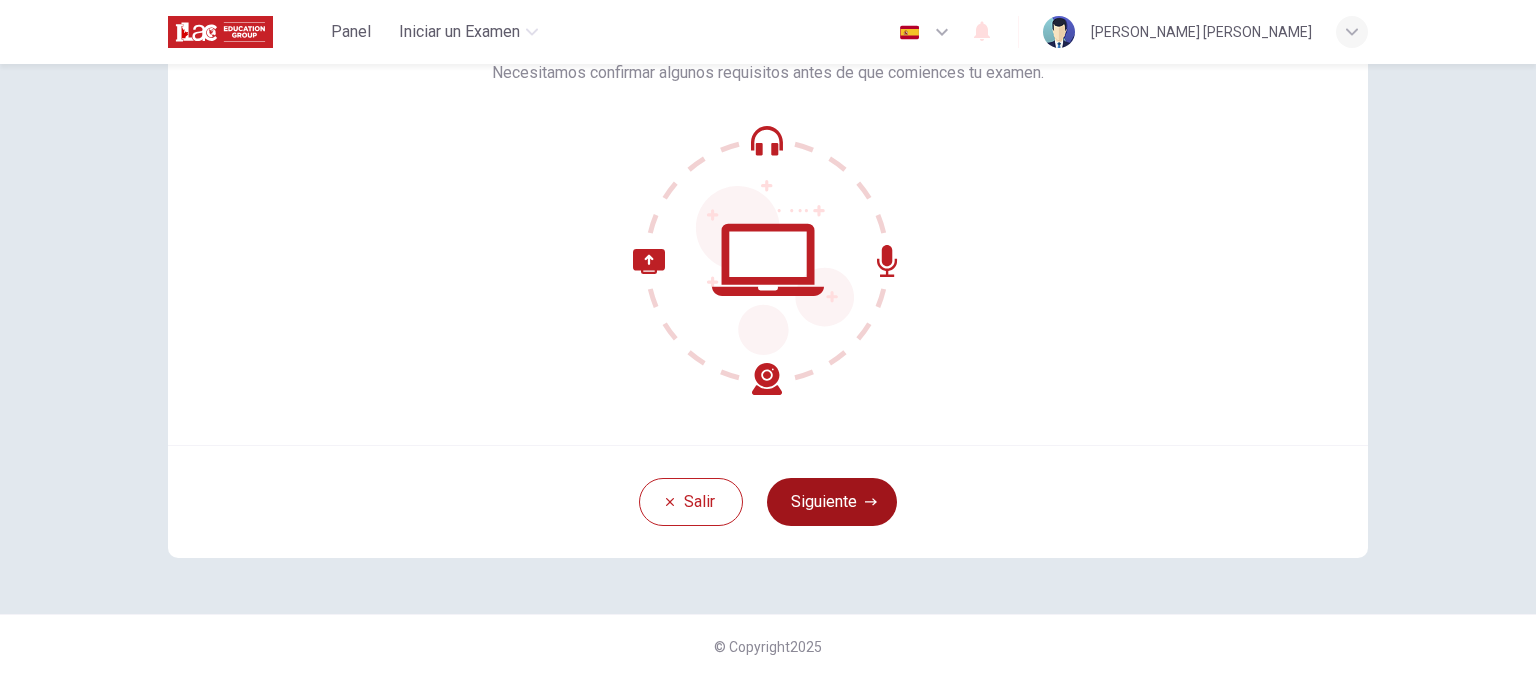 click on "Siguiente" at bounding box center [832, 502] 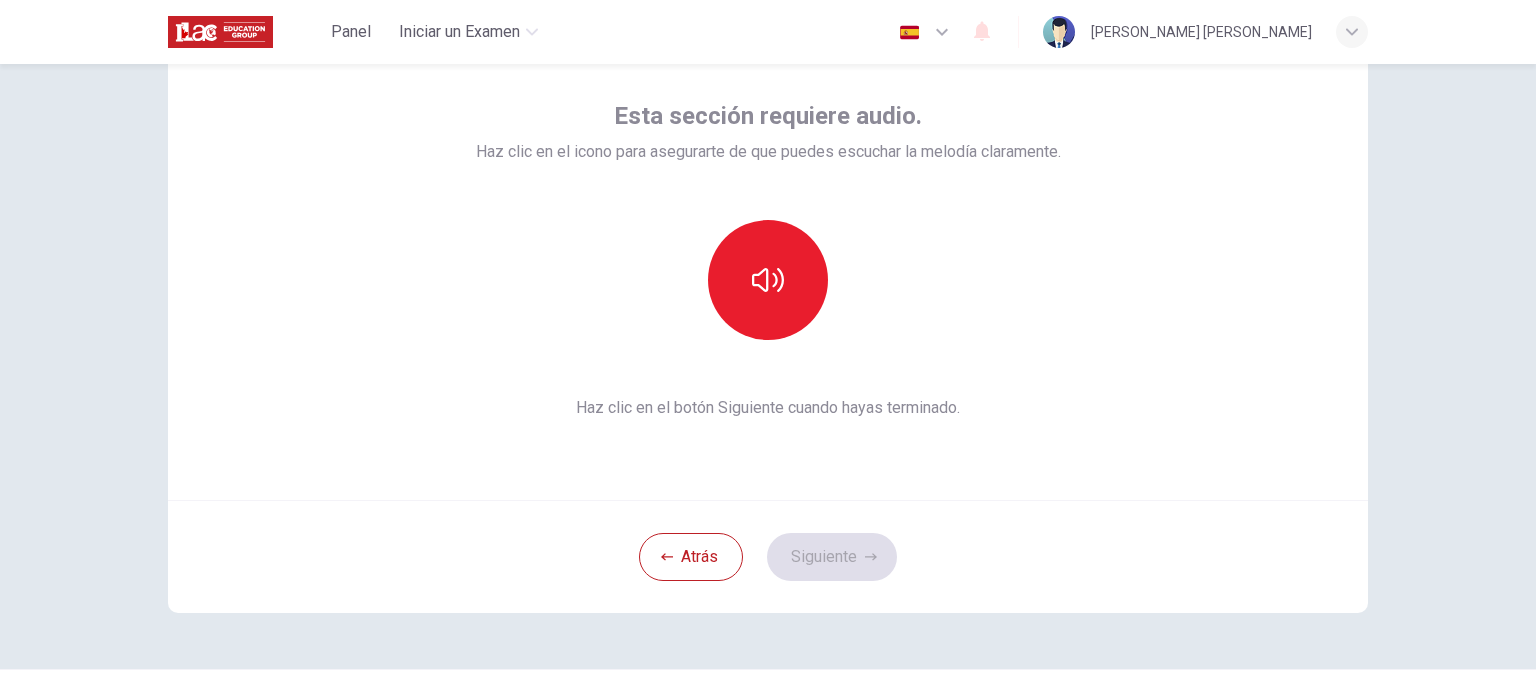 scroll, scrollTop: 55, scrollLeft: 0, axis: vertical 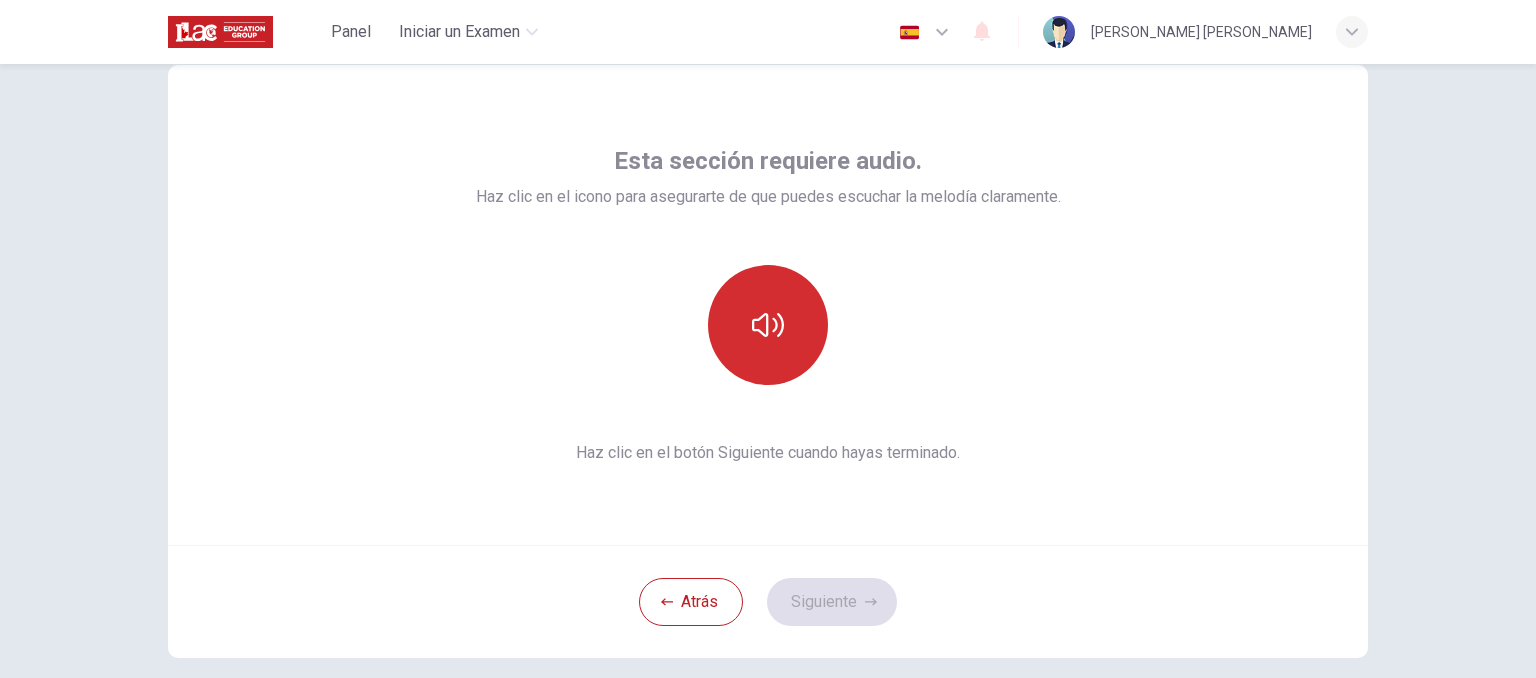 click at bounding box center (768, 325) 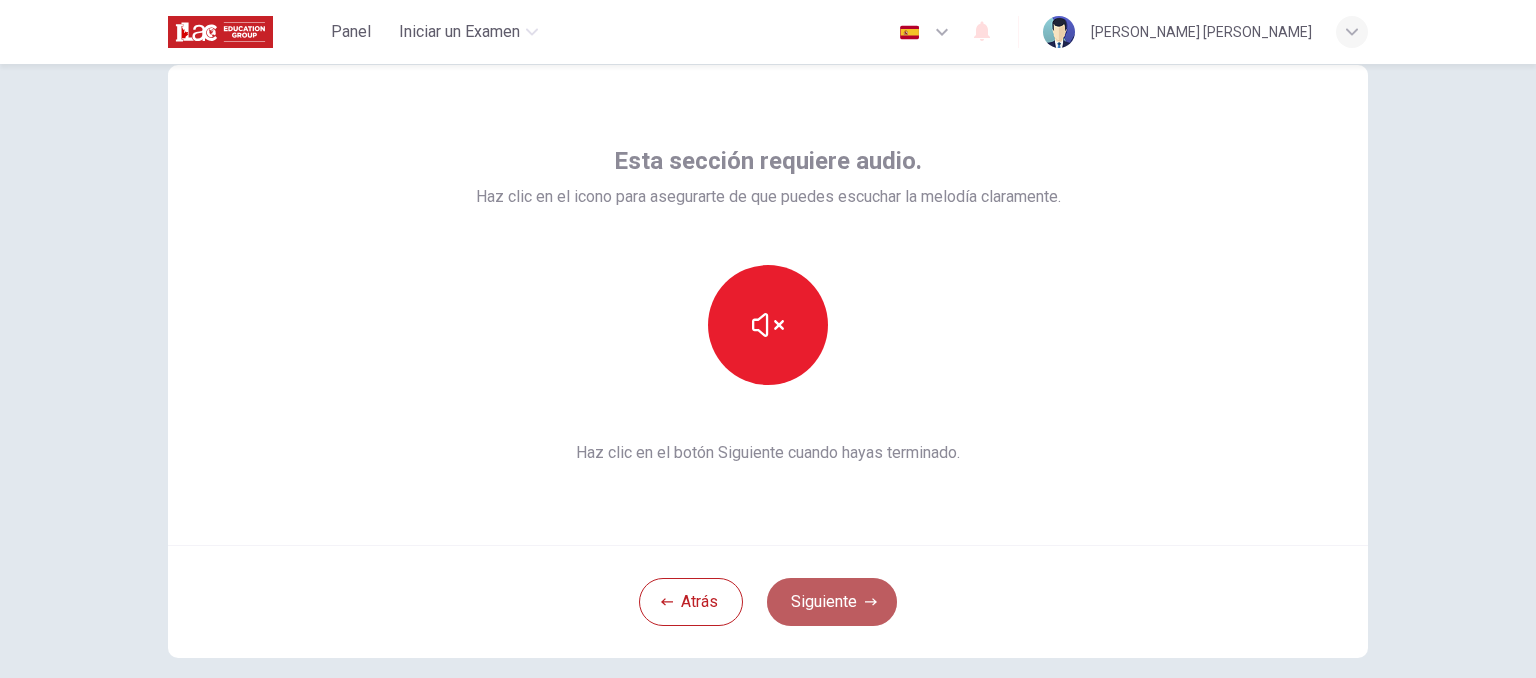 click on "Siguiente" at bounding box center (832, 602) 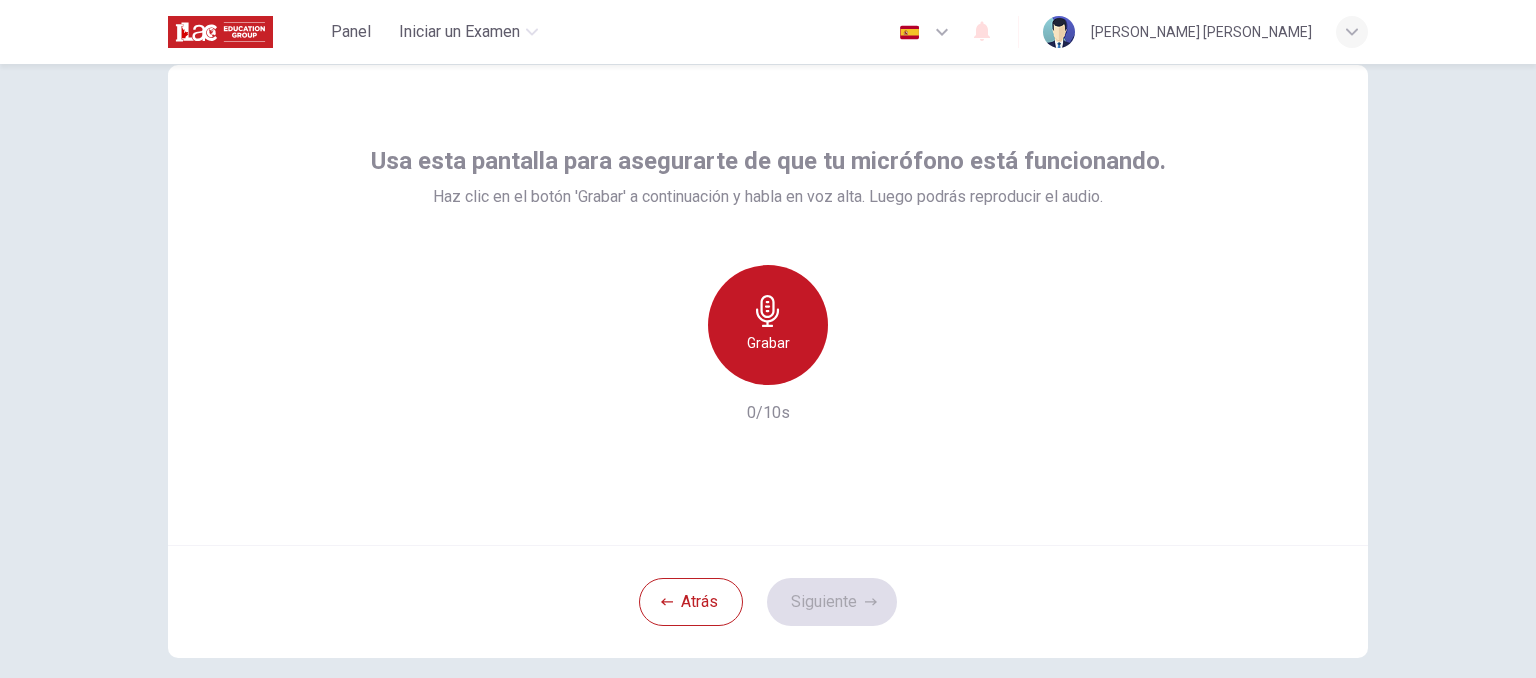 click on "Grabar" at bounding box center (768, 325) 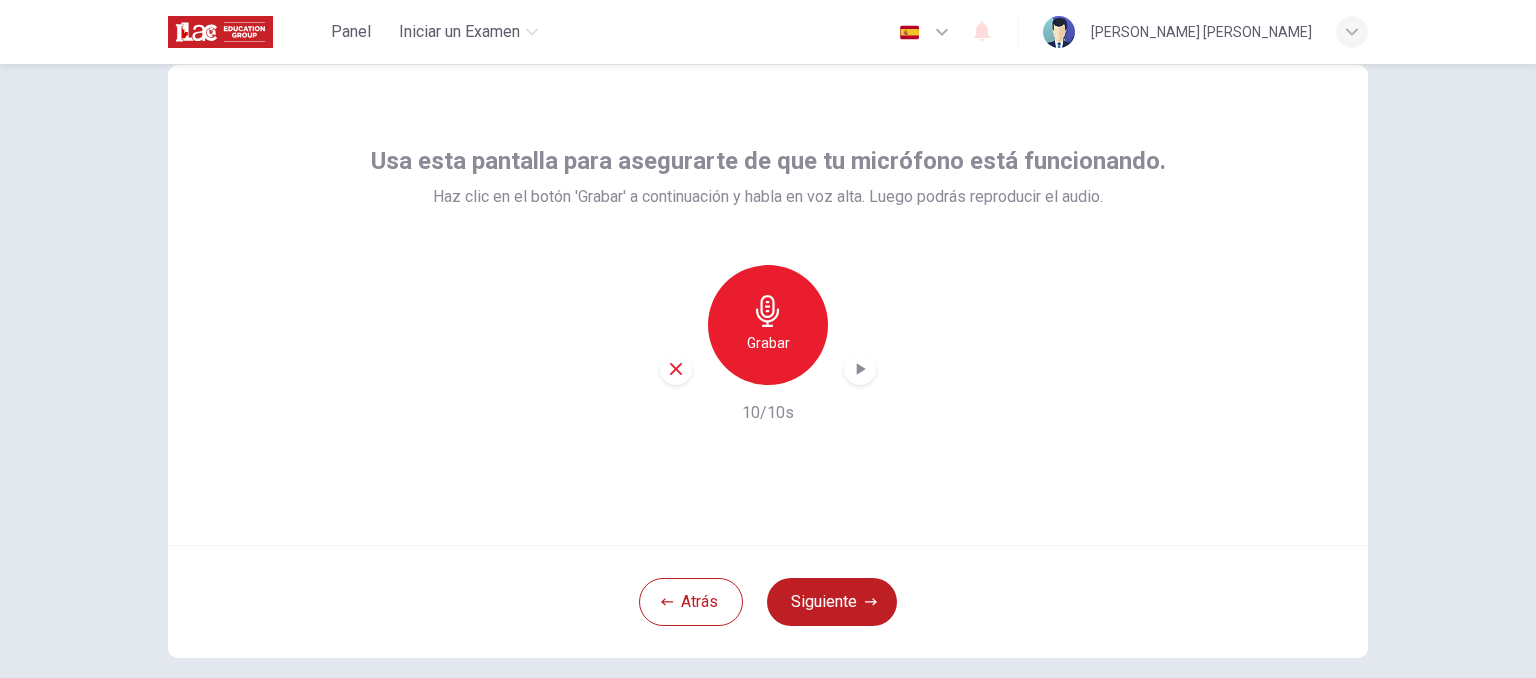 click 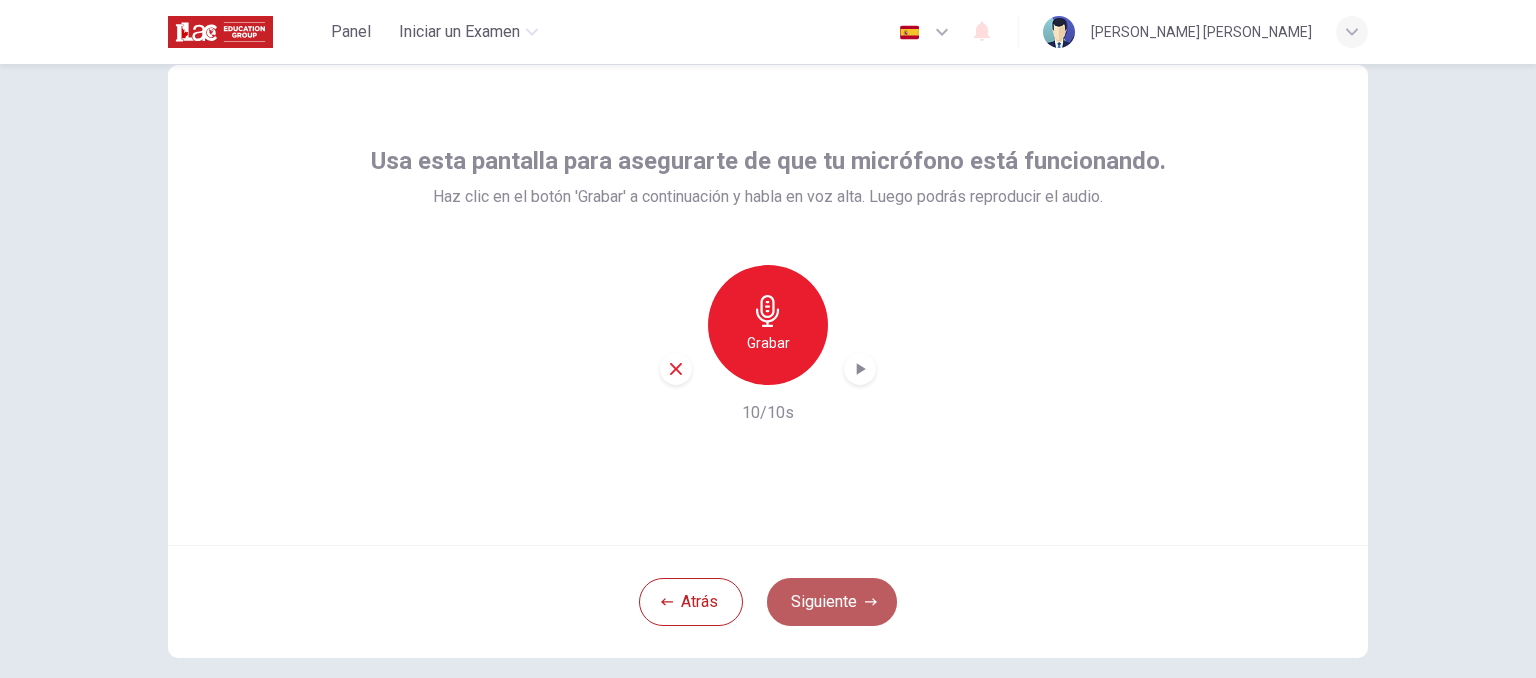 click on "Siguiente" at bounding box center (832, 602) 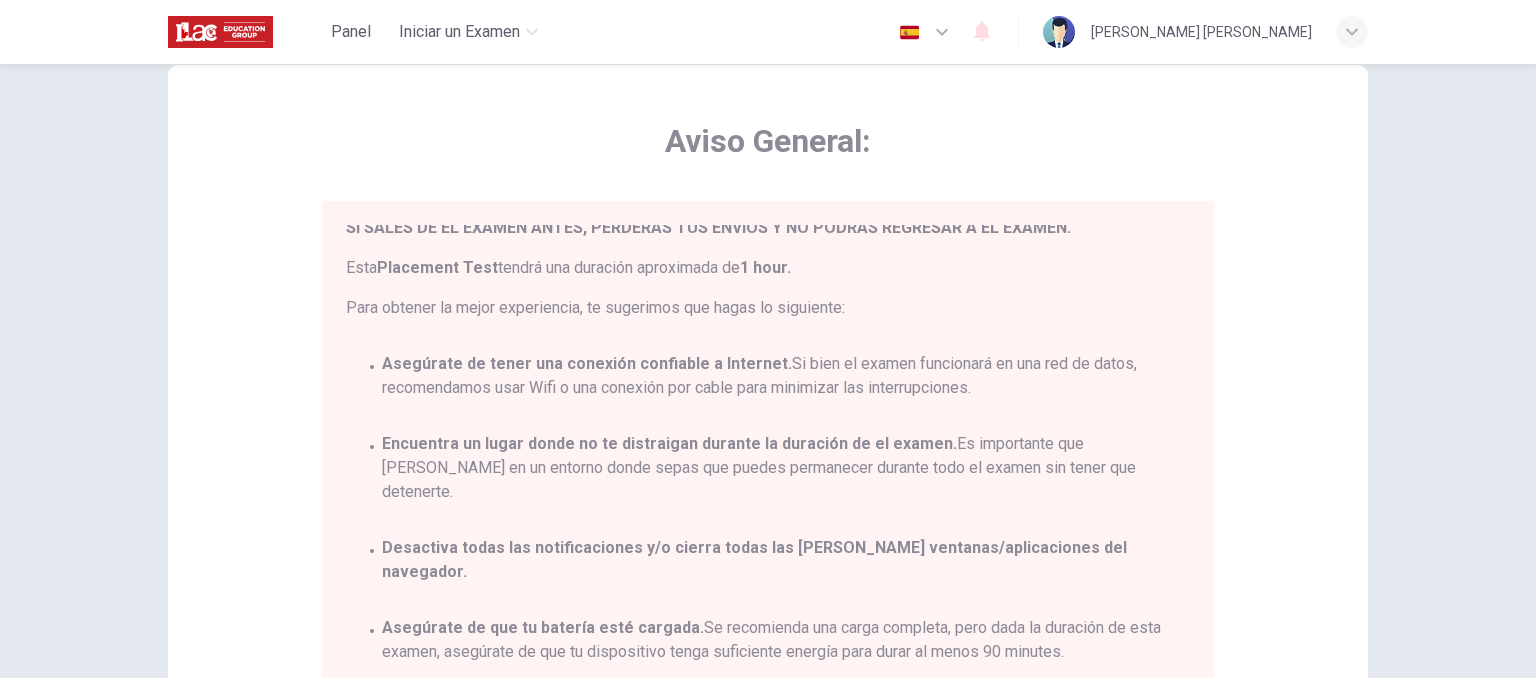 scroll, scrollTop: 116, scrollLeft: 0, axis: vertical 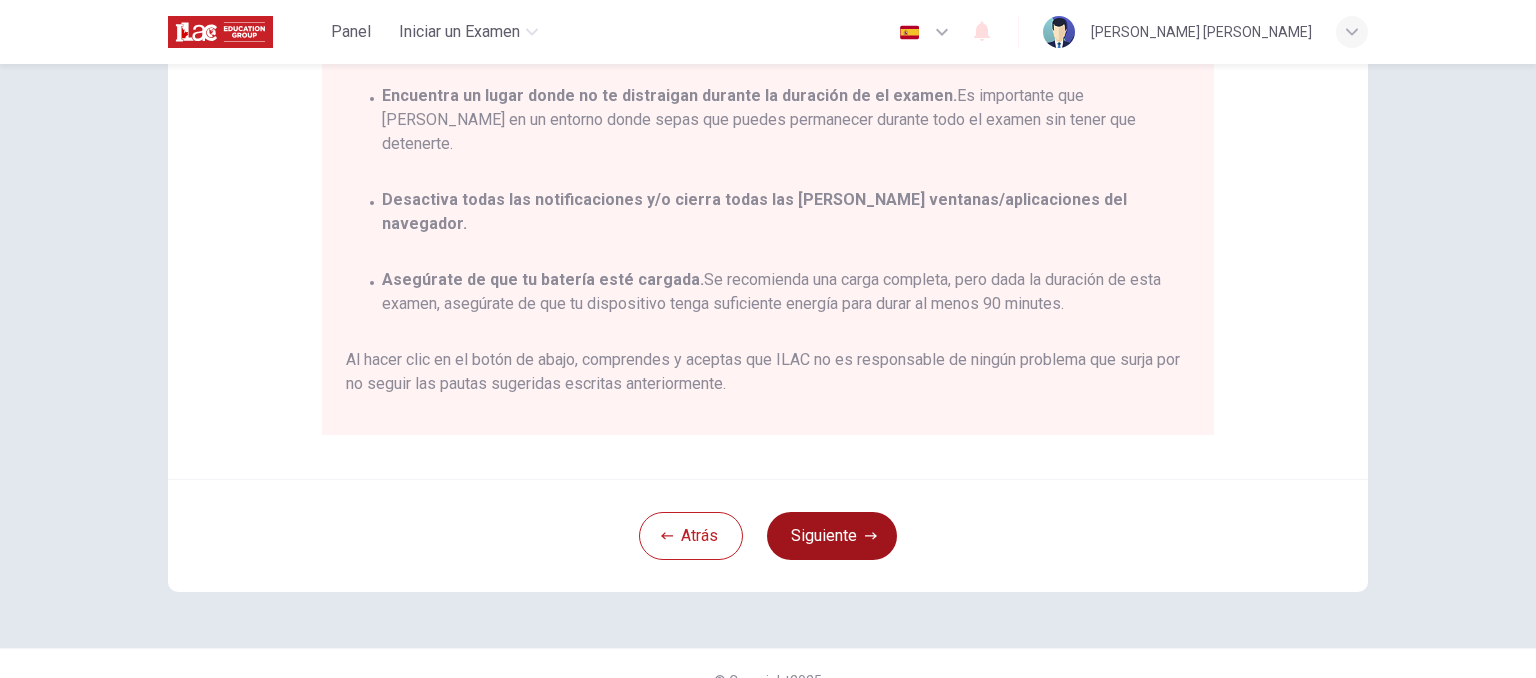 click on "Siguiente" at bounding box center (832, 536) 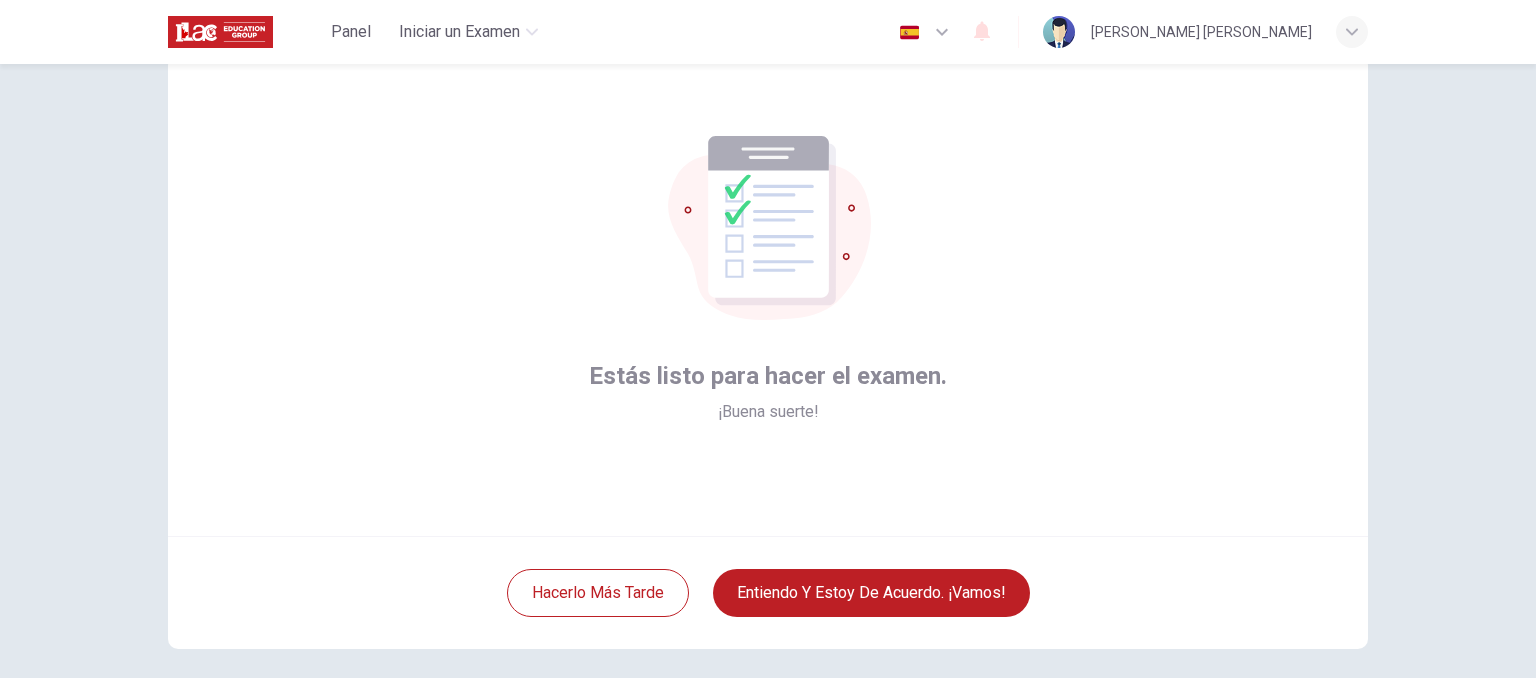 scroll, scrollTop: 100, scrollLeft: 0, axis: vertical 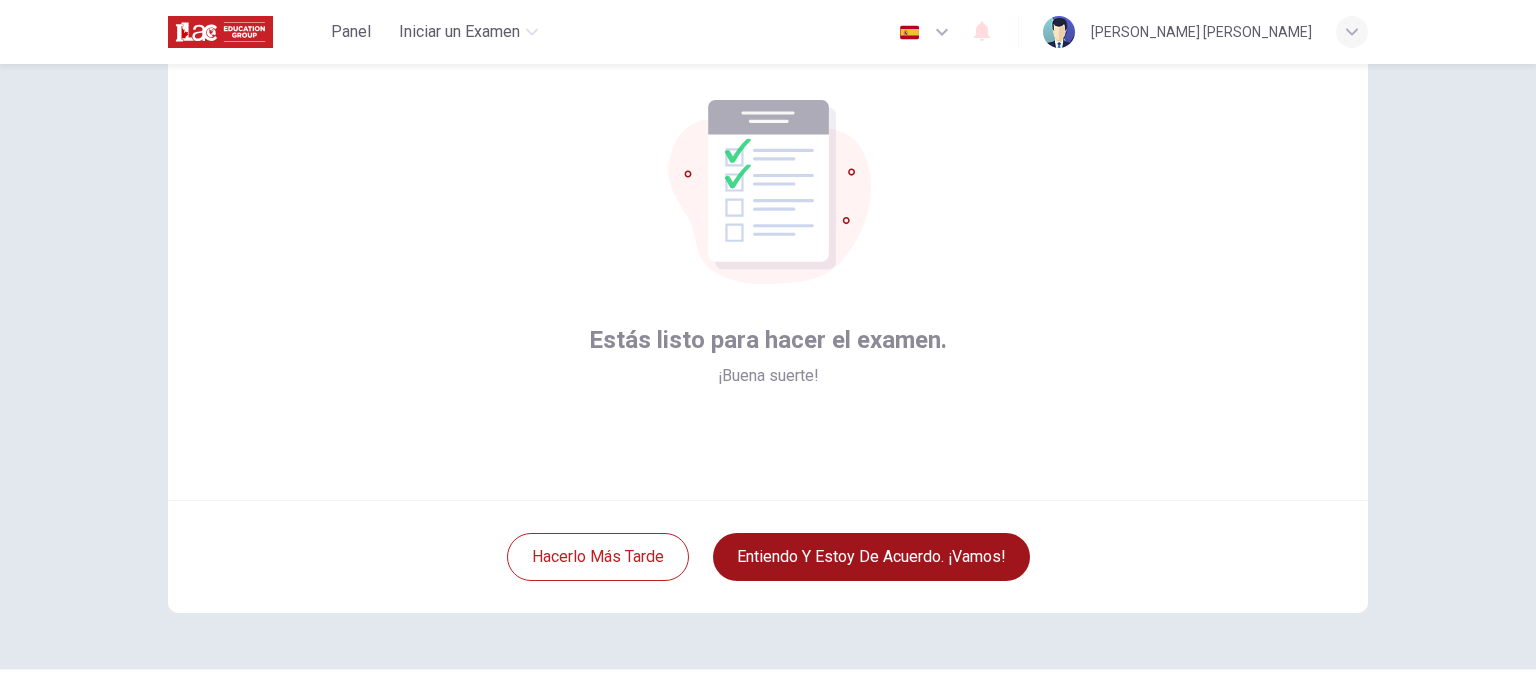 click on "Entiendo y estoy de acuerdo. ¡Vamos!" at bounding box center [871, 557] 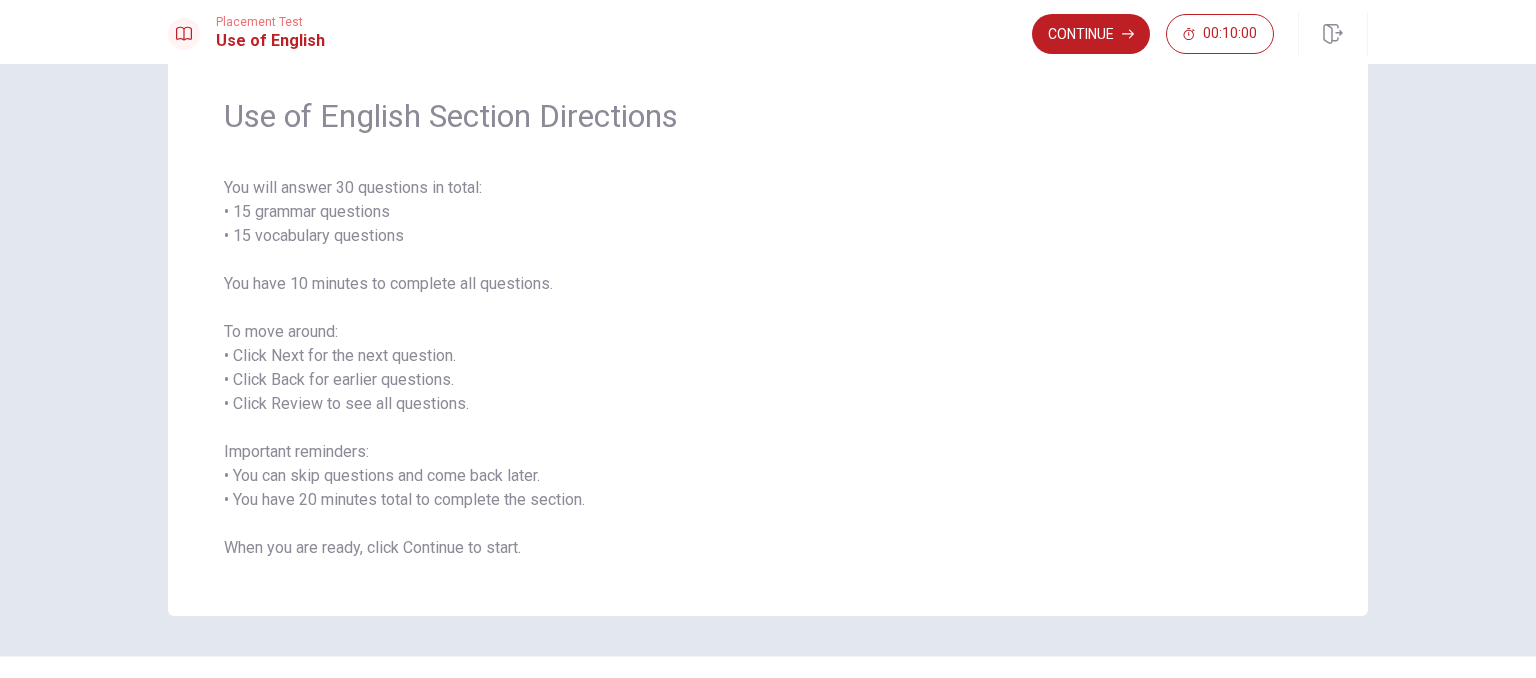 scroll, scrollTop: 106, scrollLeft: 0, axis: vertical 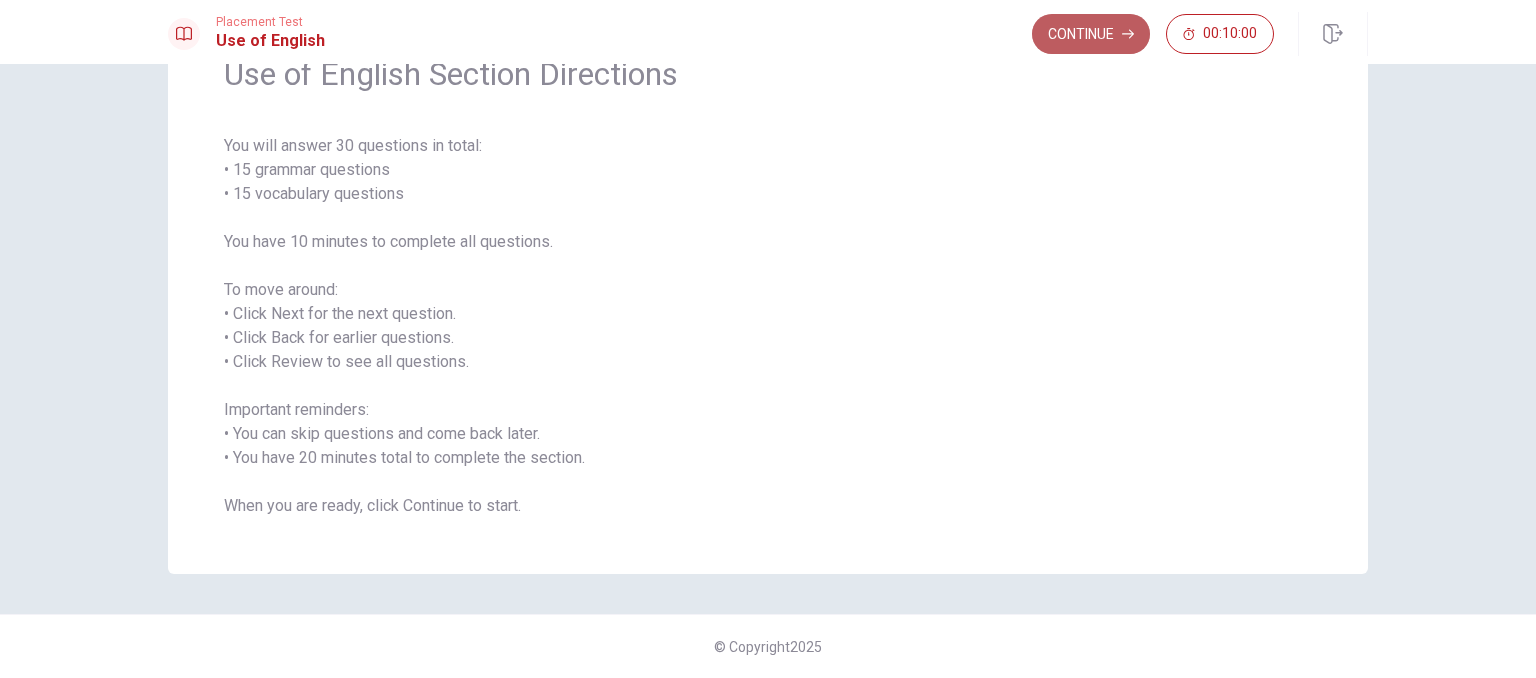 click on "Continue" at bounding box center [1091, 34] 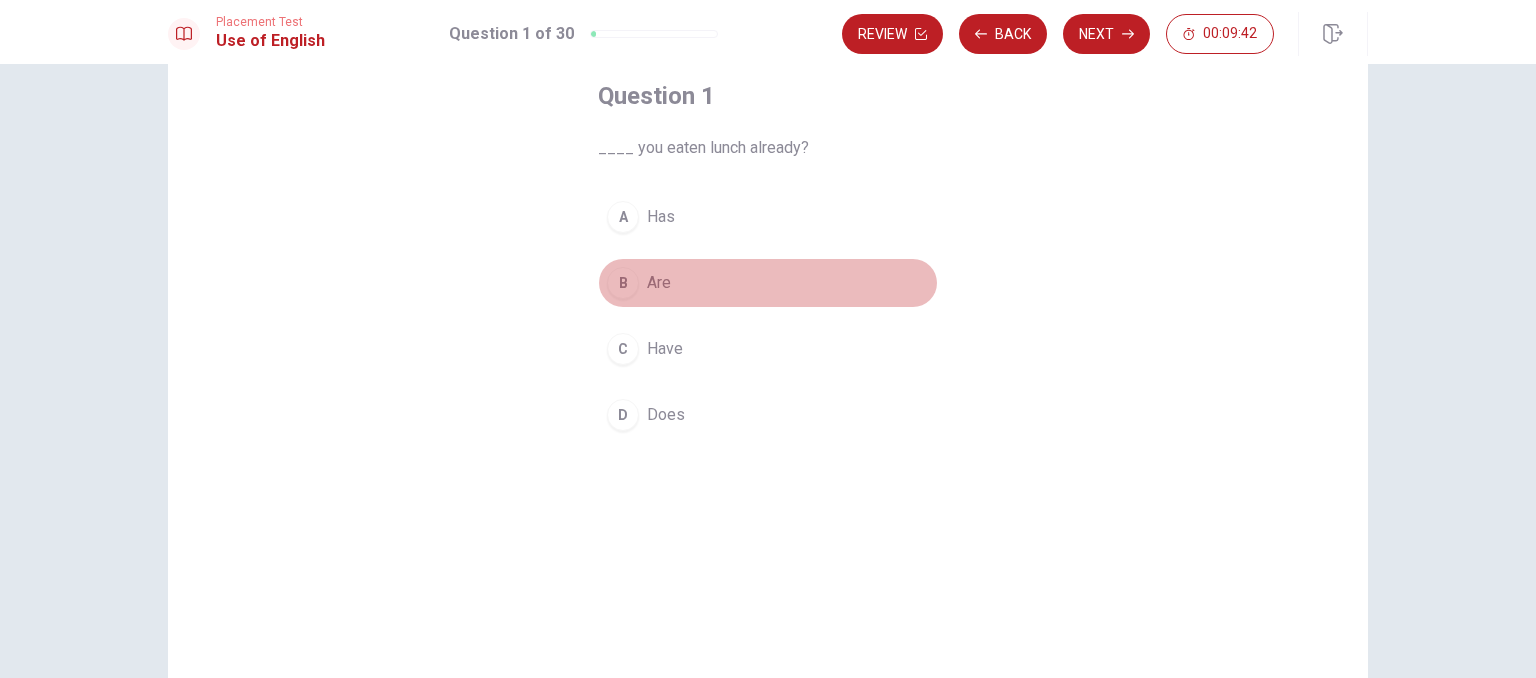 click on "Are" at bounding box center (659, 283) 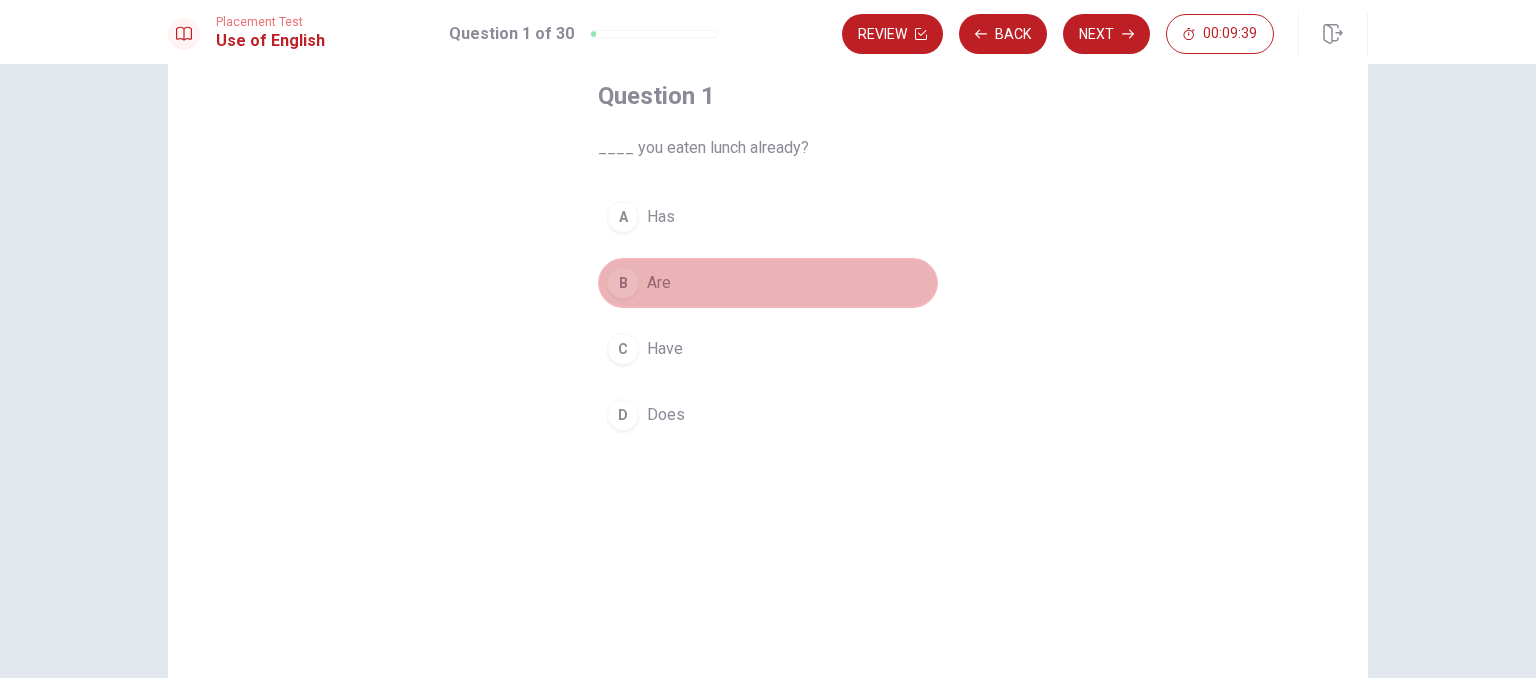 click on "B Are" at bounding box center (768, 283) 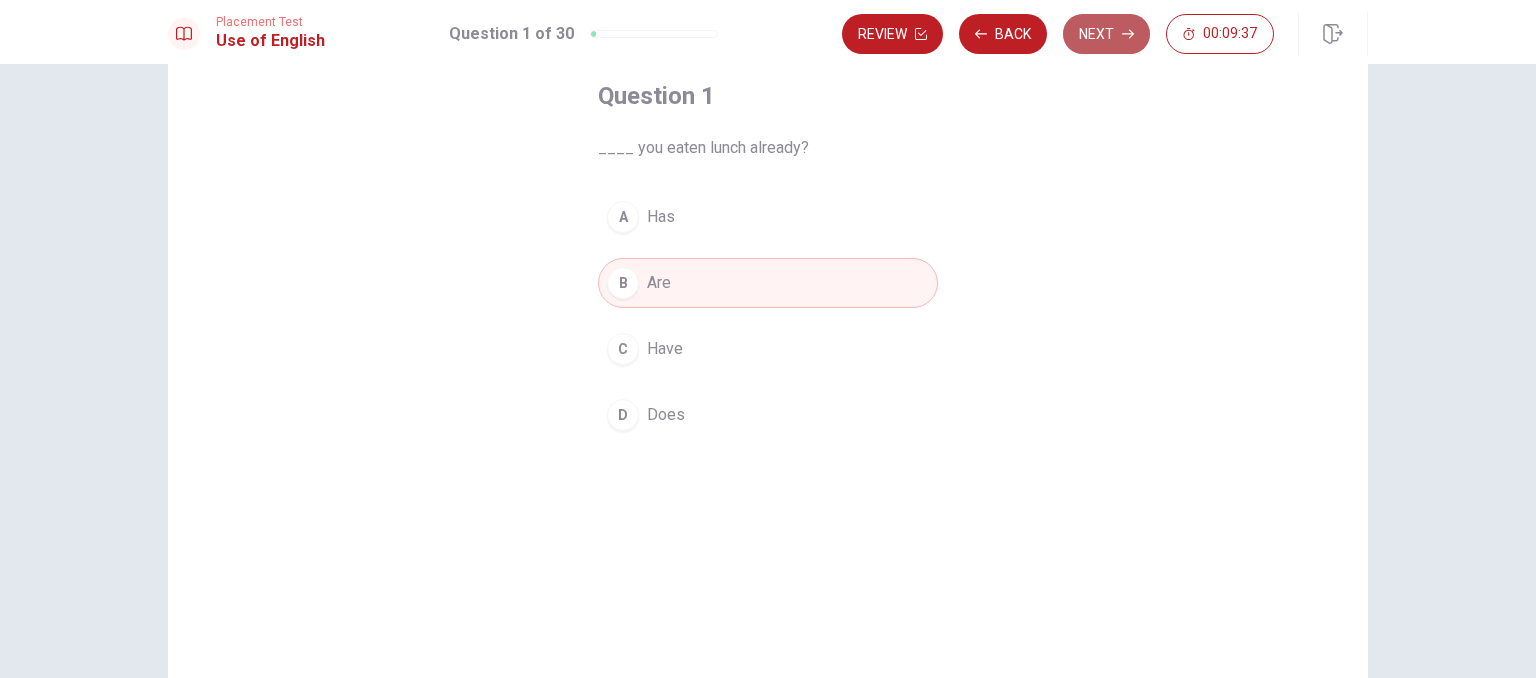 click on "Next" at bounding box center (1106, 34) 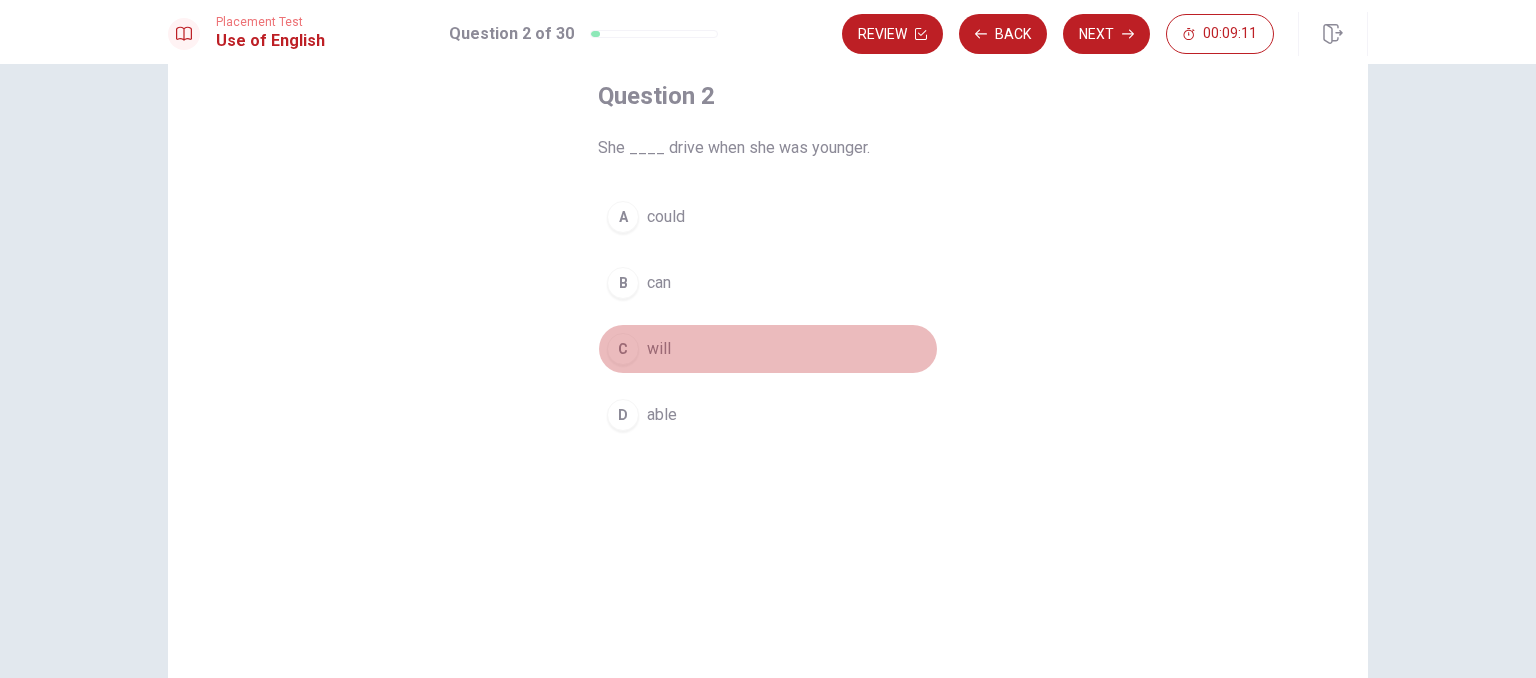 click on "will" at bounding box center [659, 349] 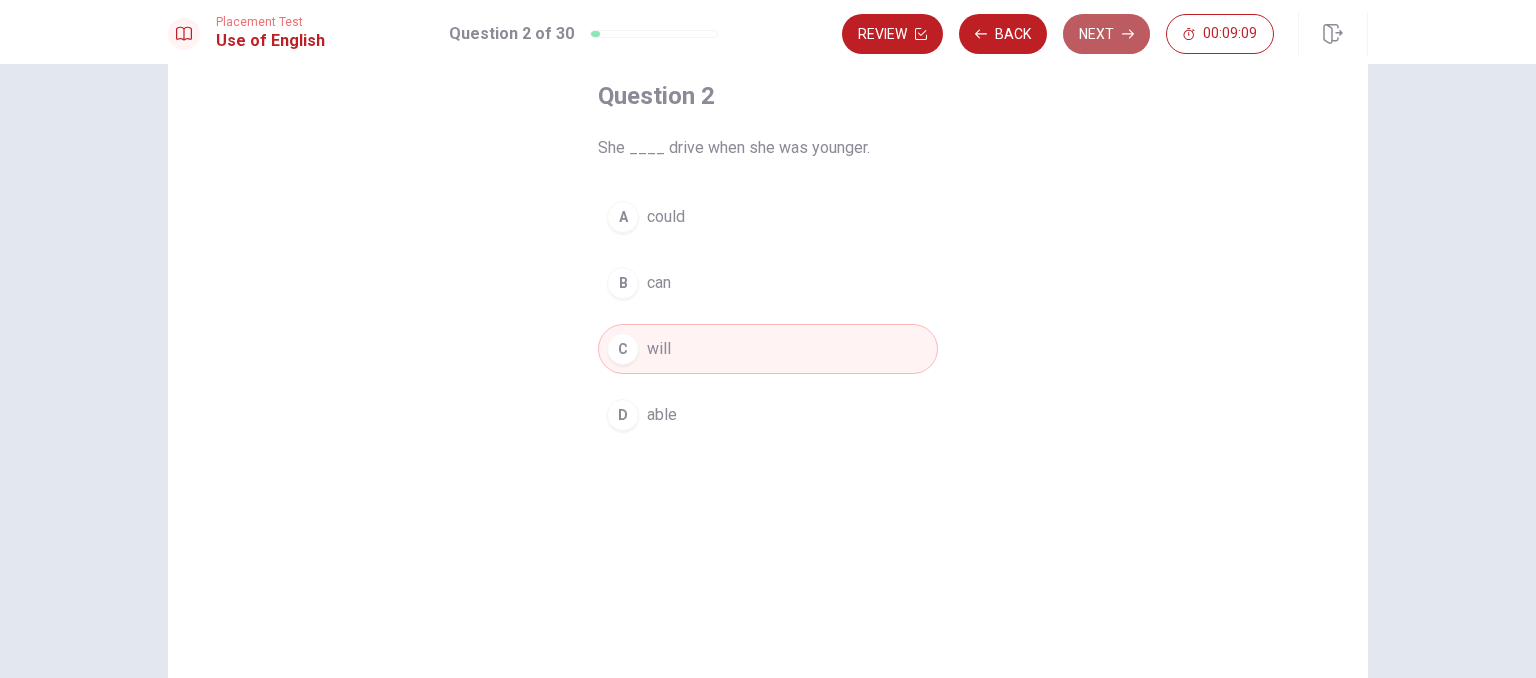 click on "Next" at bounding box center [1106, 34] 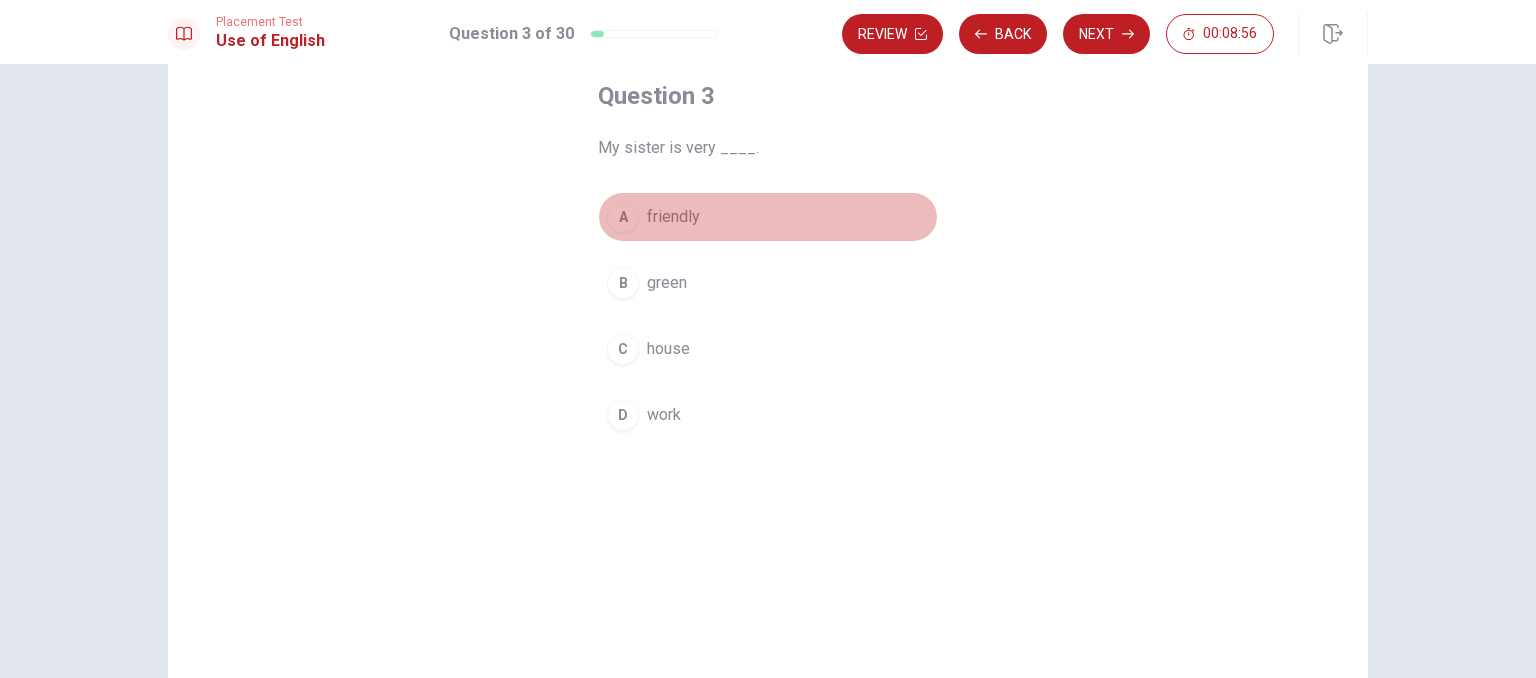 click on "A friendly" at bounding box center (768, 217) 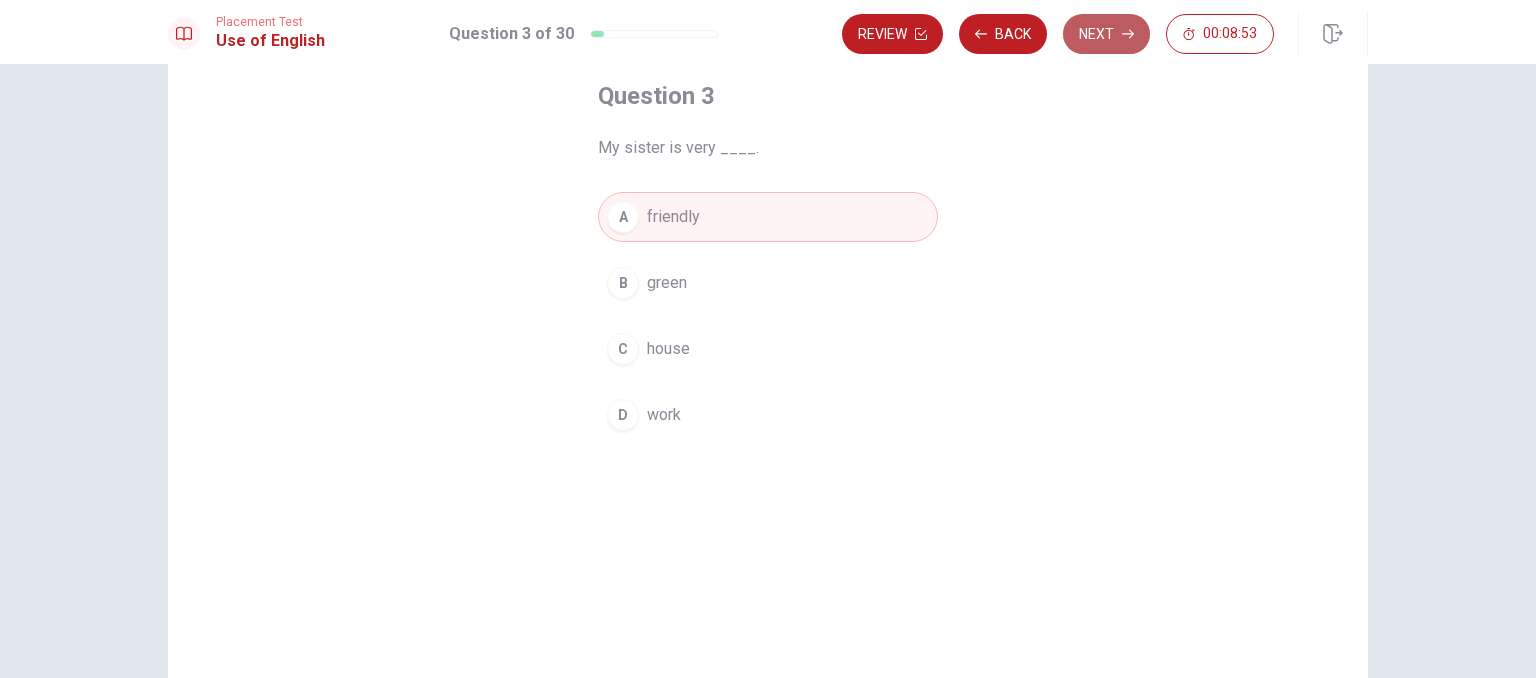 click on "Next" at bounding box center [1106, 34] 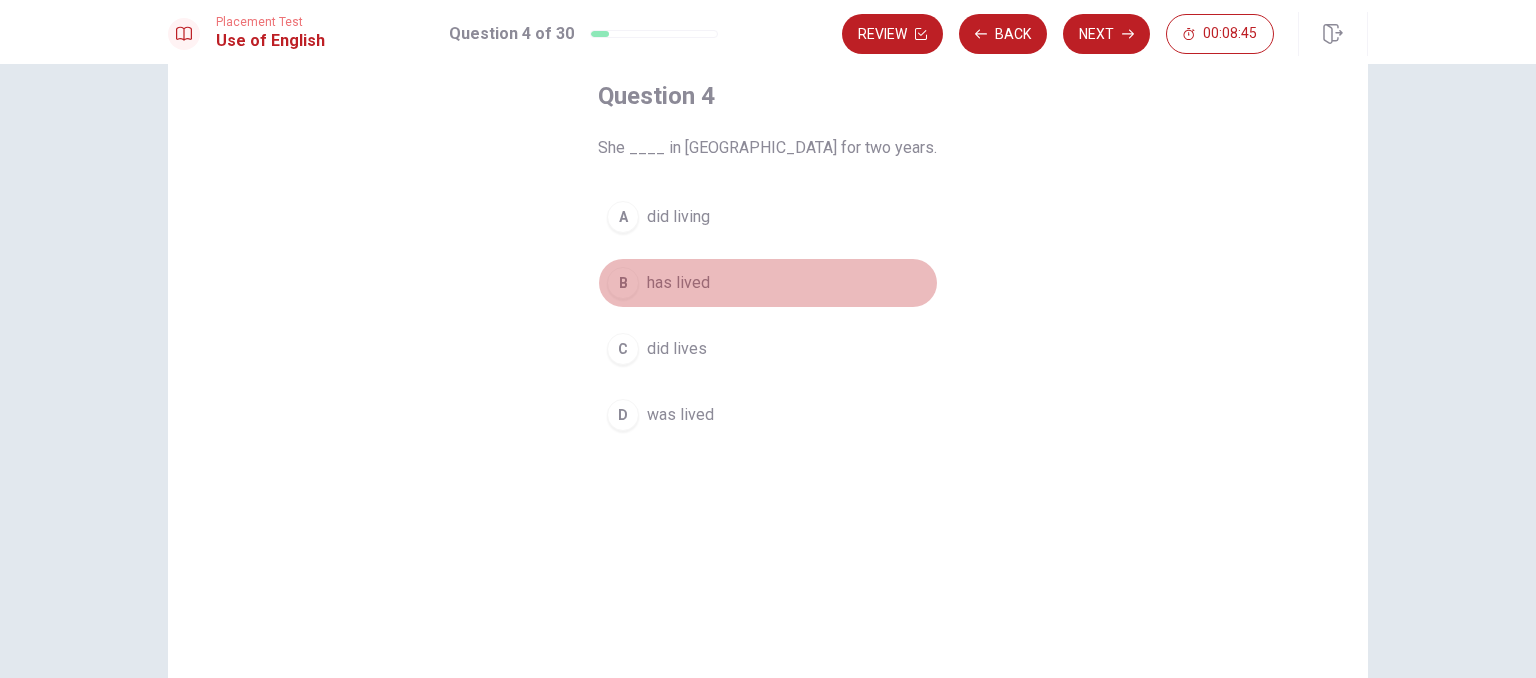 click on "has lived" at bounding box center (678, 283) 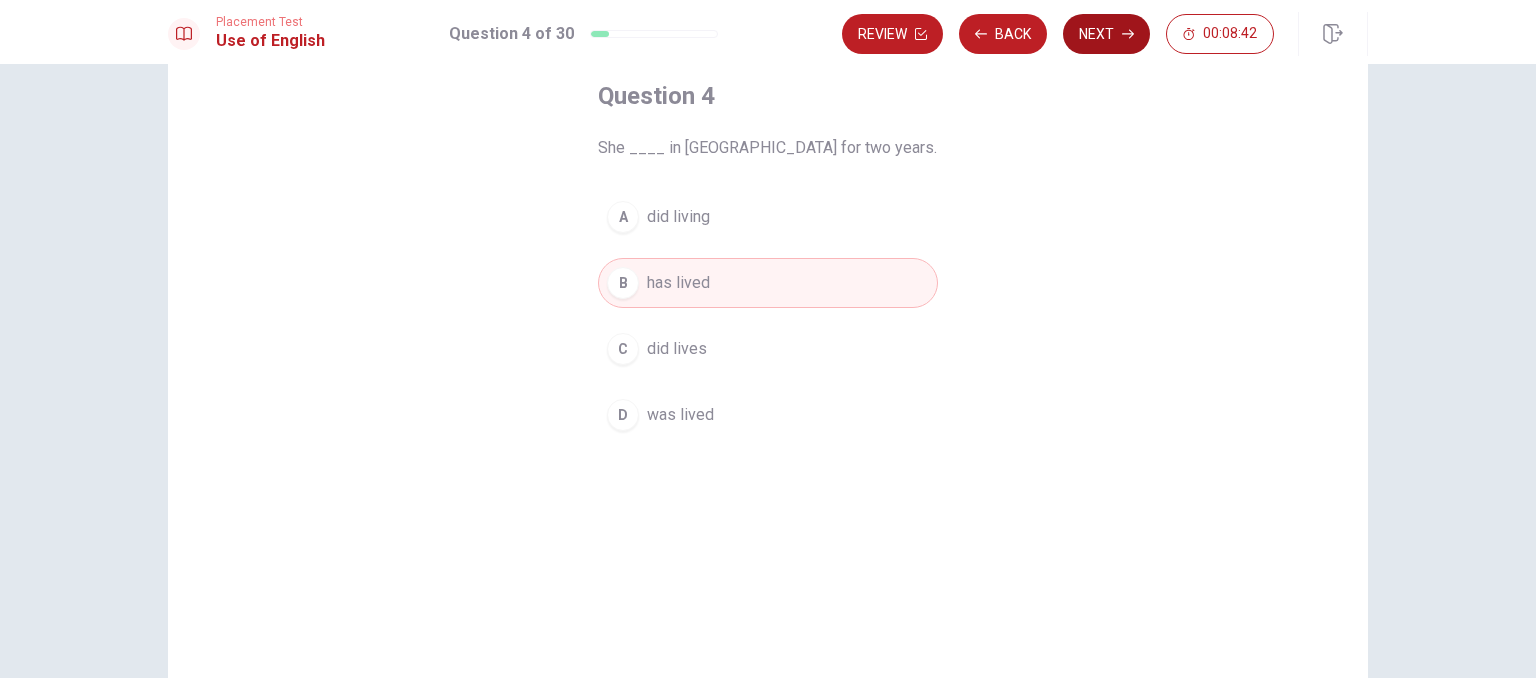click on "Next" at bounding box center [1106, 34] 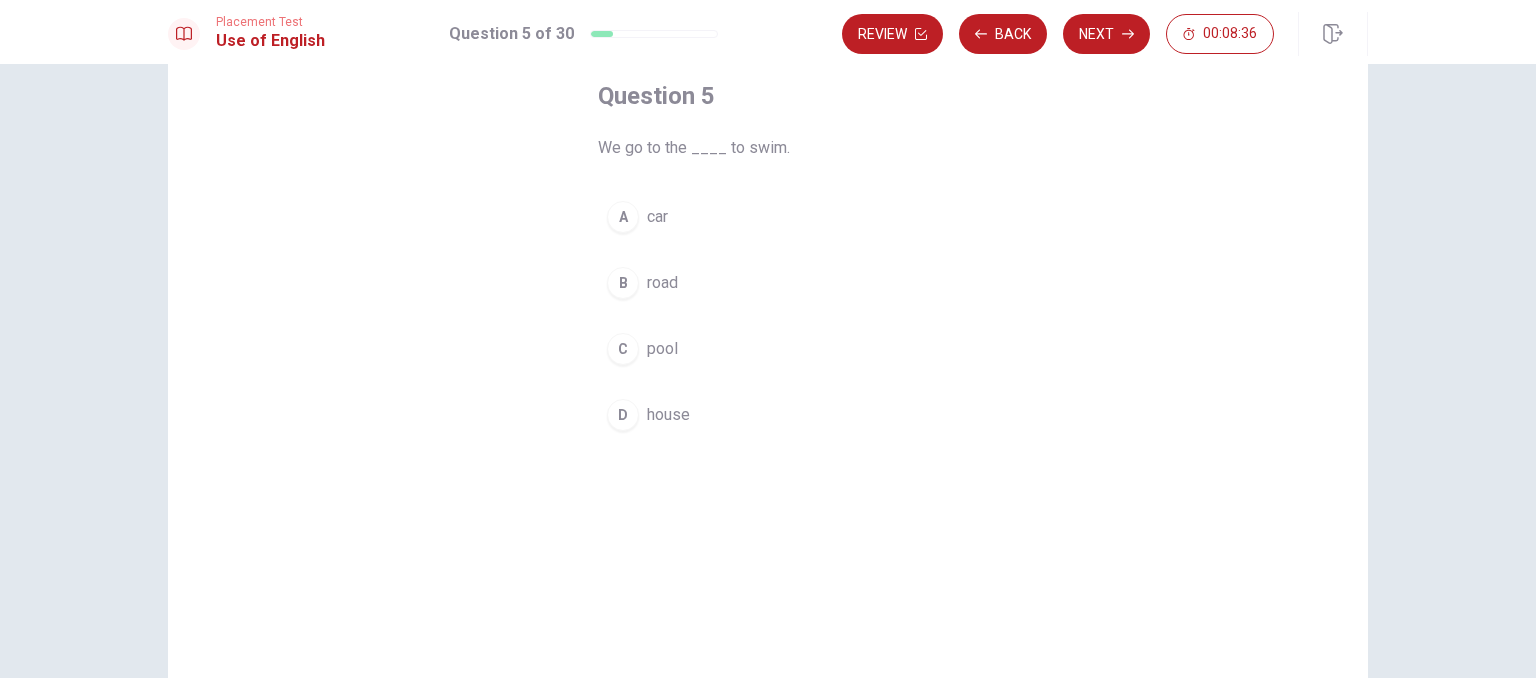 click on "C pool" at bounding box center [768, 349] 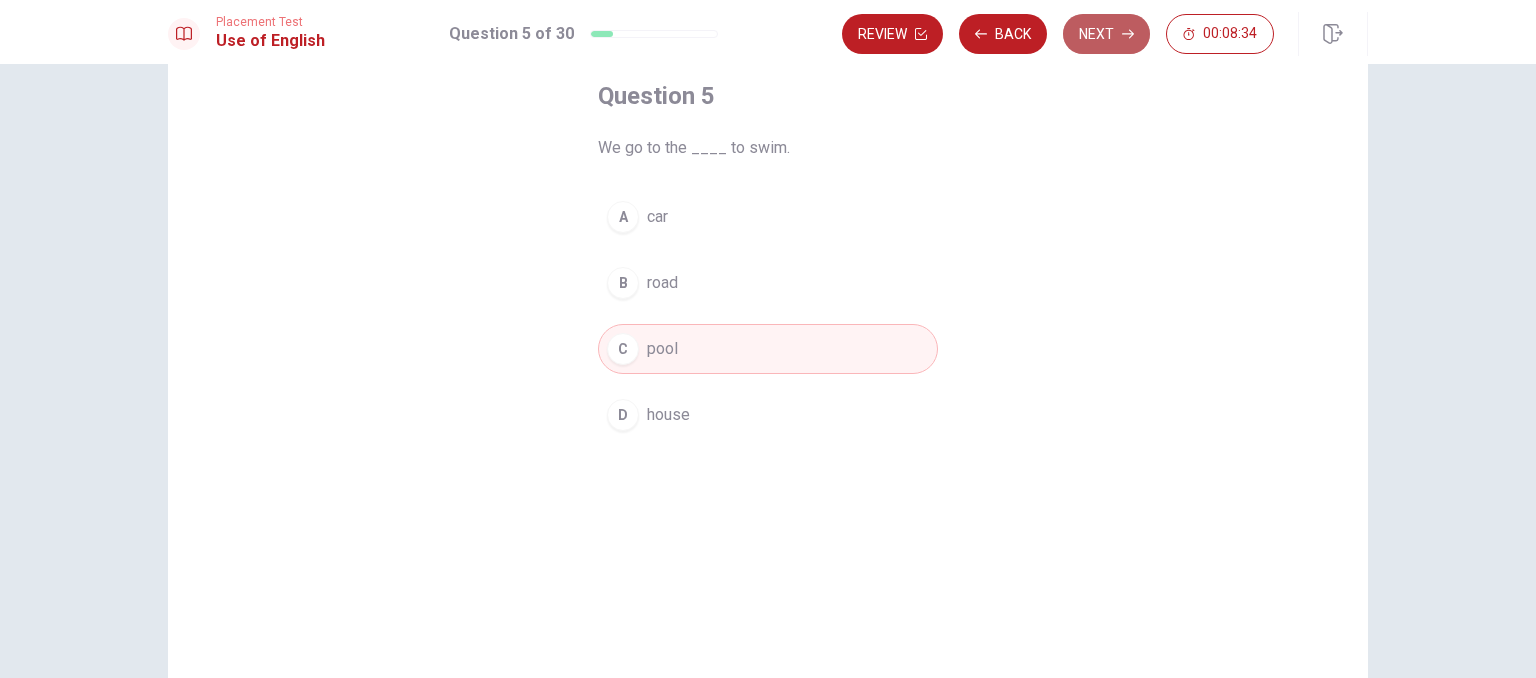 click on "Next" at bounding box center (1106, 34) 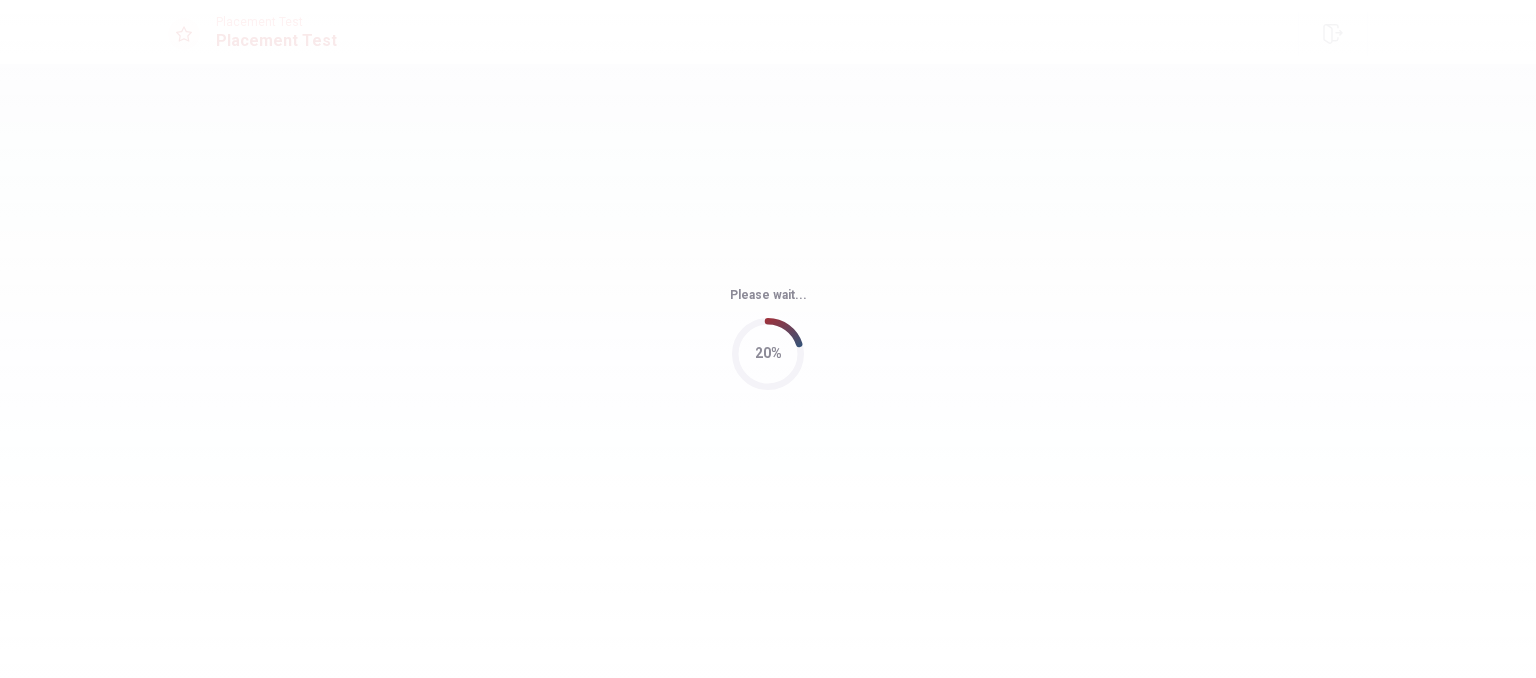 scroll, scrollTop: 0, scrollLeft: 0, axis: both 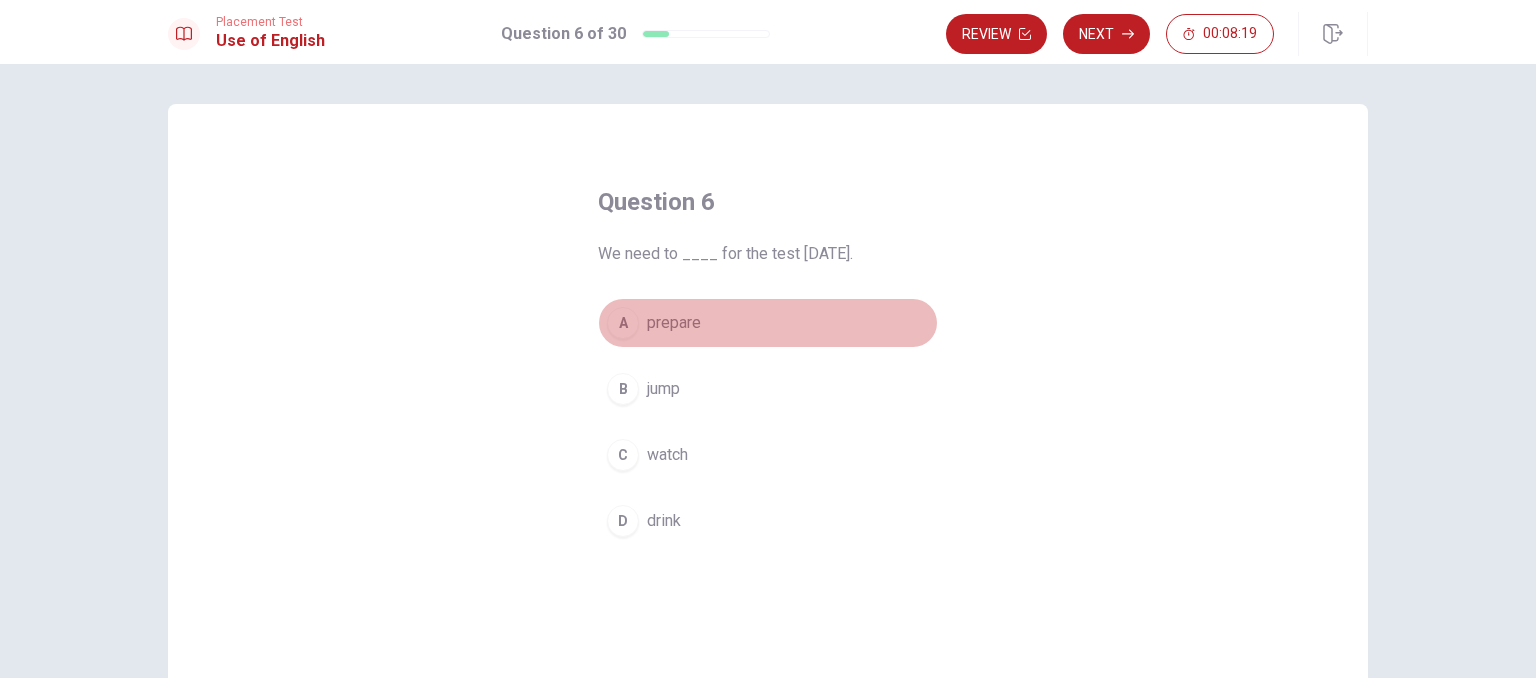 click on "prepare" at bounding box center (674, 323) 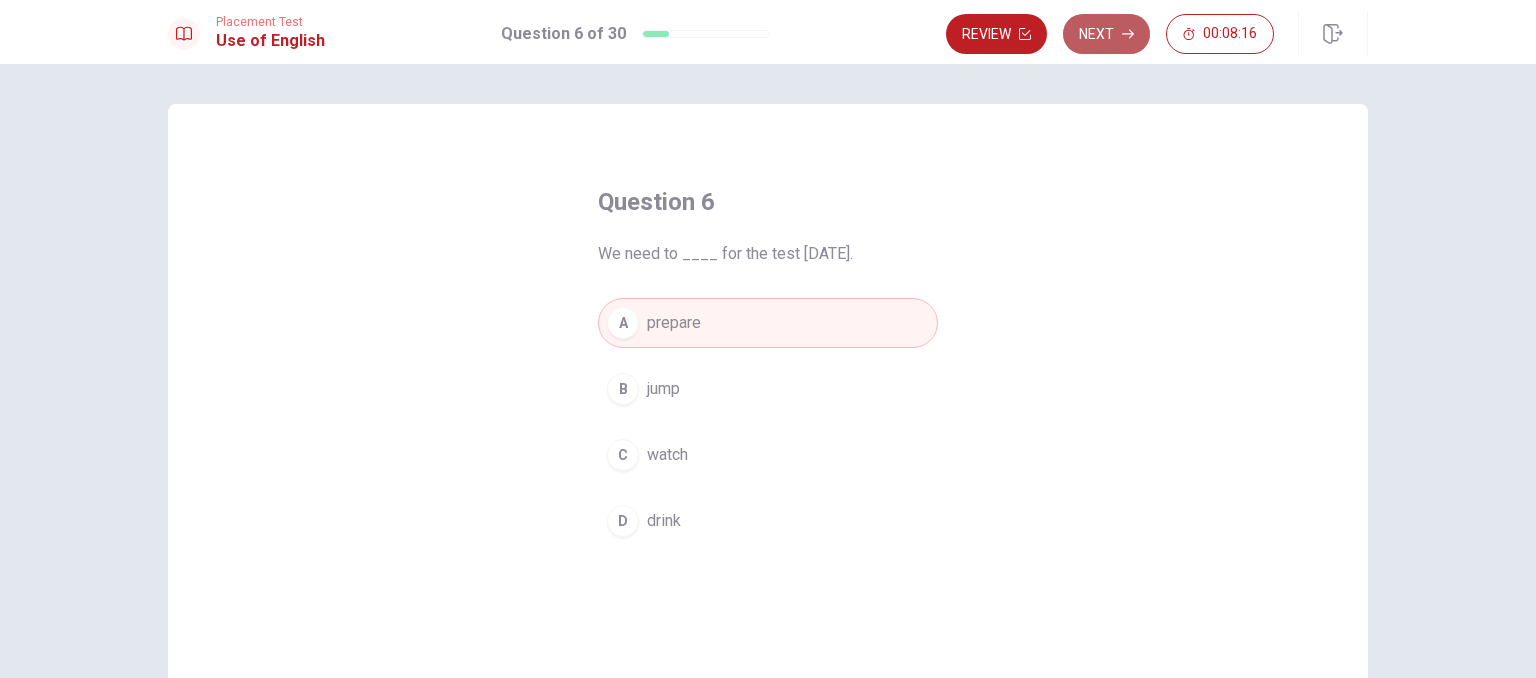 click on "Next" at bounding box center (1106, 34) 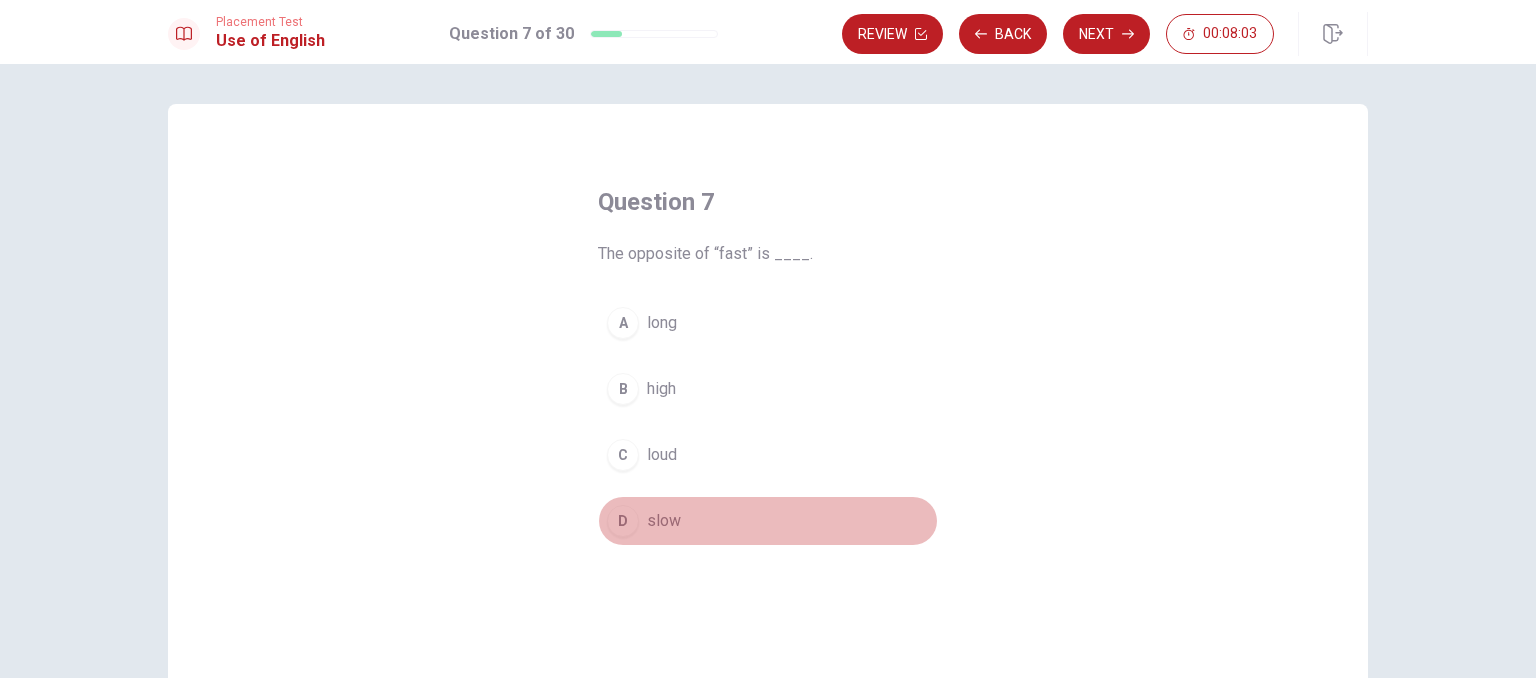 click on "slow" at bounding box center [664, 521] 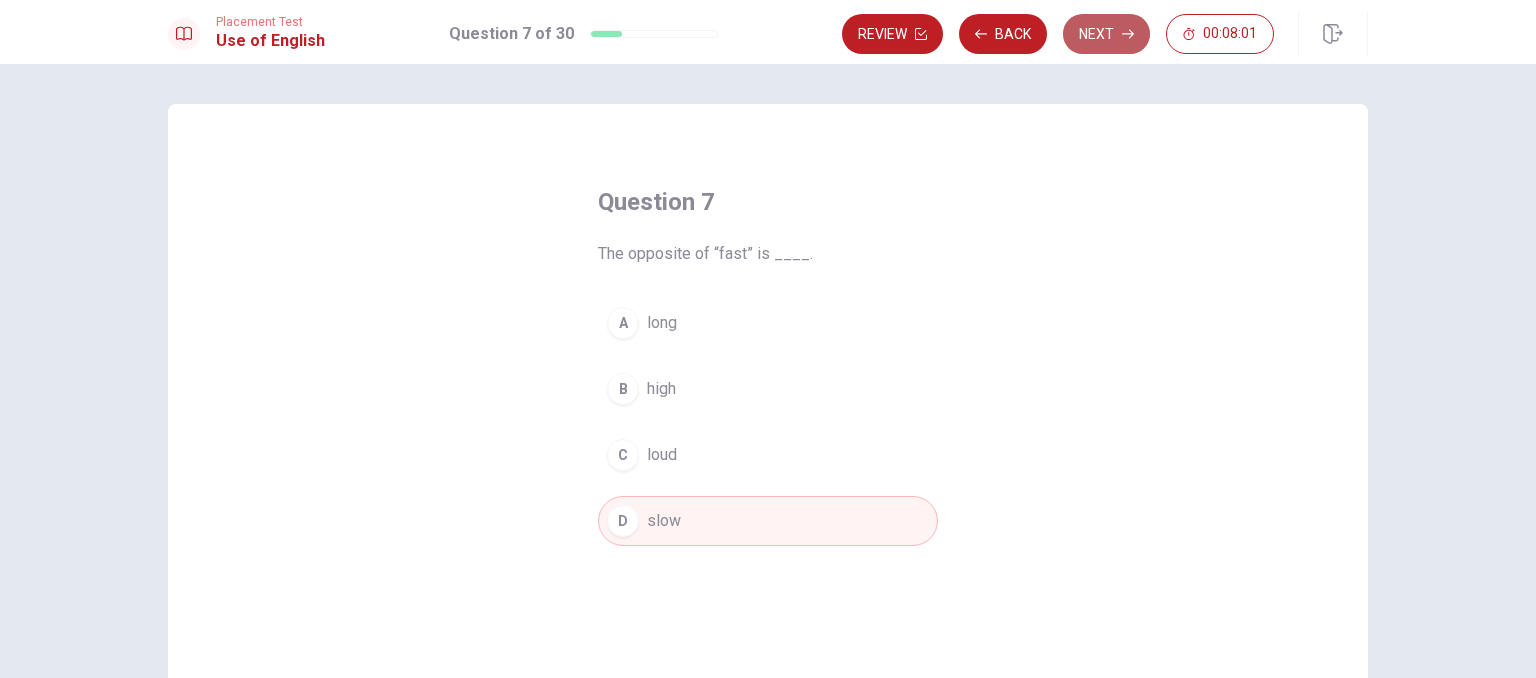 click on "Next" at bounding box center (1106, 34) 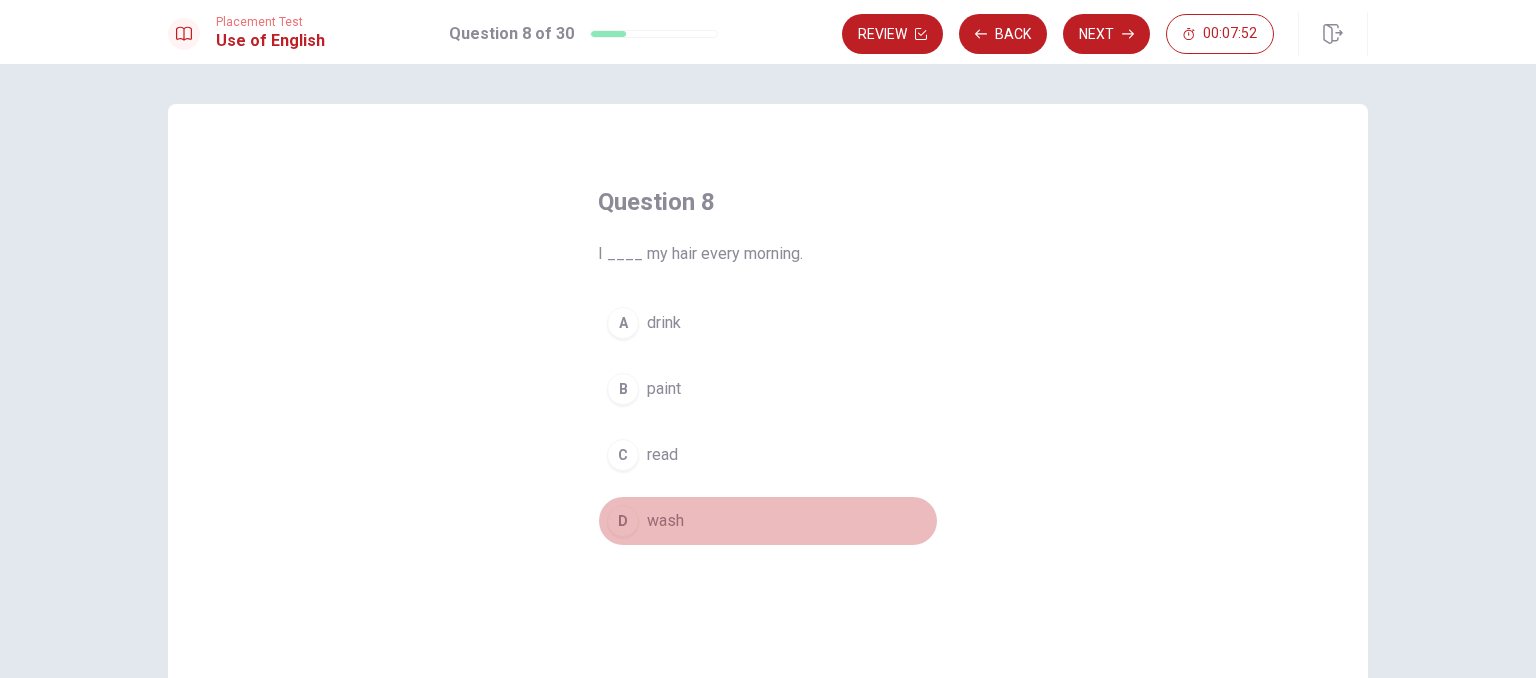 click on "wash" at bounding box center (665, 521) 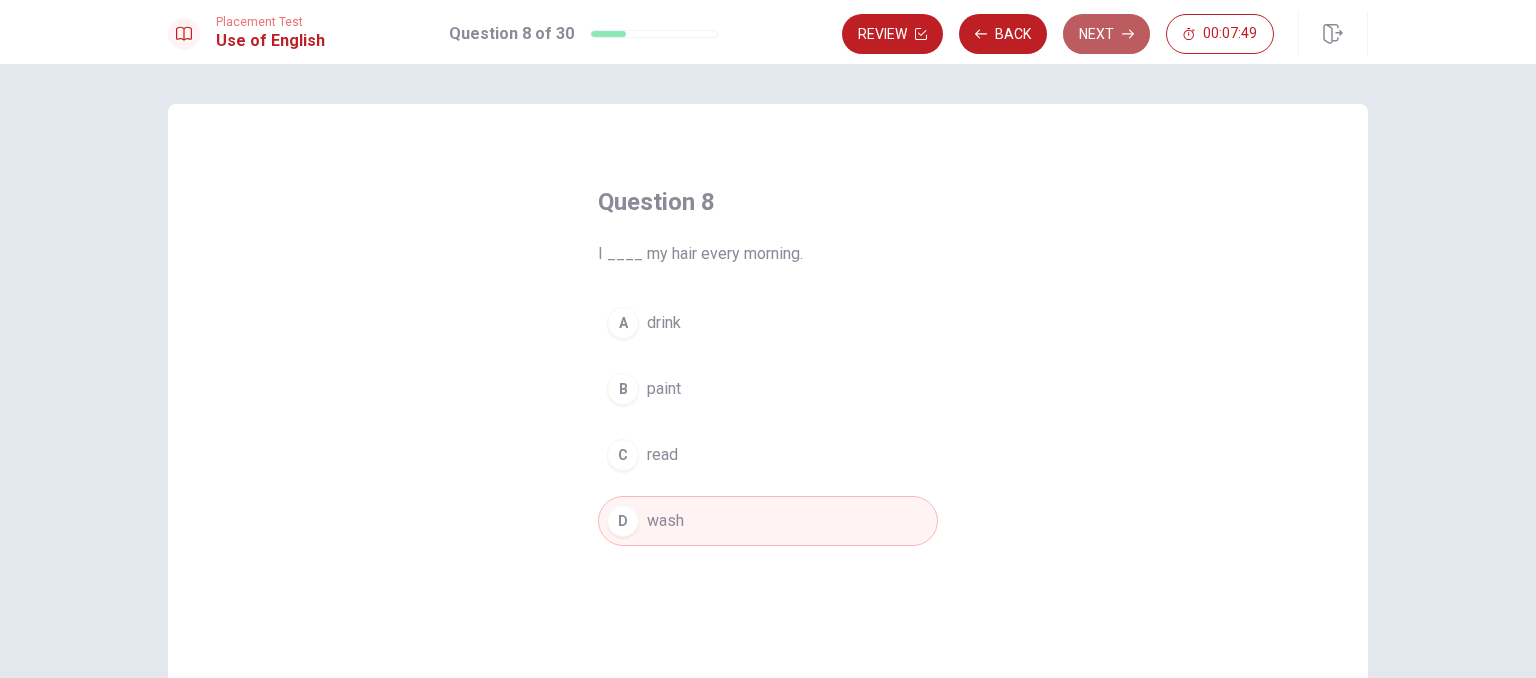click on "Next" at bounding box center [1106, 34] 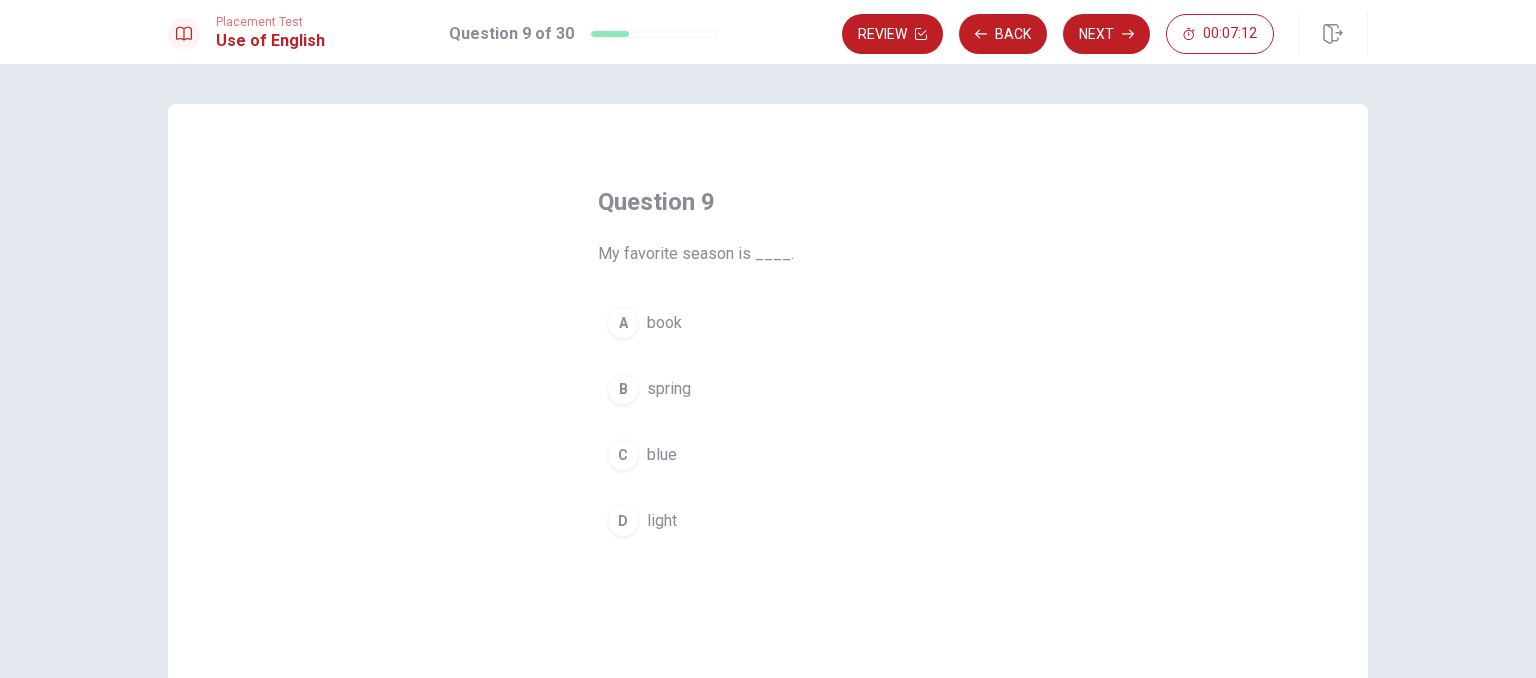 click on "B spring" at bounding box center [768, 389] 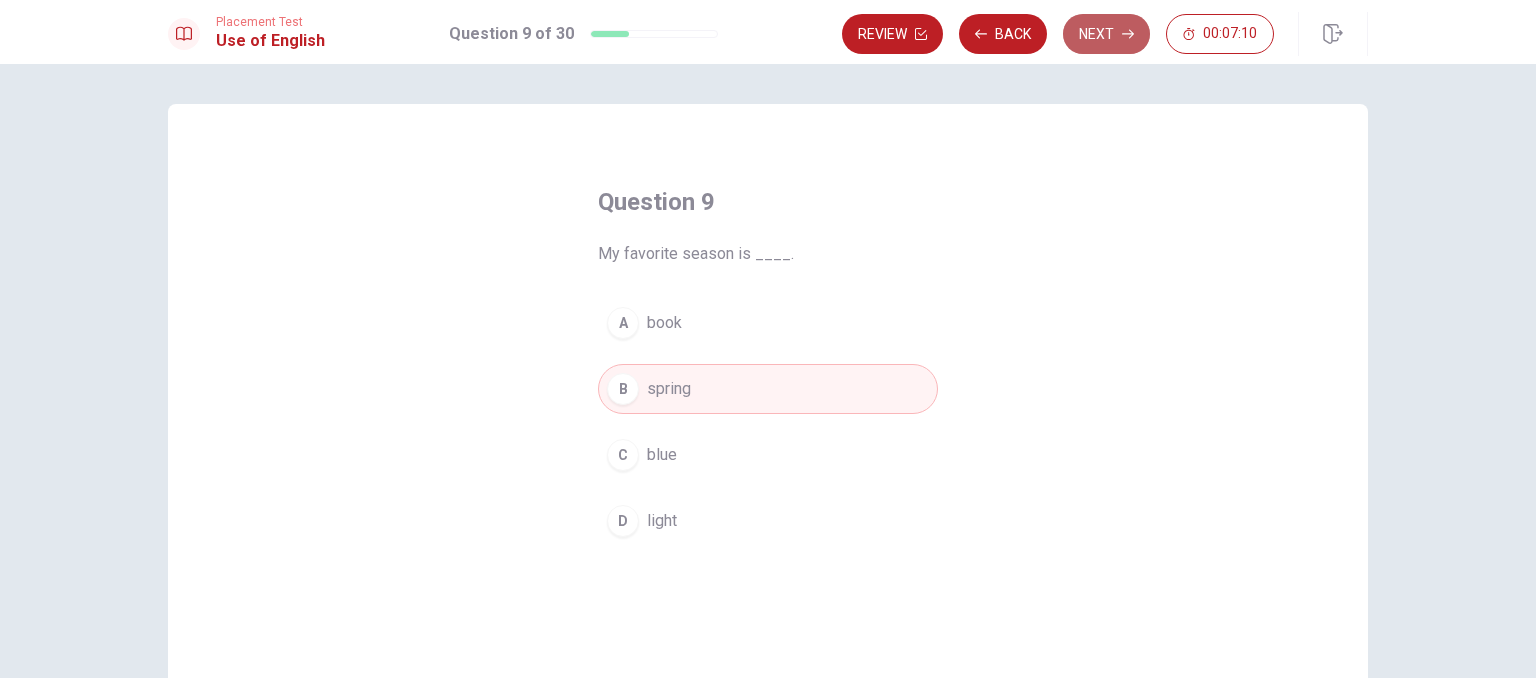click on "Next" at bounding box center [1106, 34] 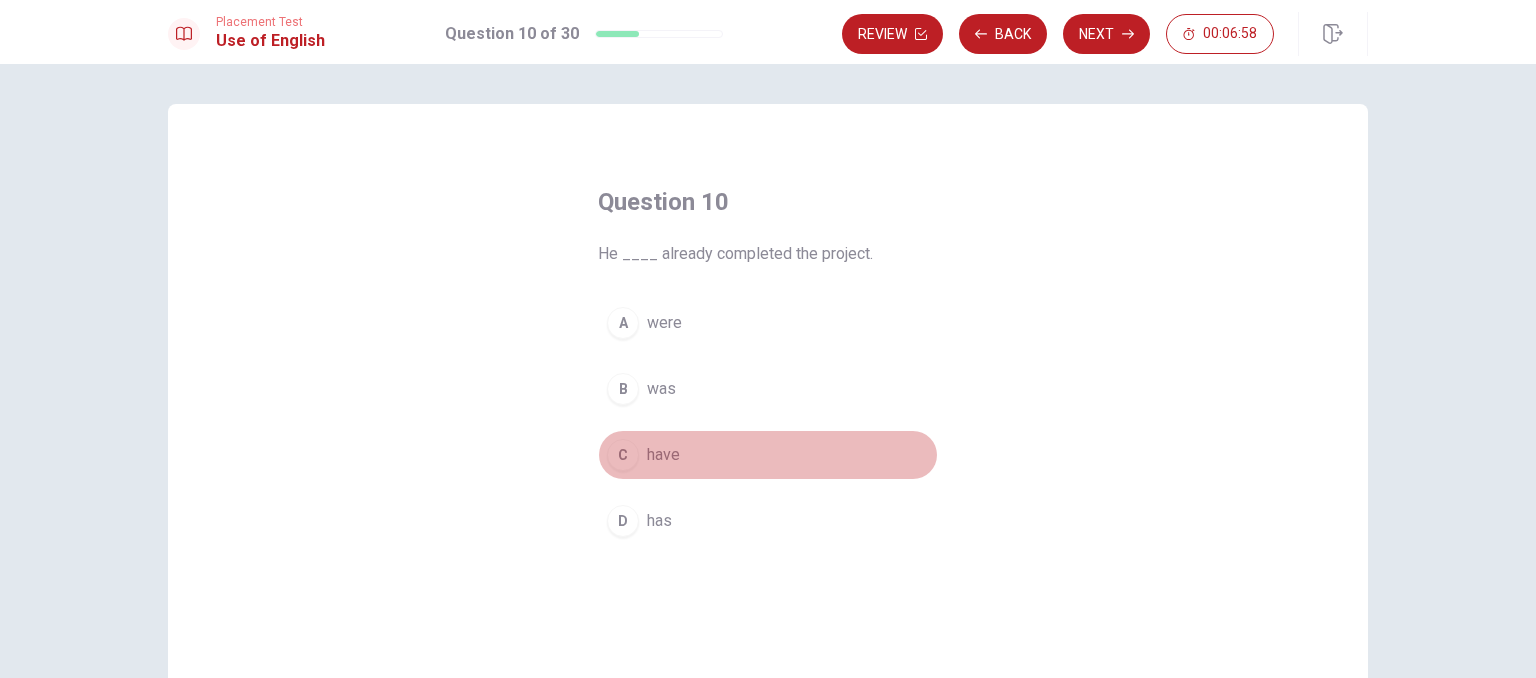 click on "C have" at bounding box center [768, 455] 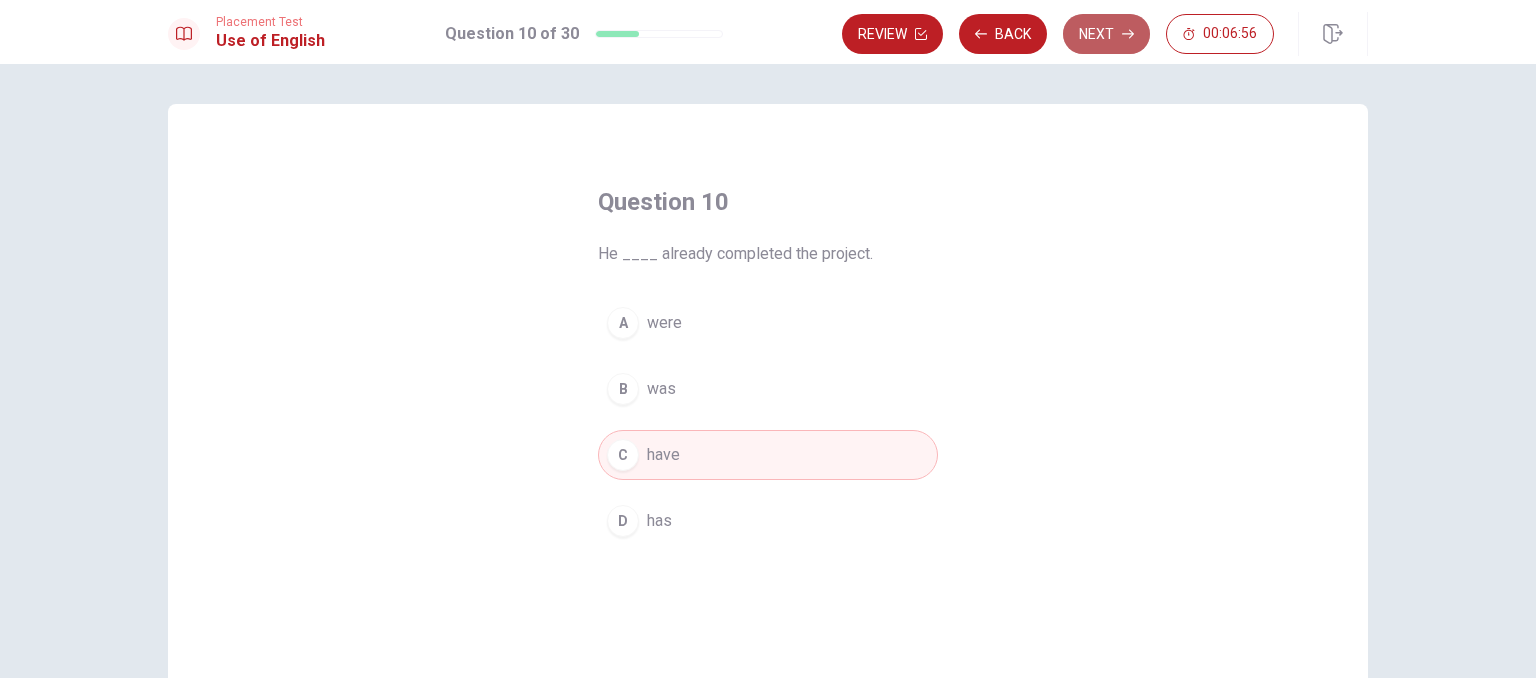 click on "Next" at bounding box center [1106, 34] 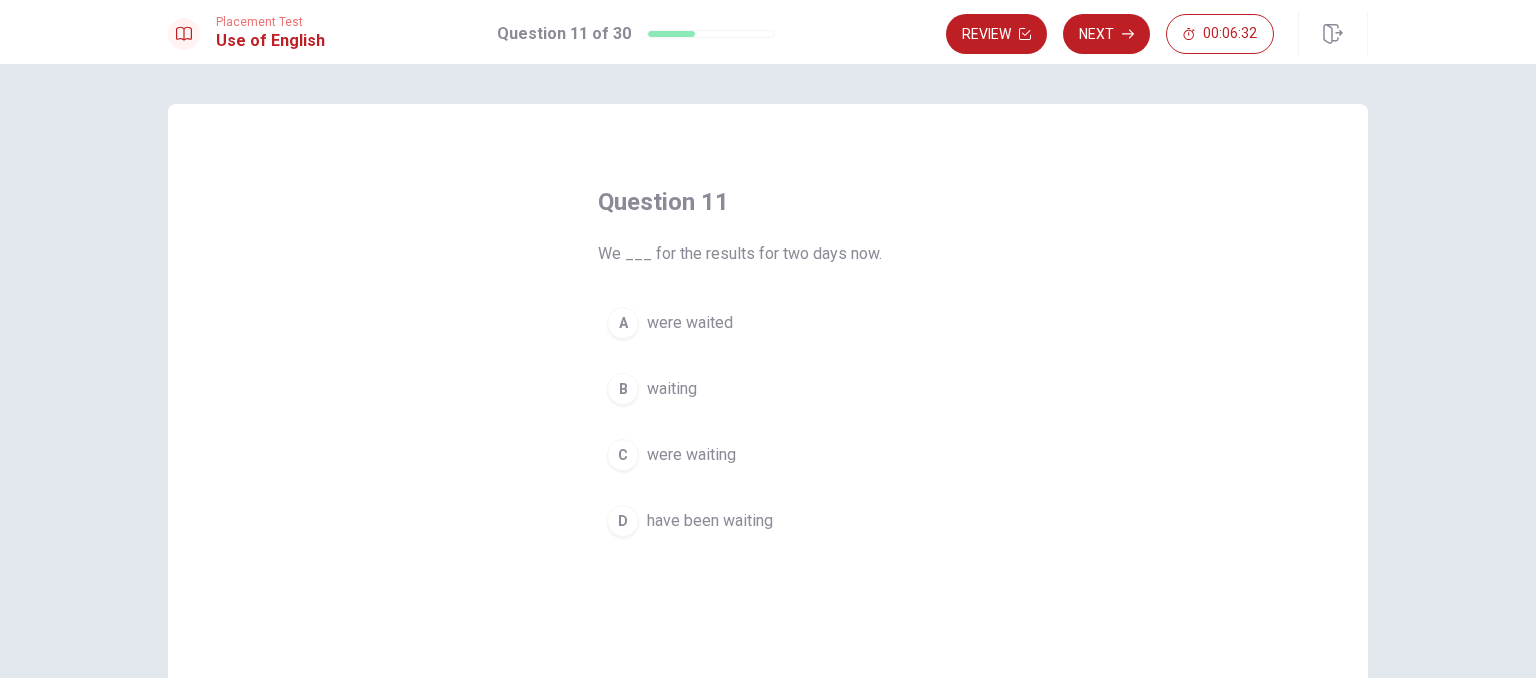 click on "waiting" at bounding box center (672, 389) 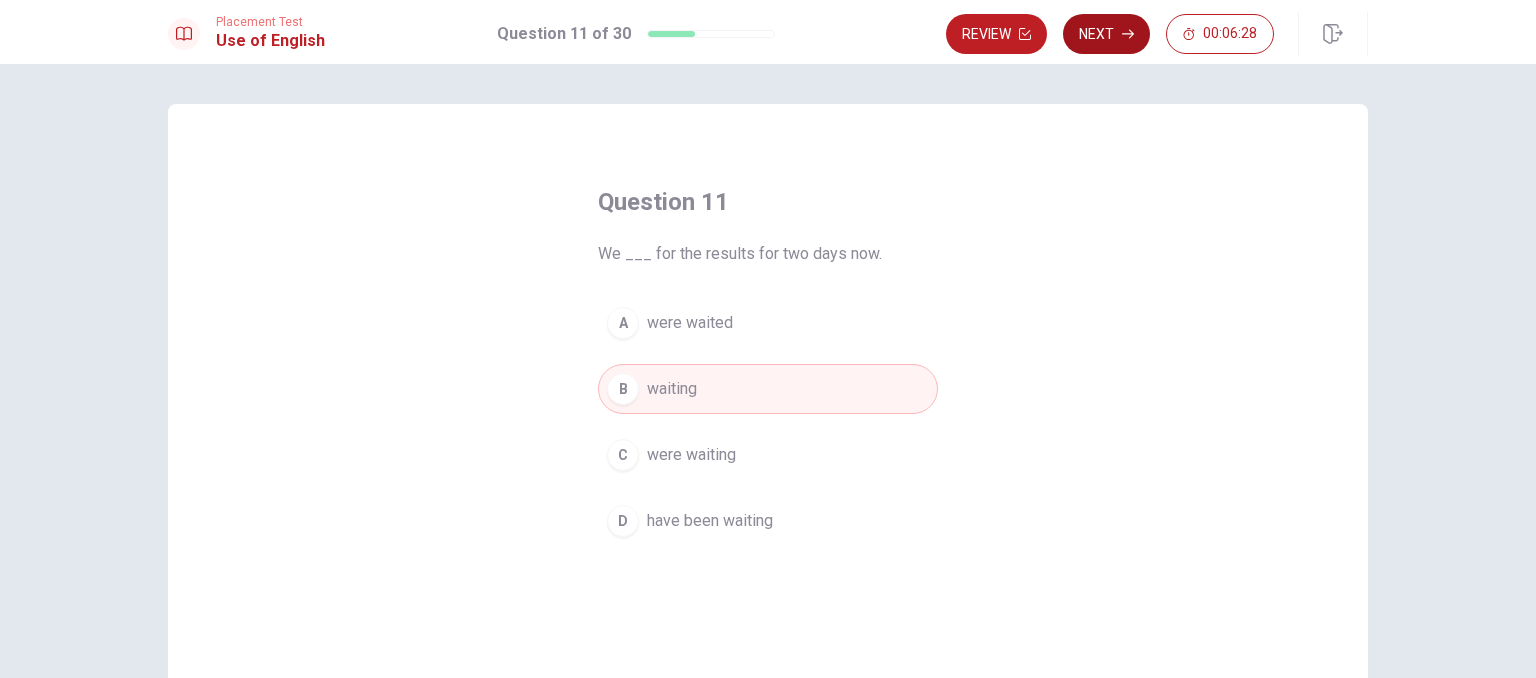 click on "Next" at bounding box center (1106, 34) 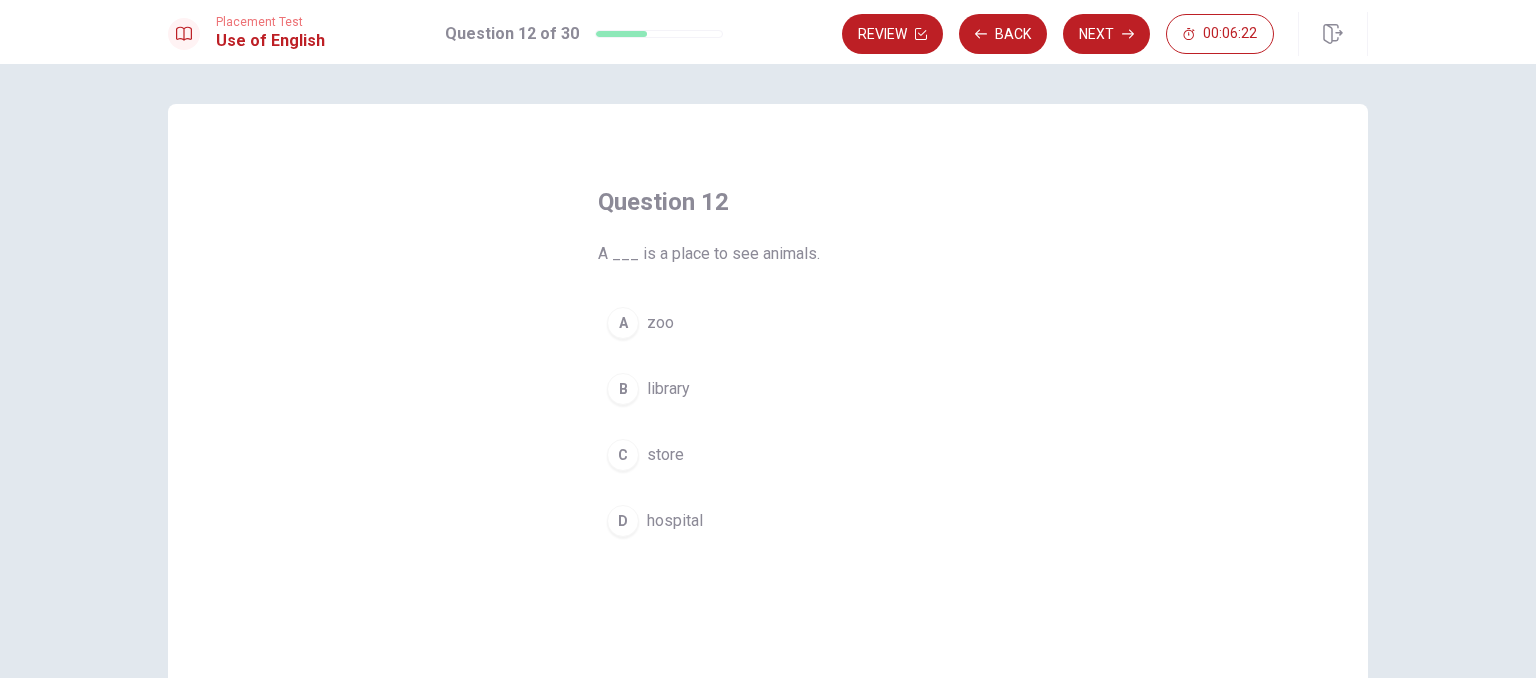 click on "zoo" at bounding box center [660, 323] 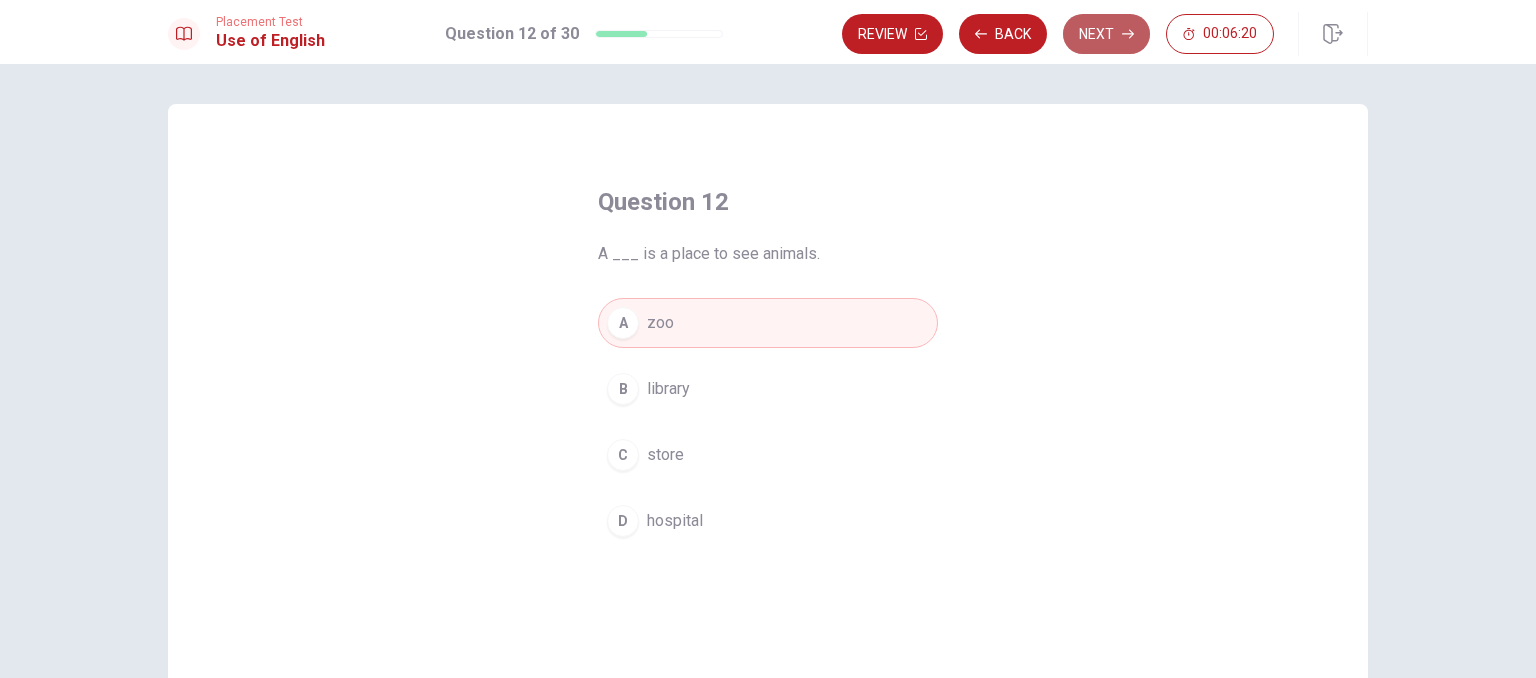 click on "Next" at bounding box center (1106, 34) 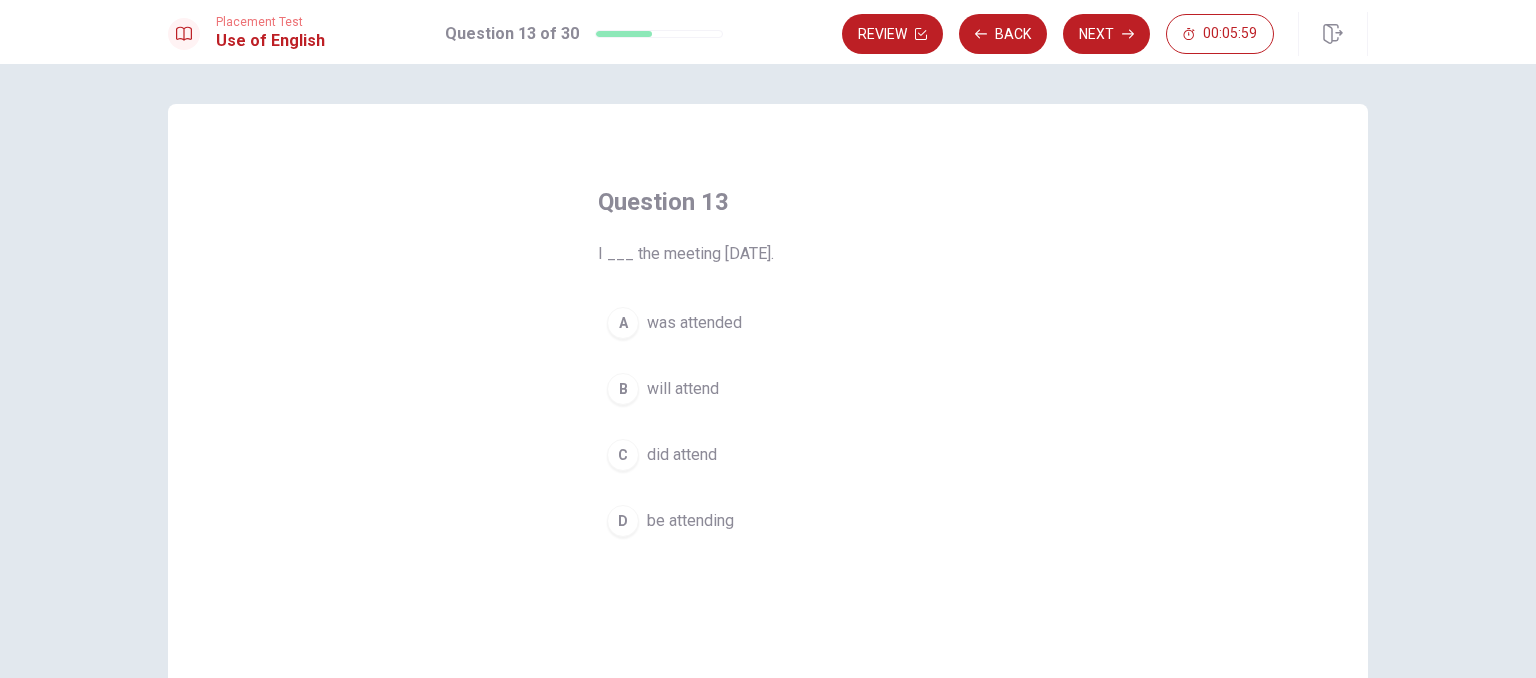 click on "did attend" at bounding box center [682, 455] 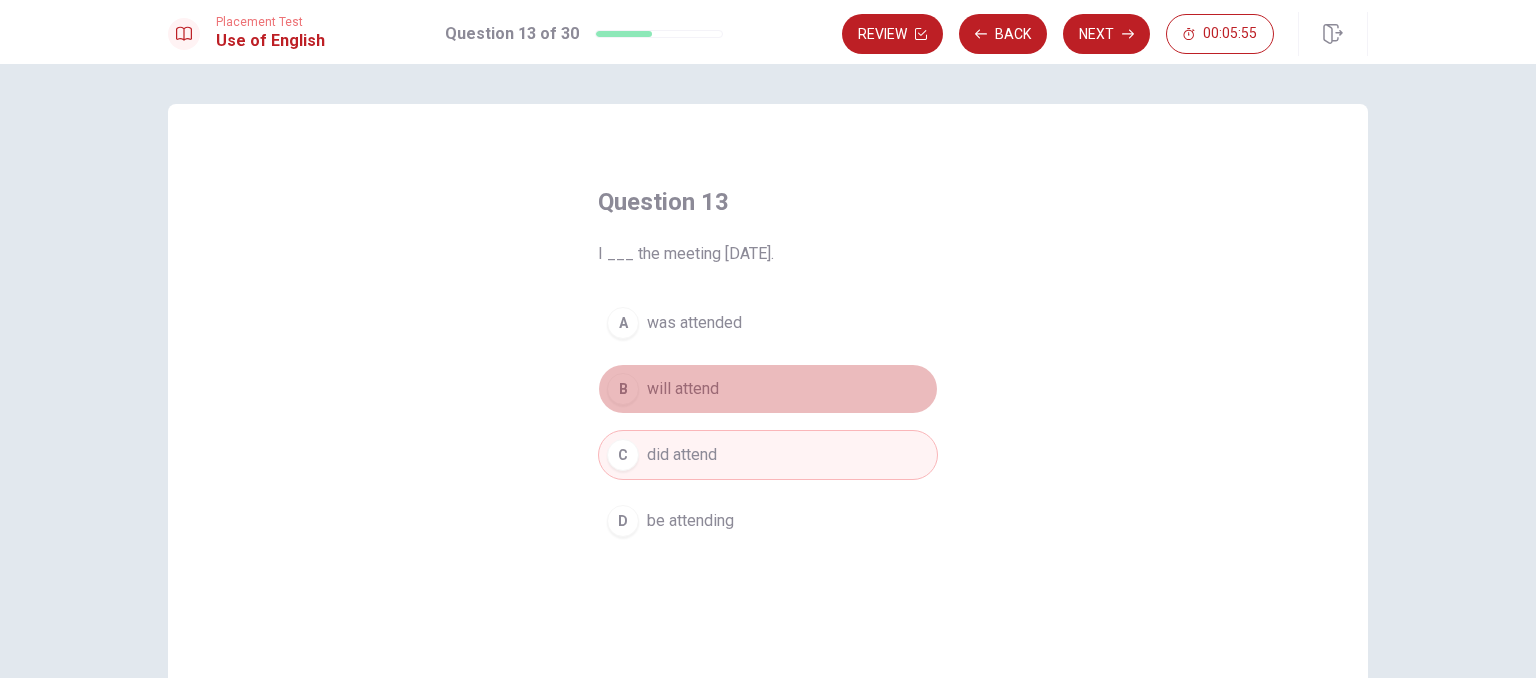 click on "will attend" at bounding box center (683, 389) 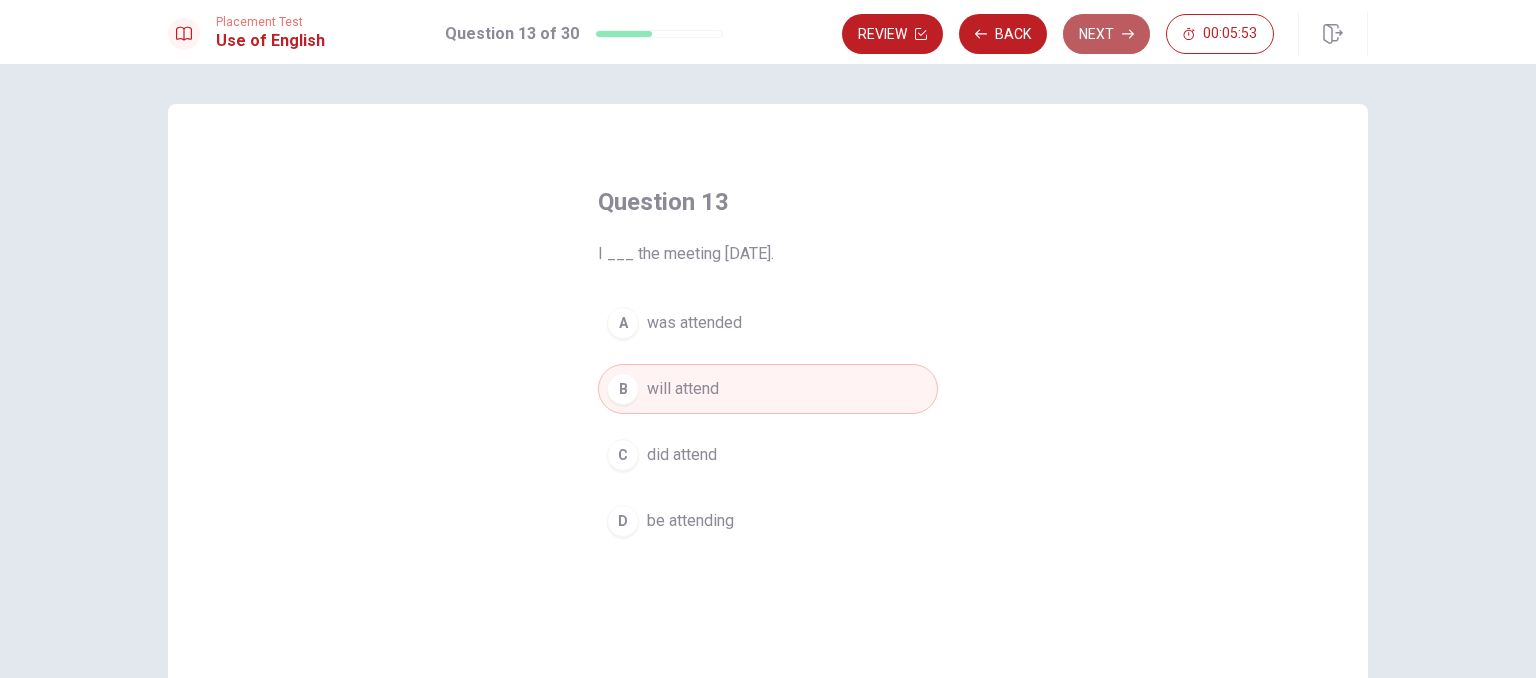 click on "Next" at bounding box center [1106, 34] 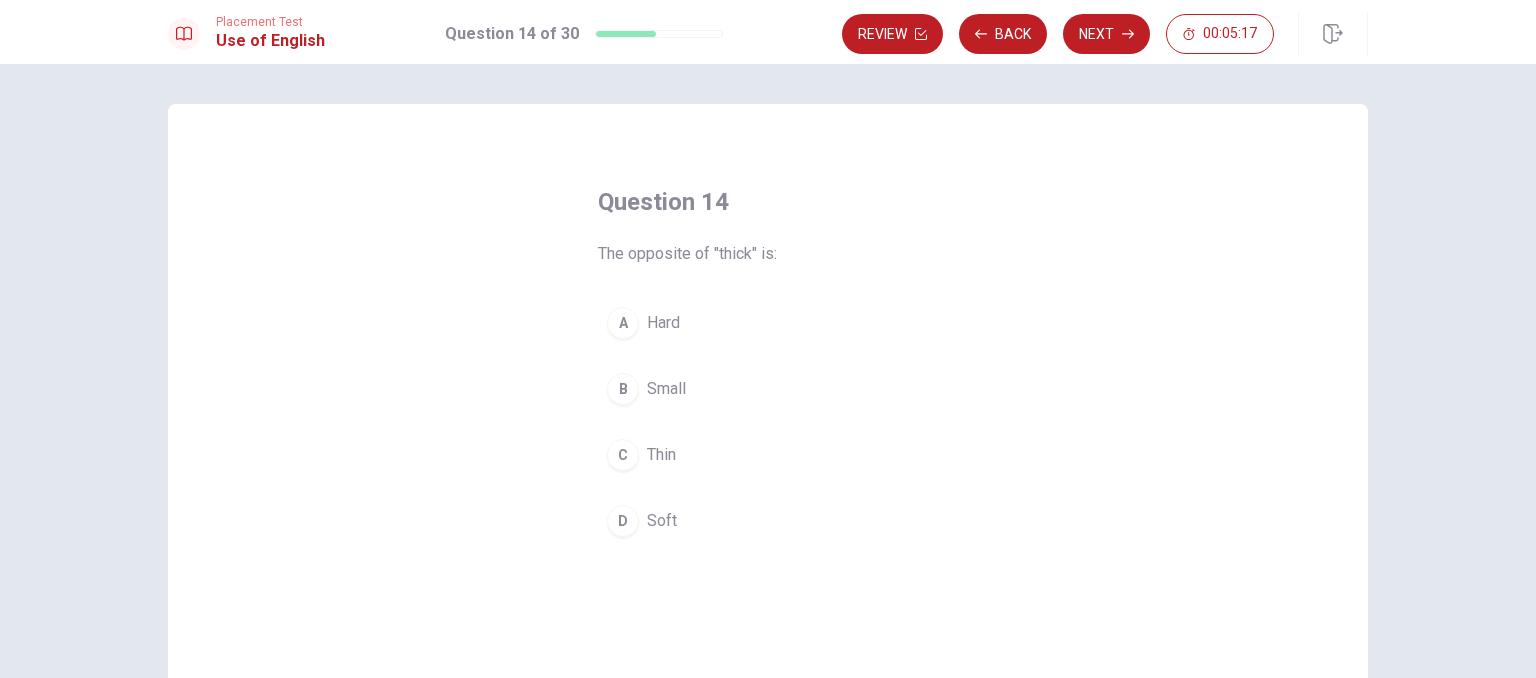 click on "C Thin" at bounding box center [768, 455] 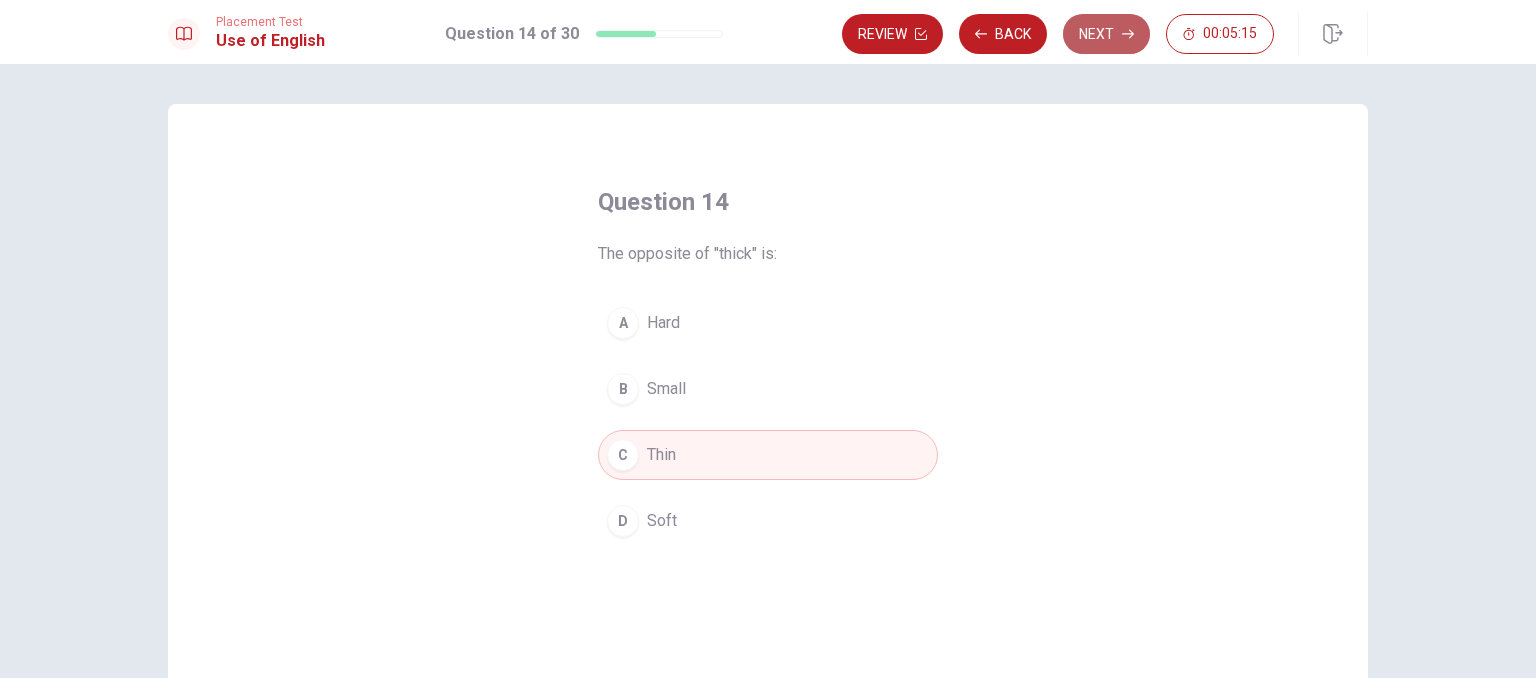 click on "Next" at bounding box center [1106, 34] 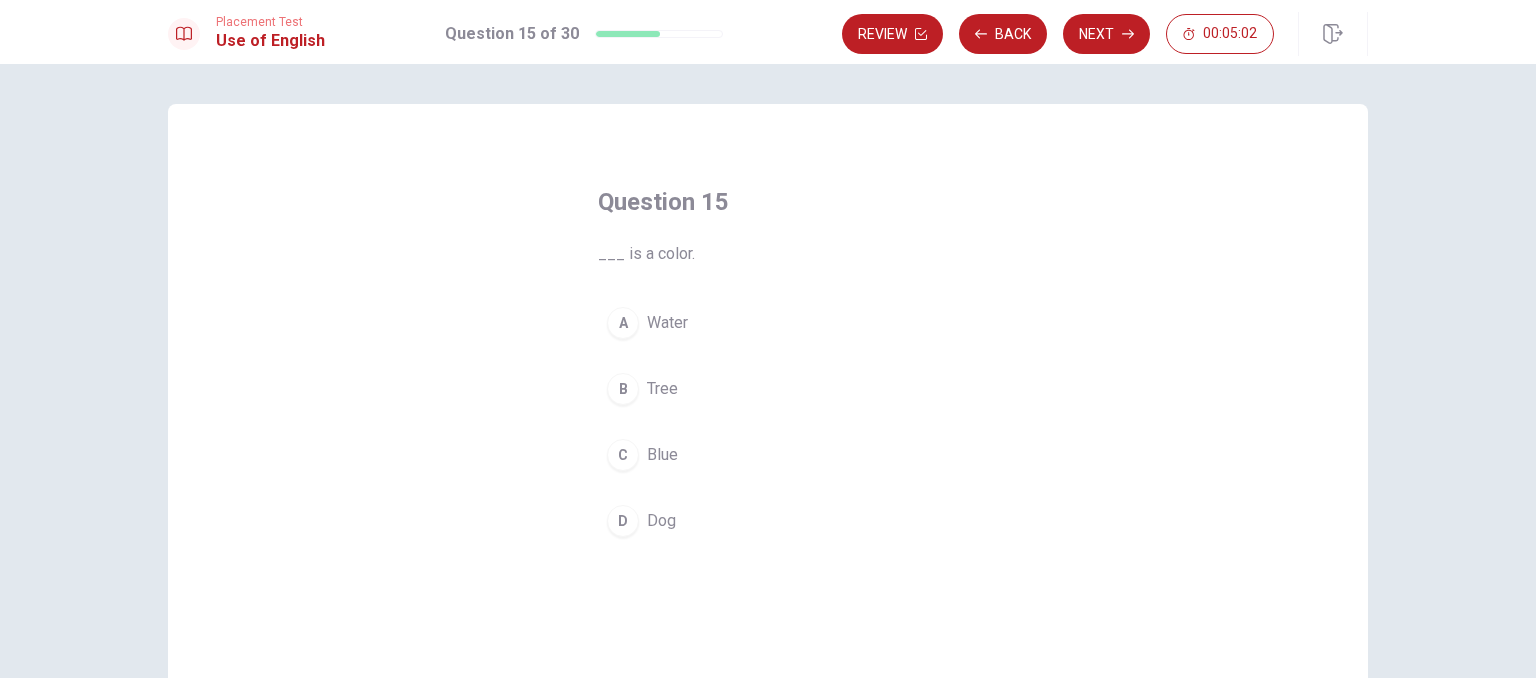 click on "C Blue" at bounding box center [768, 455] 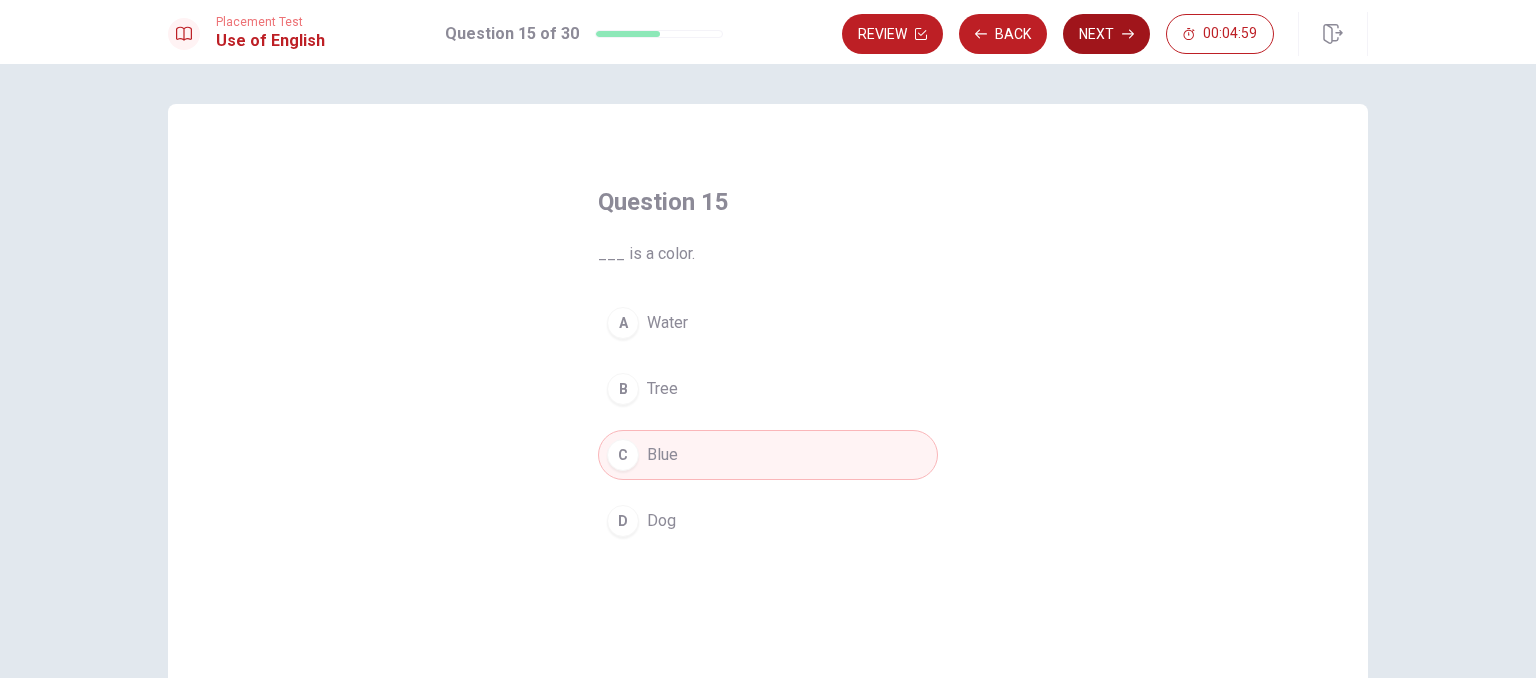 click on "Next" at bounding box center [1106, 34] 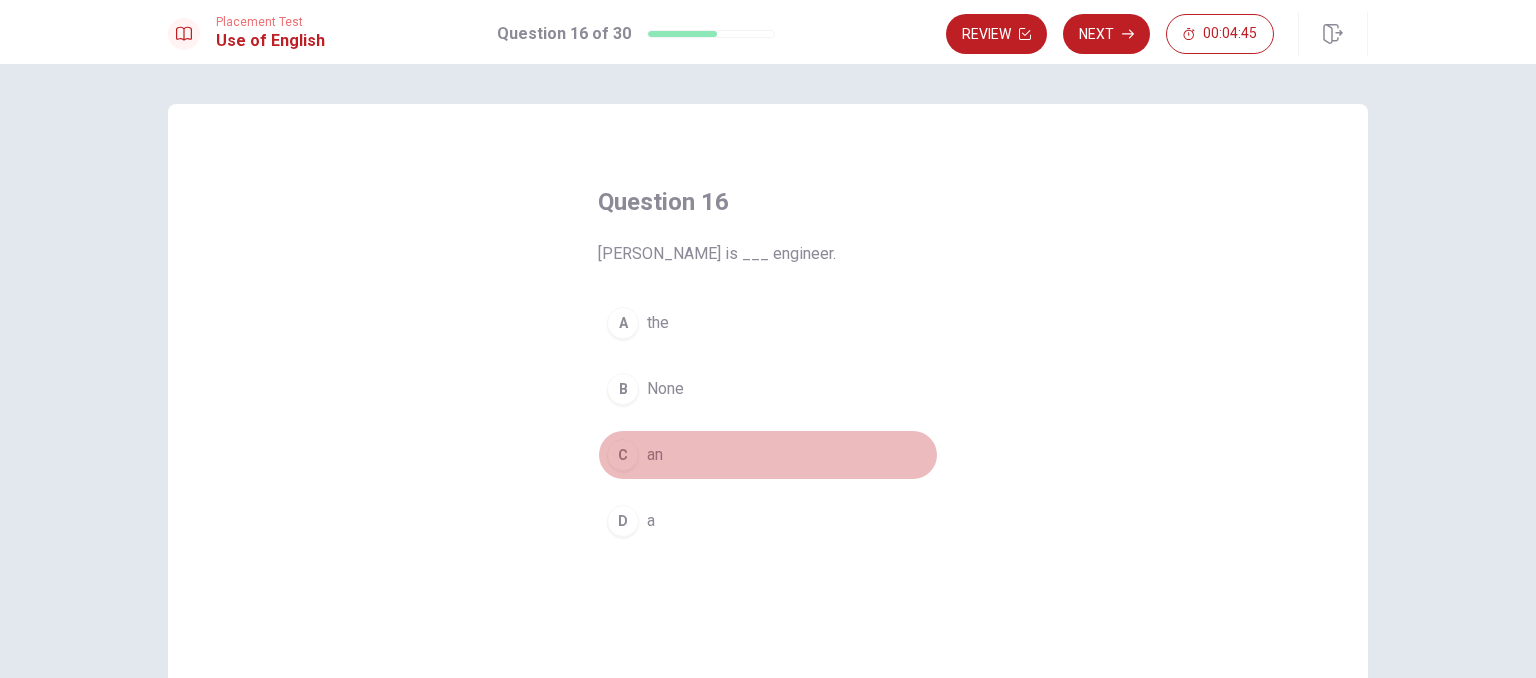 click on "C an" at bounding box center [768, 455] 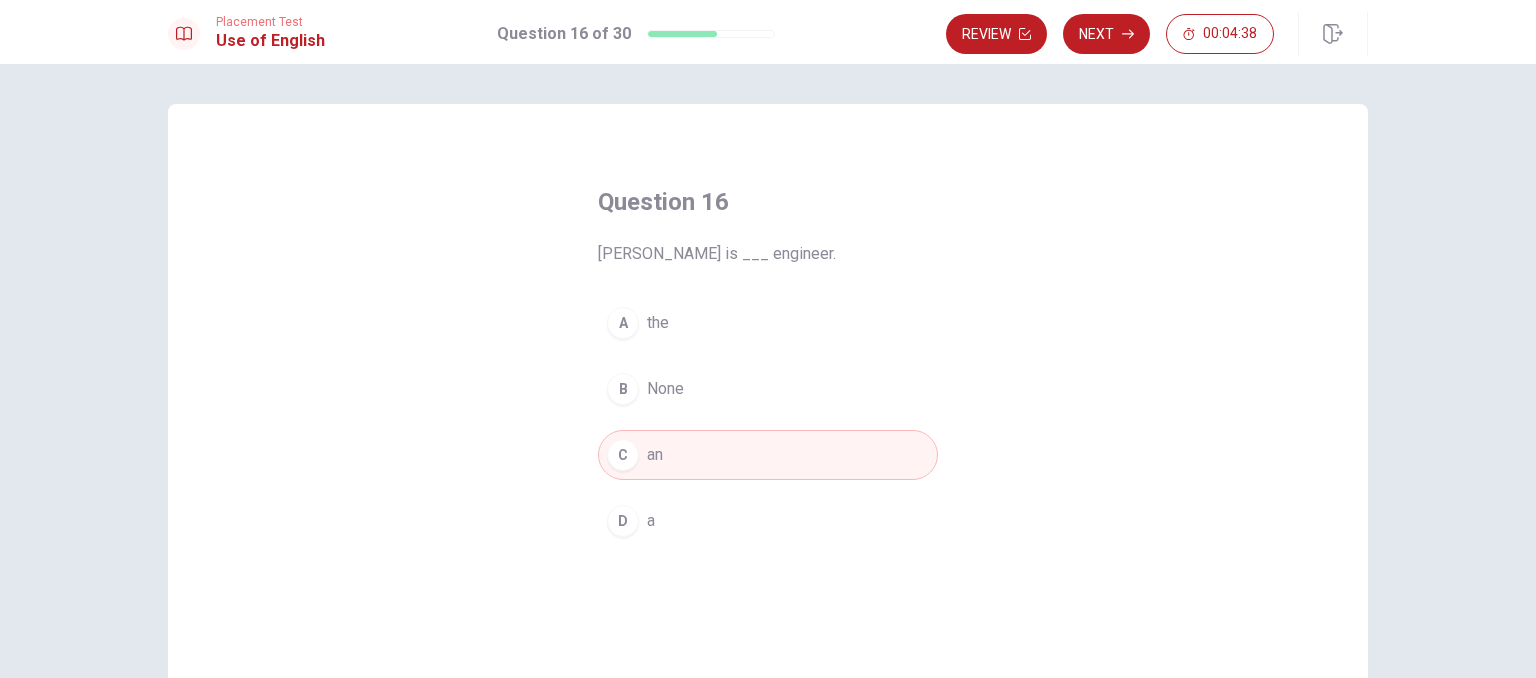 click on "D a" at bounding box center (768, 521) 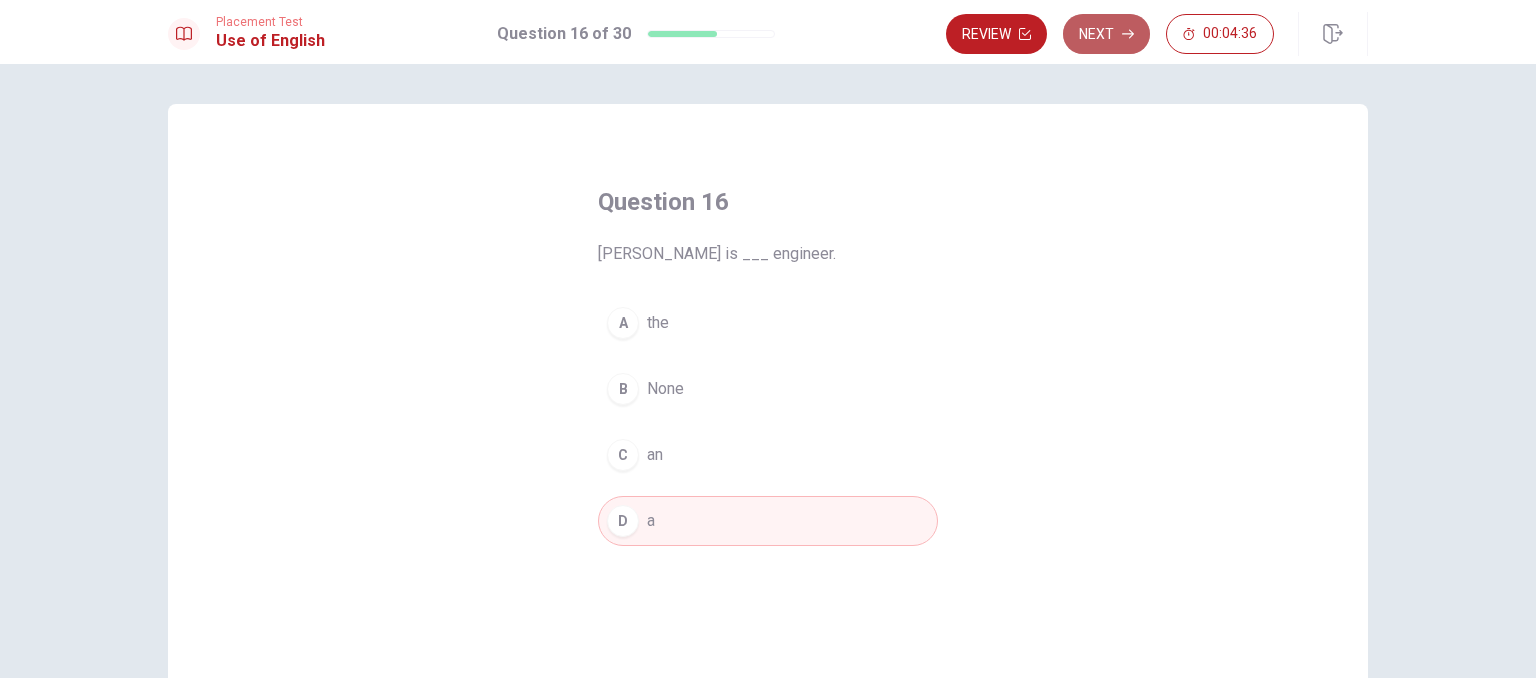 click on "Next" at bounding box center [1106, 34] 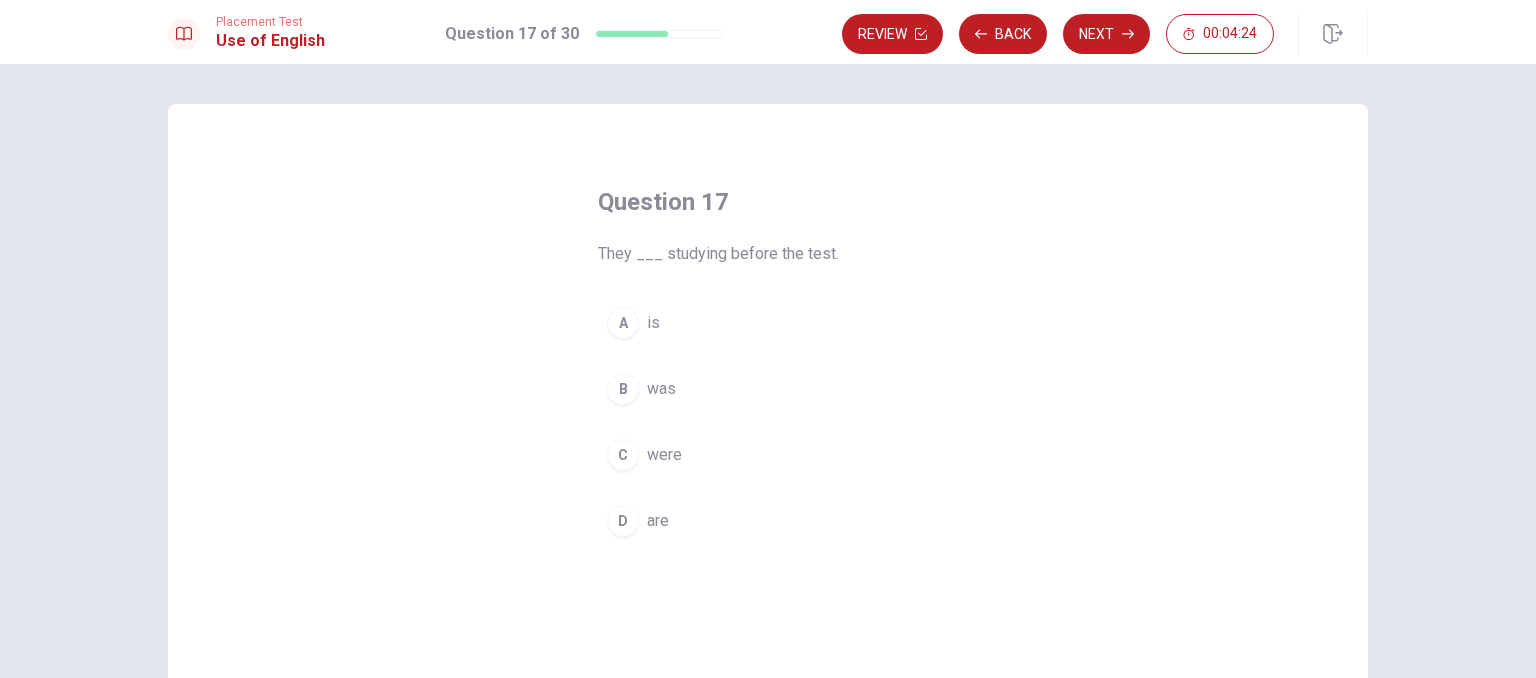 click on "are" at bounding box center (658, 521) 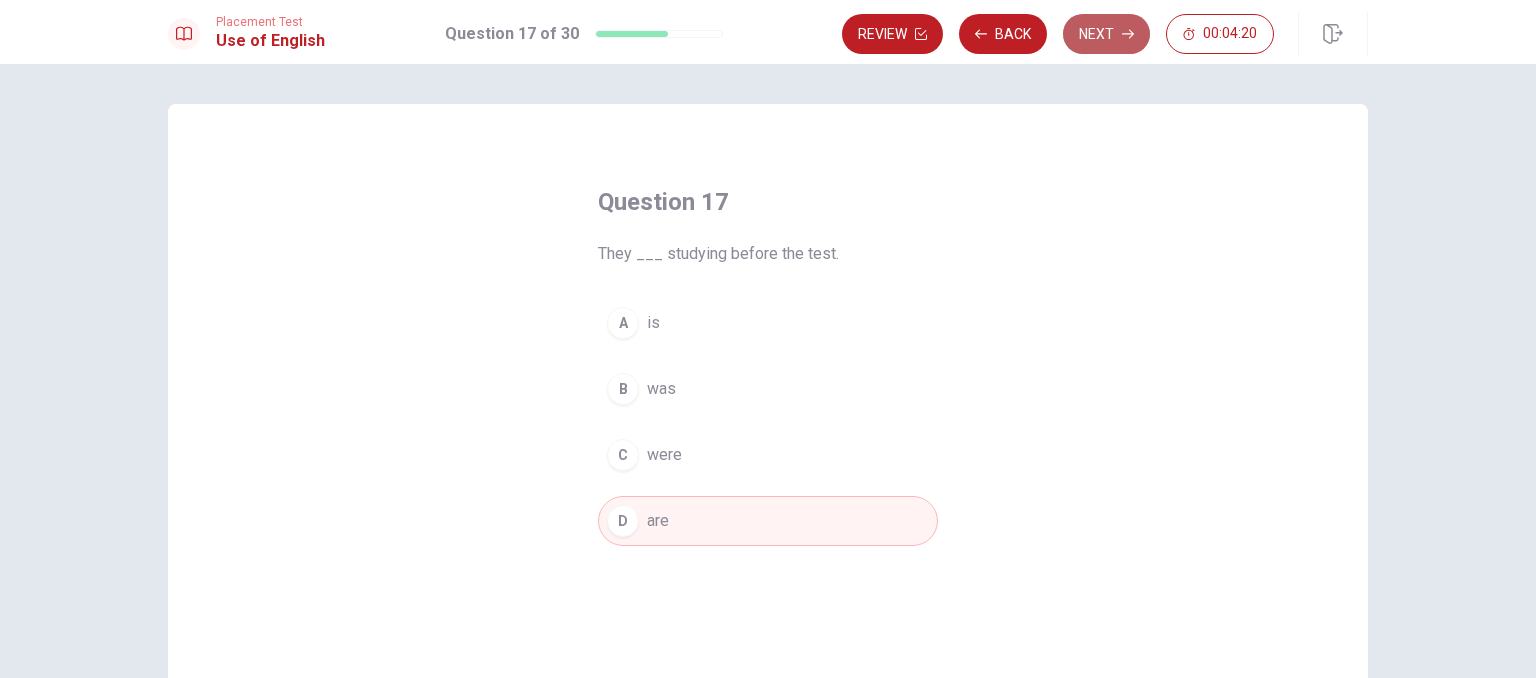 click on "Next" at bounding box center (1106, 34) 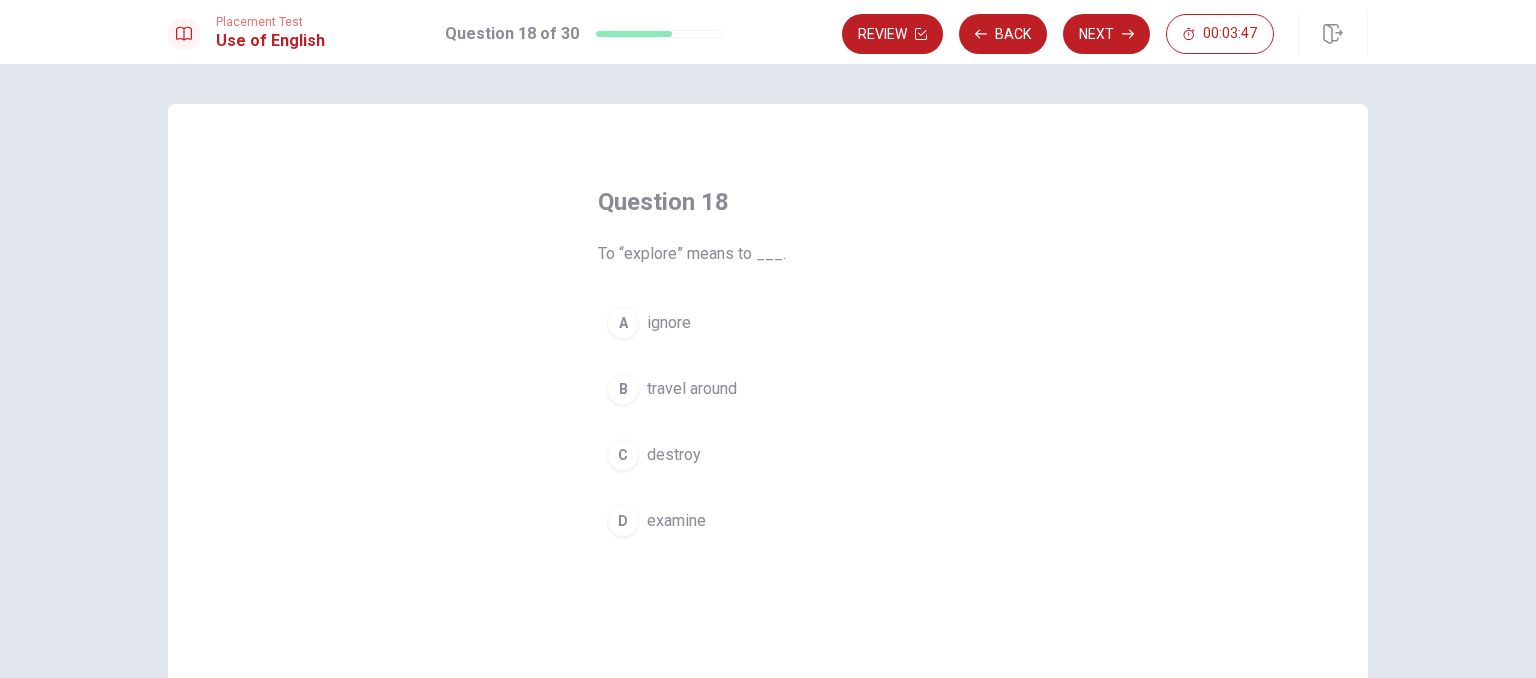 click on "B travel around" at bounding box center (768, 389) 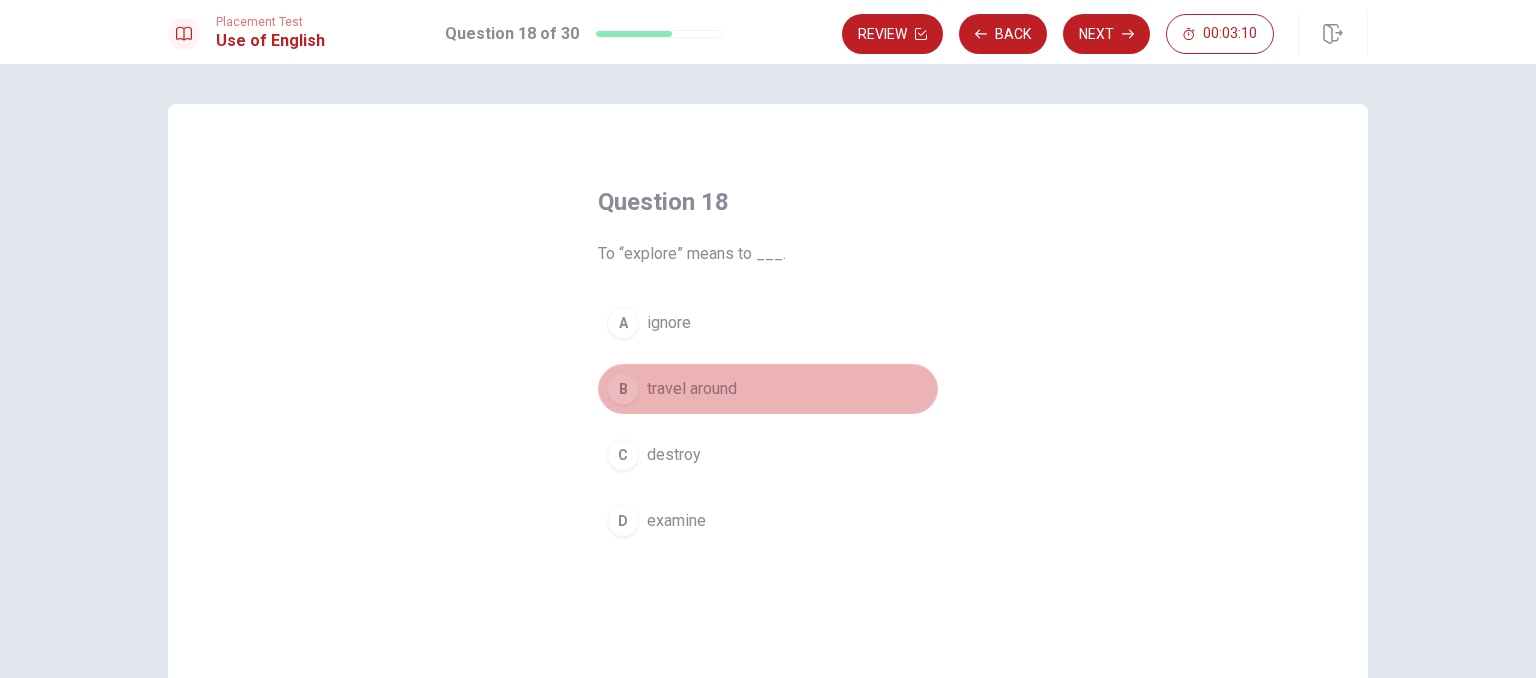 click on "travel around" at bounding box center (692, 389) 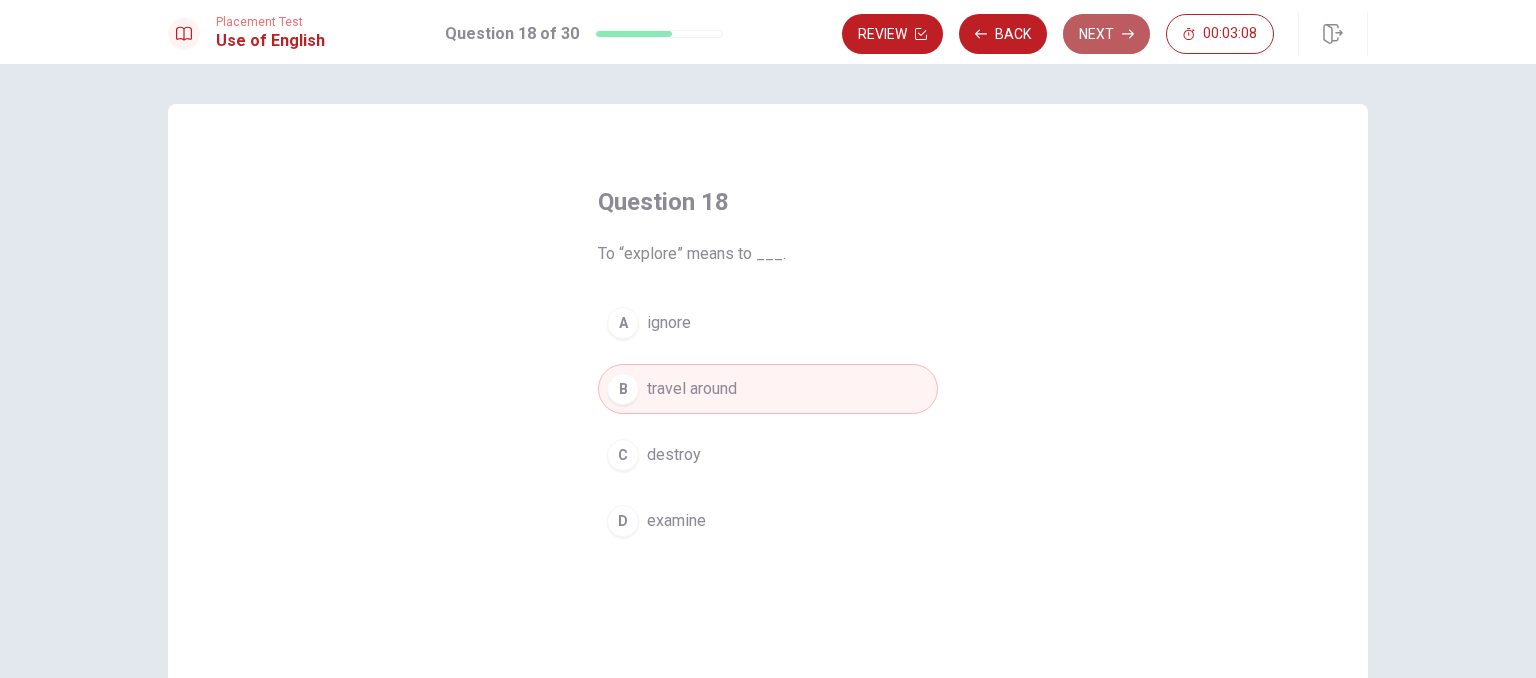 click on "Next" at bounding box center (1106, 34) 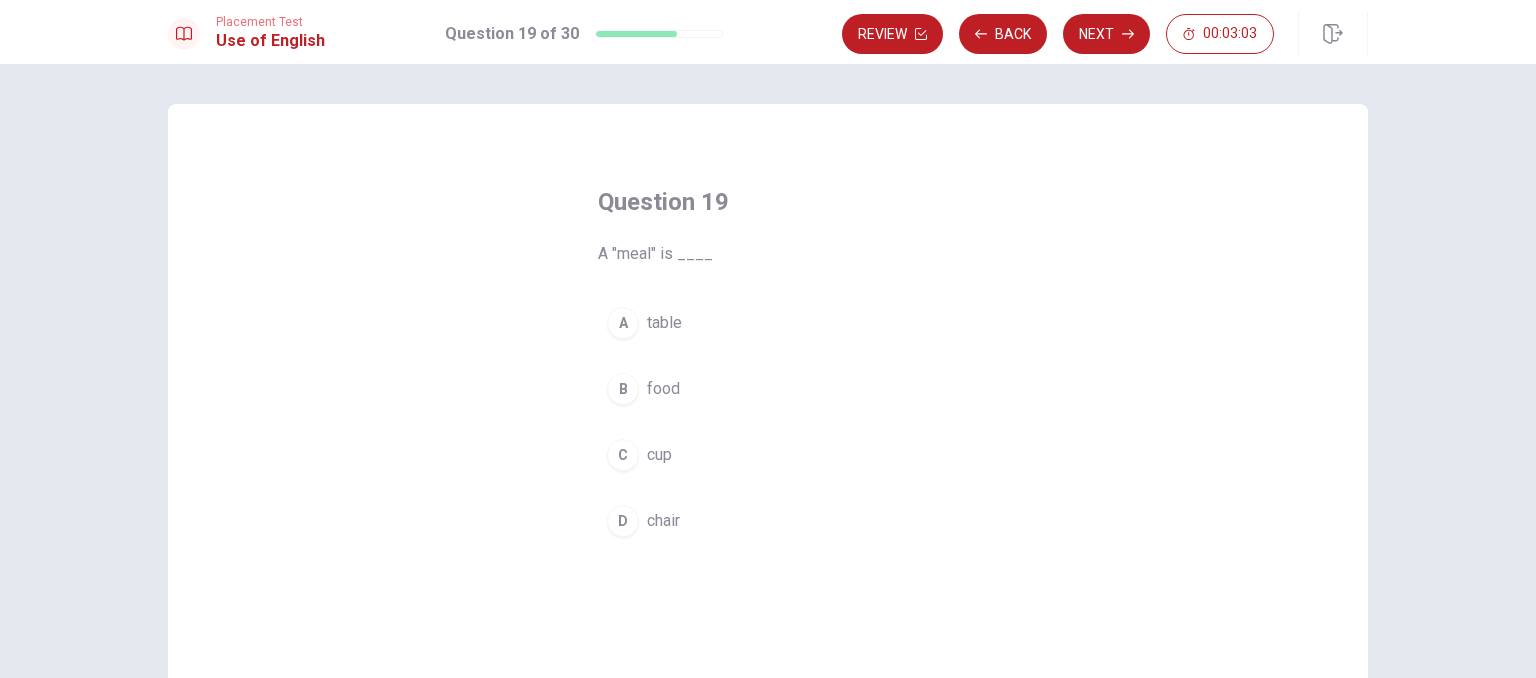 click on "B food" at bounding box center [768, 389] 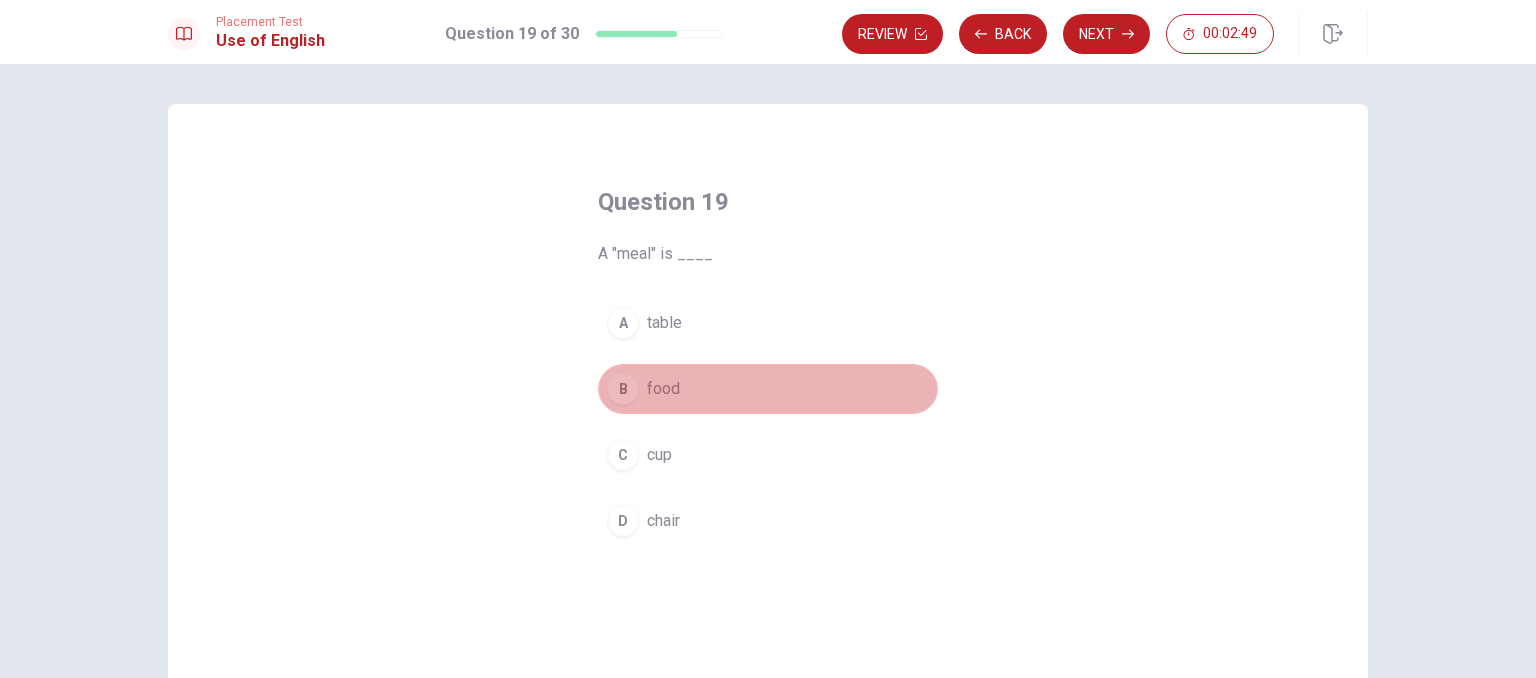 click on "B food" at bounding box center [768, 389] 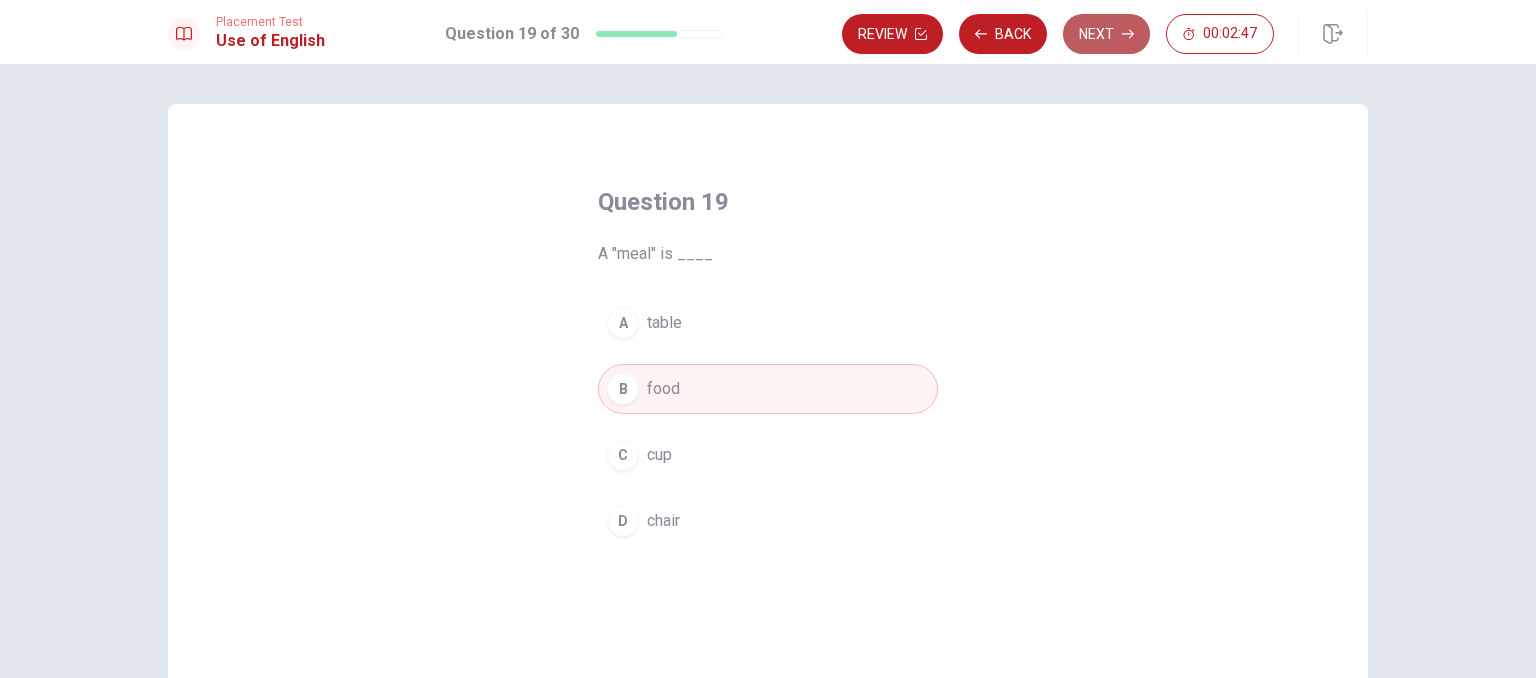 click on "Next" at bounding box center (1106, 34) 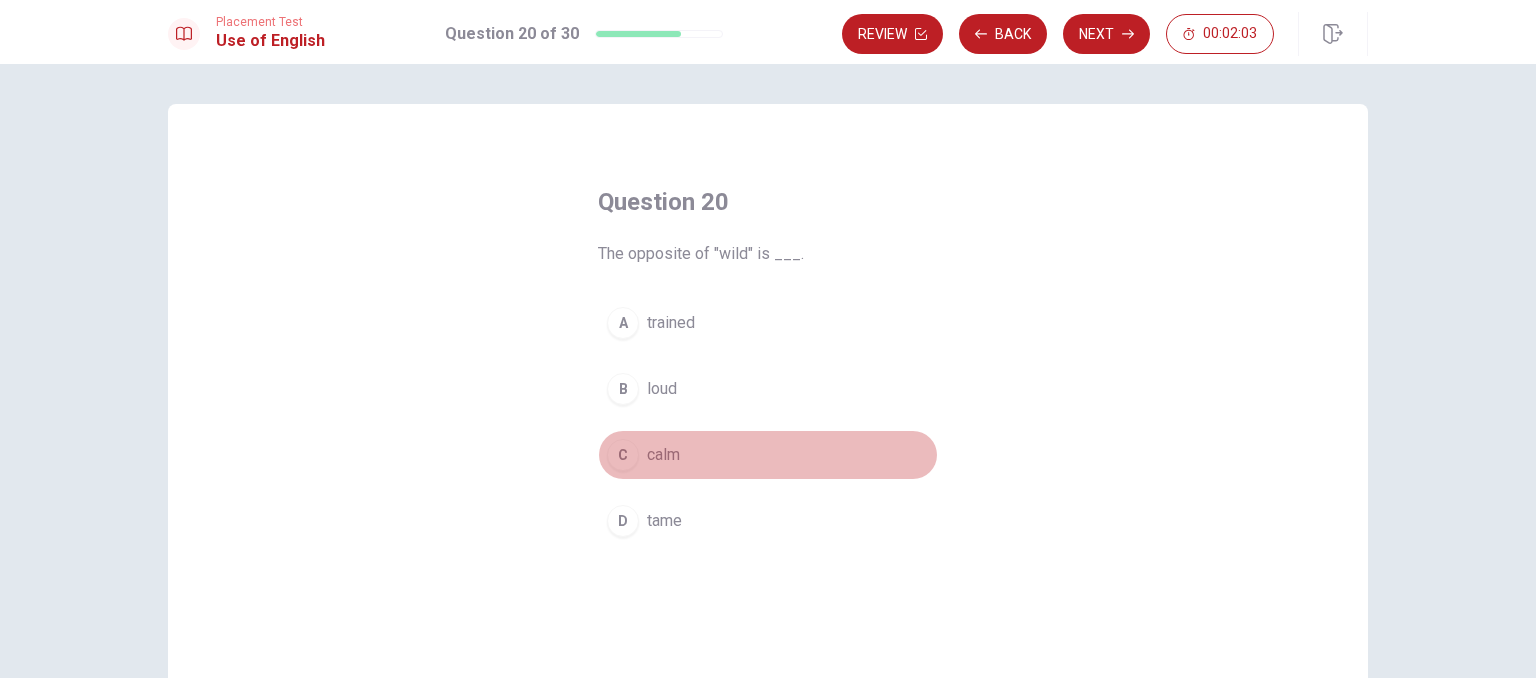click on "calm" at bounding box center (663, 455) 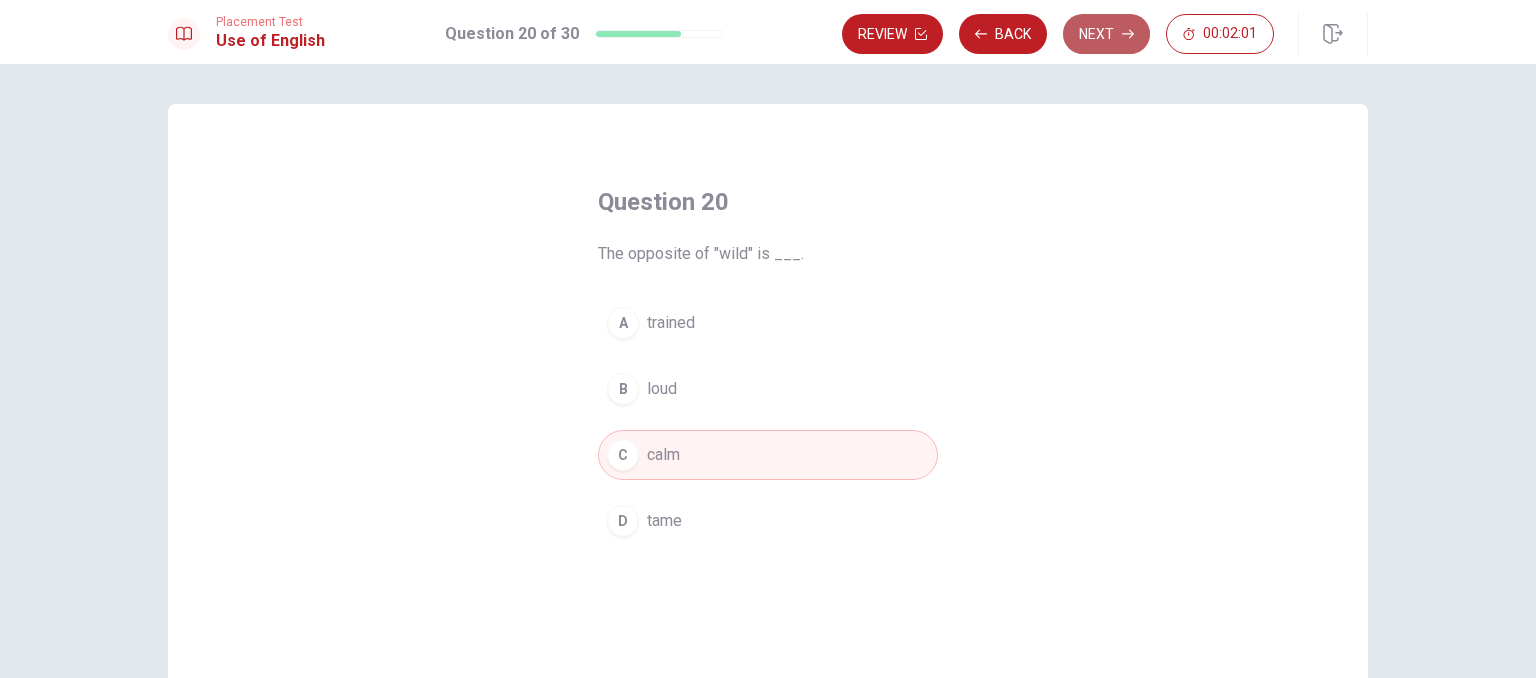 click on "Next" at bounding box center [1106, 34] 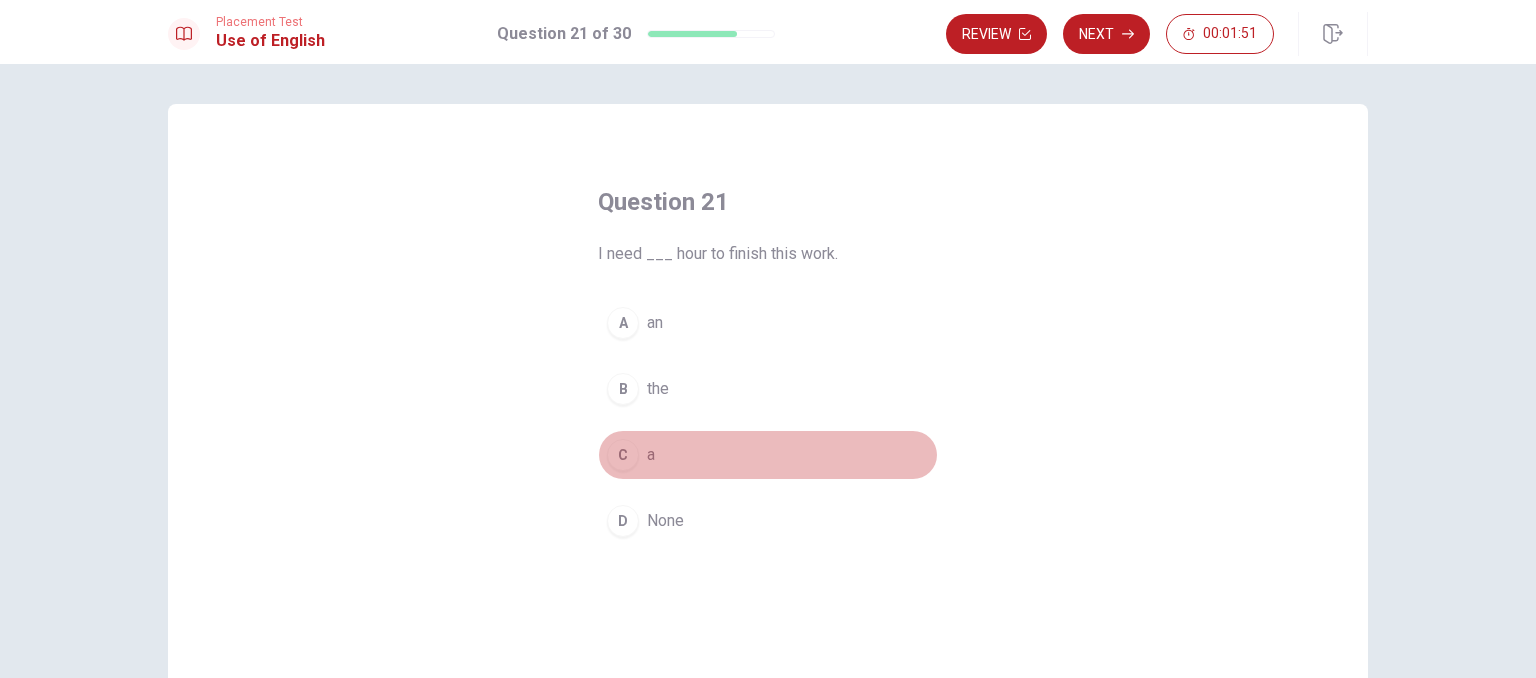 click on "C a" at bounding box center [768, 455] 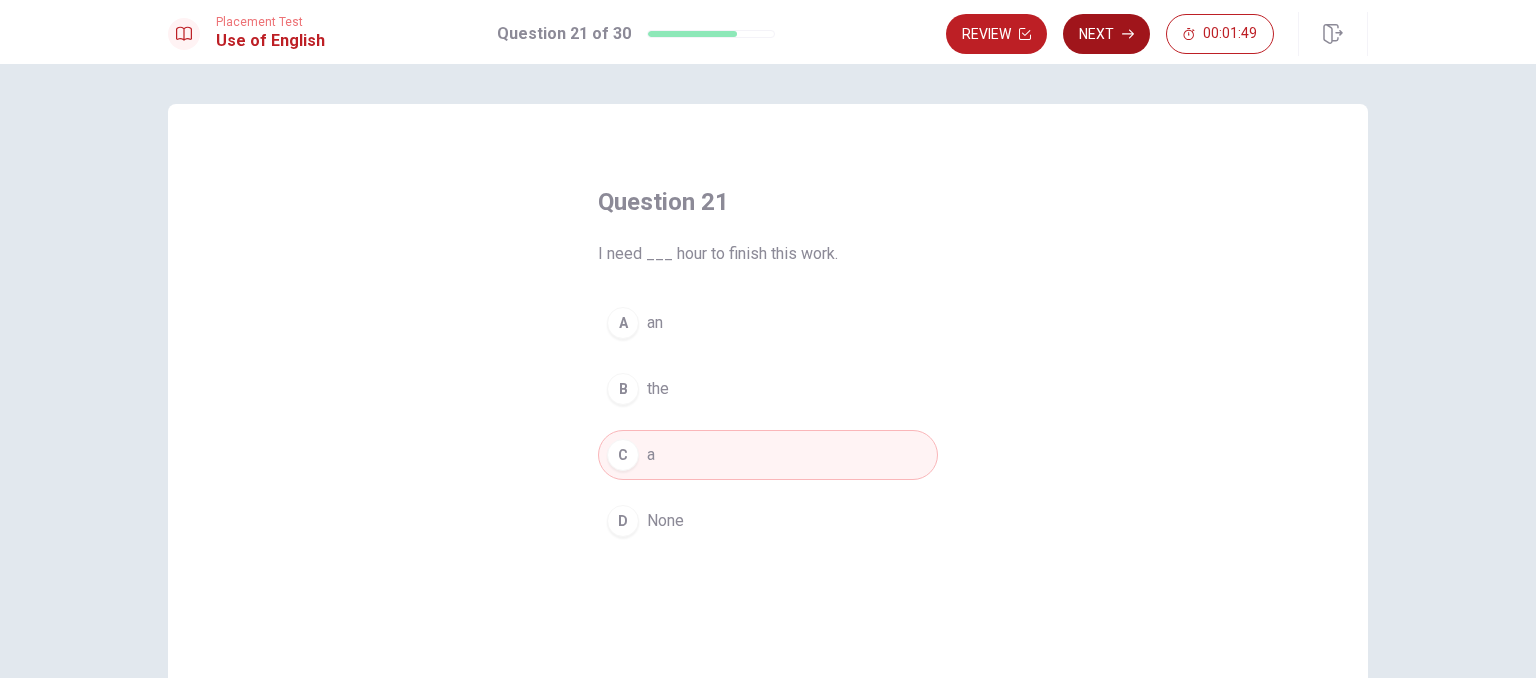 click 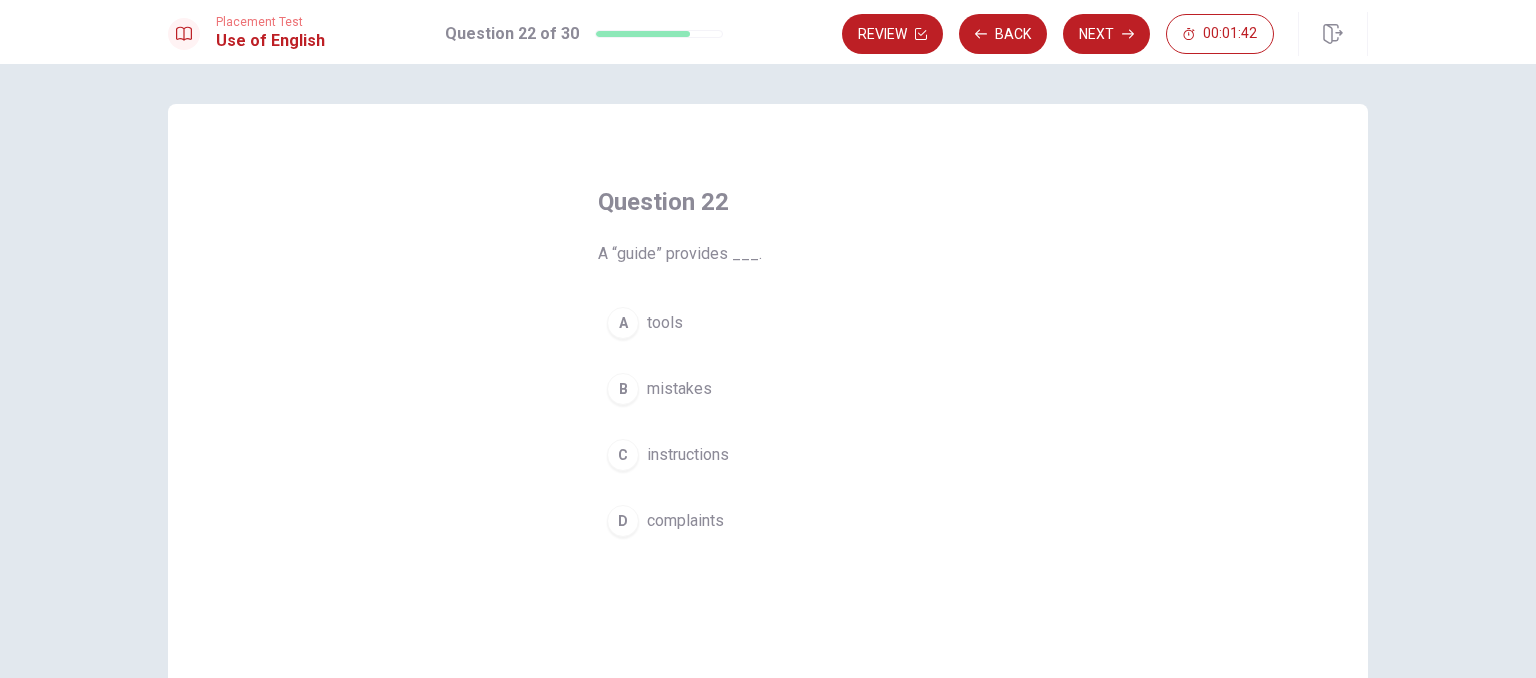 click on "instructions" at bounding box center (688, 455) 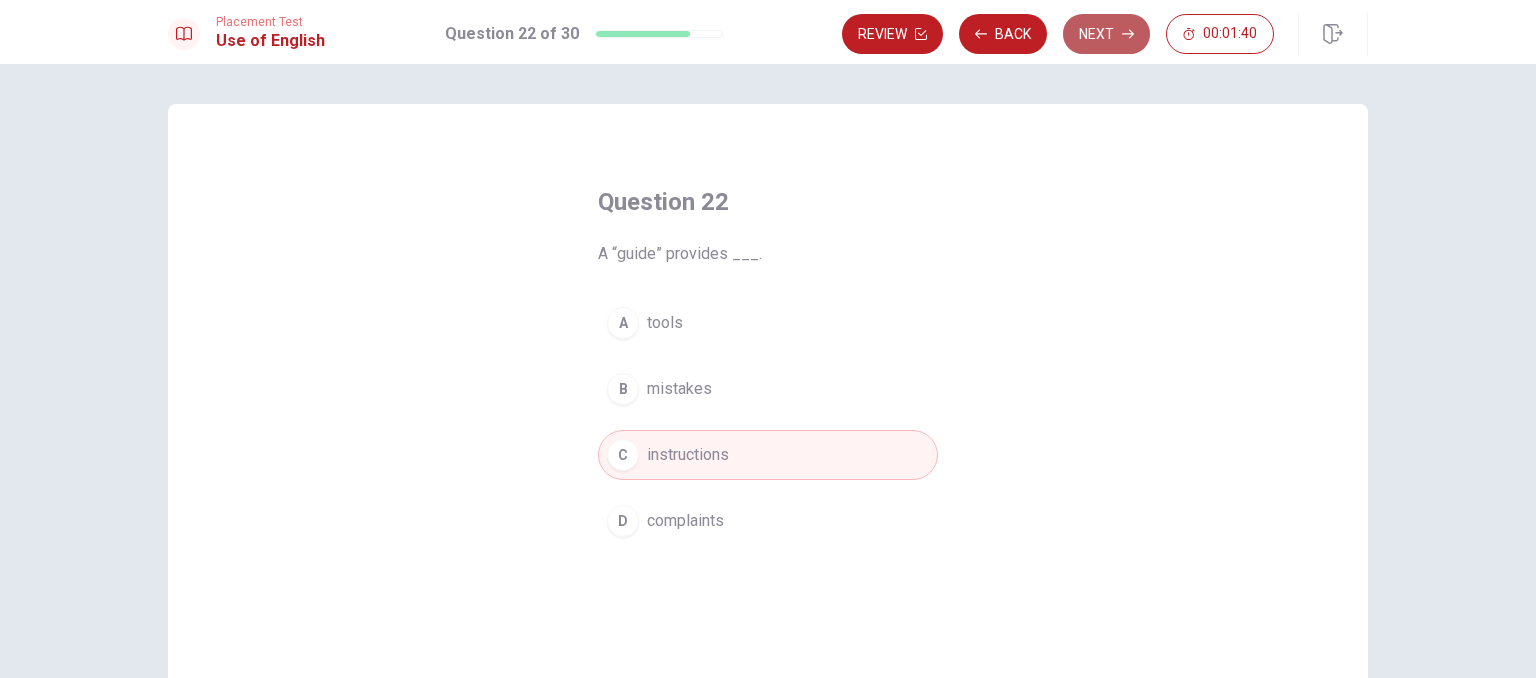 click on "Next" at bounding box center (1106, 34) 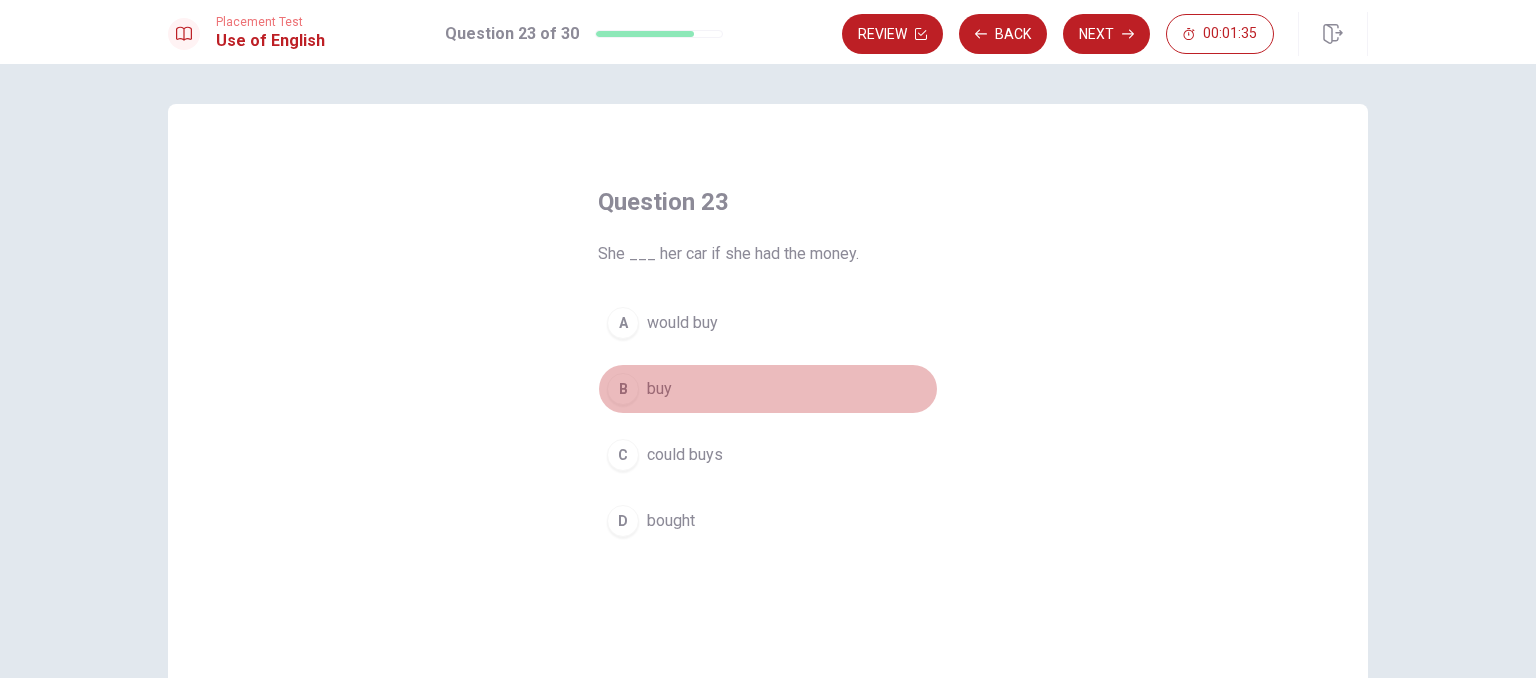 click on "B buy" at bounding box center (768, 389) 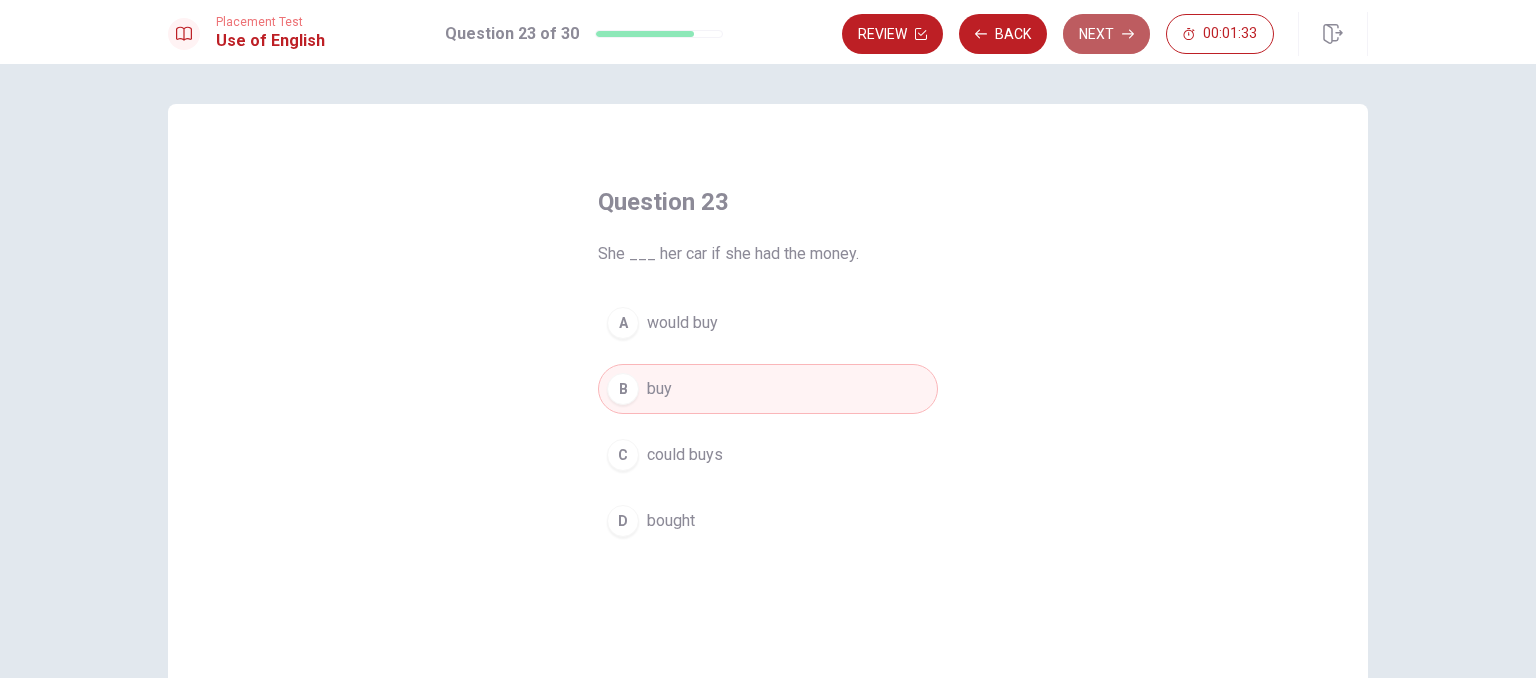 click on "Next" at bounding box center [1106, 34] 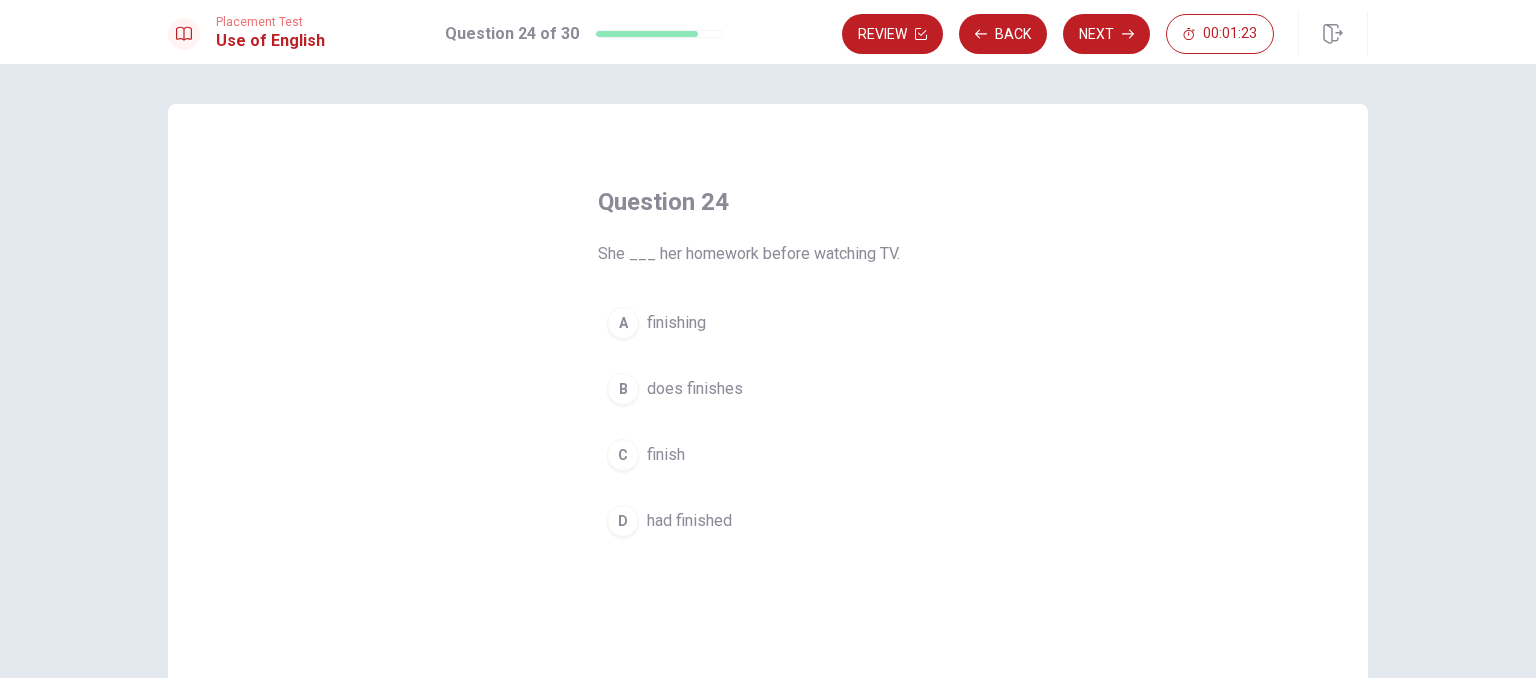 click on "finishing" at bounding box center [676, 323] 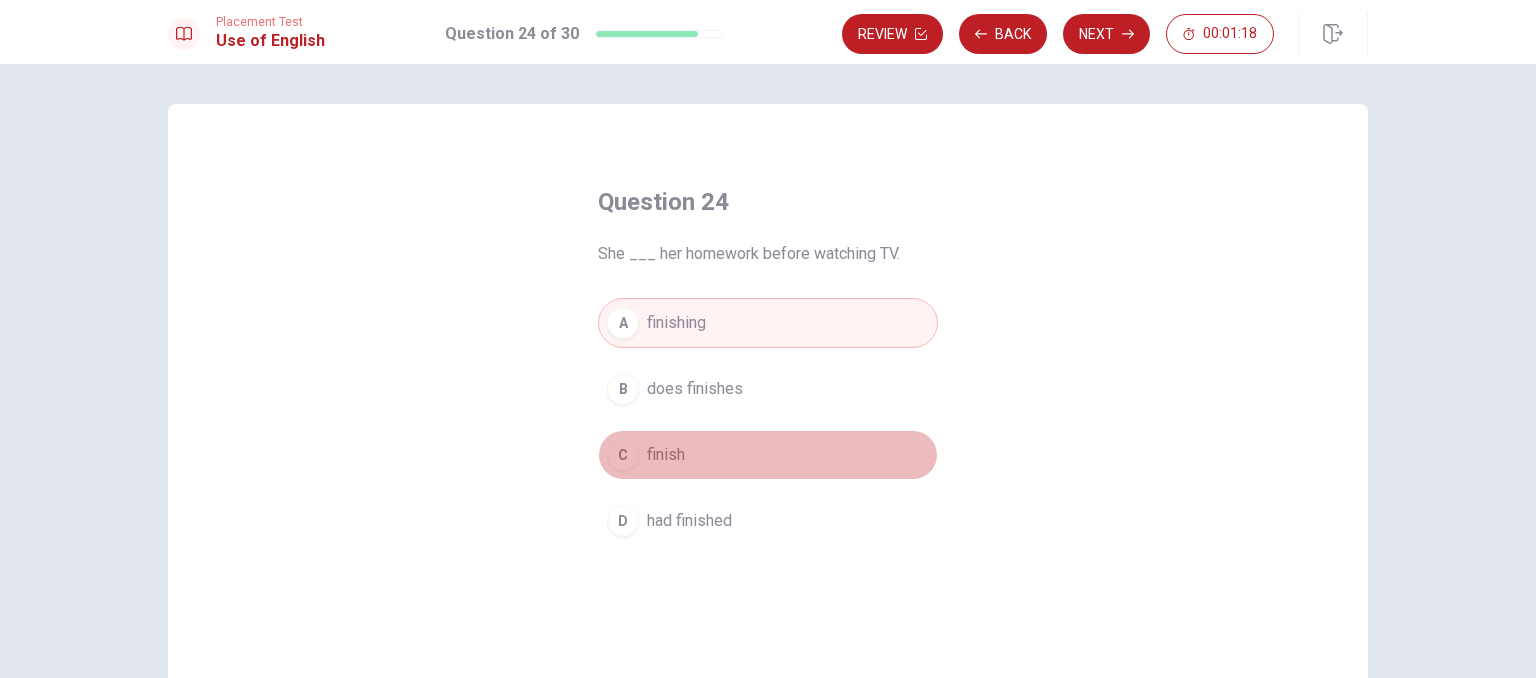 click on "finish" at bounding box center [666, 455] 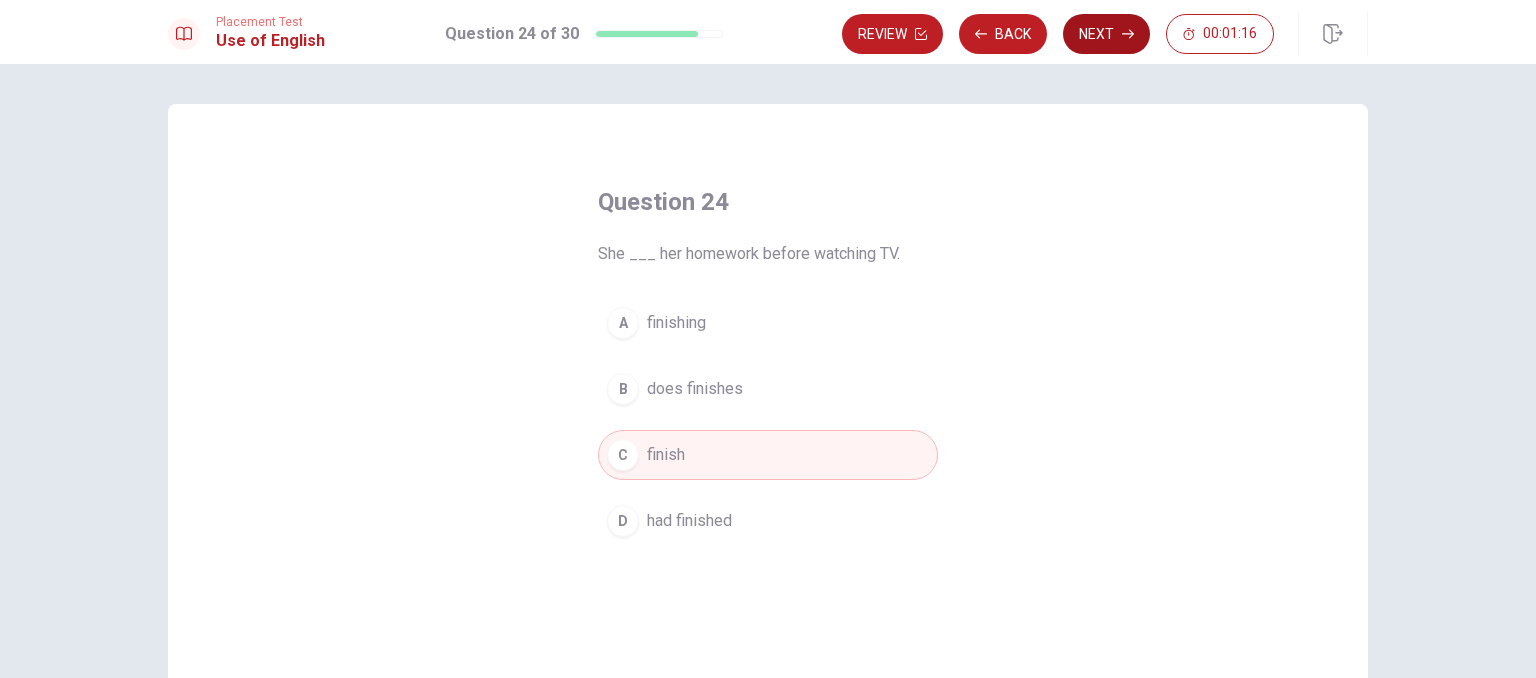 click on "Next" at bounding box center (1106, 34) 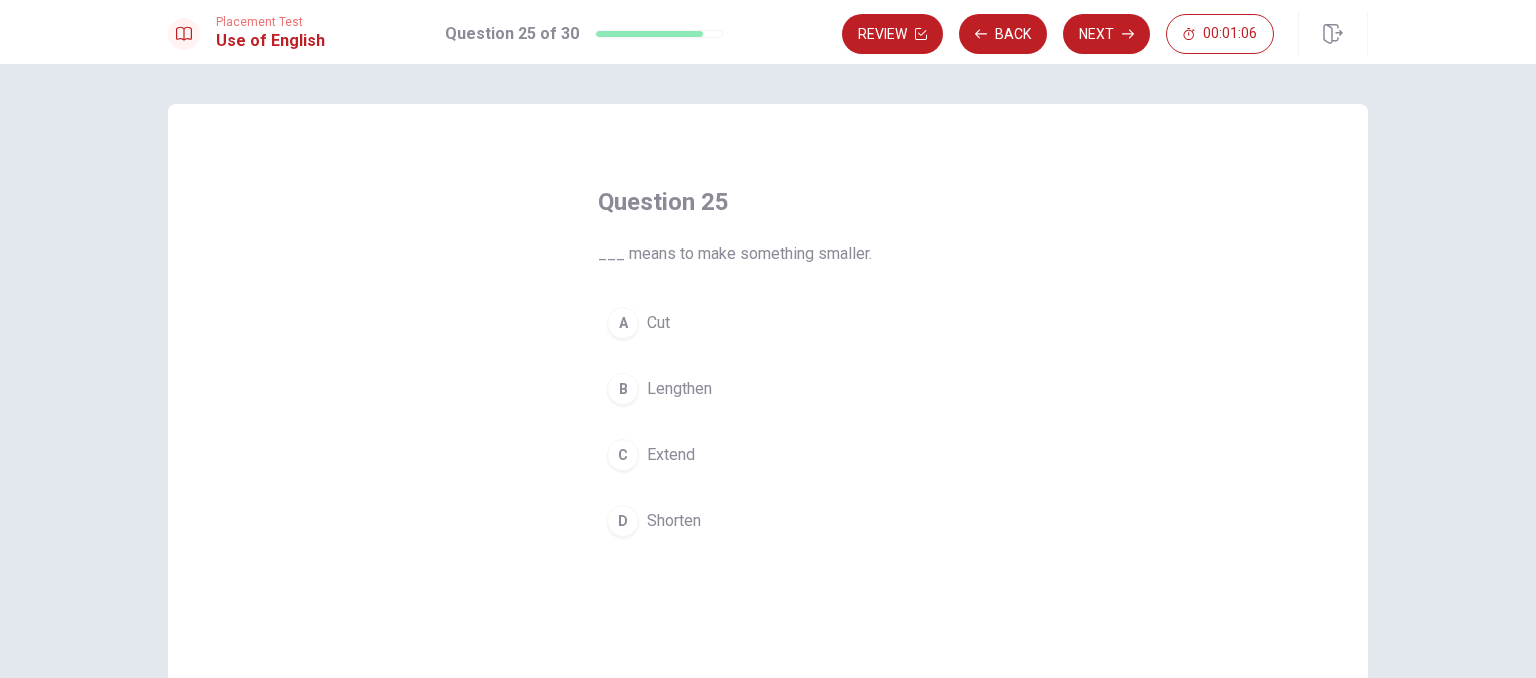 click on "A Cut" at bounding box center [768, 323] 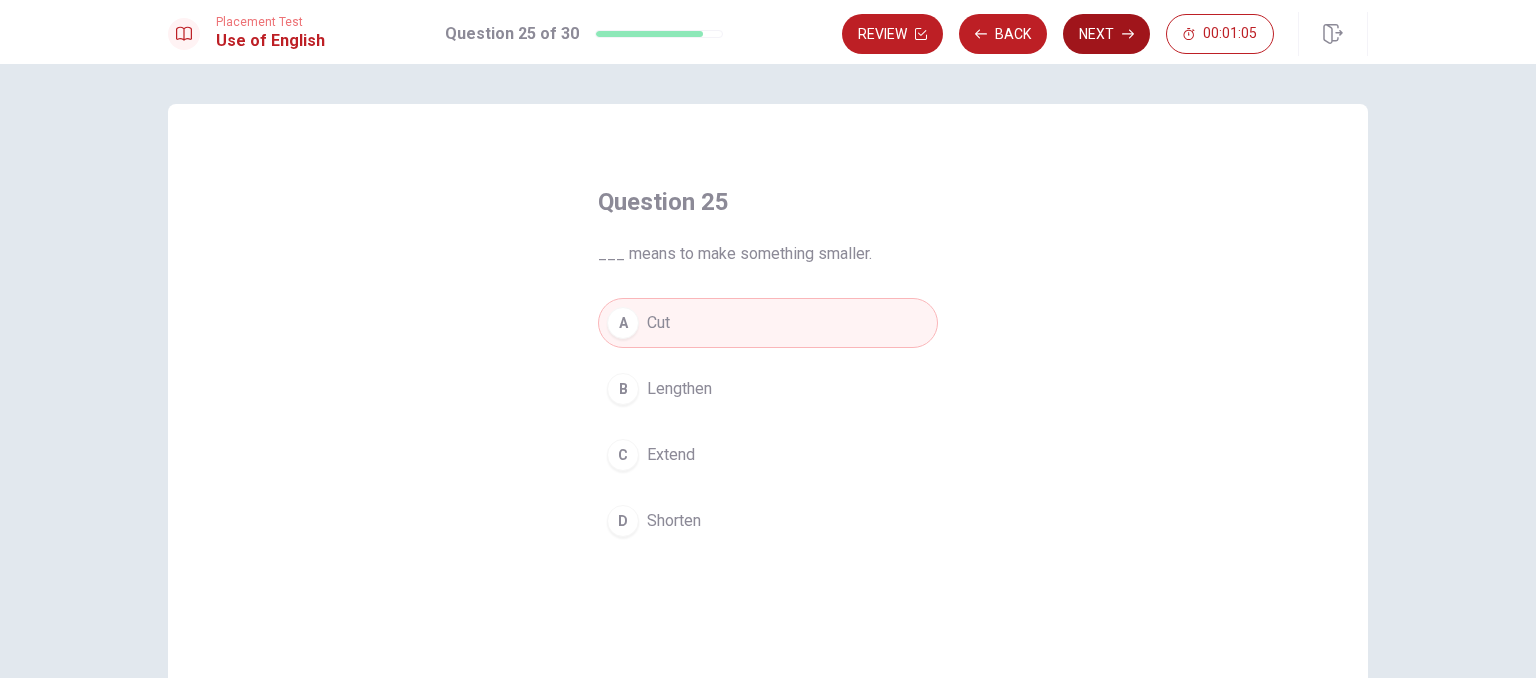 click on "Next" at bounding box center (1106, 34) 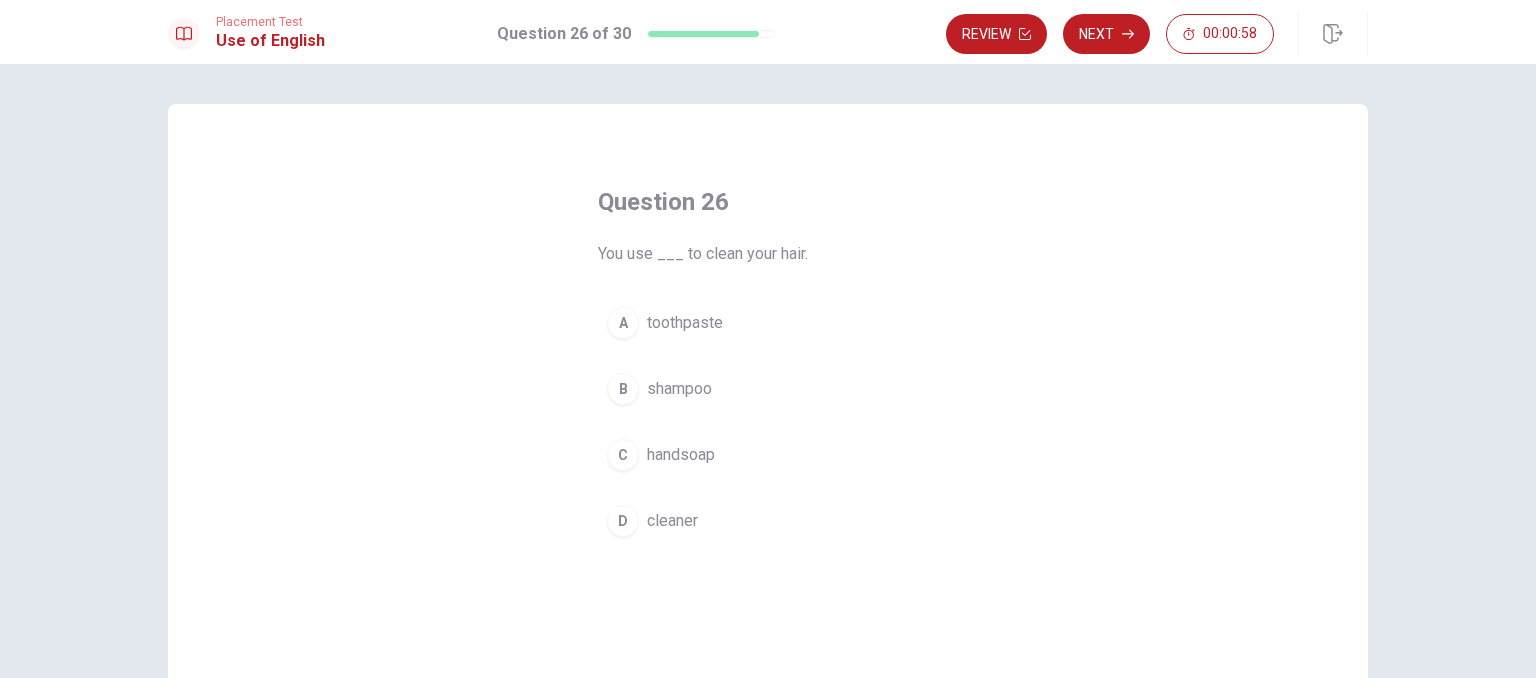 click on "shampoo" at bounding box center [679, 389] 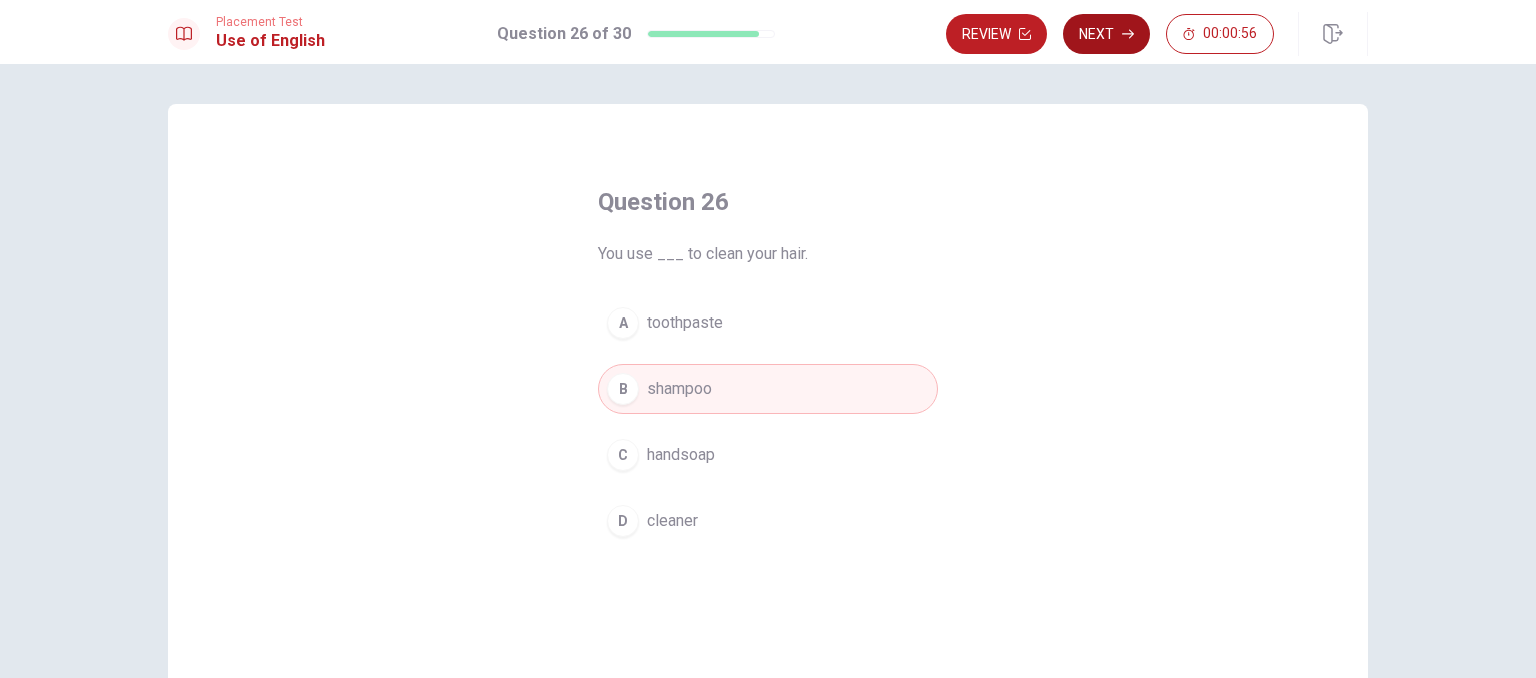 click on "Next" at bounding box center (1106, 34) 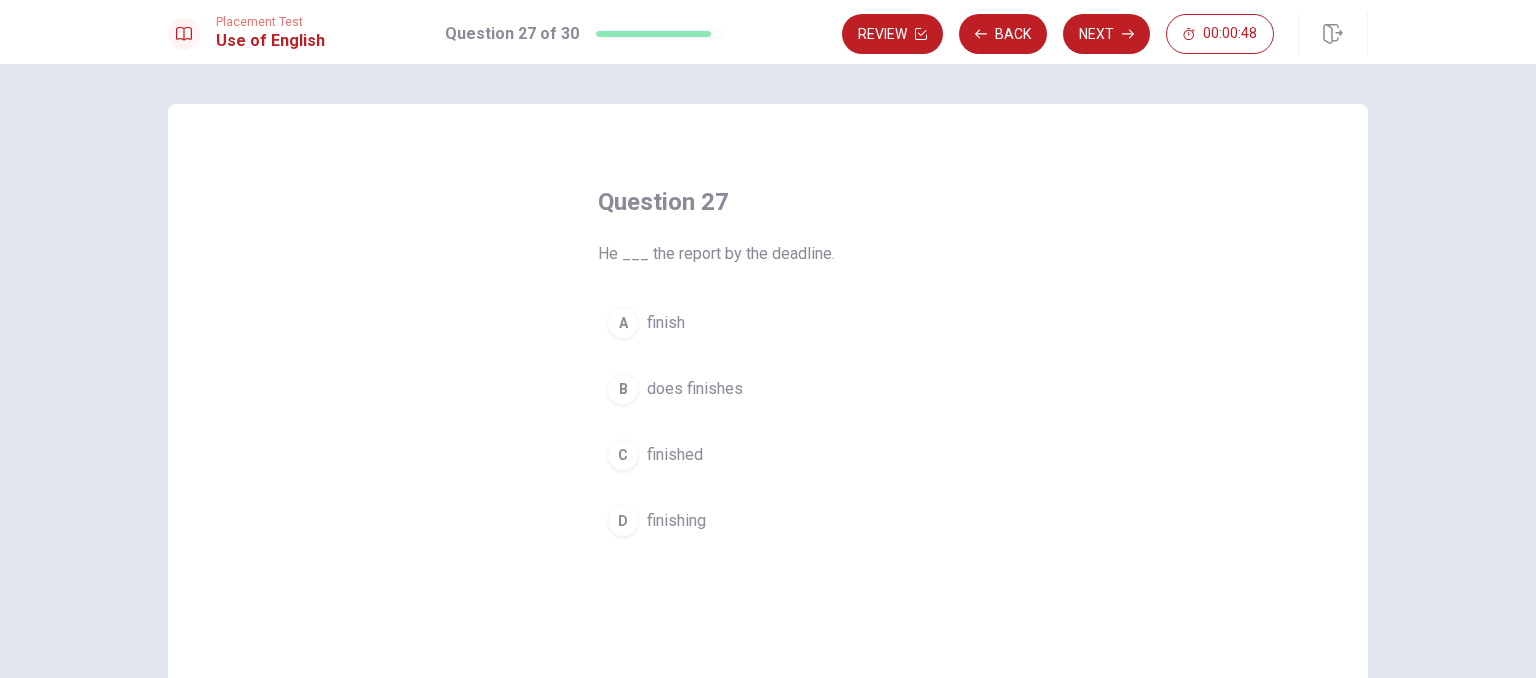 click on "finish" at bounding box center (666, 323) 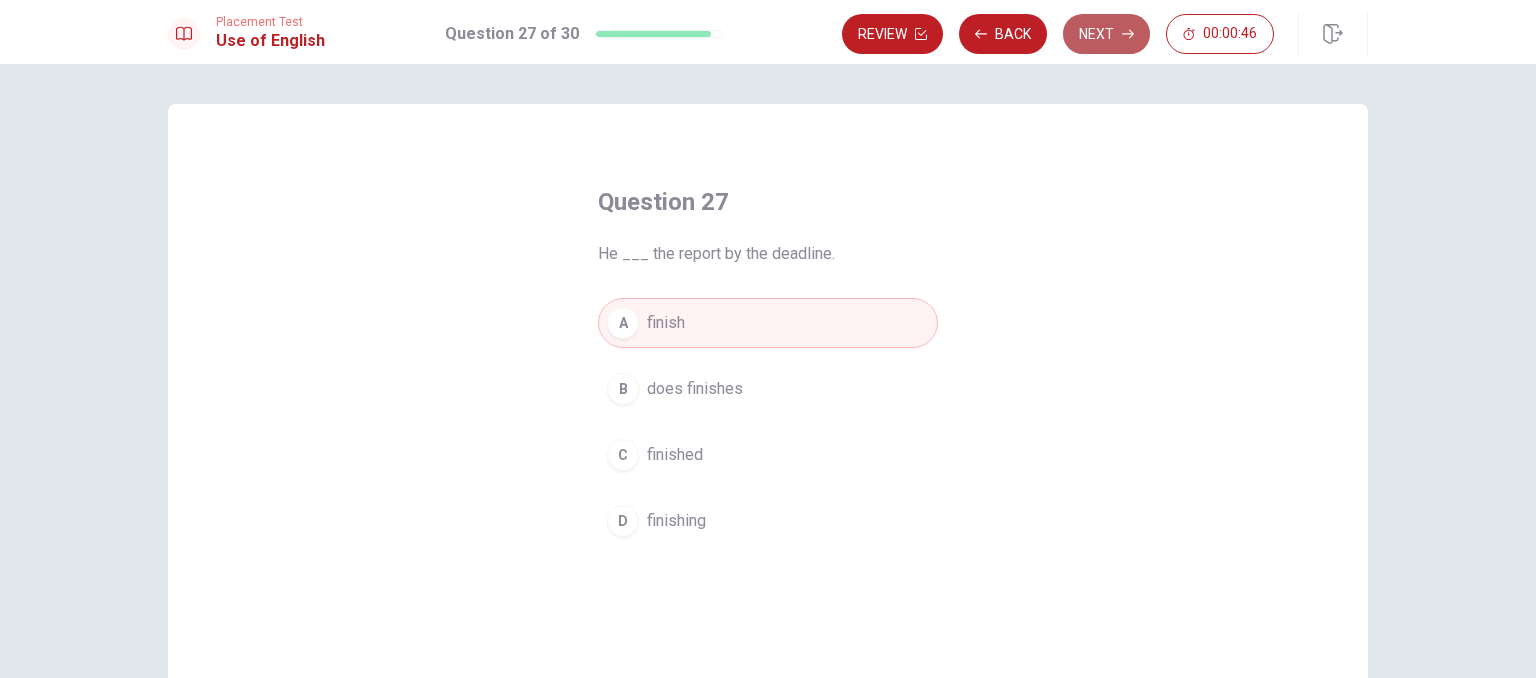 click on "Next" at bounding box center (1106, 34) 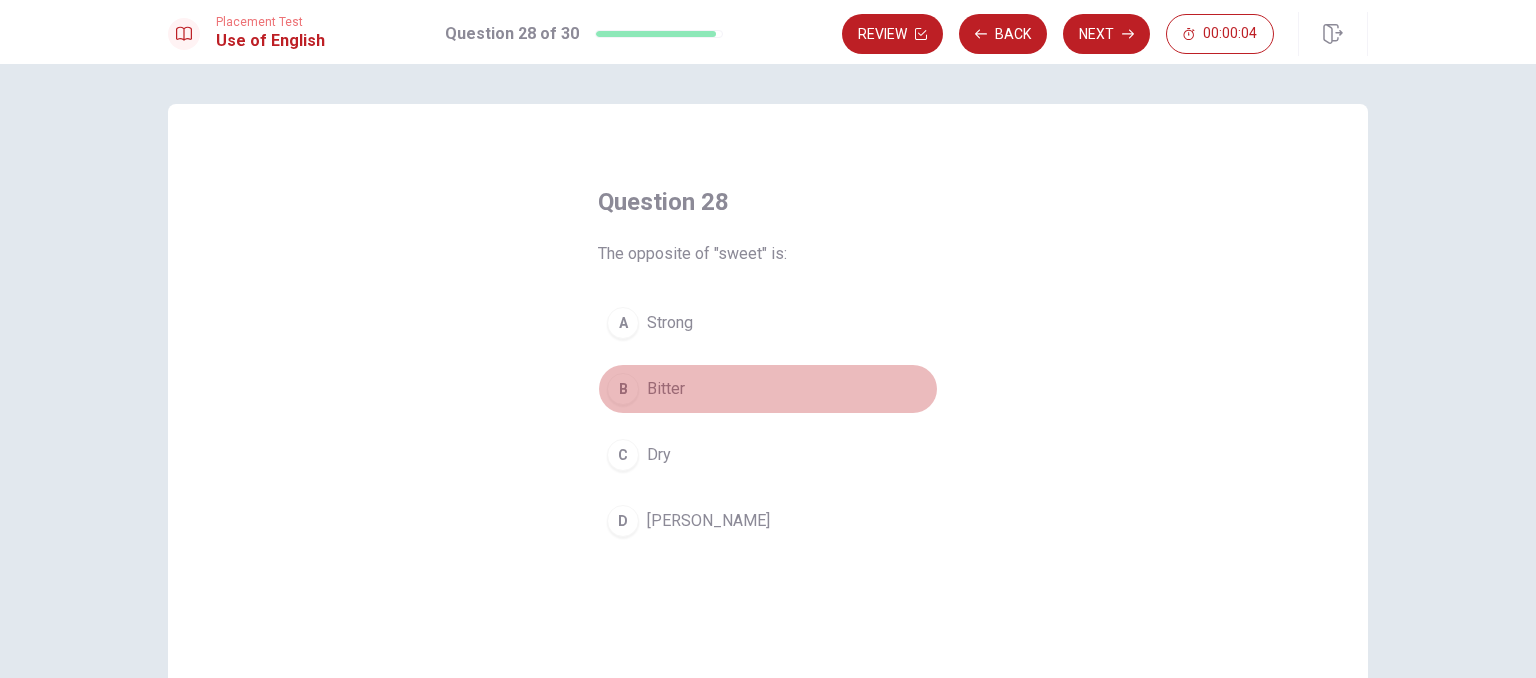 click on "B Bitter" at bounding box center [768, 389] 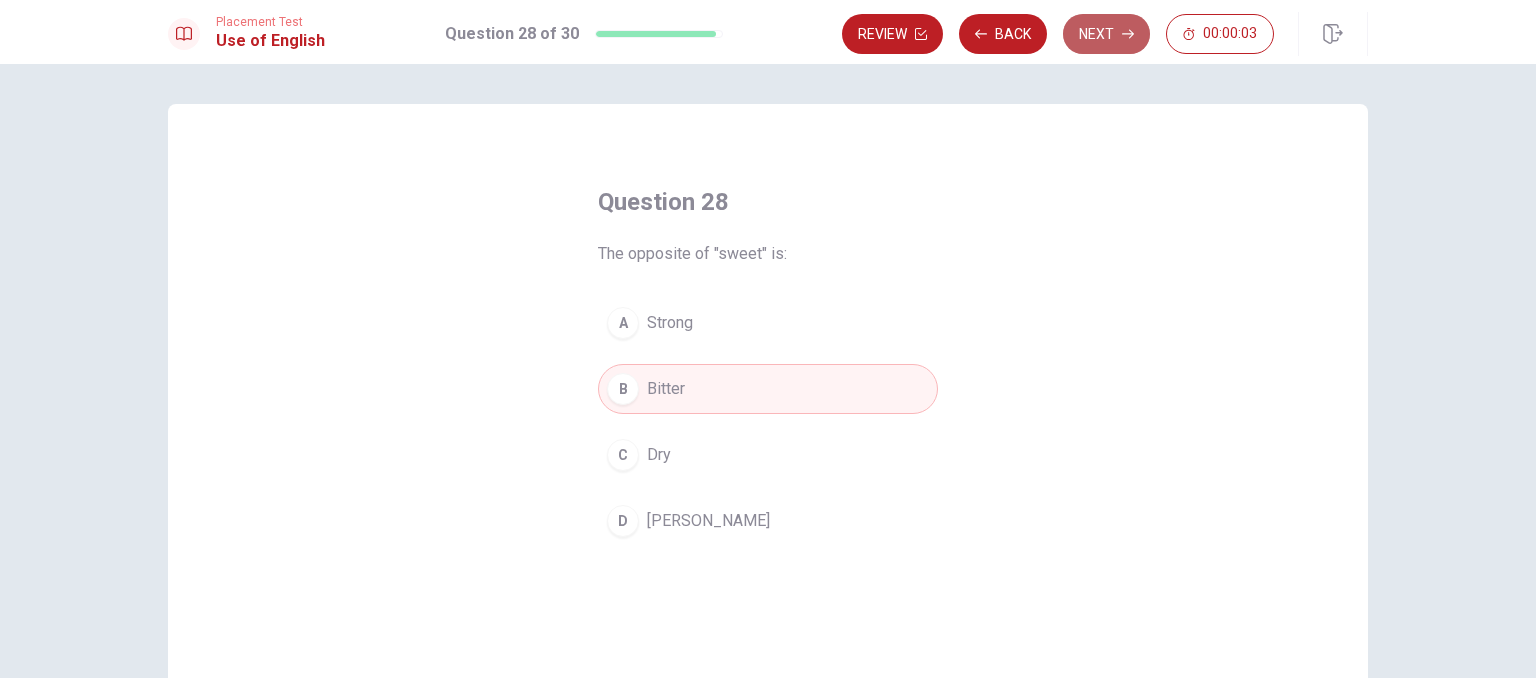 click on "Next" at bounding box center (1106, 34) 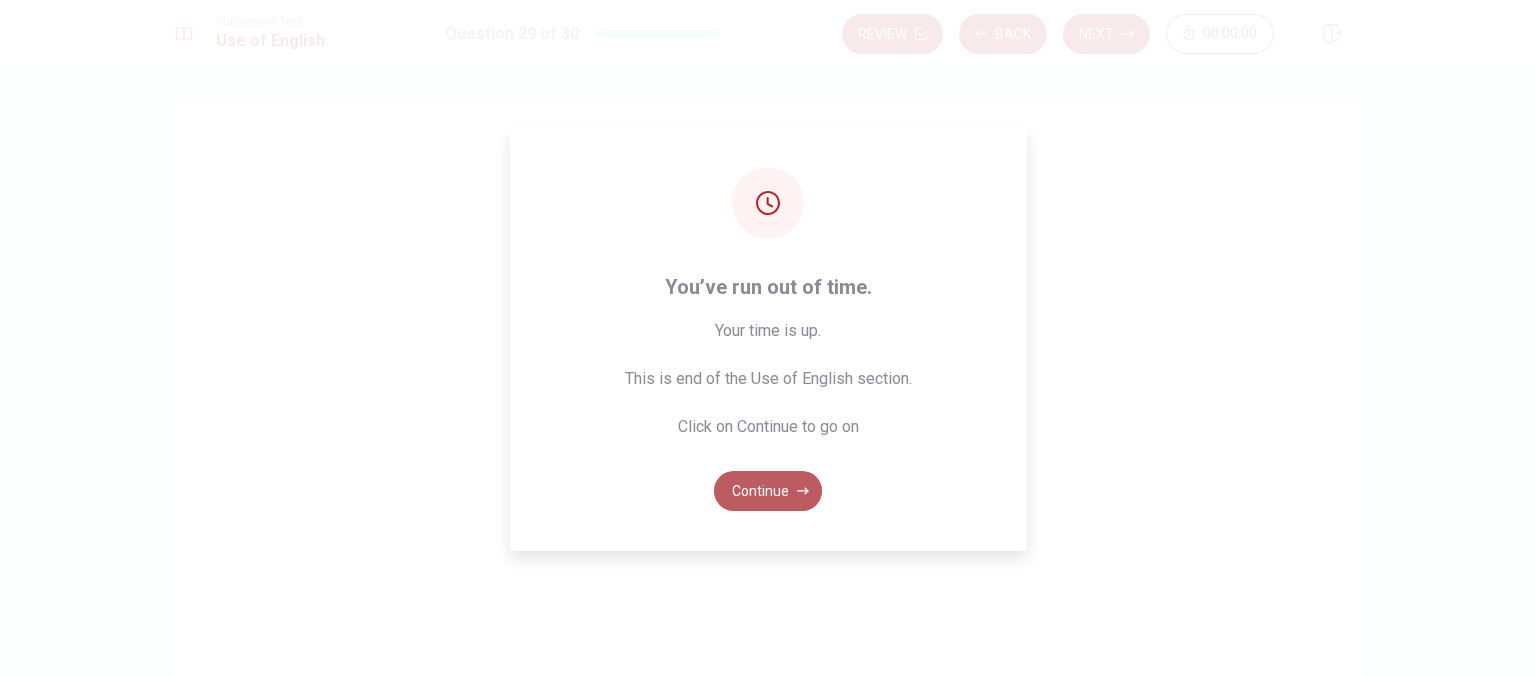 click on "Continue" at bounding box center [768, 491] 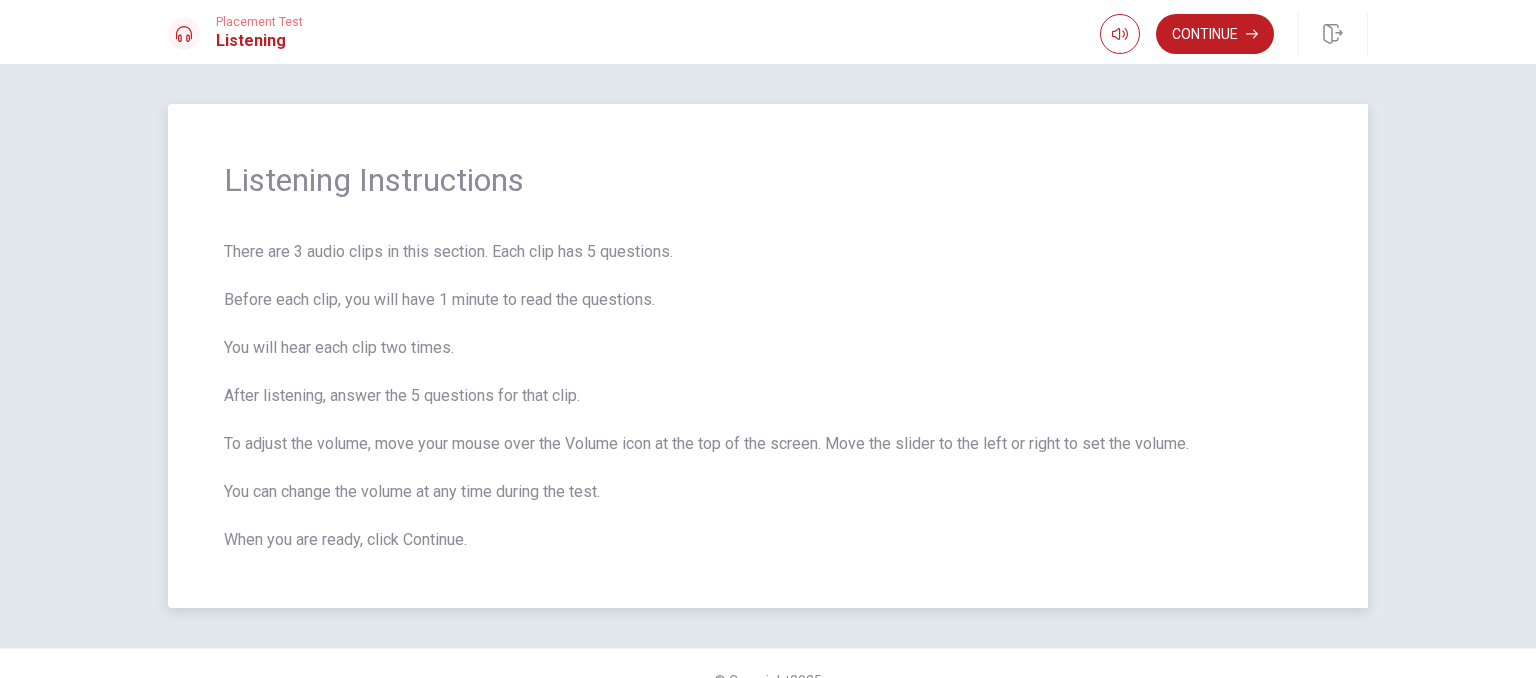 drag, startPoint x: 222, startPoint y: 251, endPoint x: 386, endPoint y: 279, distance: 166.37308 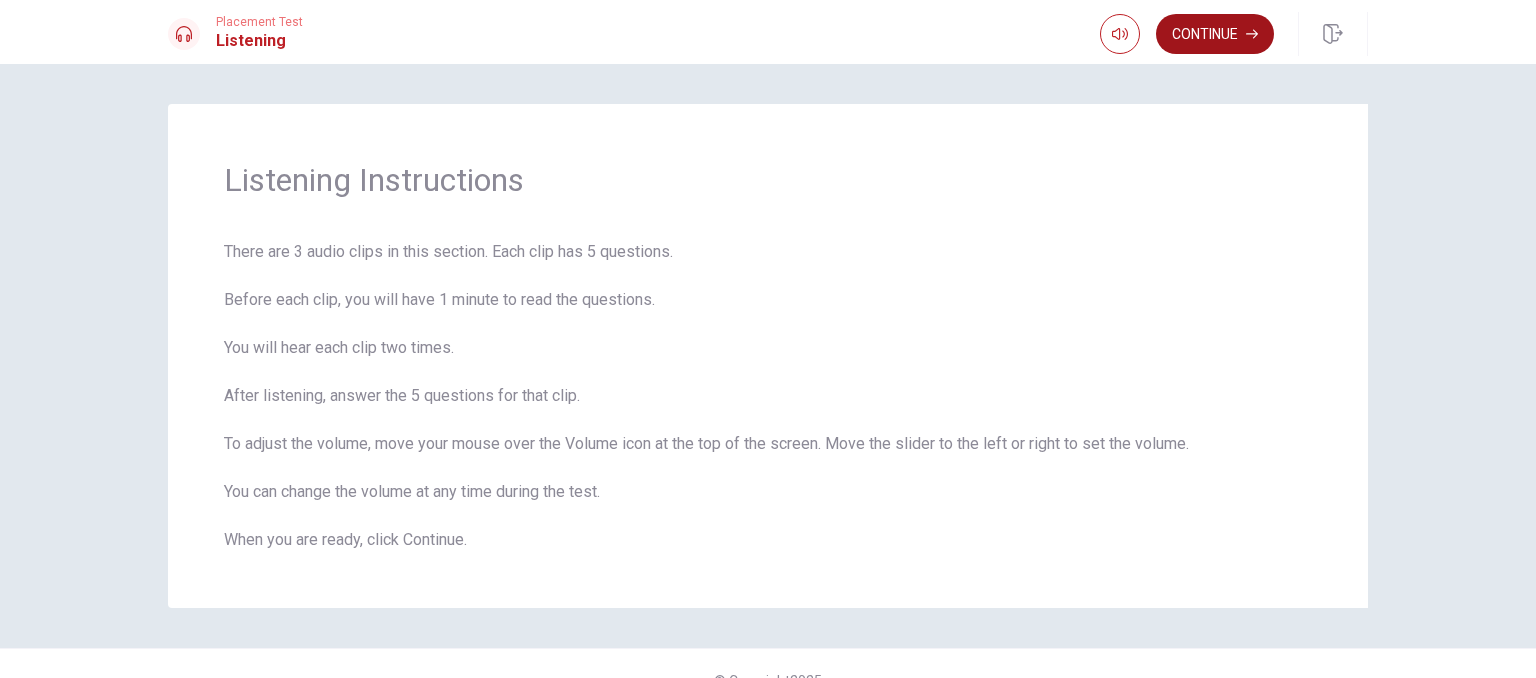 click on "Continue" at bounding box center (1215, 34) 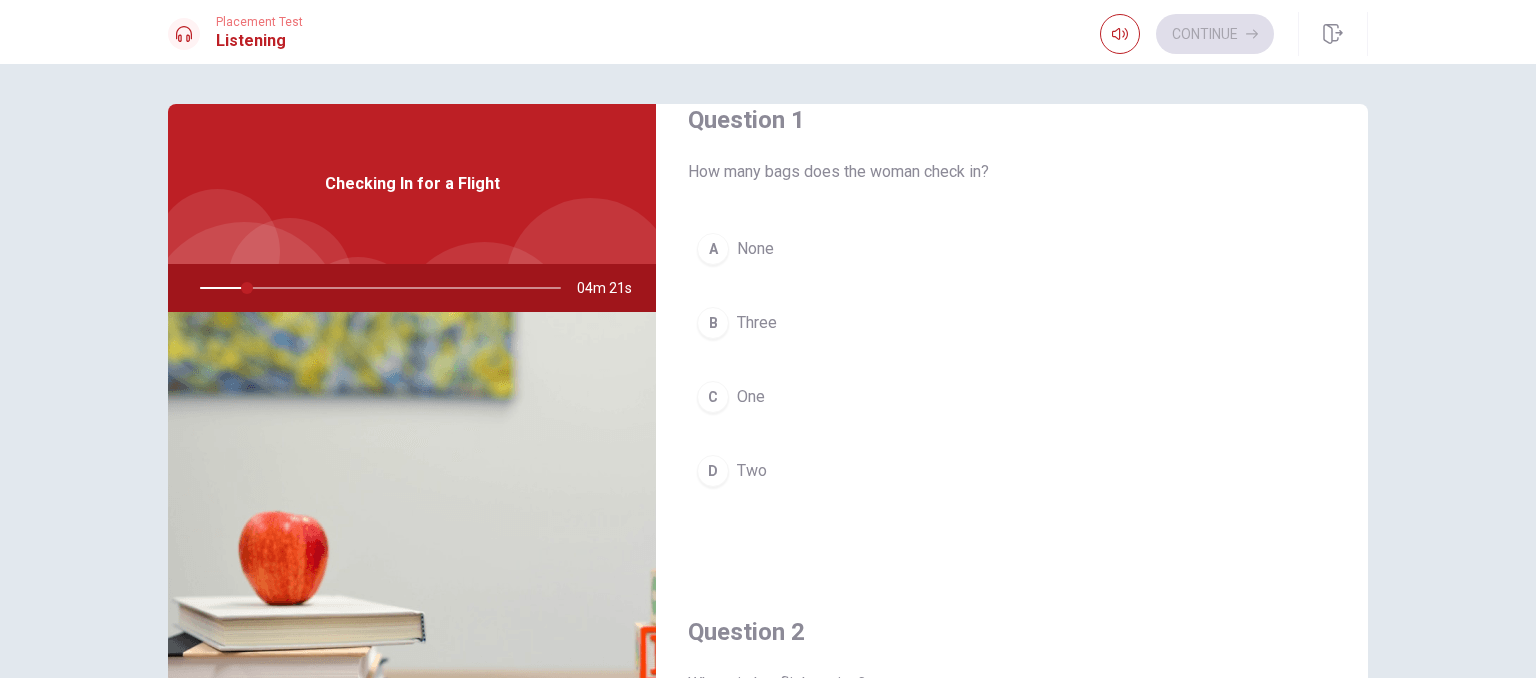 scroll, scrollTop: 0, scrollLeft: 0, axis: both 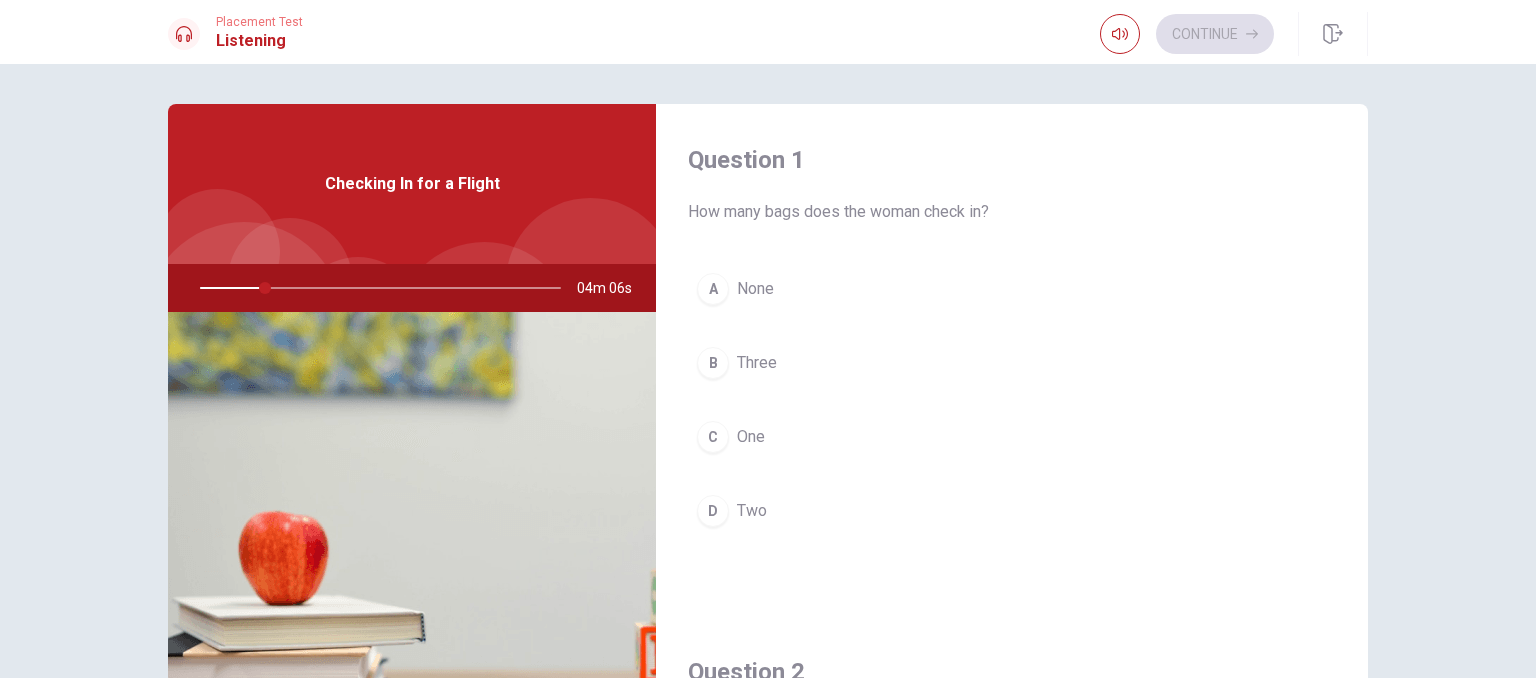 drag, startPoint x: 261, startPoint y: 290, endPoint x: 212, endPoint y: 289, distance: 49.010204 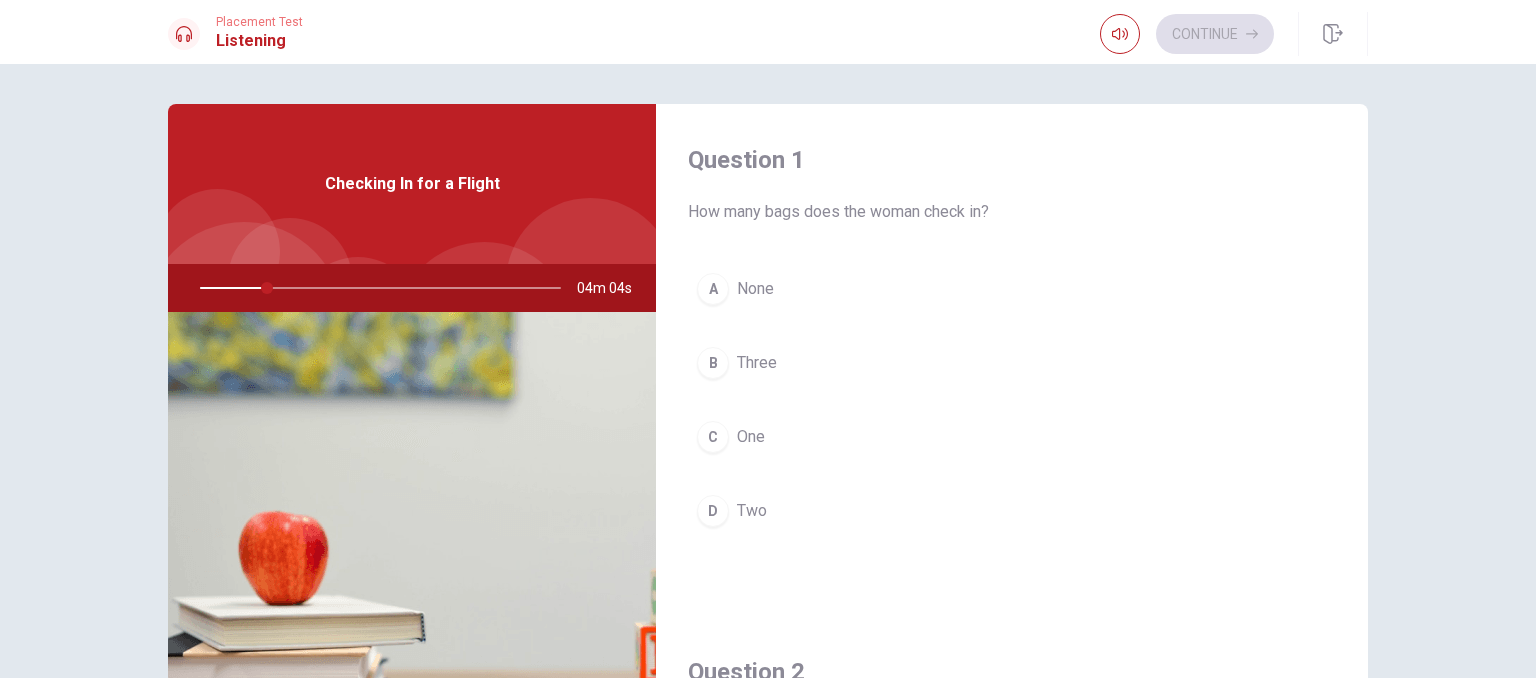drag, startPoint x: 260, startPoint y: 285, endPoint x: 236, endPoint y: 286, distance: 24.020824 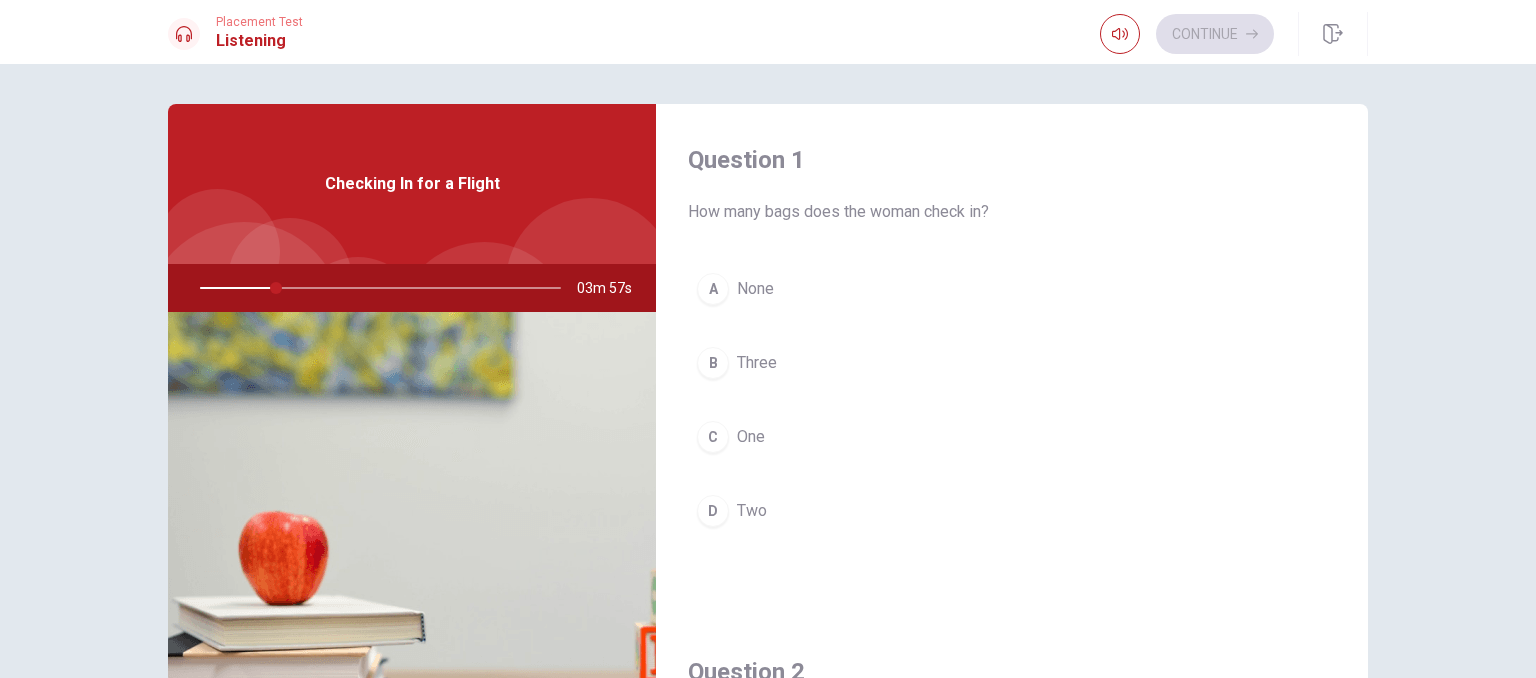 scroll, scrollTop: 200, scrollLeft: 0, axis: vertical 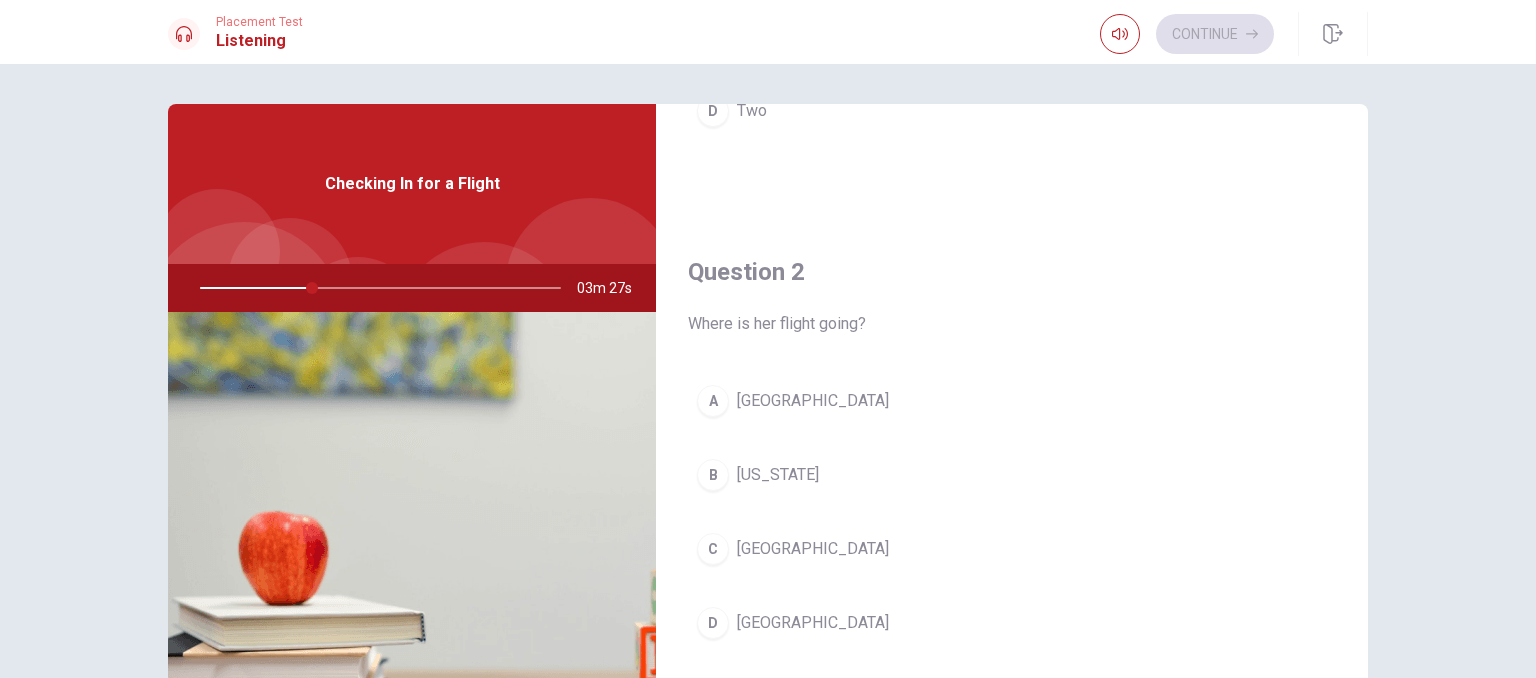 click on "[GEOGRAPHIC_DATA]" at bounding box center (813, 401) 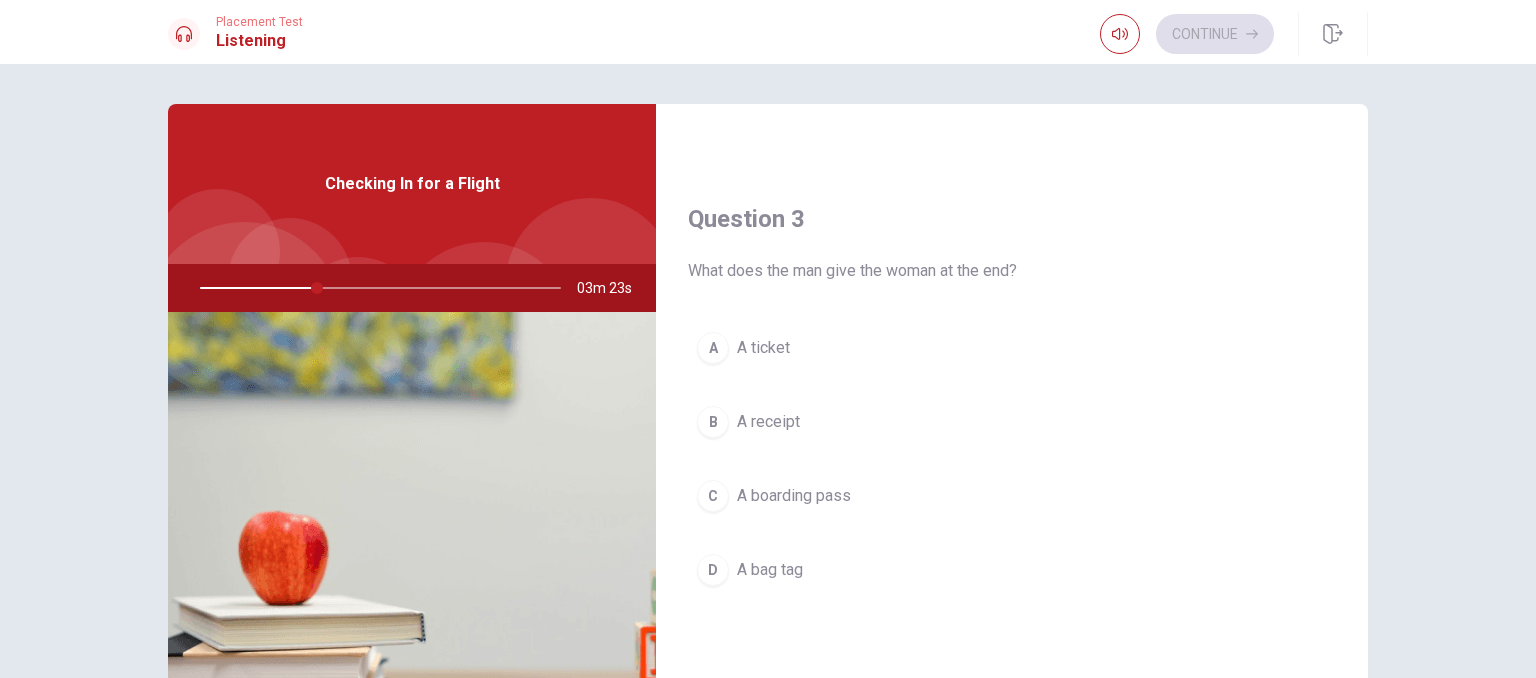 scroll, scrollTop: 1000, scrollLeft: 0, axis: vertical 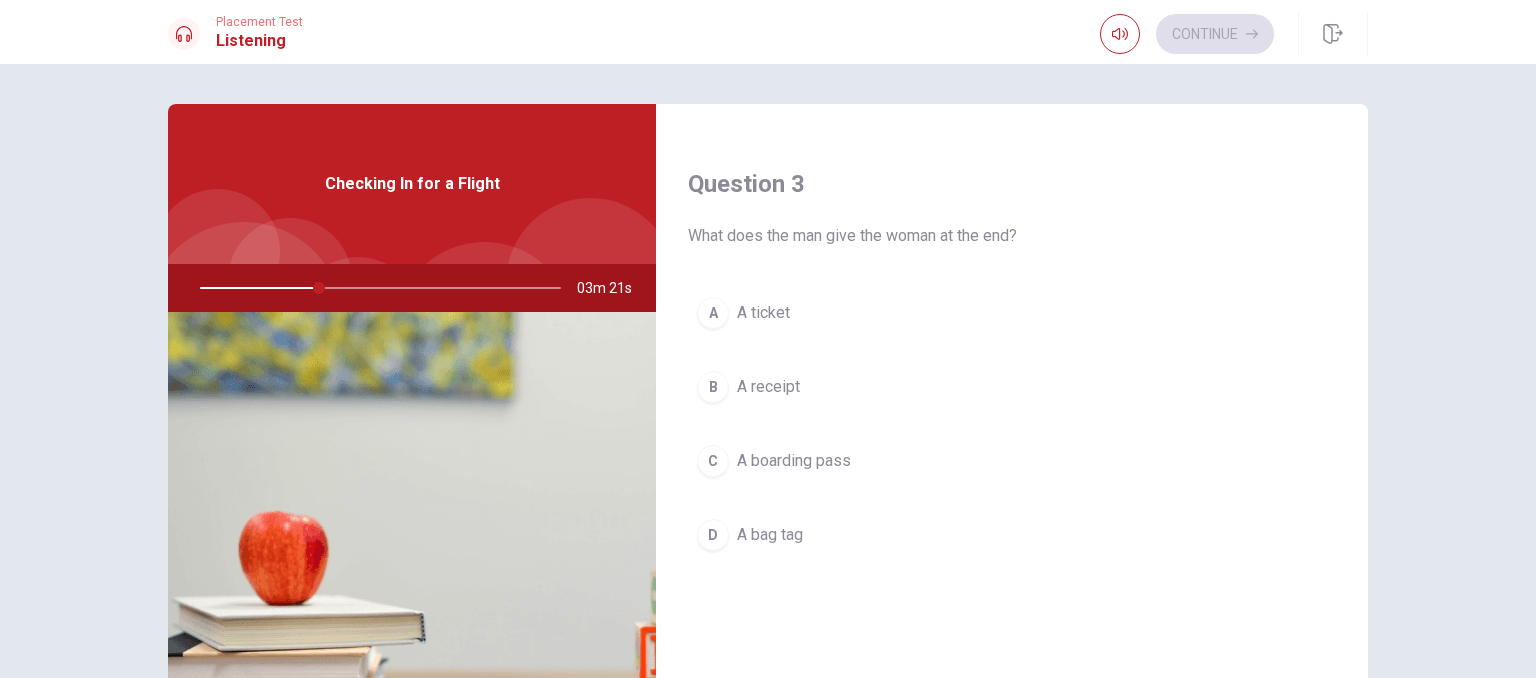 click on "A boarding pass" at bounding box center [794, 461] 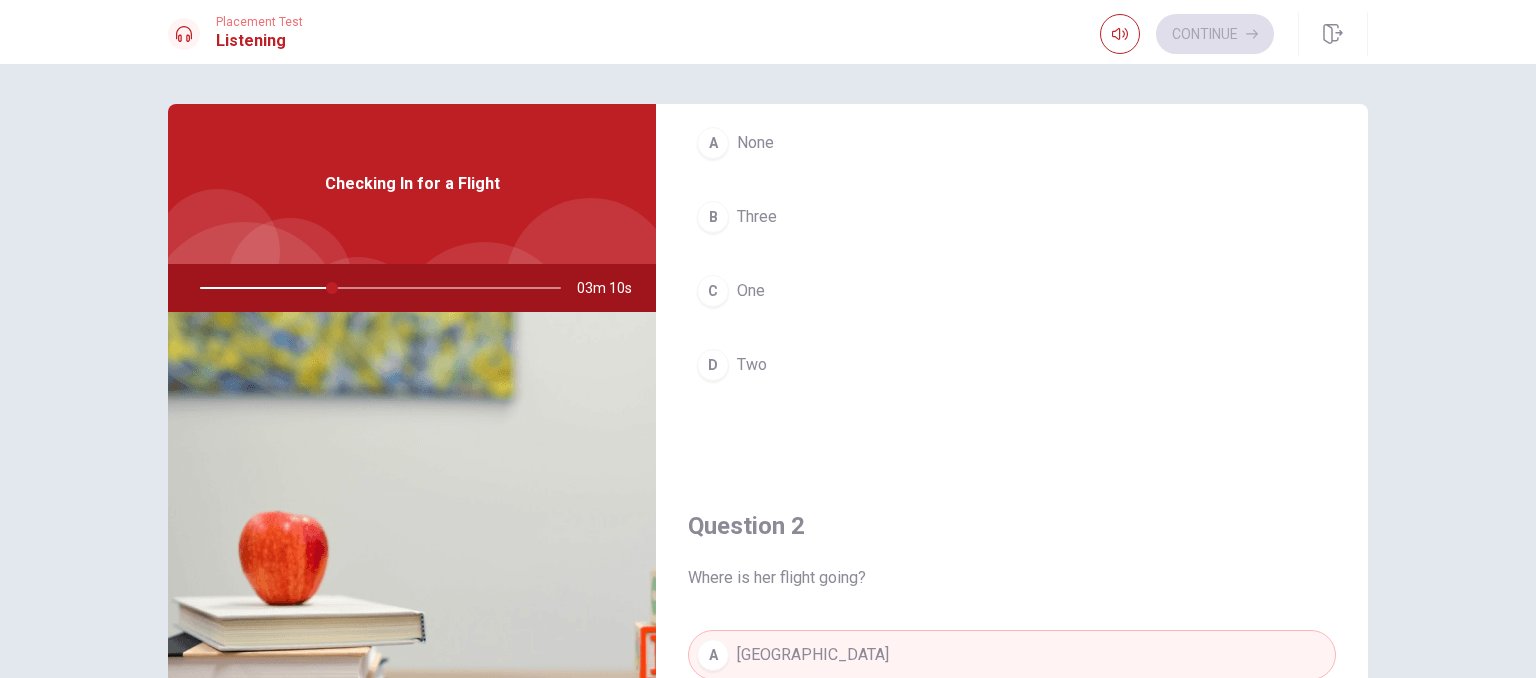 scroll, scrollTop: 100, scrollLeft: 0, axis: vertical 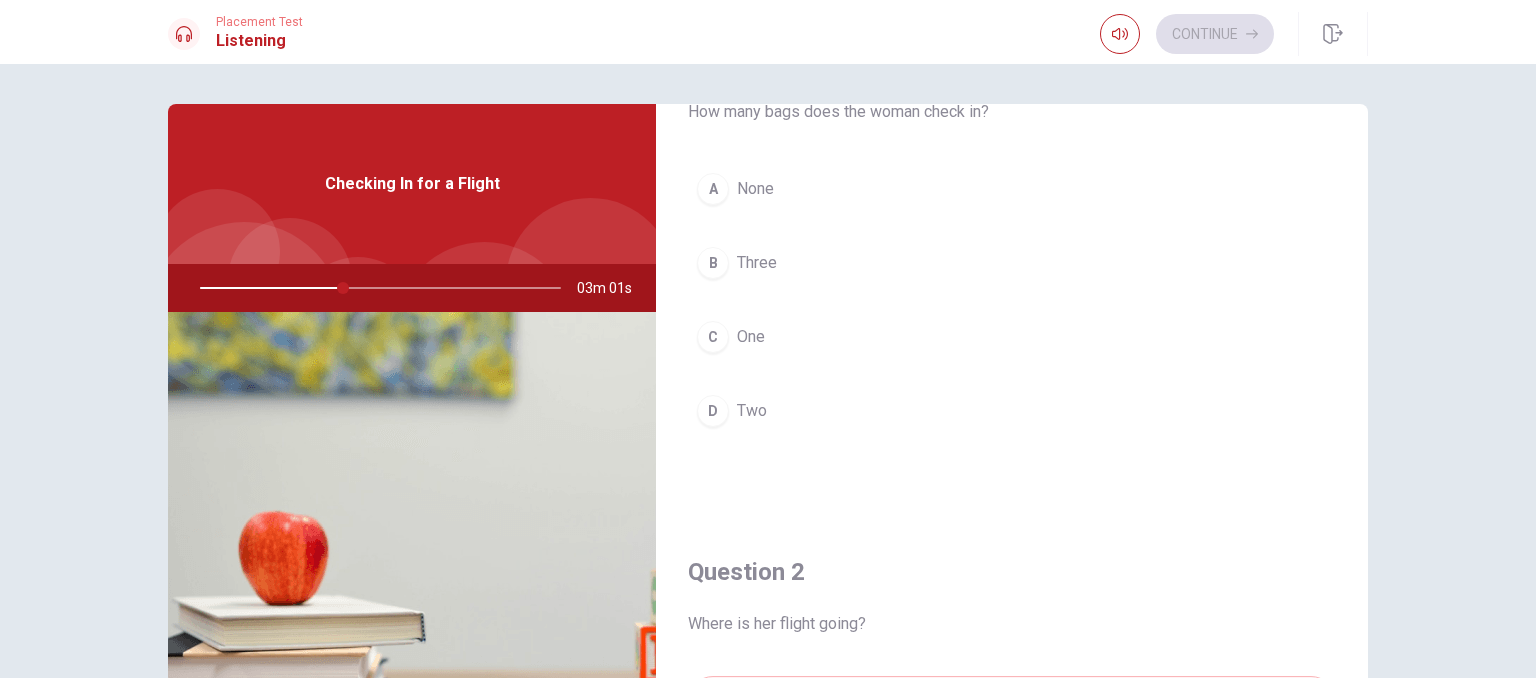 click on "C One" at bounding box center [1012, 337] 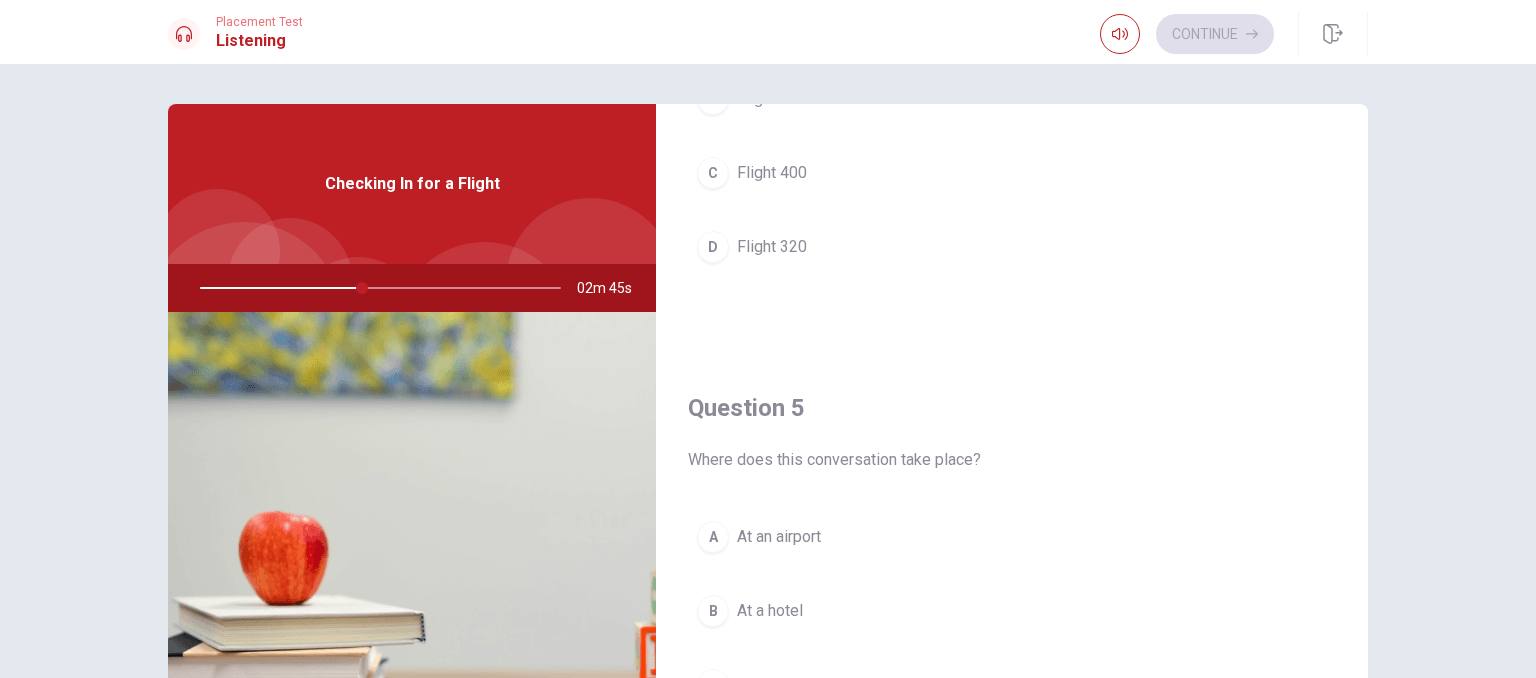 scroll, scrollTop: 1856, scrollLeft: 0, axis: vertical 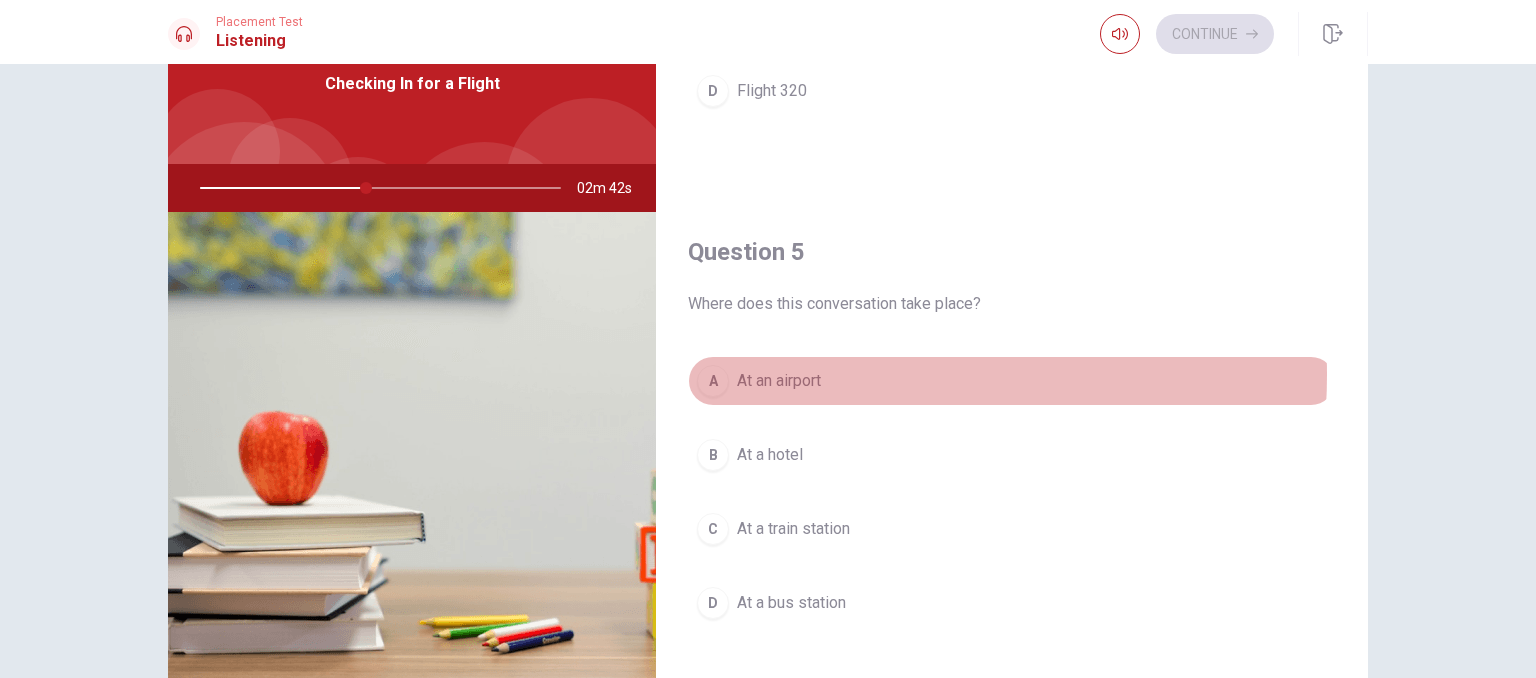 click on "At an airport" at bounding box center [779, 381] 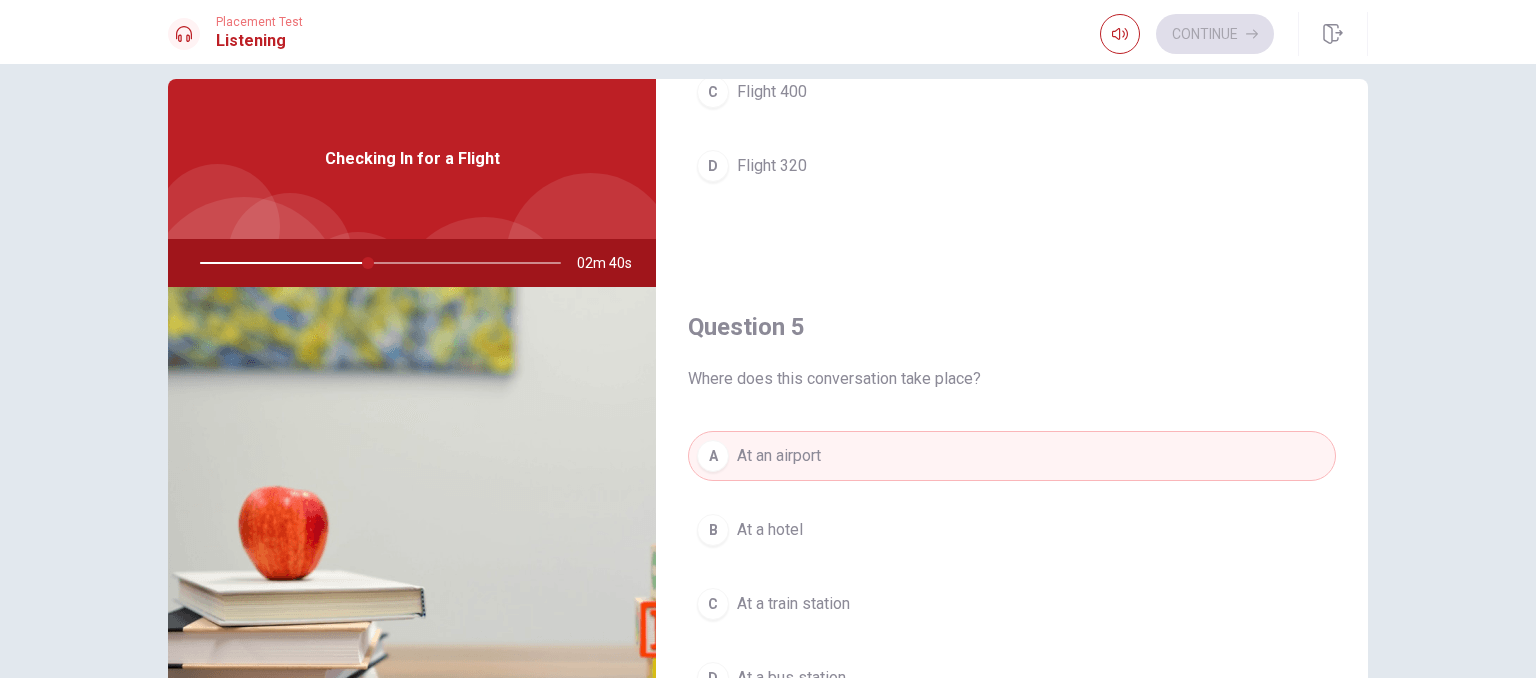 scroll, scrollTop: 0, scrollLeft: 0, axis: both 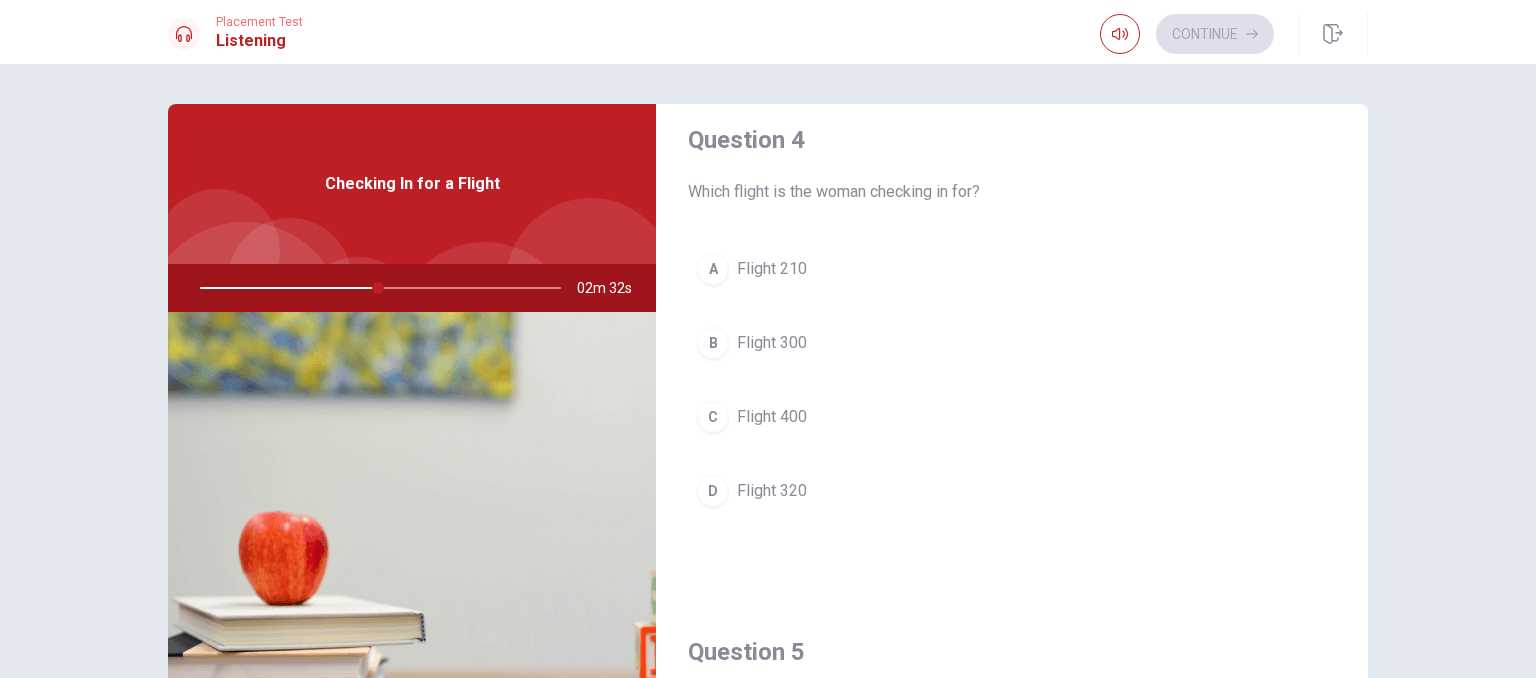 click at bounding box center (376, 288) 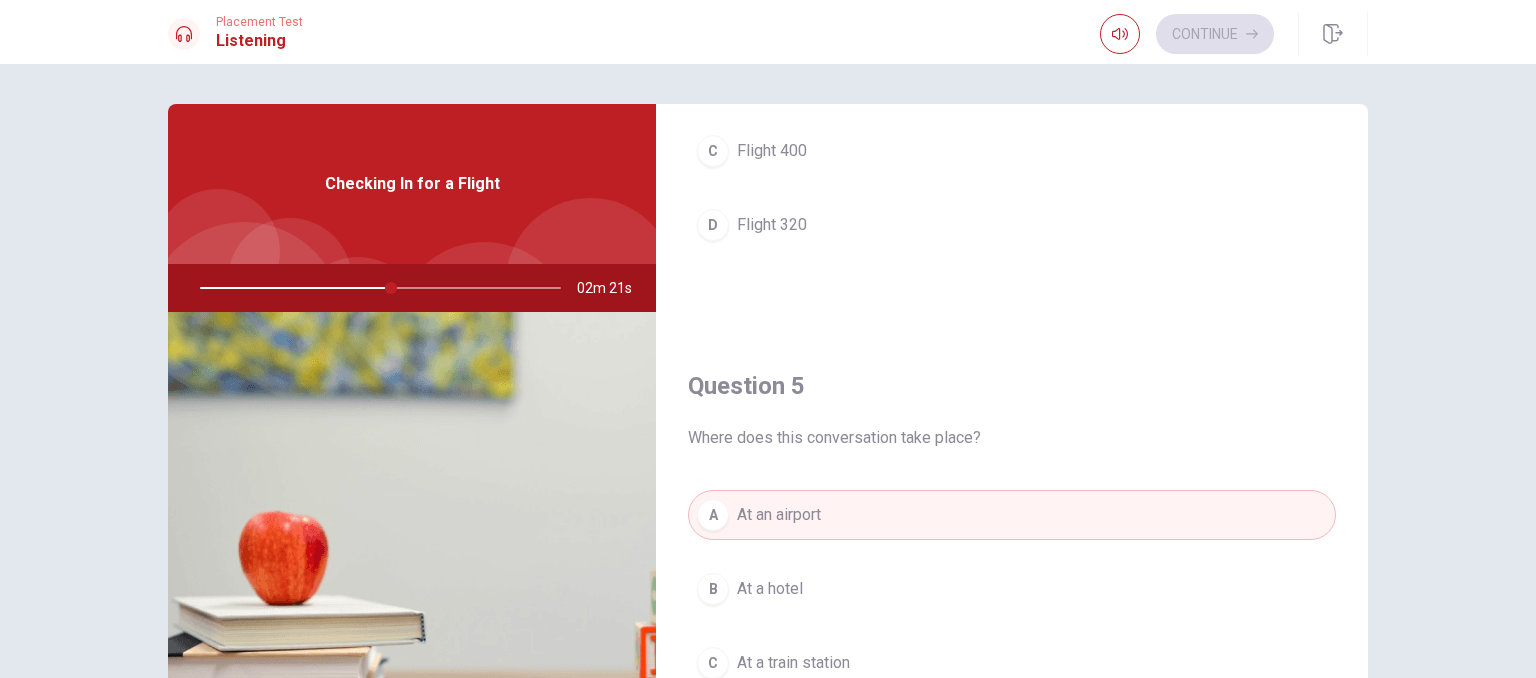scroll, scrollTop: 1856, scrollLeft: 0, axis: vertical 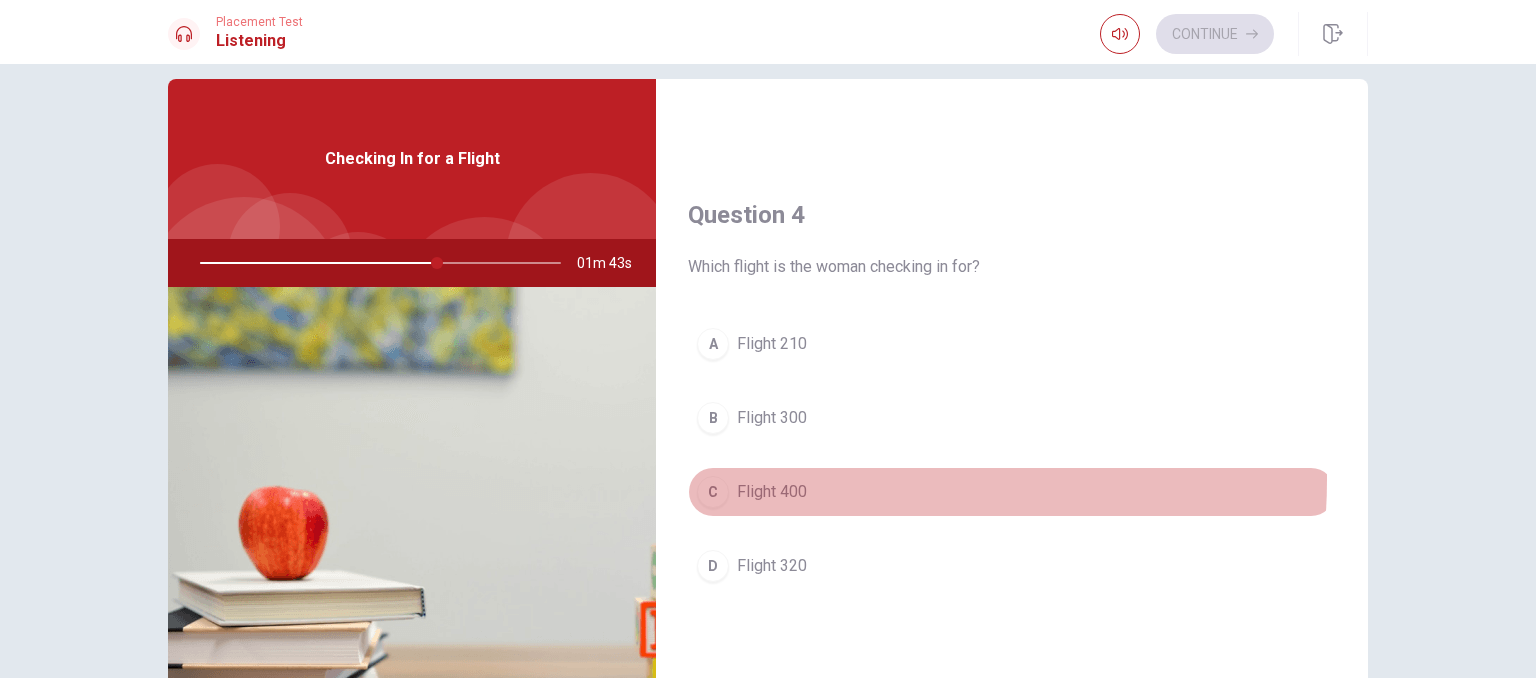 click on "Flight 400" at bounding box center [772, 492] 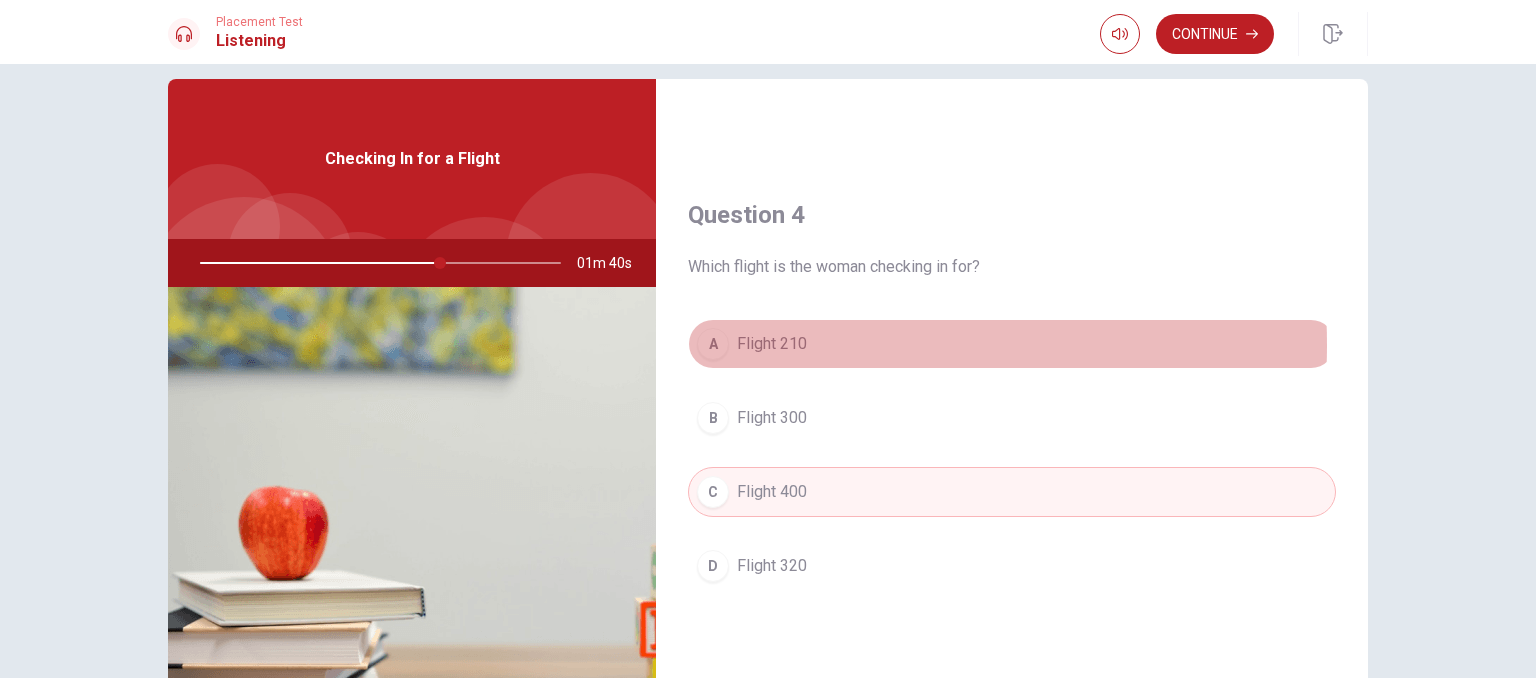 click on "Flight 210" at bounding box center [772, 344] 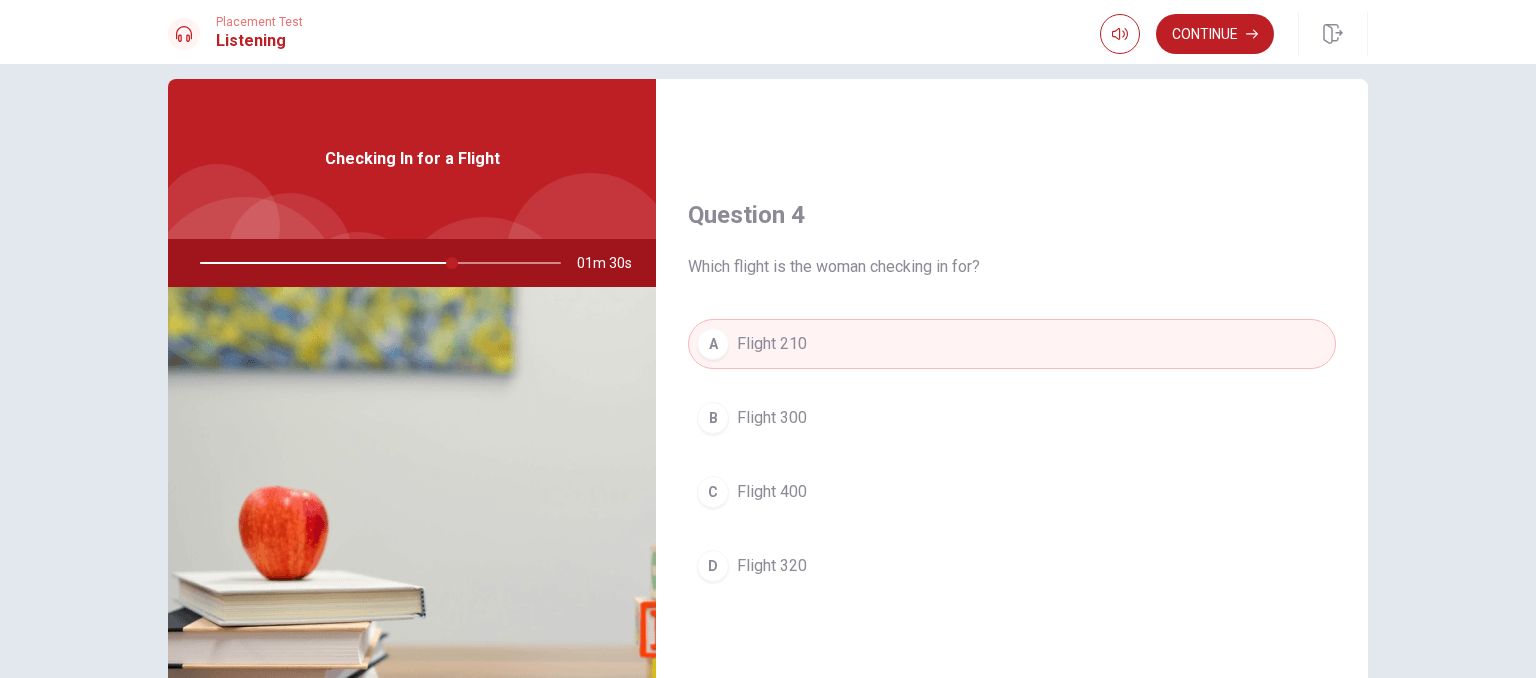 click at bounding box center (376, 263) 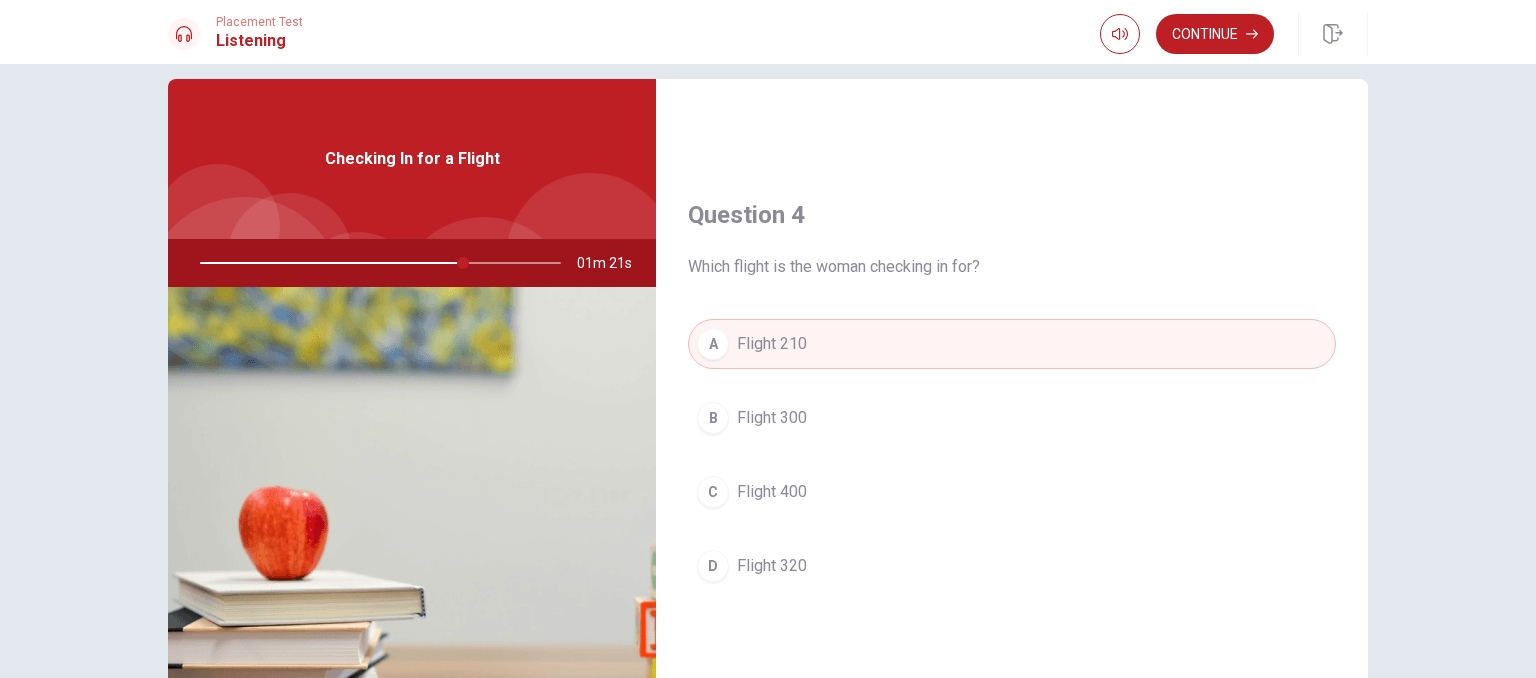 click on "B Flight 300" at bounding box center (1012, 418) 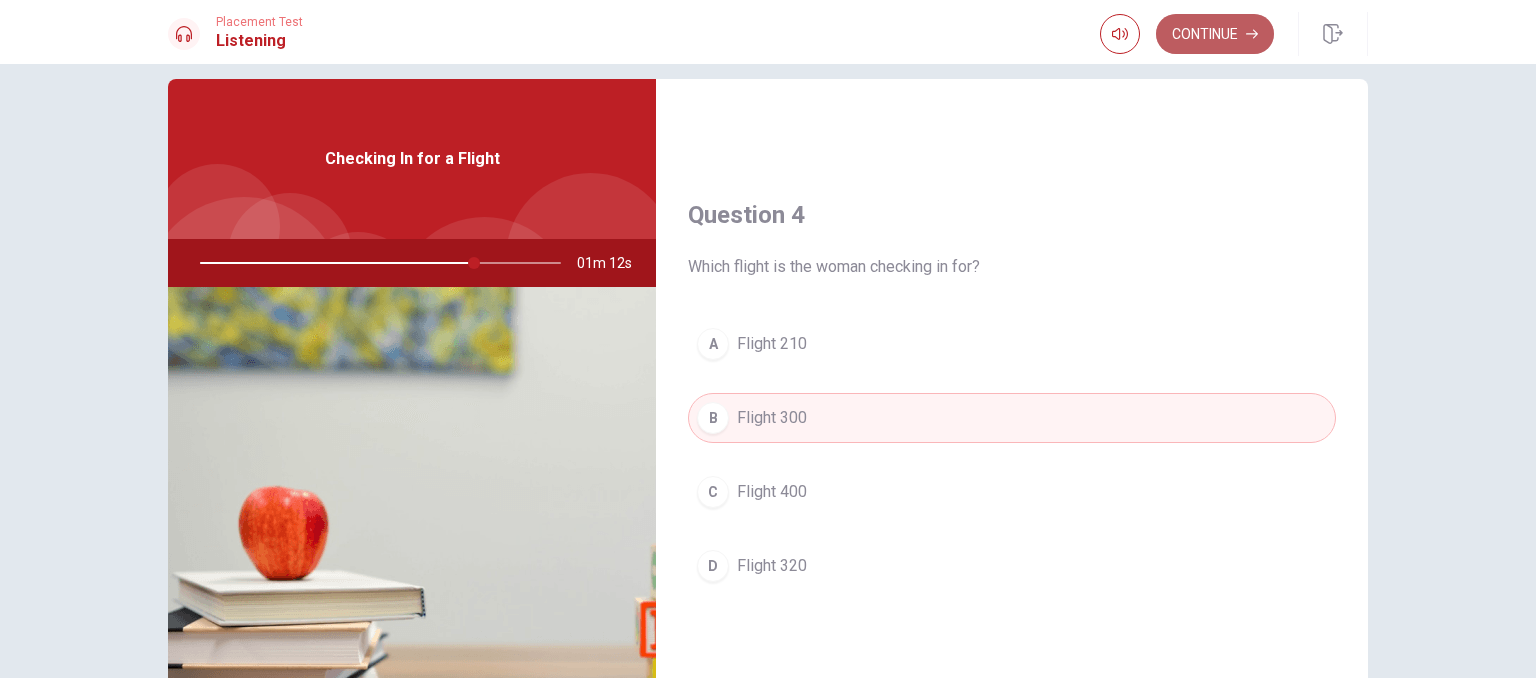 click on "Continue" at bounding box center (1215, 34) 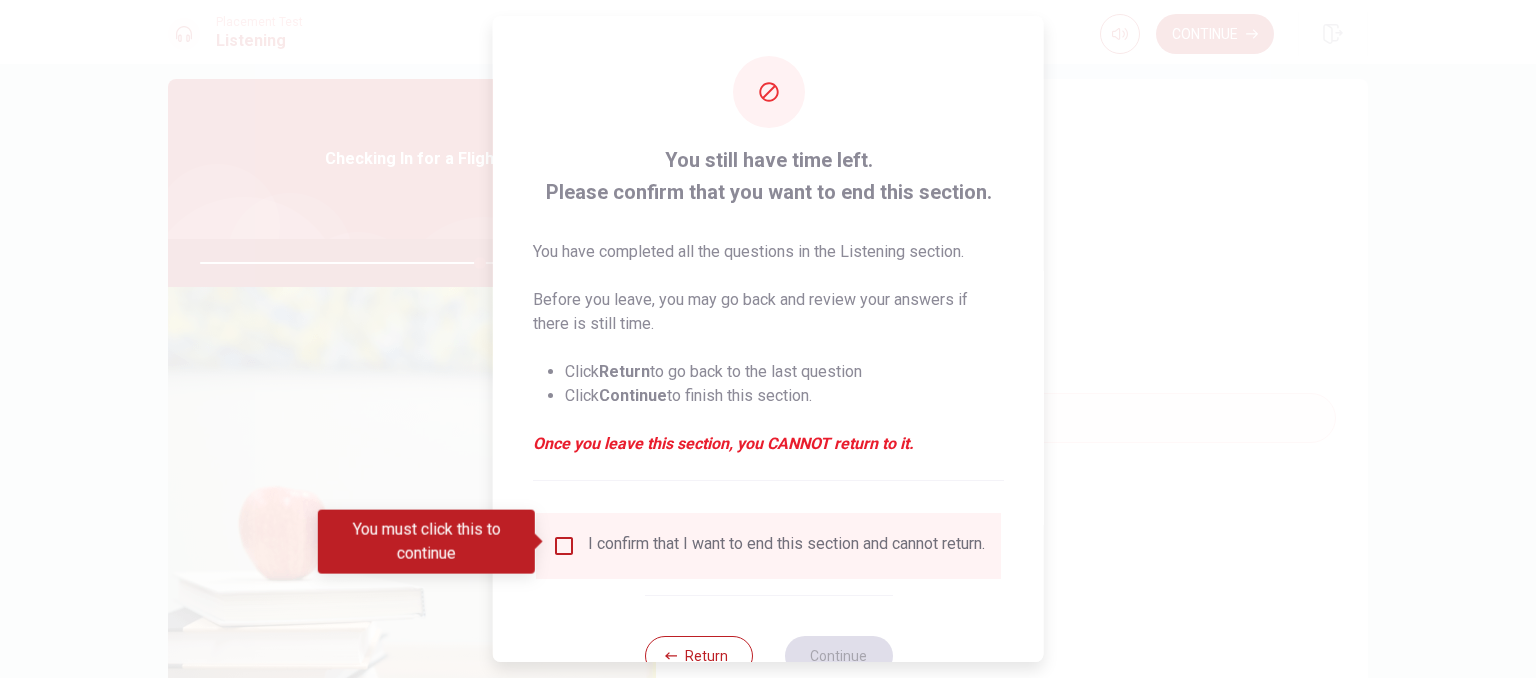 scroll, scrollTop: 68, scrollLeft: 0, axis: vertical 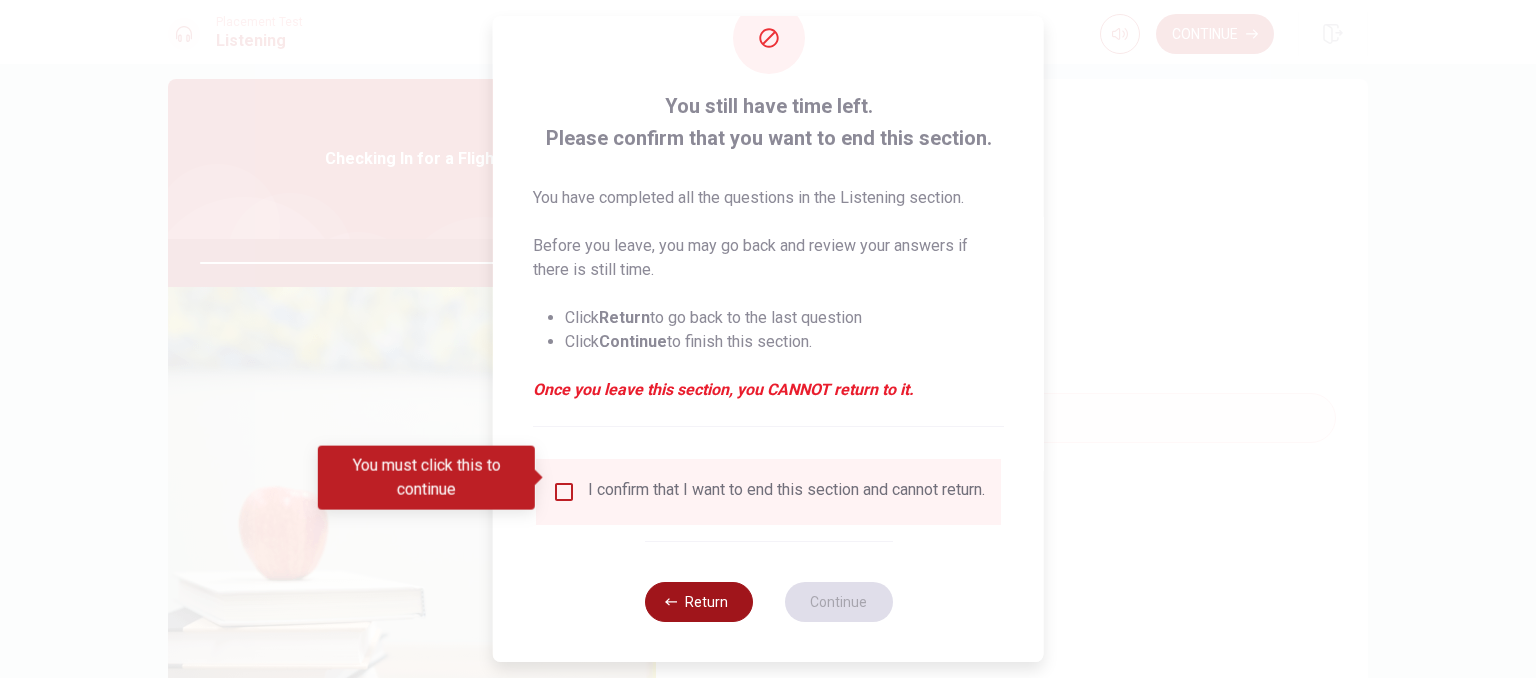 click on "Return" at bounding box center [698, 602] 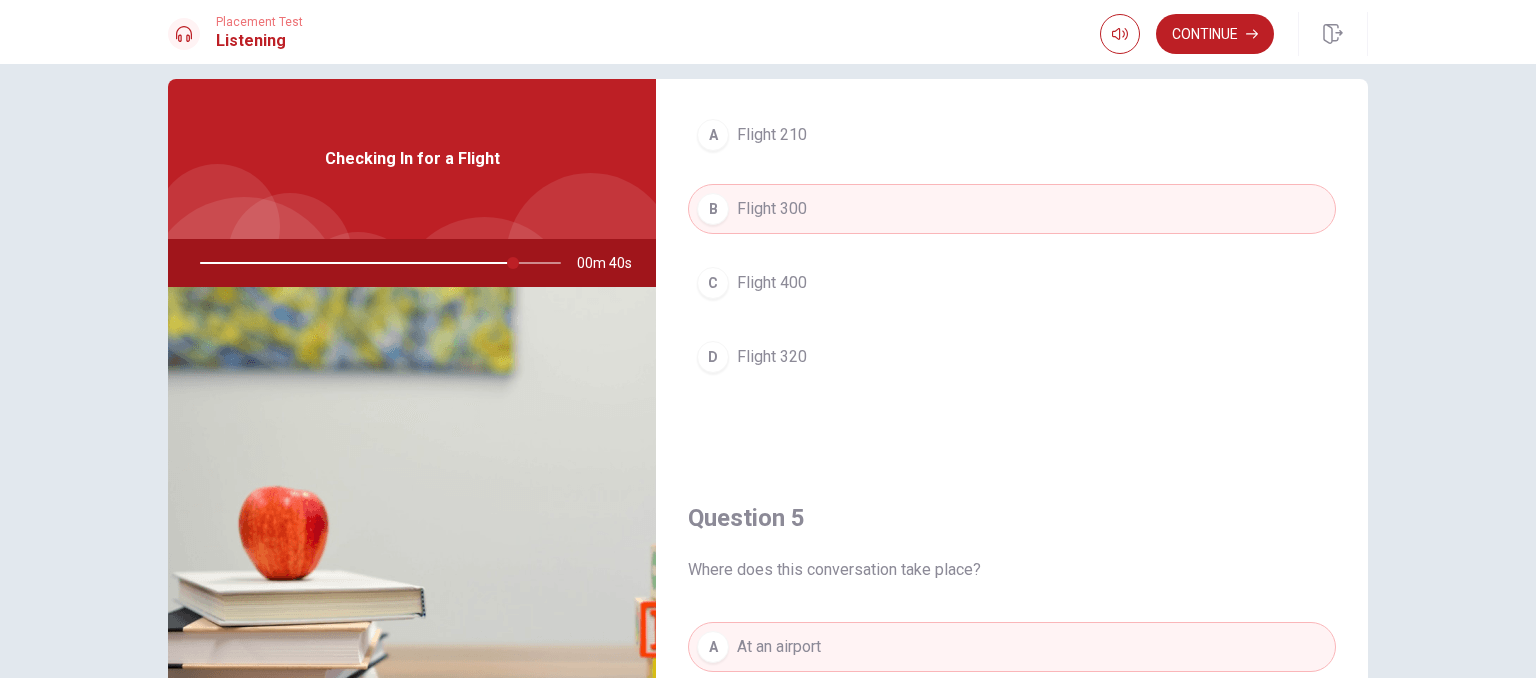 scroll, scrollTop: 1856, scrollLeft: 0, axis: vertical 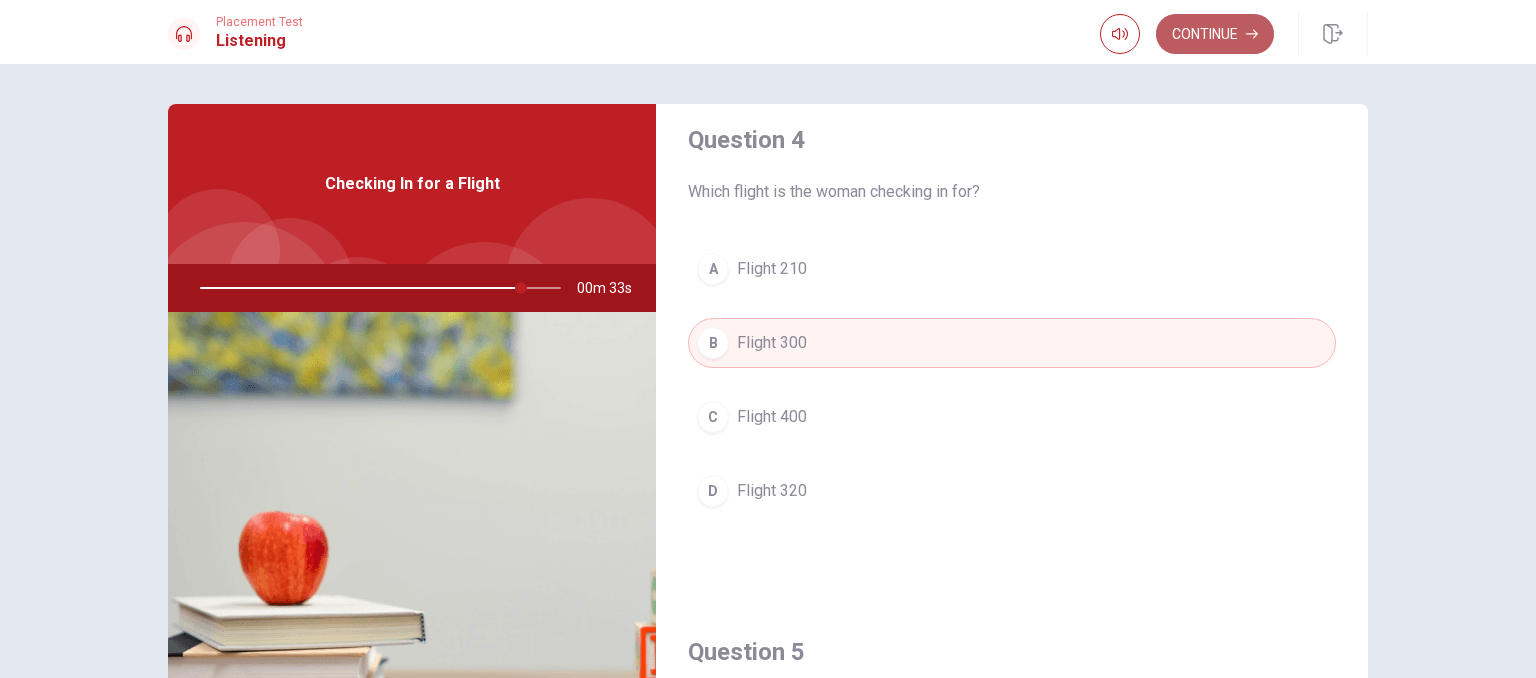 click on "Continue" at bounding box center (1215, 34) 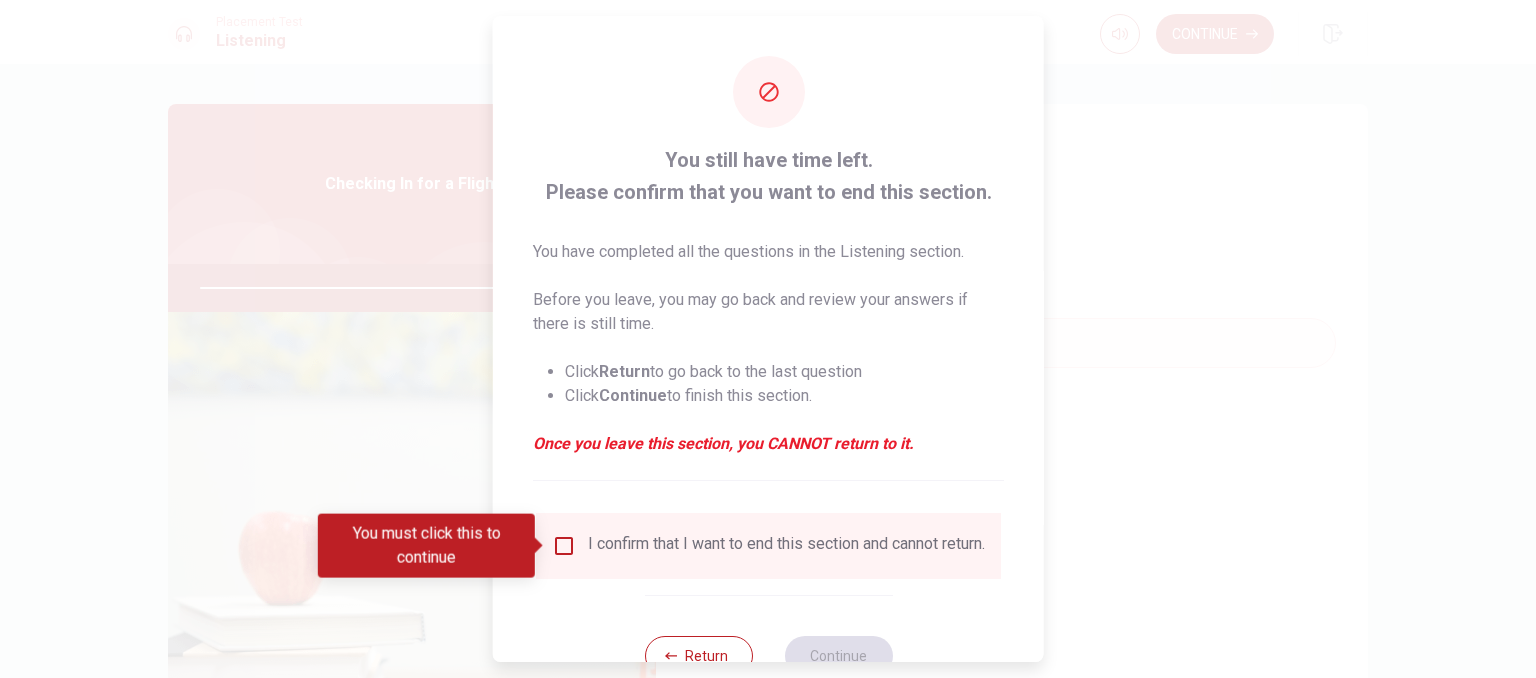 click at bounding box center [564, 546] 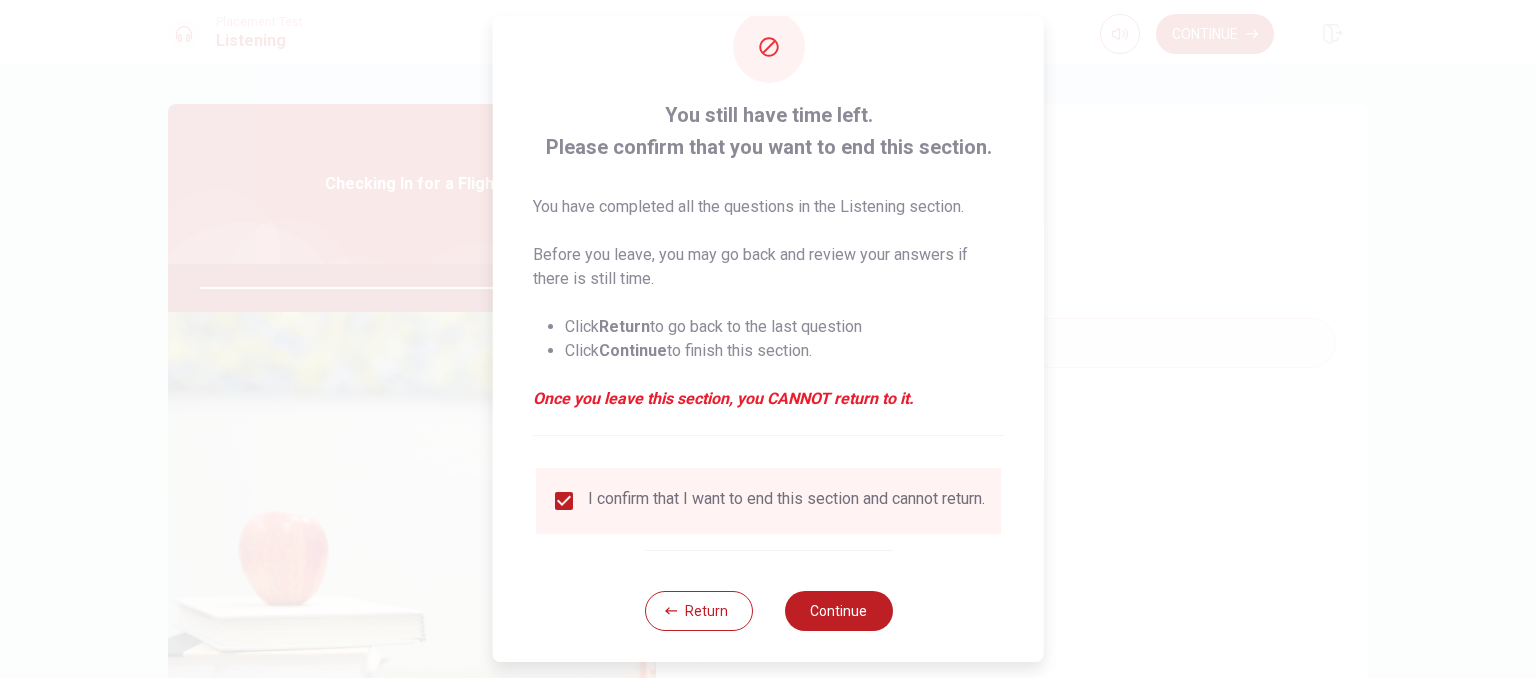 scroll, scrollTop: 68, scrollLeft: 0, axis: vertical 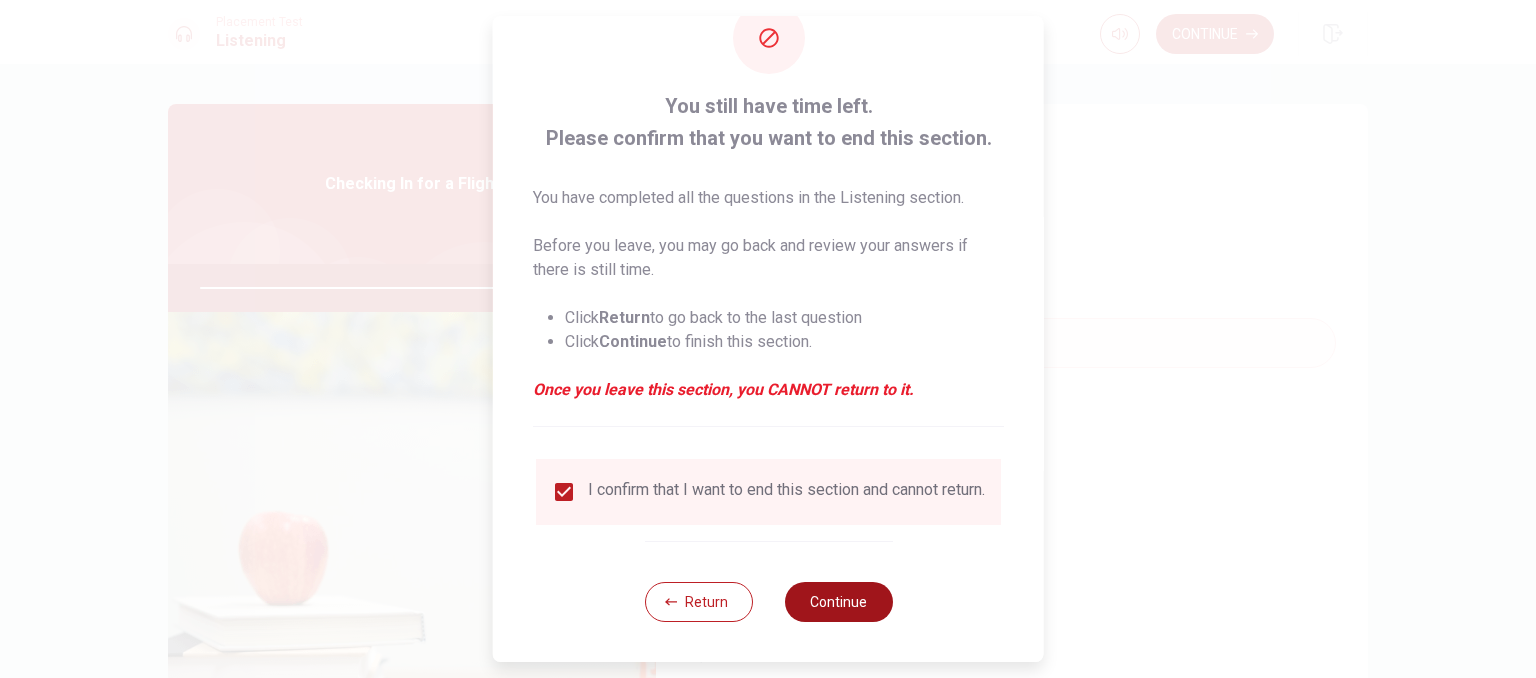 click on "Continue" at bounding box center [838, 602] 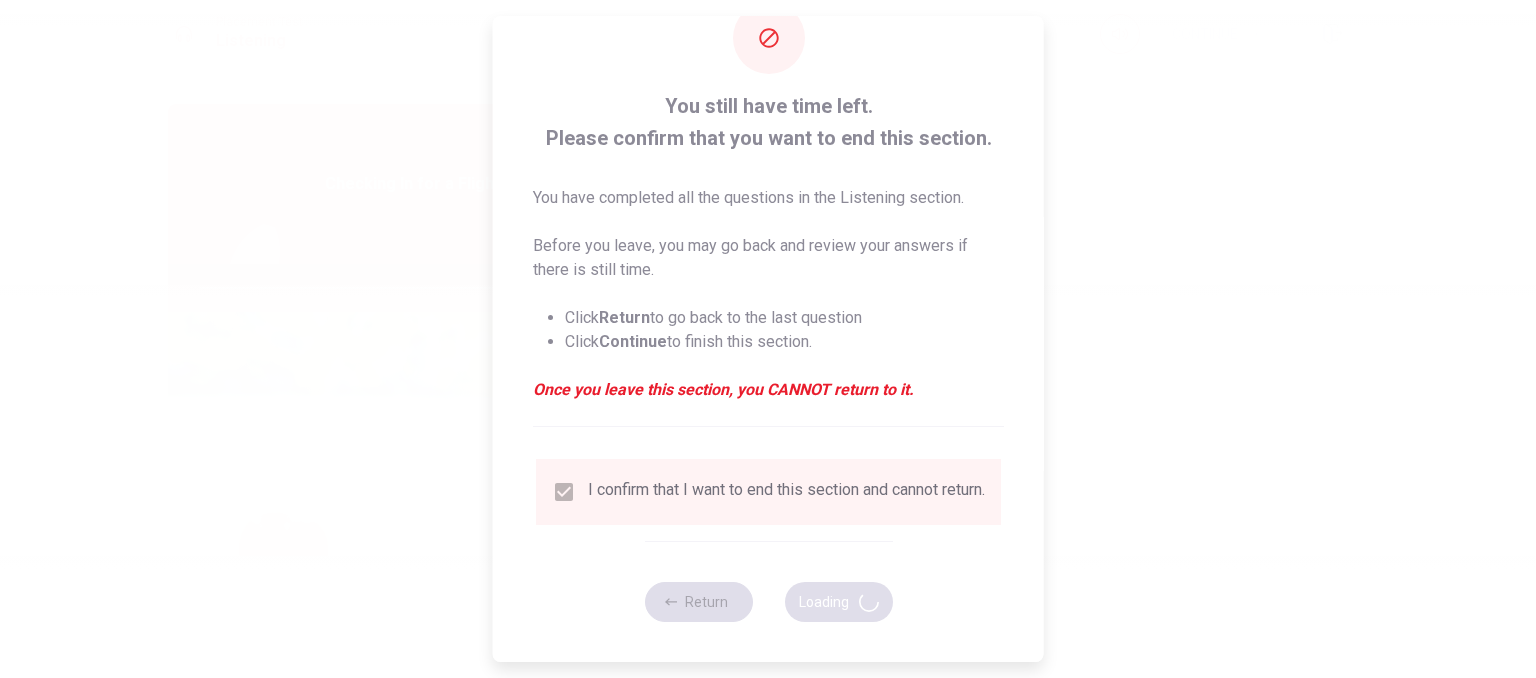 type on "92" 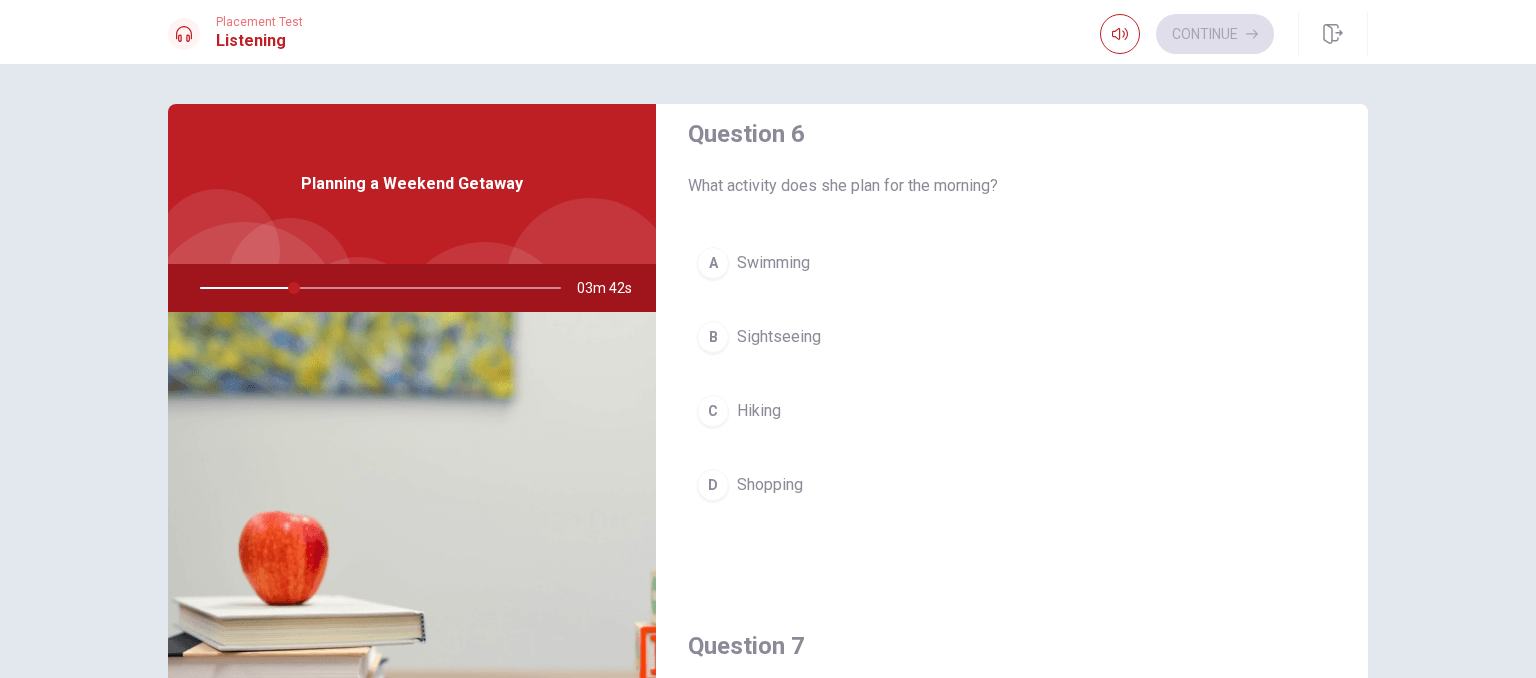 scroll, scrollTop: 0, scrollLeft: 0, axis: both 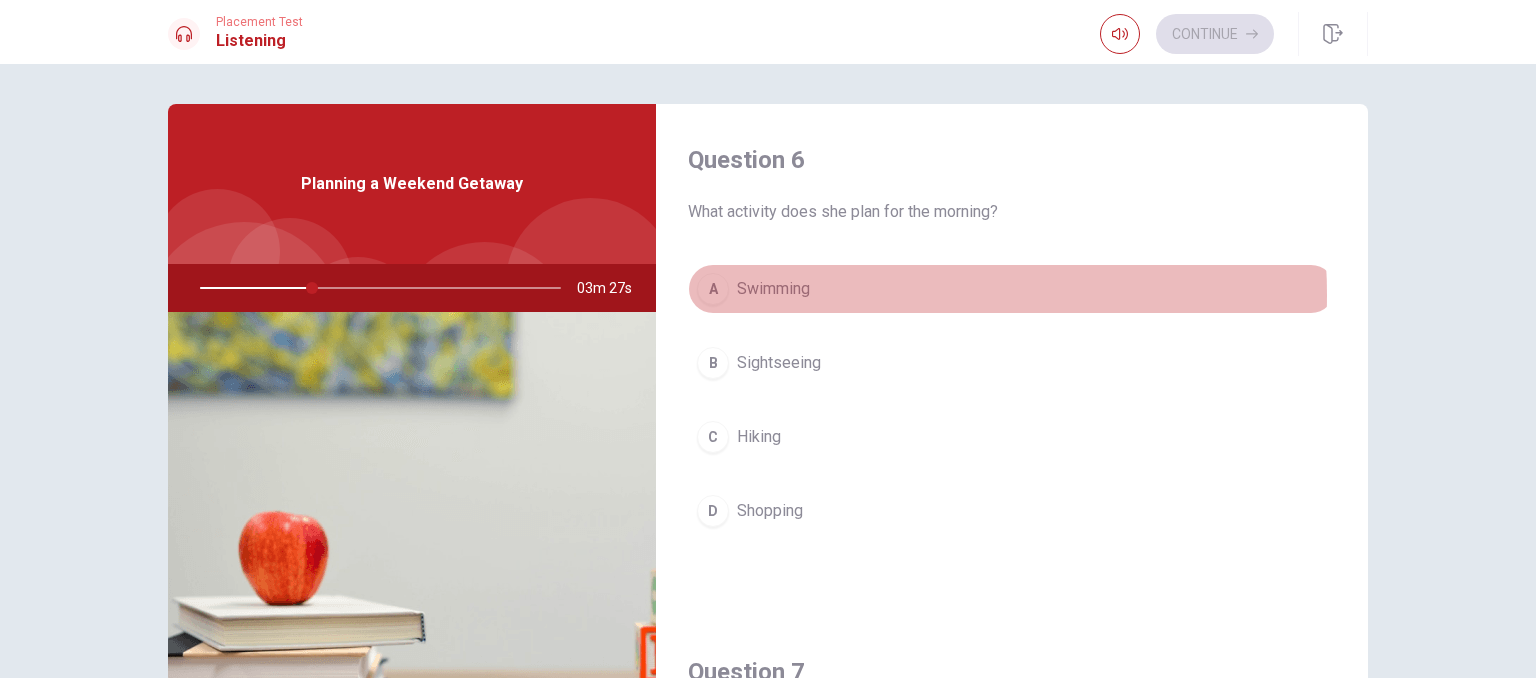 click on "A Swimming" at bounding box center [1012, 289] 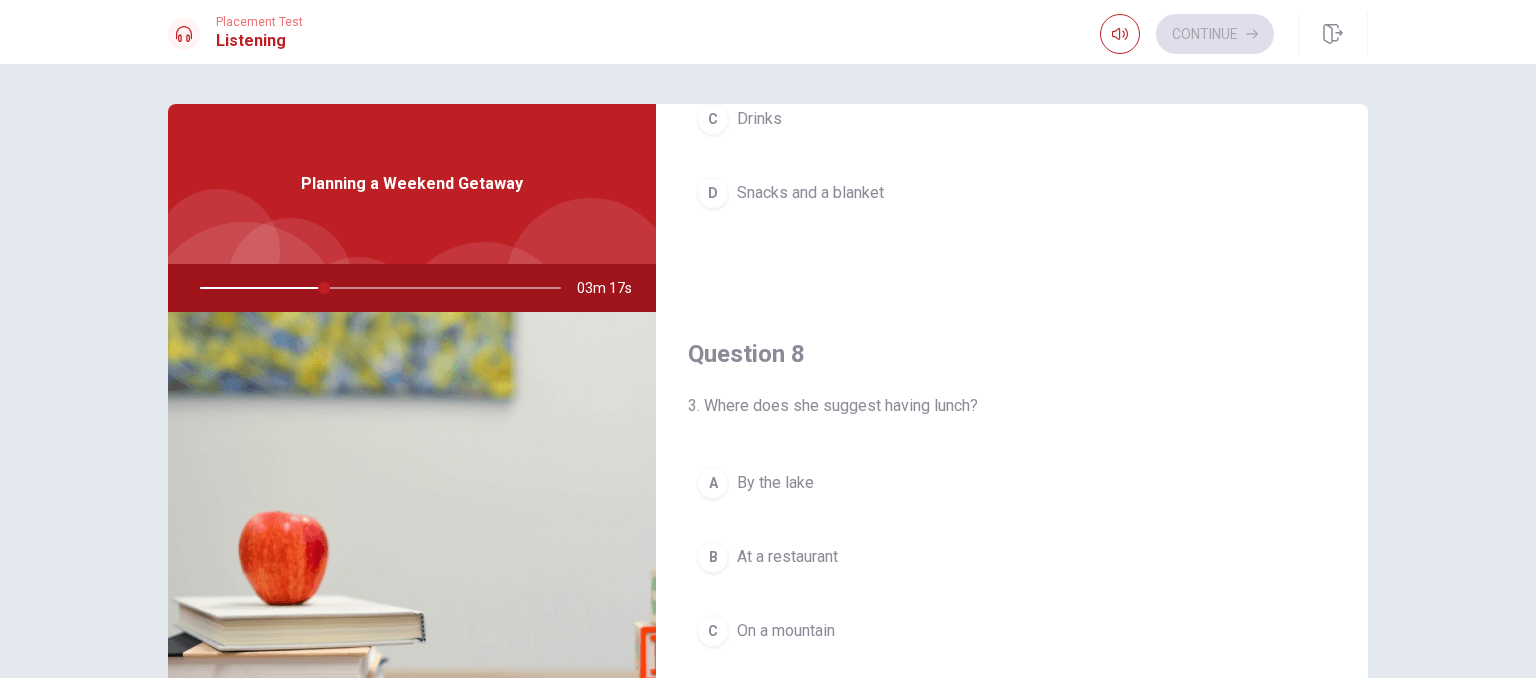 scroll, scrollTop: 700, scrollLeft: 0, axis: vertical 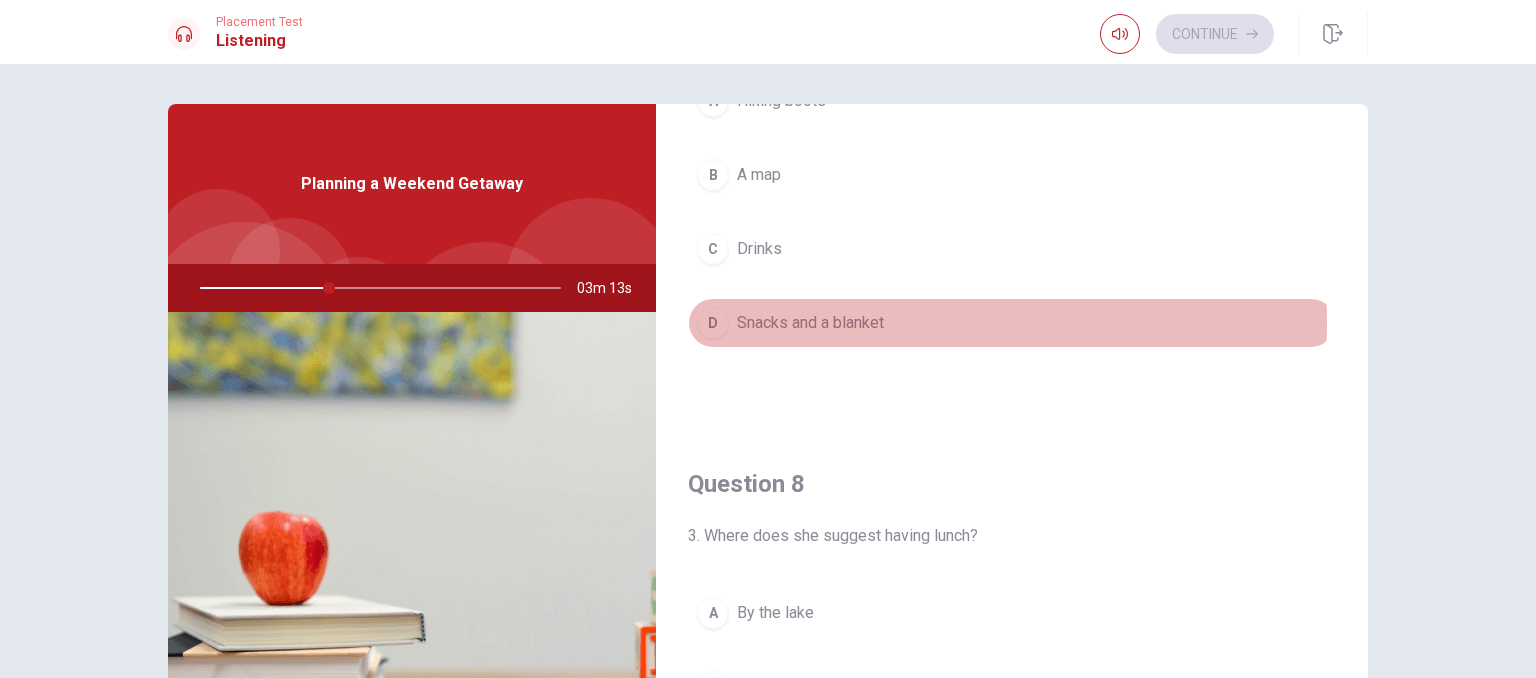 click on "D Snacks and a blanket" at bounding box center (1012, 323) 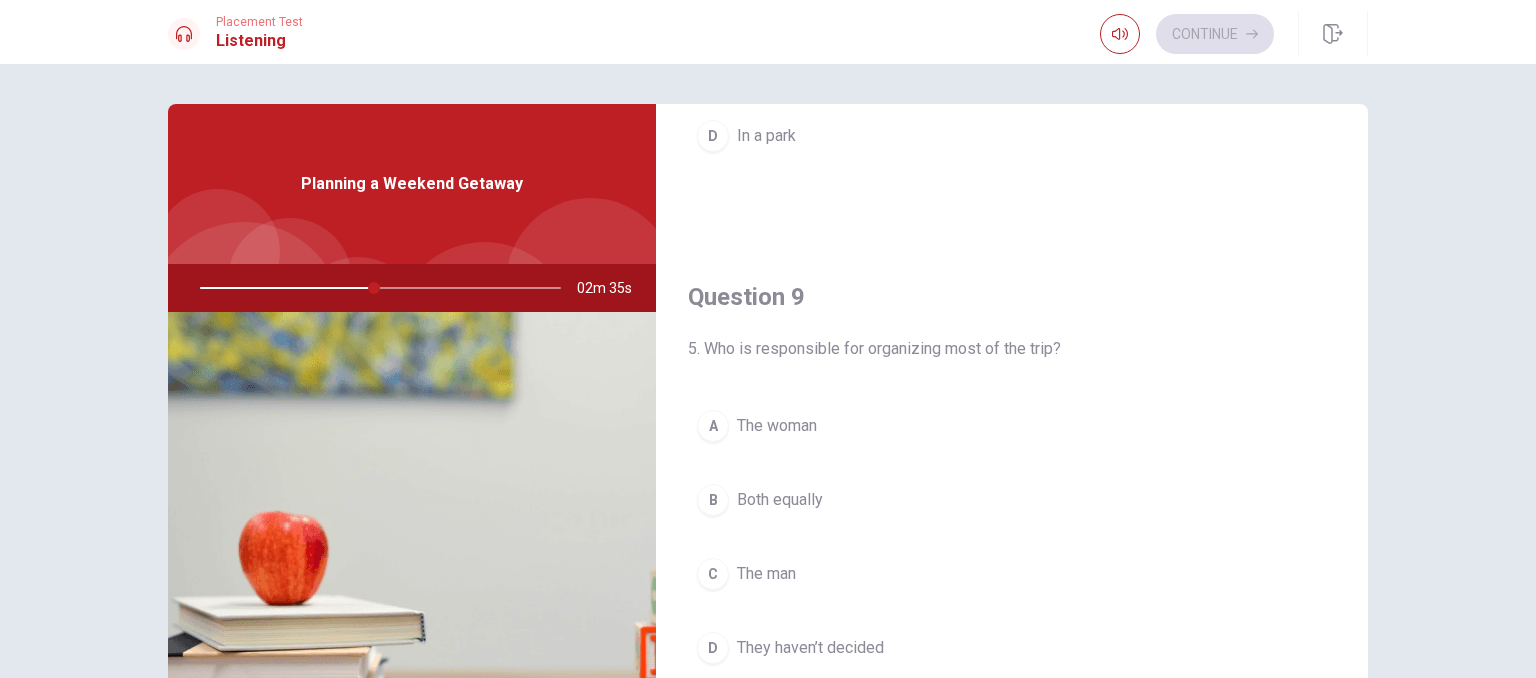 scroll, scrollTop: 1400, scrollLeft: 0, axis: vertical 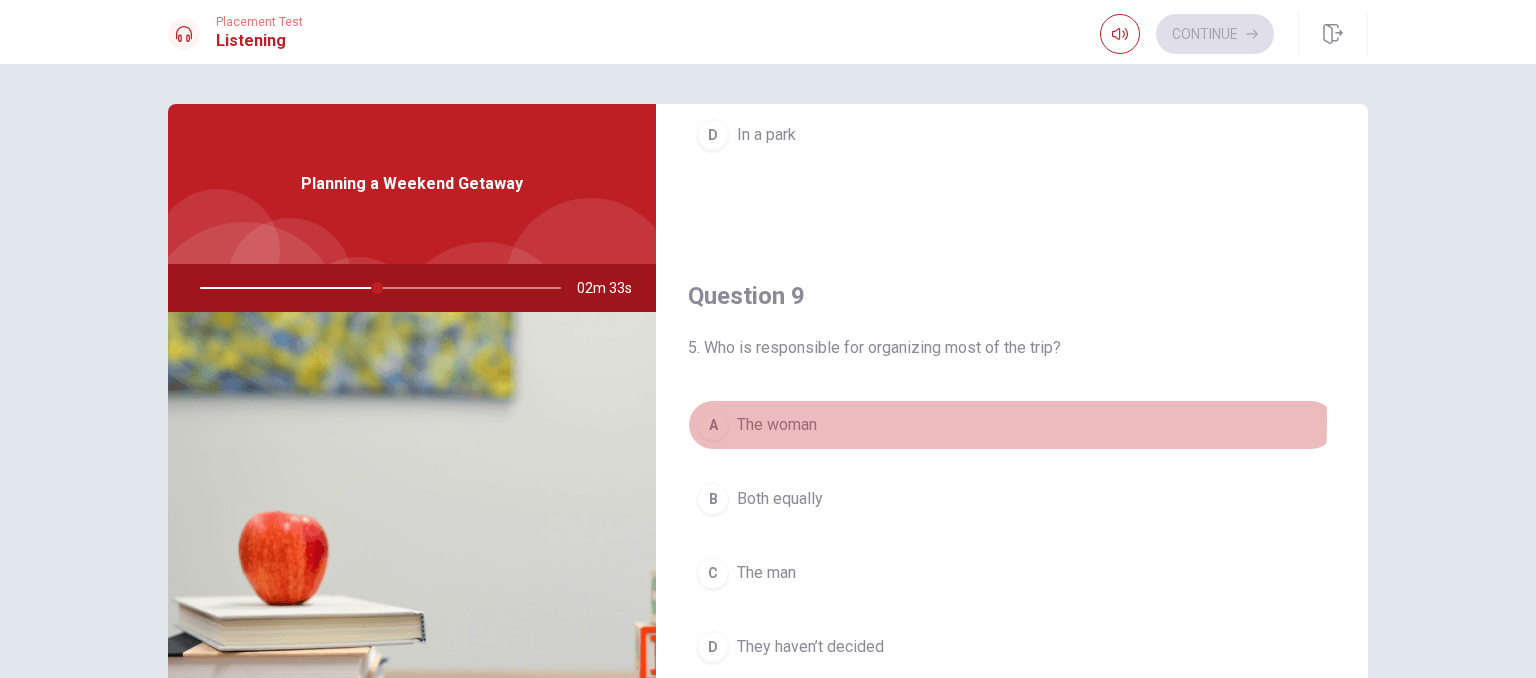 click on "A The woman" at bounding box center (1012, 425) 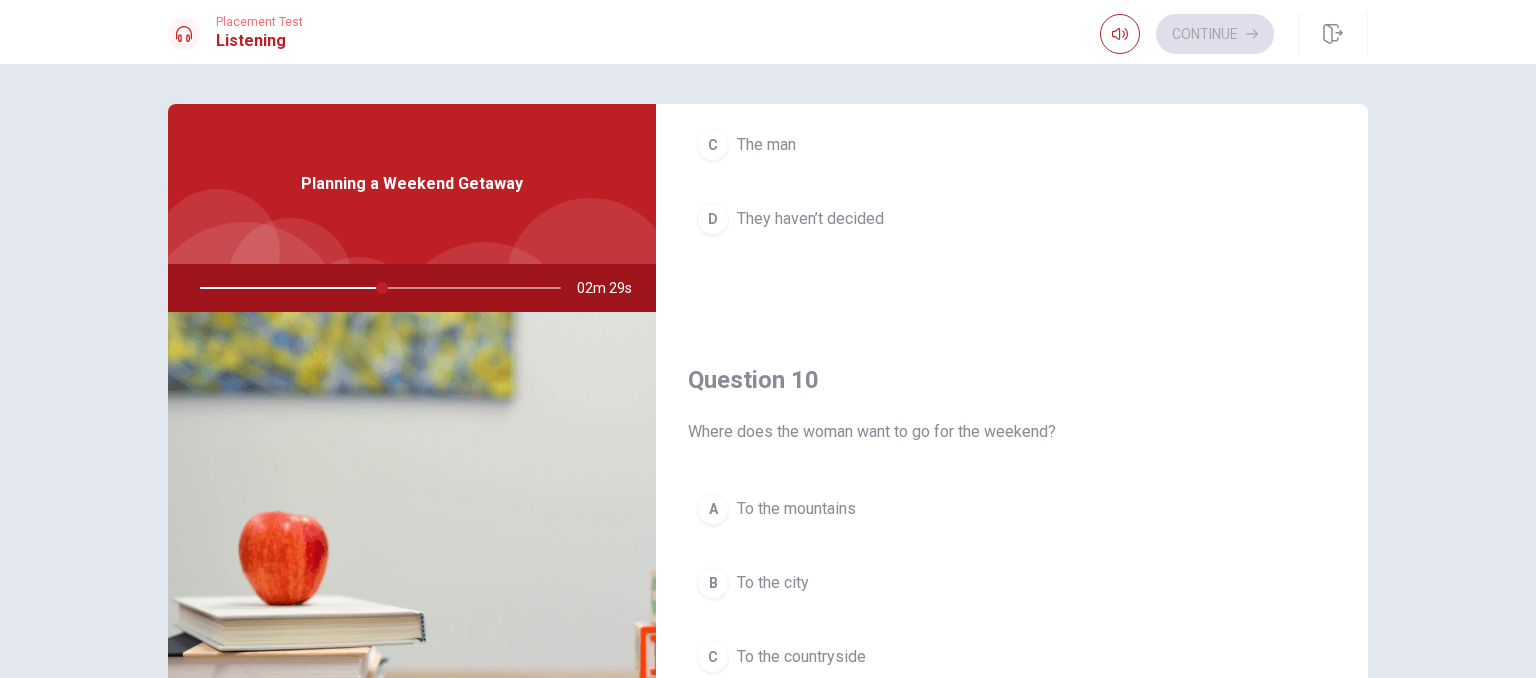 scroll, scrollTop: 1856, scrollLeft: 0, axis: vertical 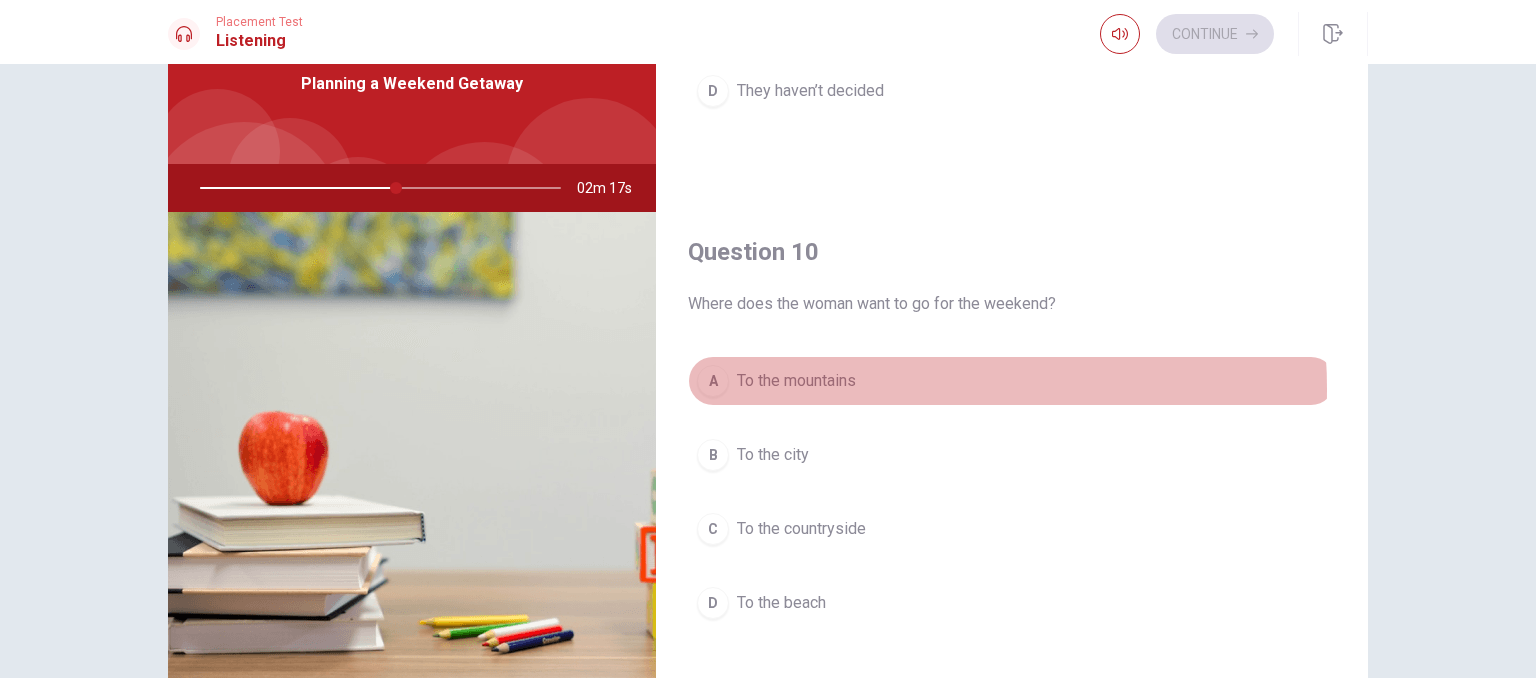 click on "To the mountains" at bounding box center (796, 381) 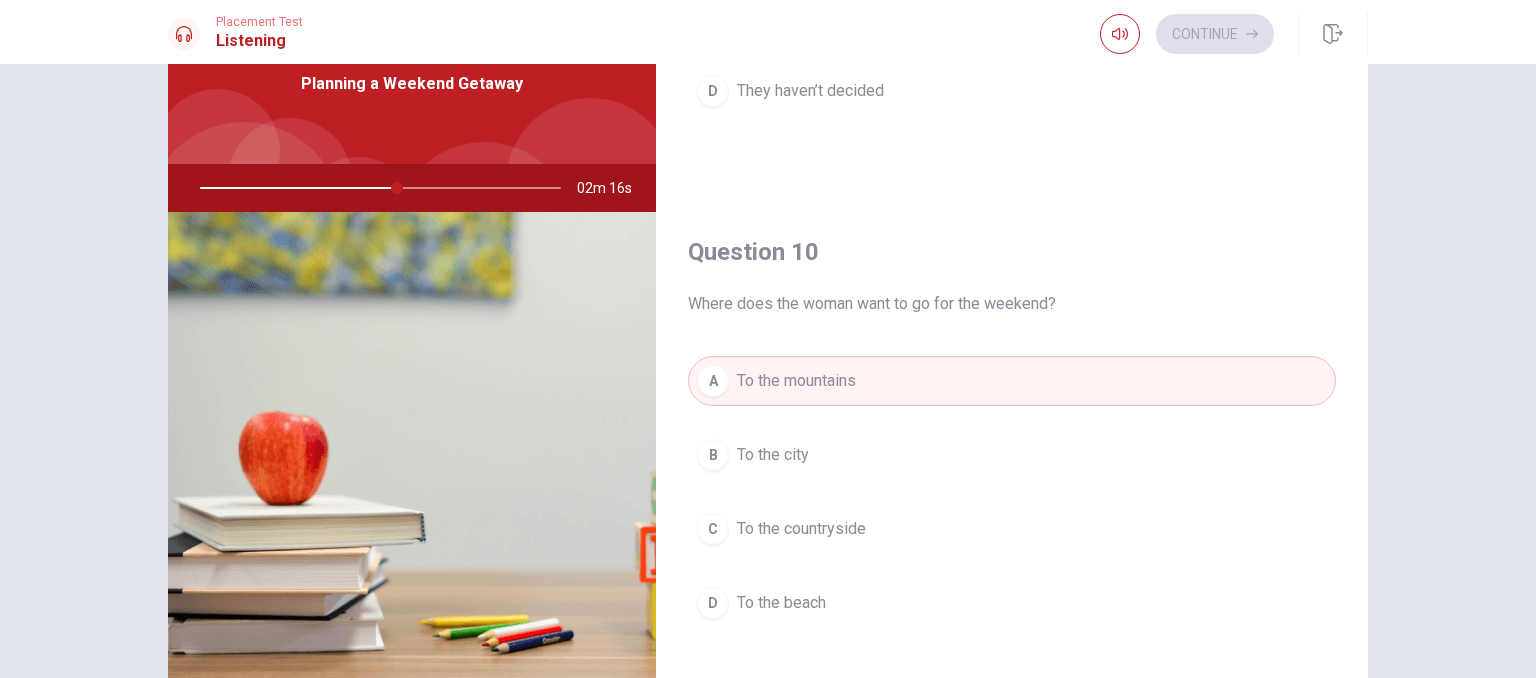 click on "To the beach" at bounding box center [781, 603] 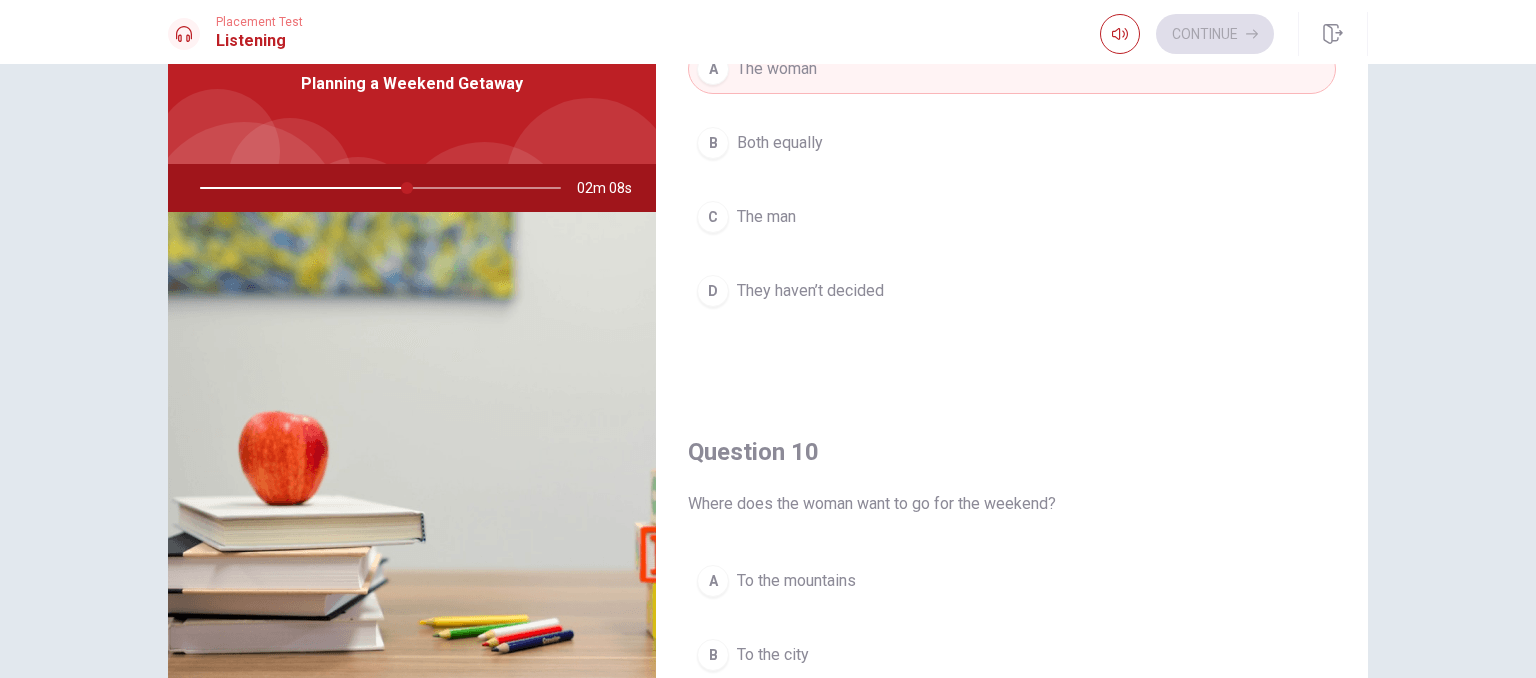 scroll, scrollTop: 1856, scrollLeft: 0, axis: vertical 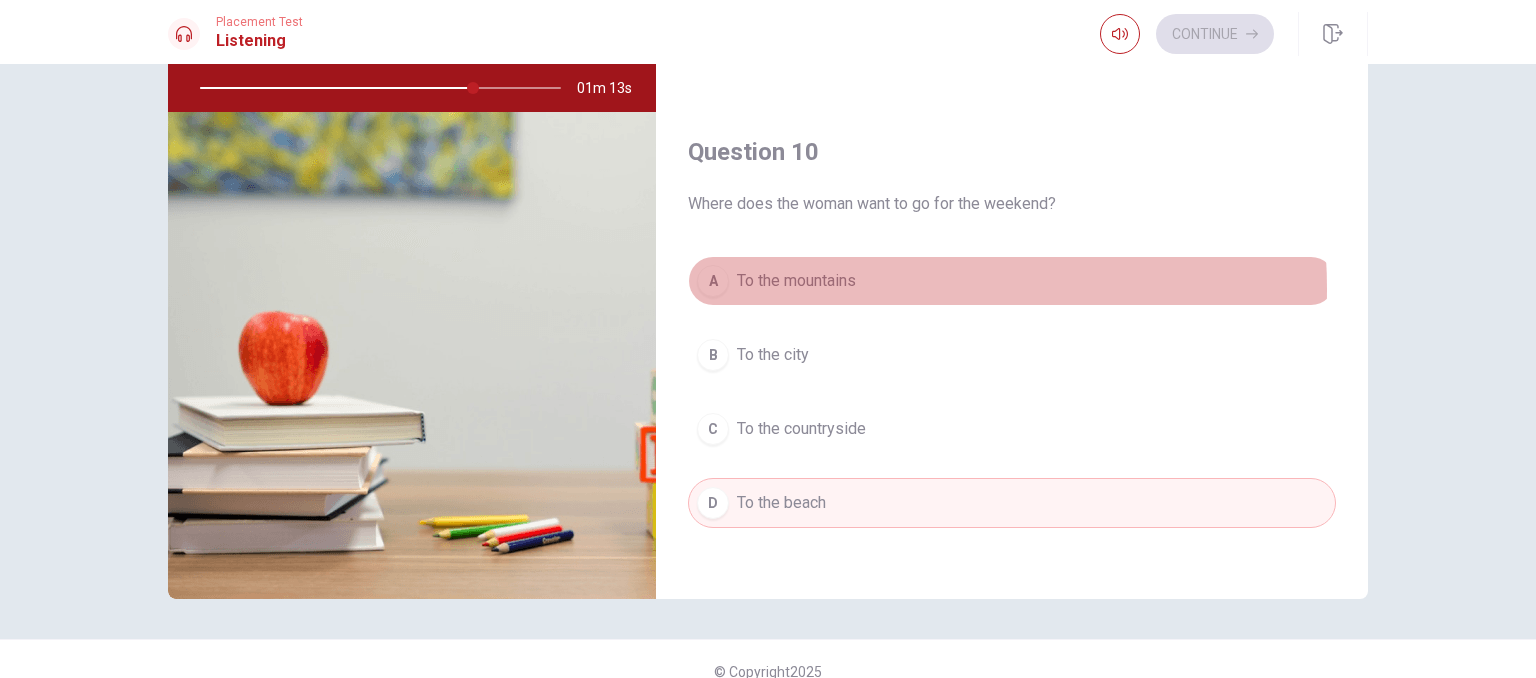 click on "To the mountains" at bounding box center [796, 281] 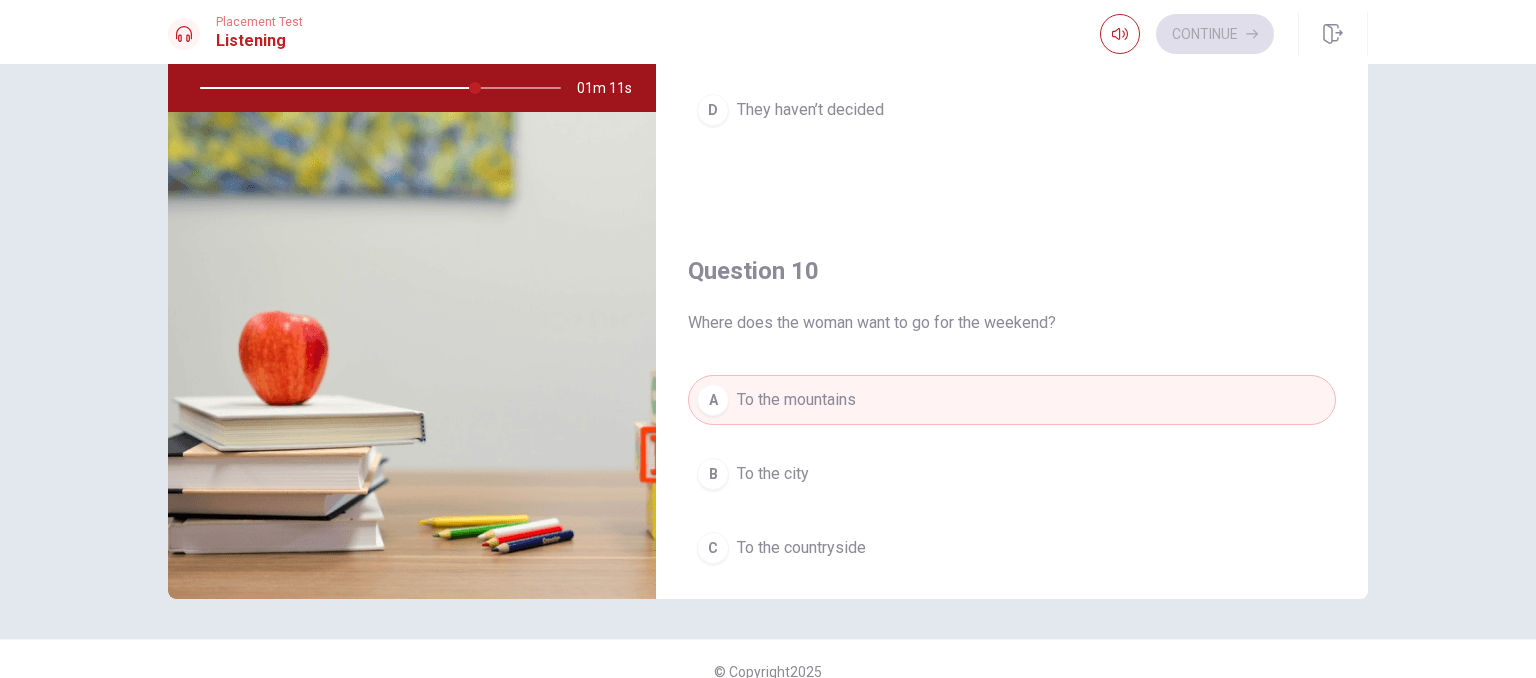 scroll, scrollTop: 1856, scrollLeft: 0, axis: vertical 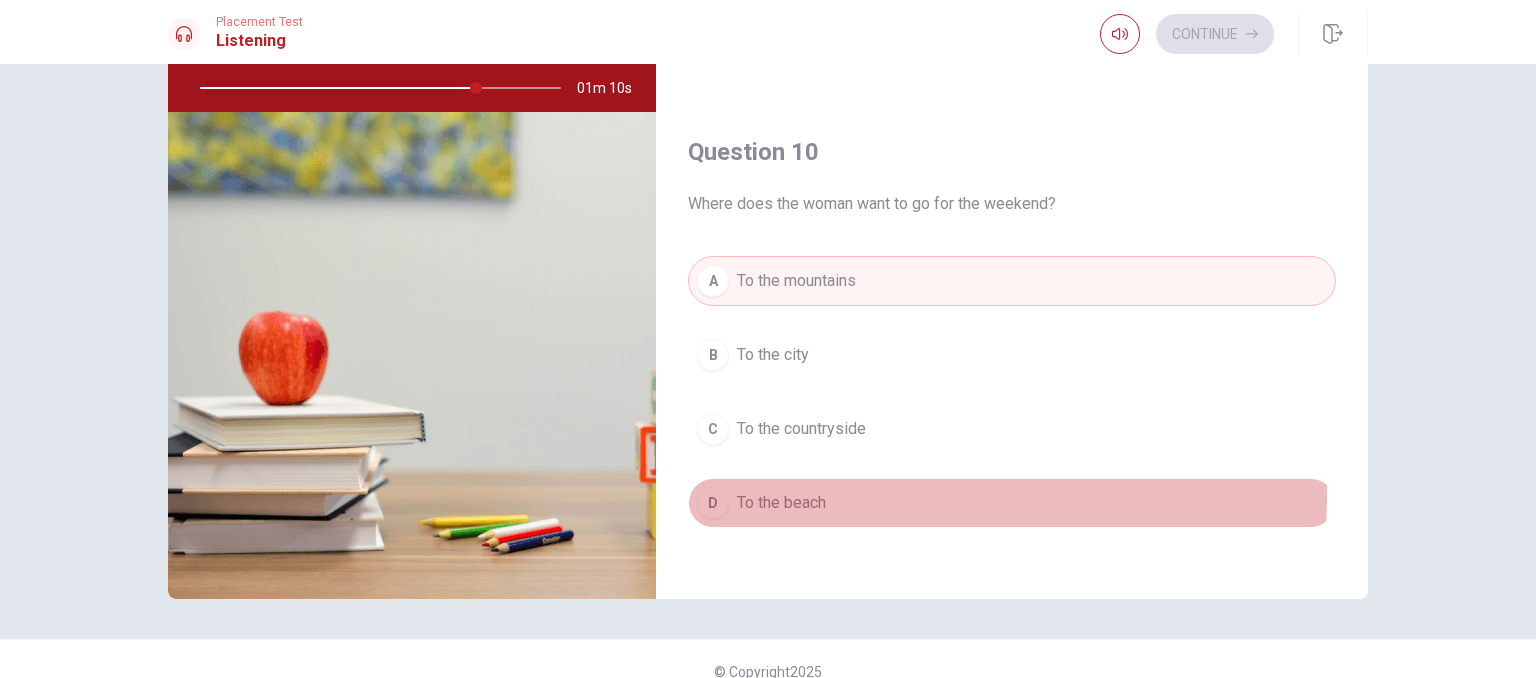 click on "D To the beach" at bounding box center (1012, 503) 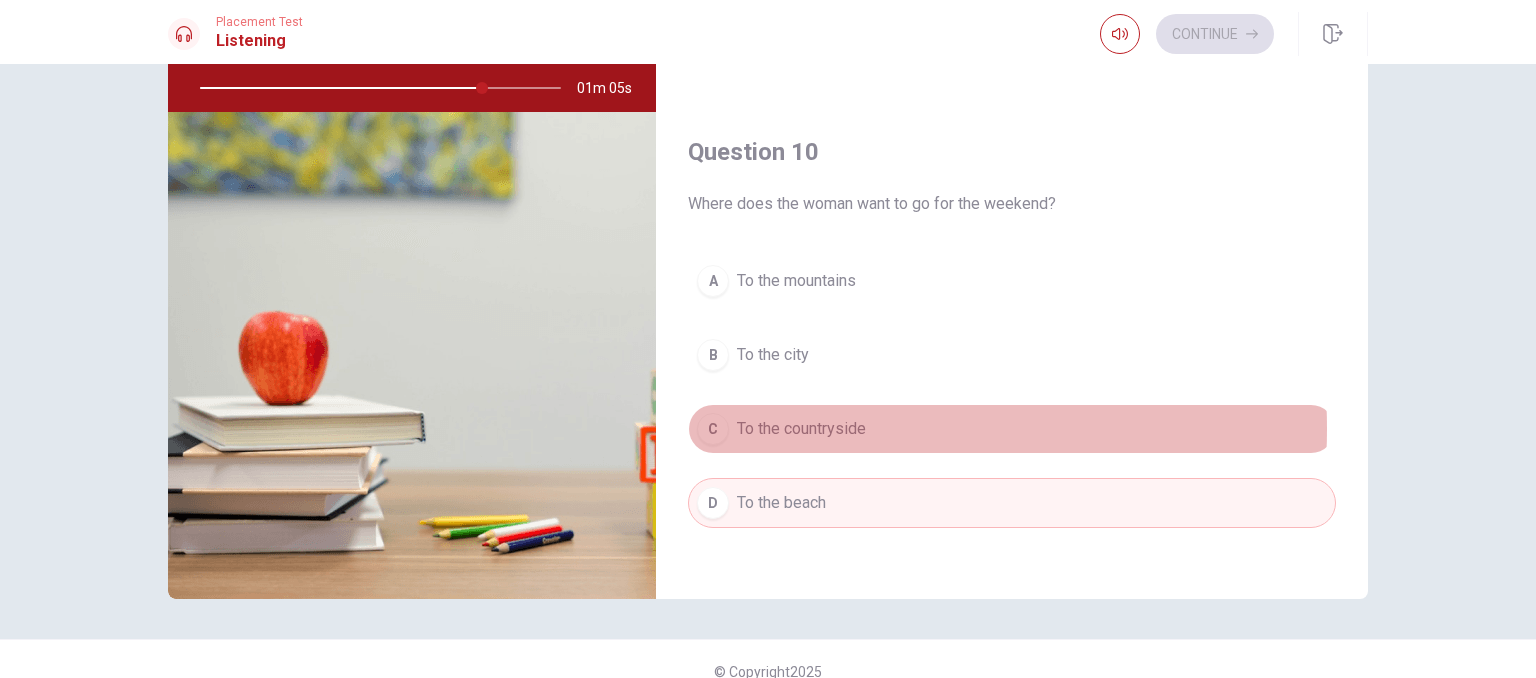 click on "To the countryside" at bounding box center (801, 429) 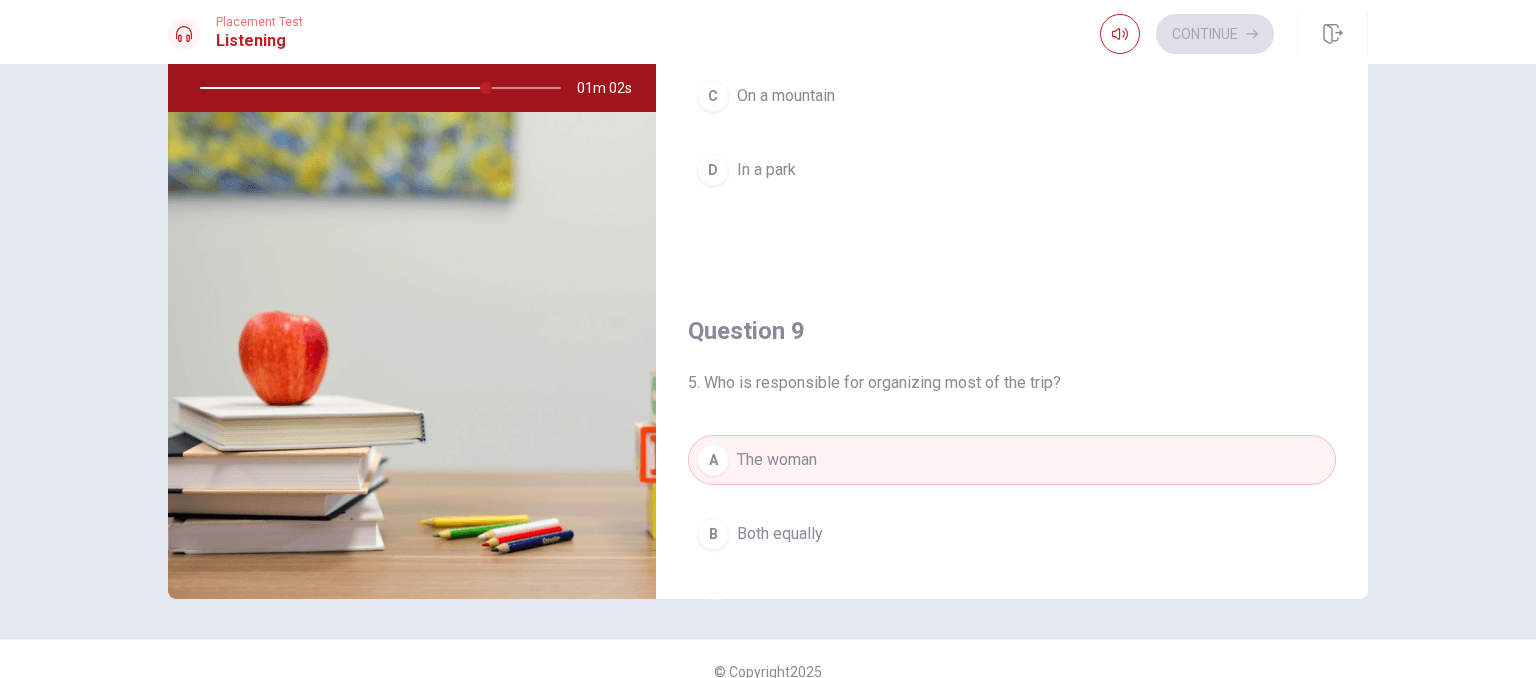 scroll, scrollTop: 1156, scrollLeft: 0, axis: vertical 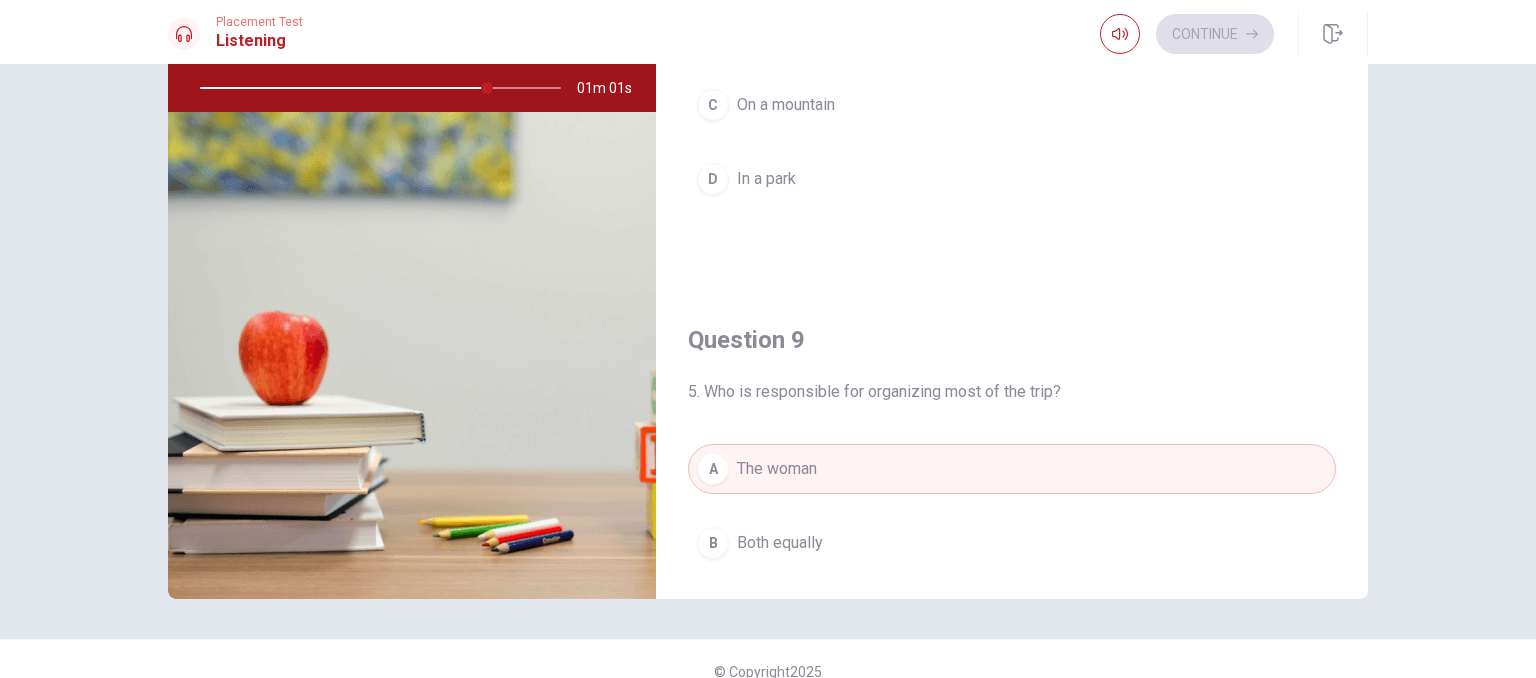 click on "D In a park" at bounding box center [1012, 179] 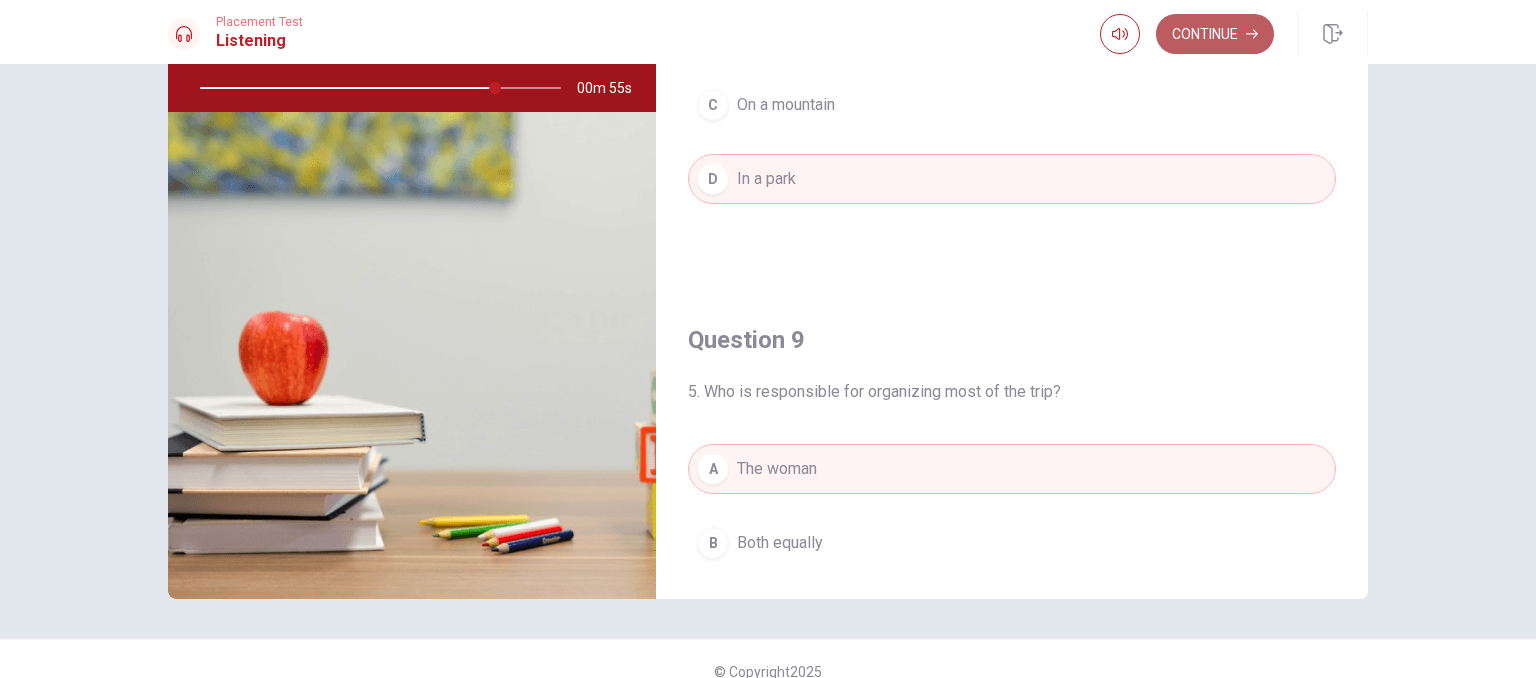 click on "Continue" at bounding box center [1215, 34] 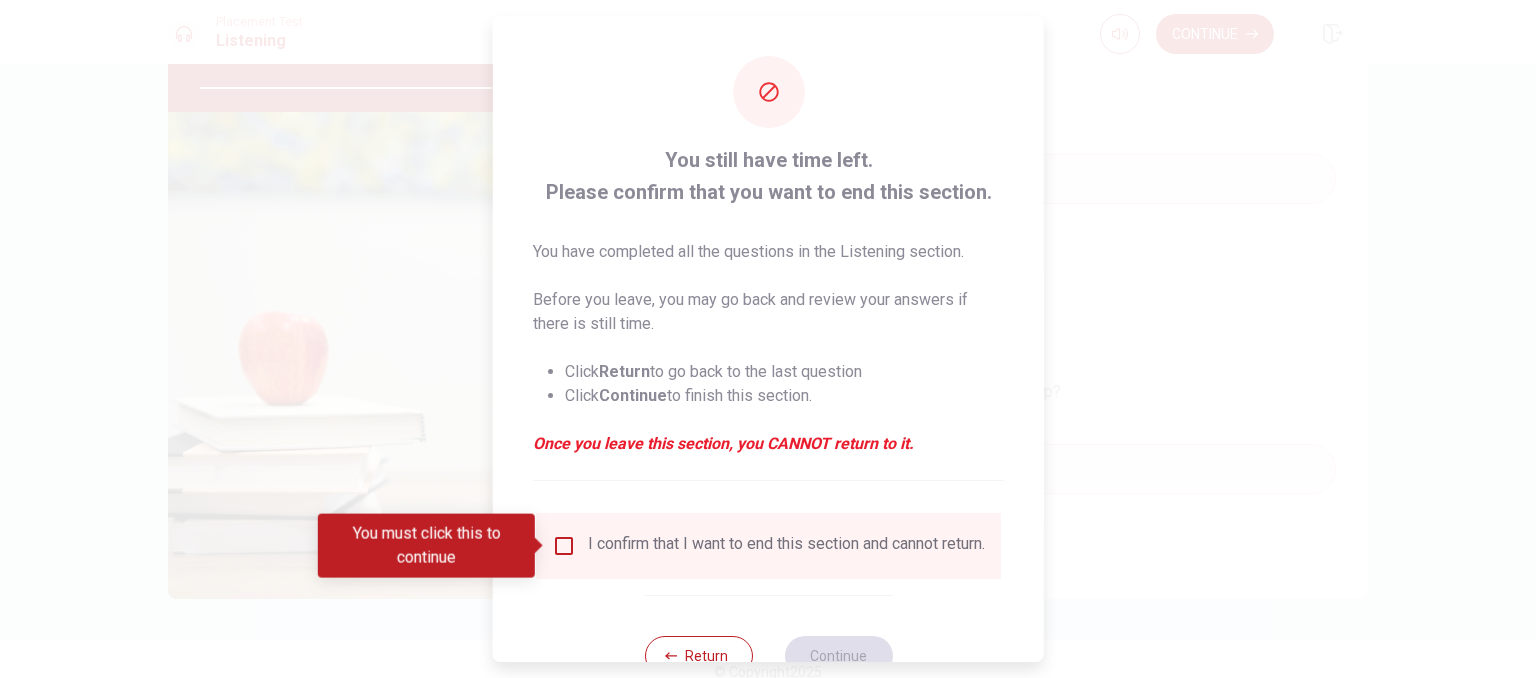 click at bounding box center (564, 546) 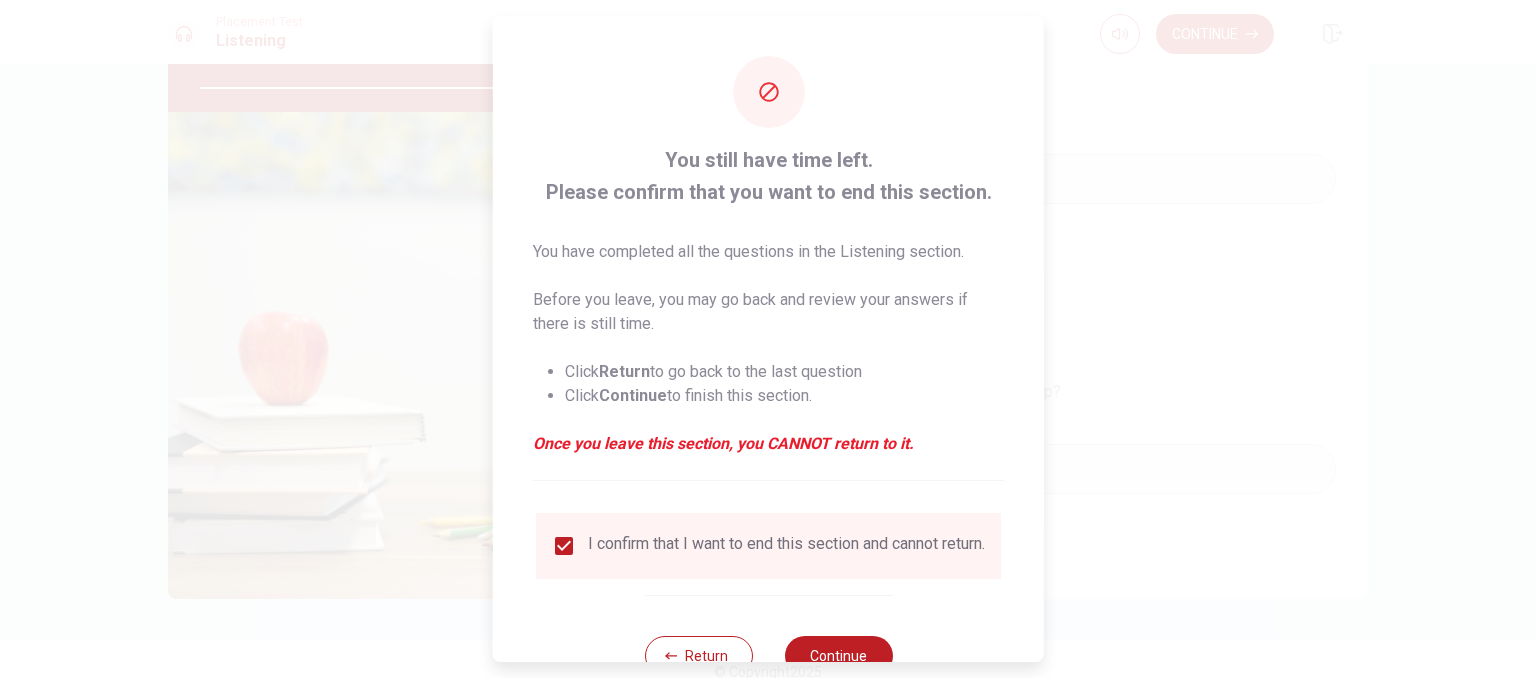 scroll, scrollTop: 68, scrollLeft: 0, axis: vertical 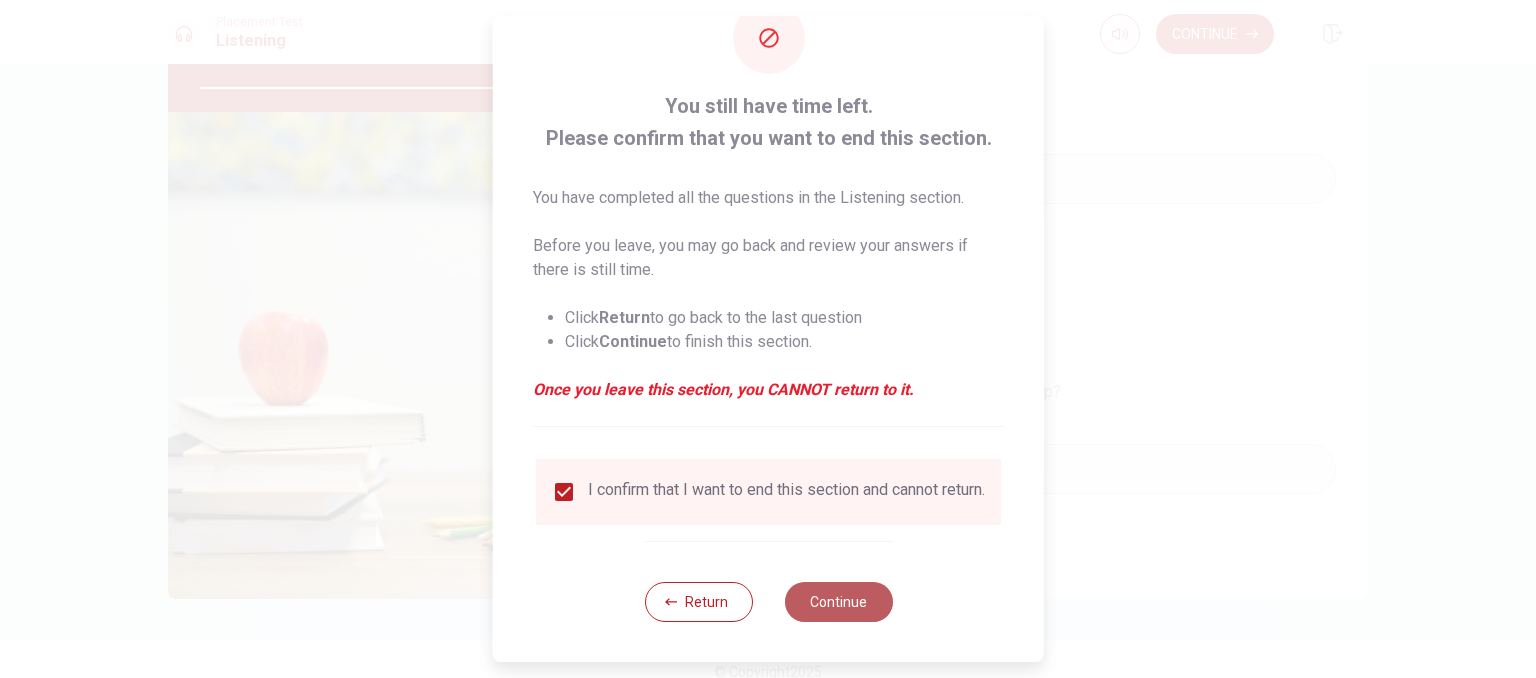click on "Continue" at bounding box center [838, 602] 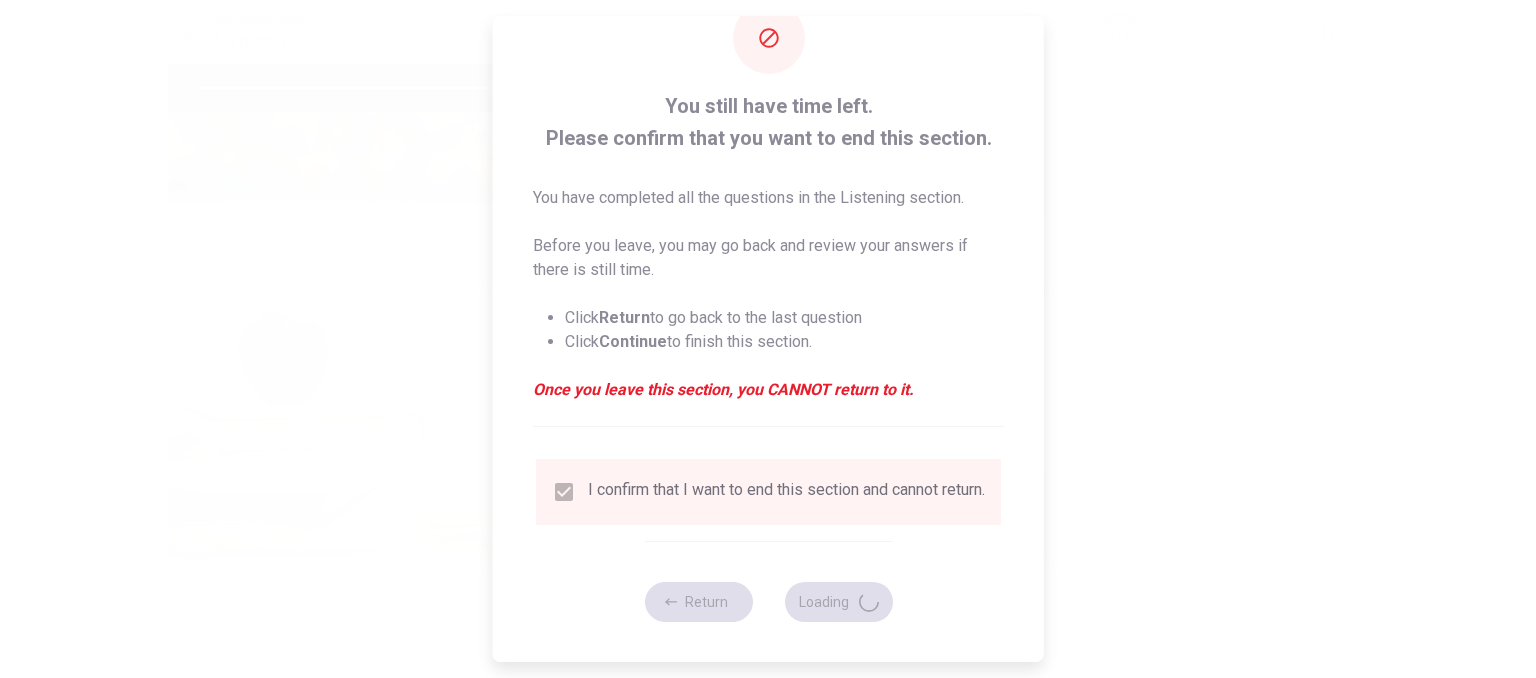 type on "85" 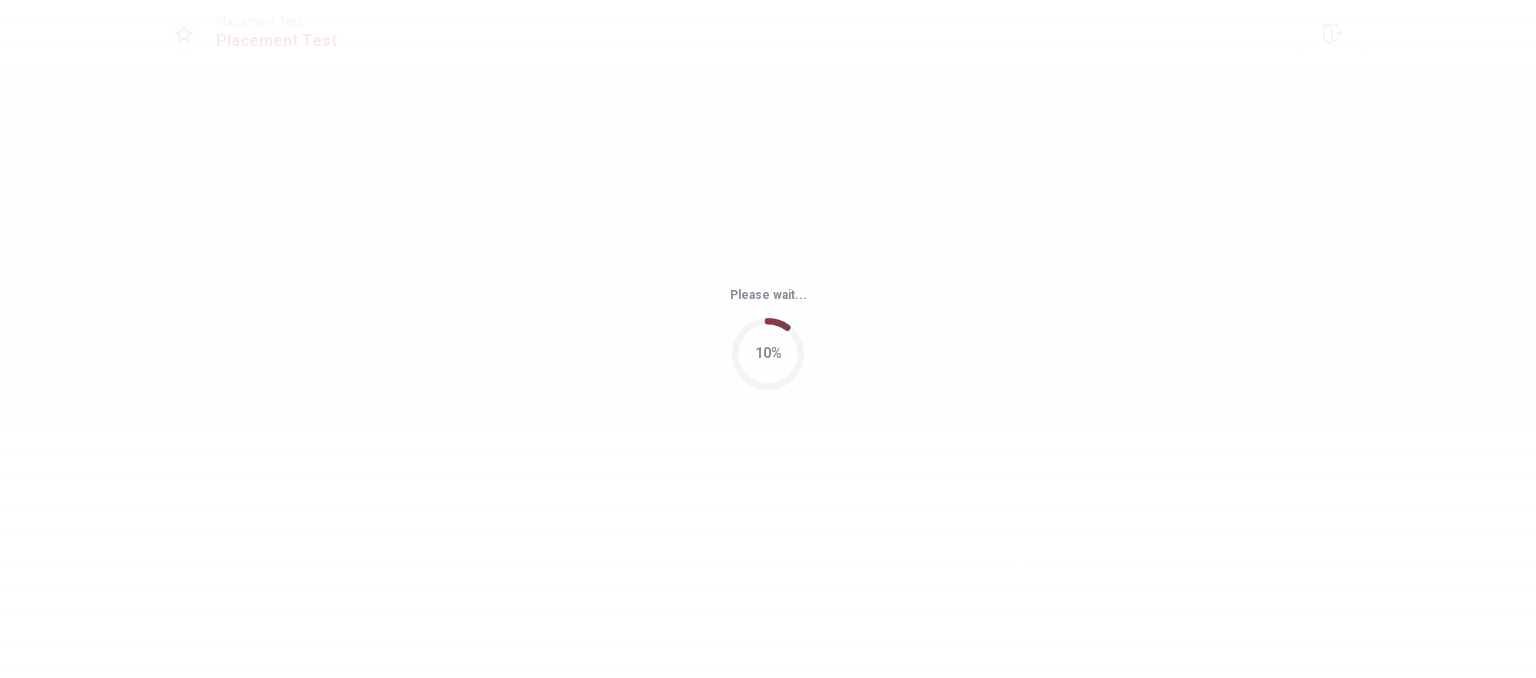 scroll, scrollTop: 0, scrollLeft: 0, axis: both 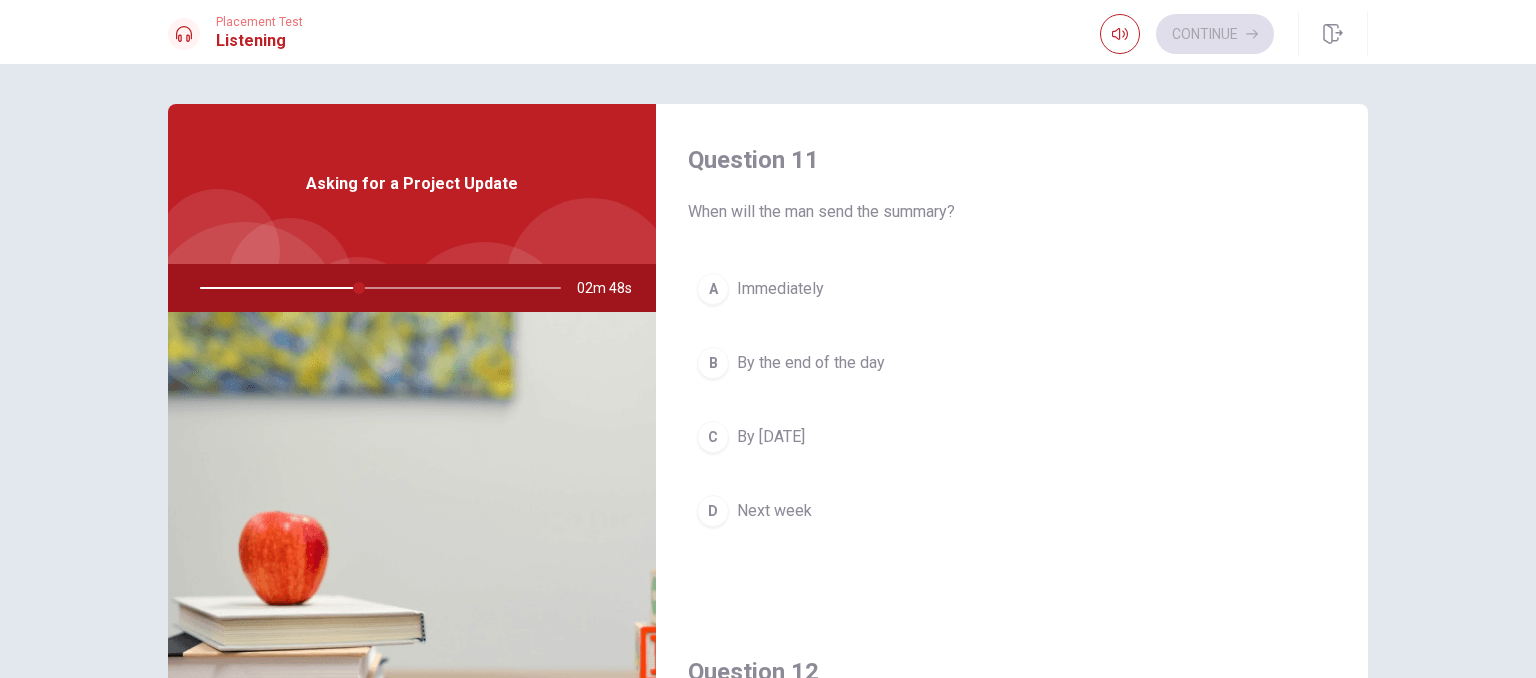 click on "A Immediately" at bounding box center (1012, 289) 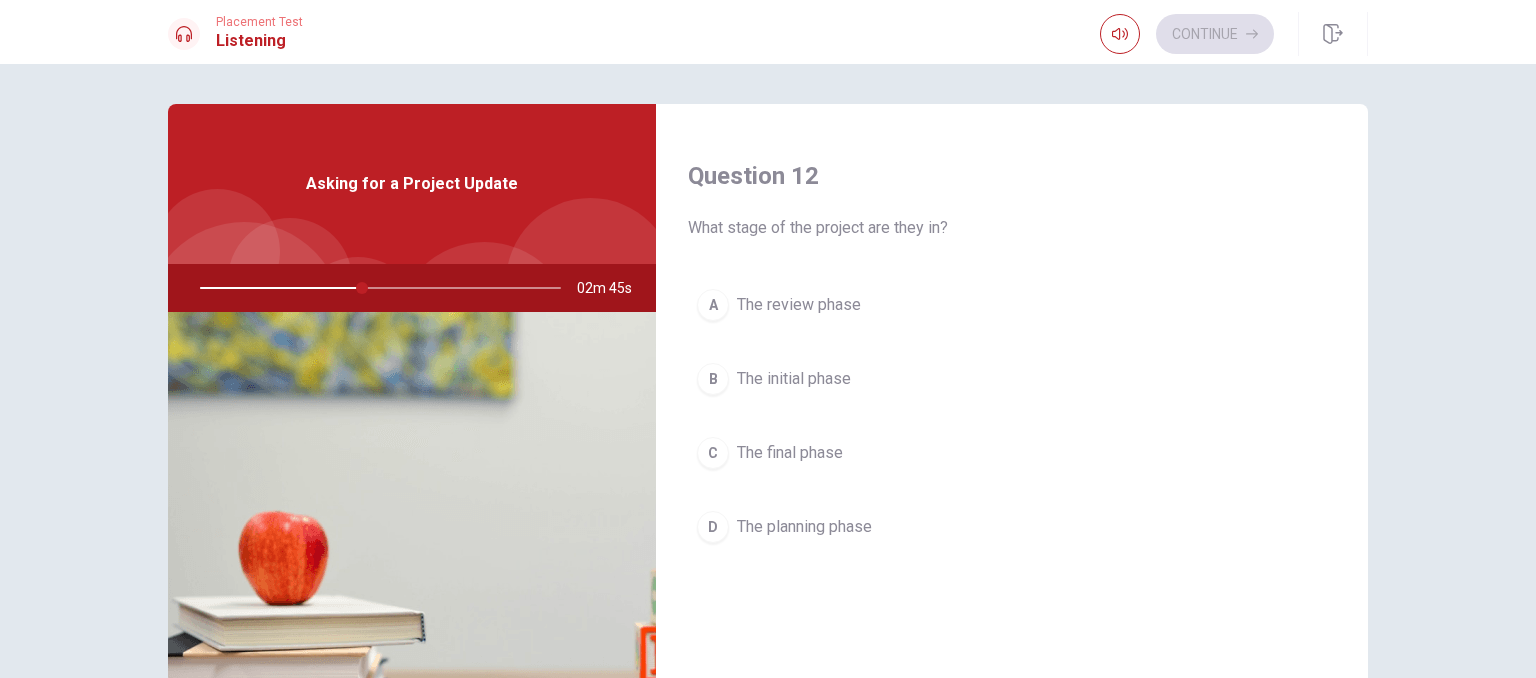 scroll, scrollTop: 500, scrollLeft: 0, axis: vertical 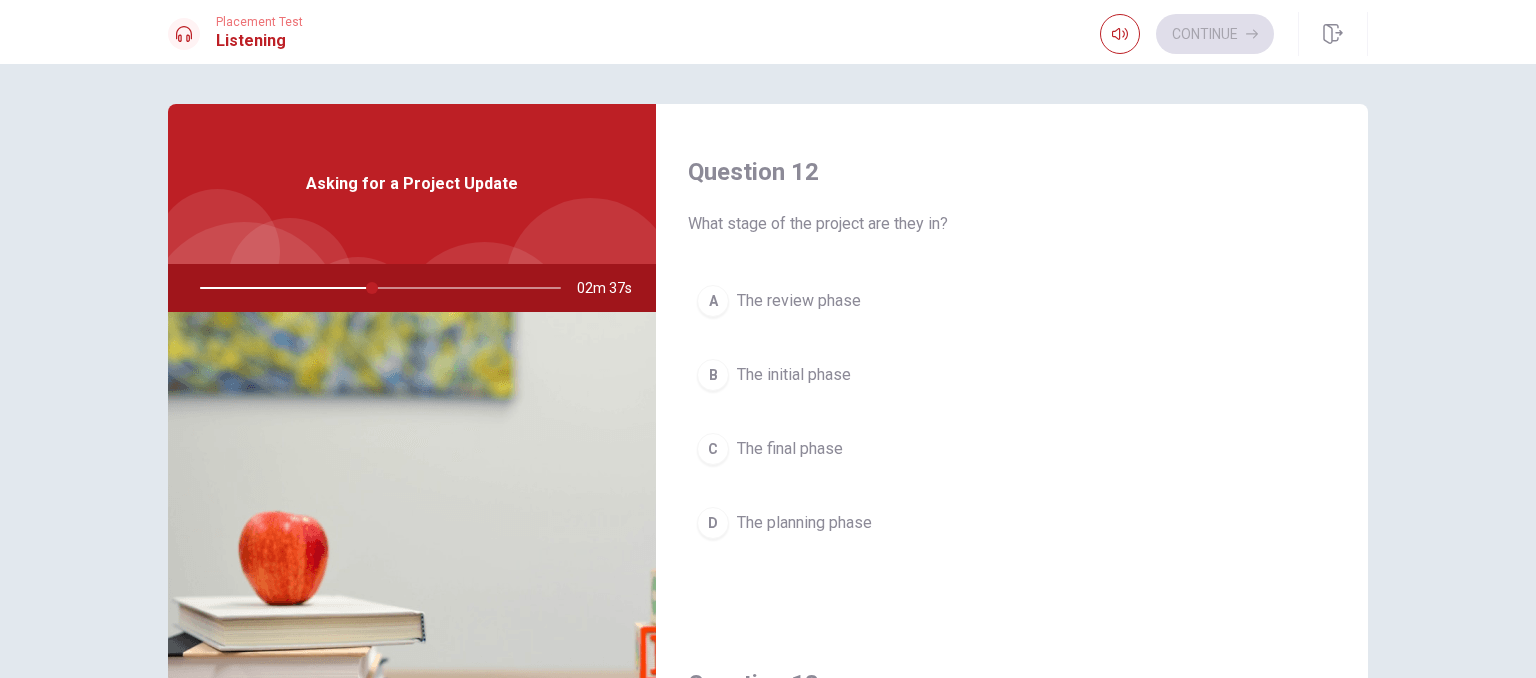 click on "C The final phase" at bounding box center [1012, 449] 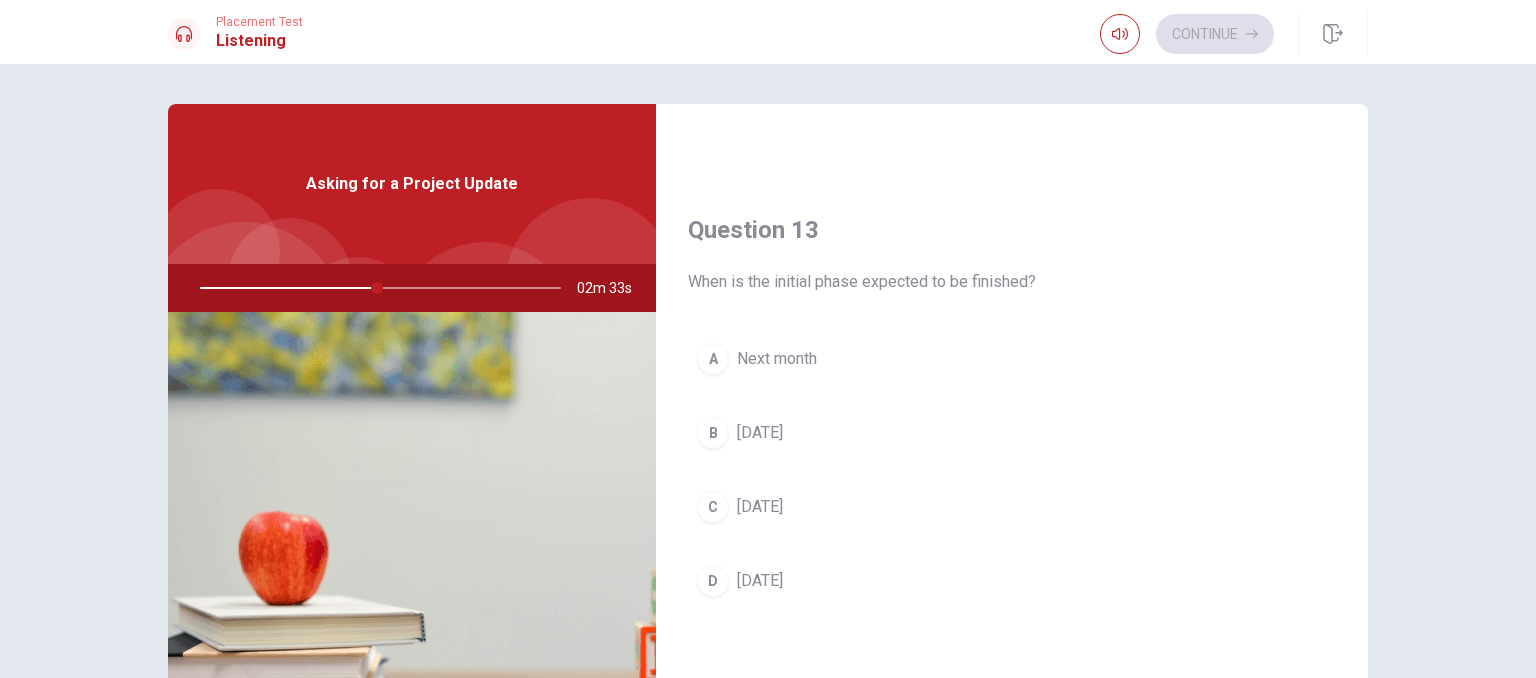 scroll, scrollTop: 1000, scrollLeft: 0, axis: vertical 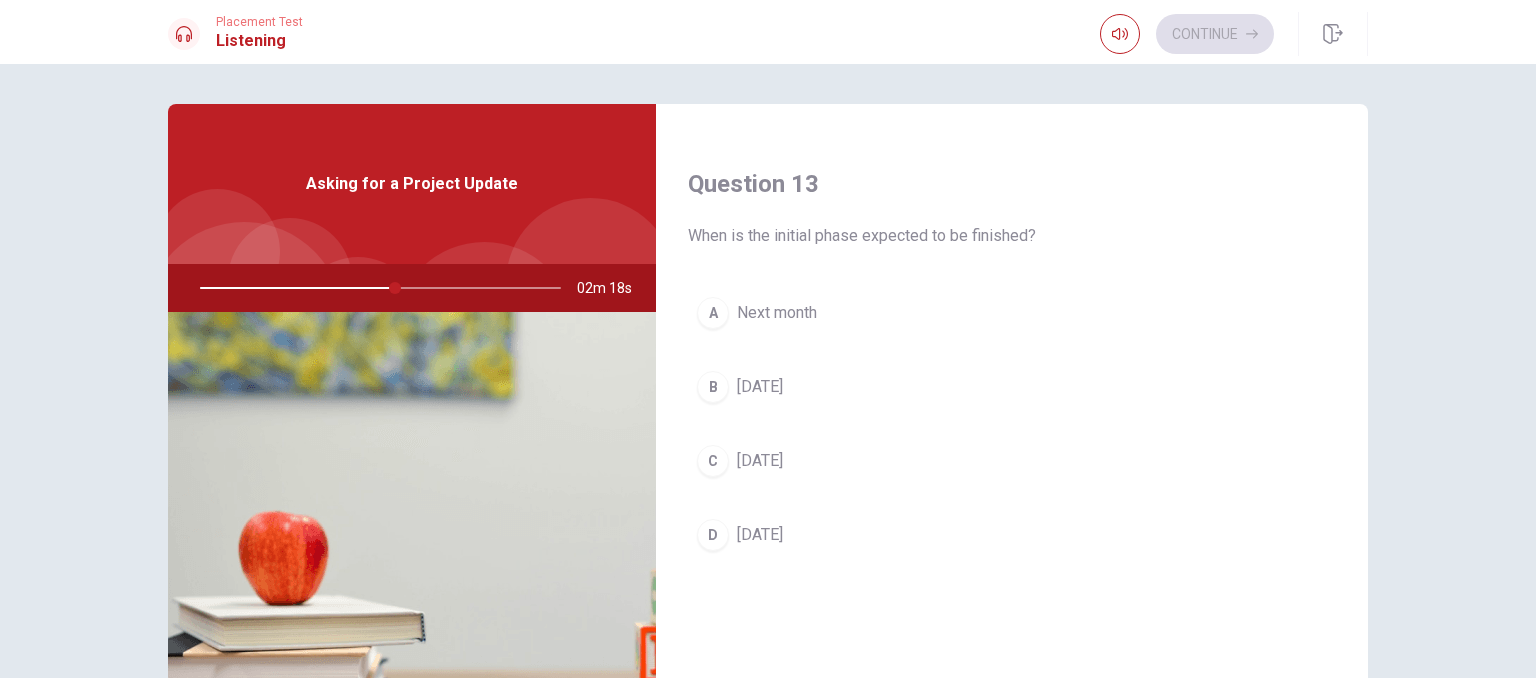 click on "D [DATE]" at bounding box center (1012, 535) 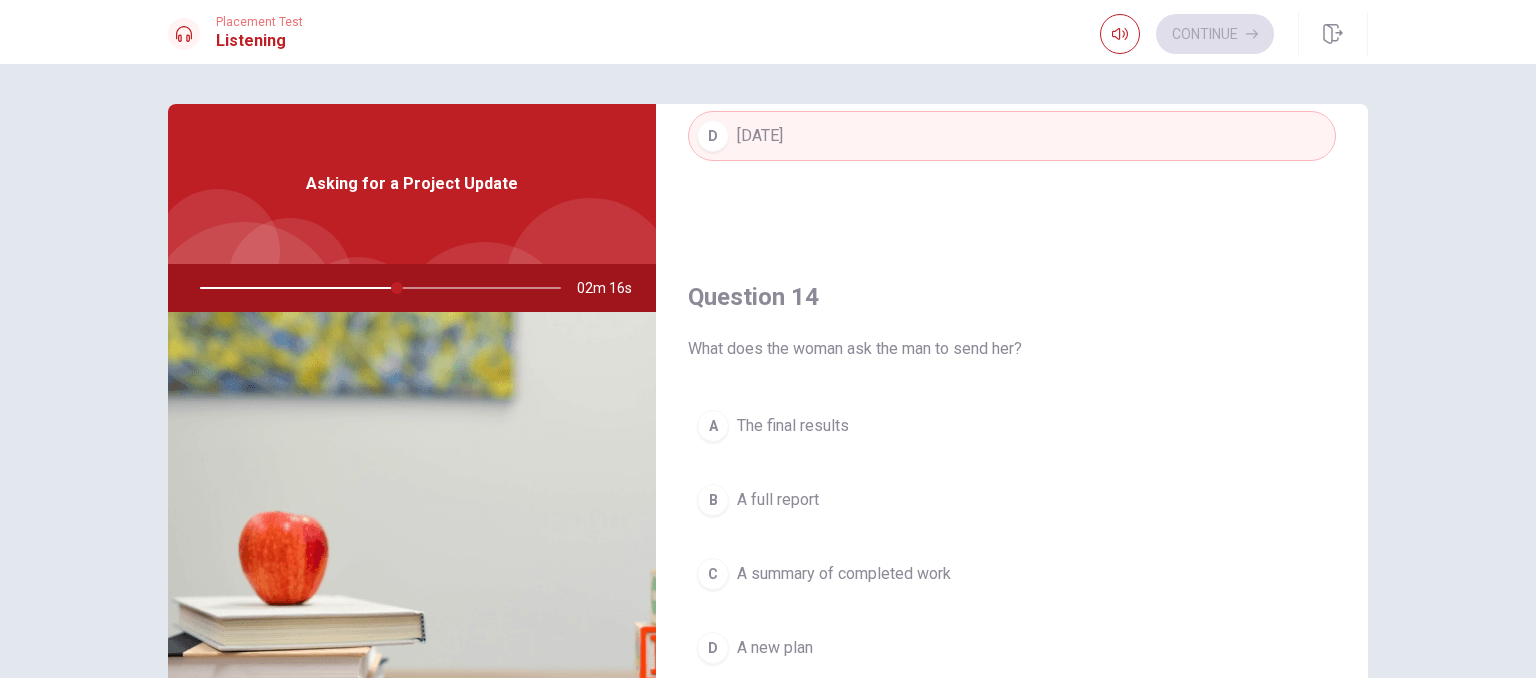 scroll, scrollTop: 1400, scrollLeft: 0, axis: vertical 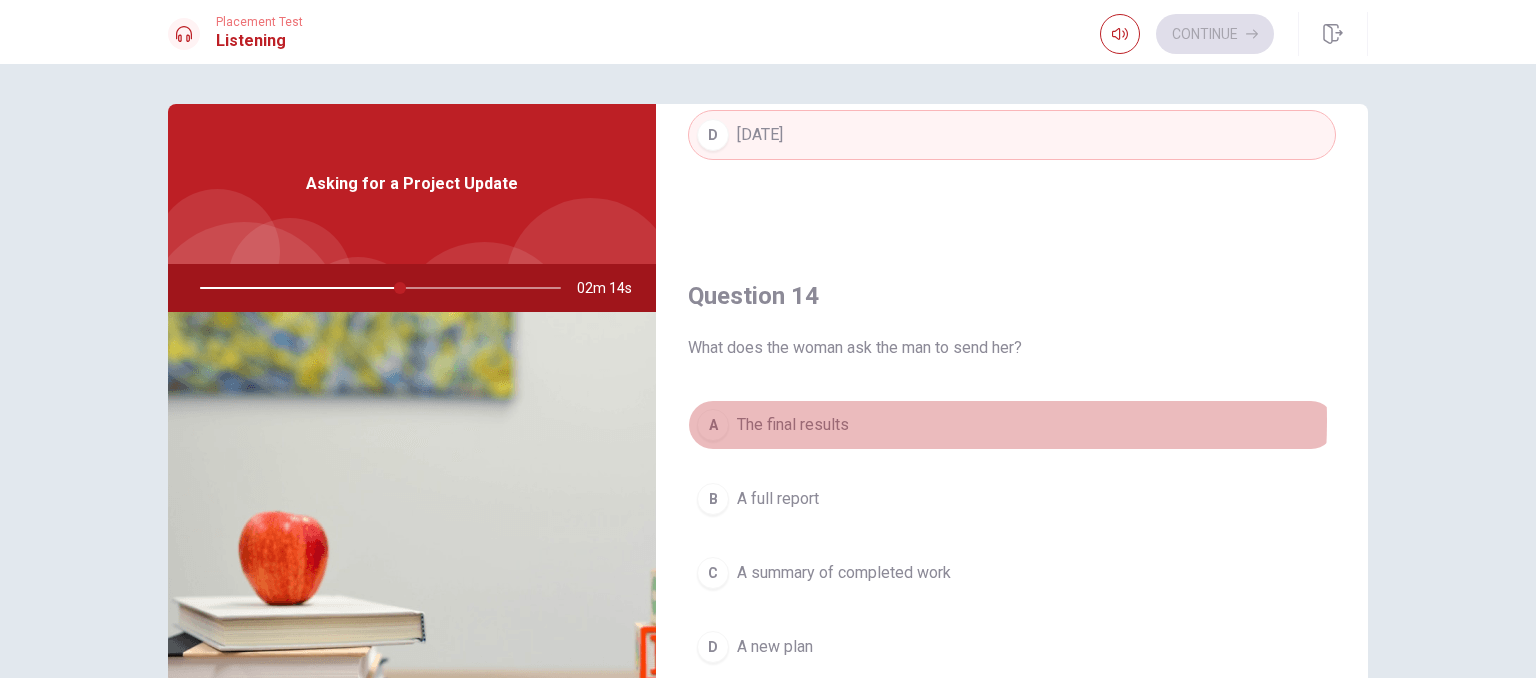 click on "The final results" at bounding box center [793, 425] 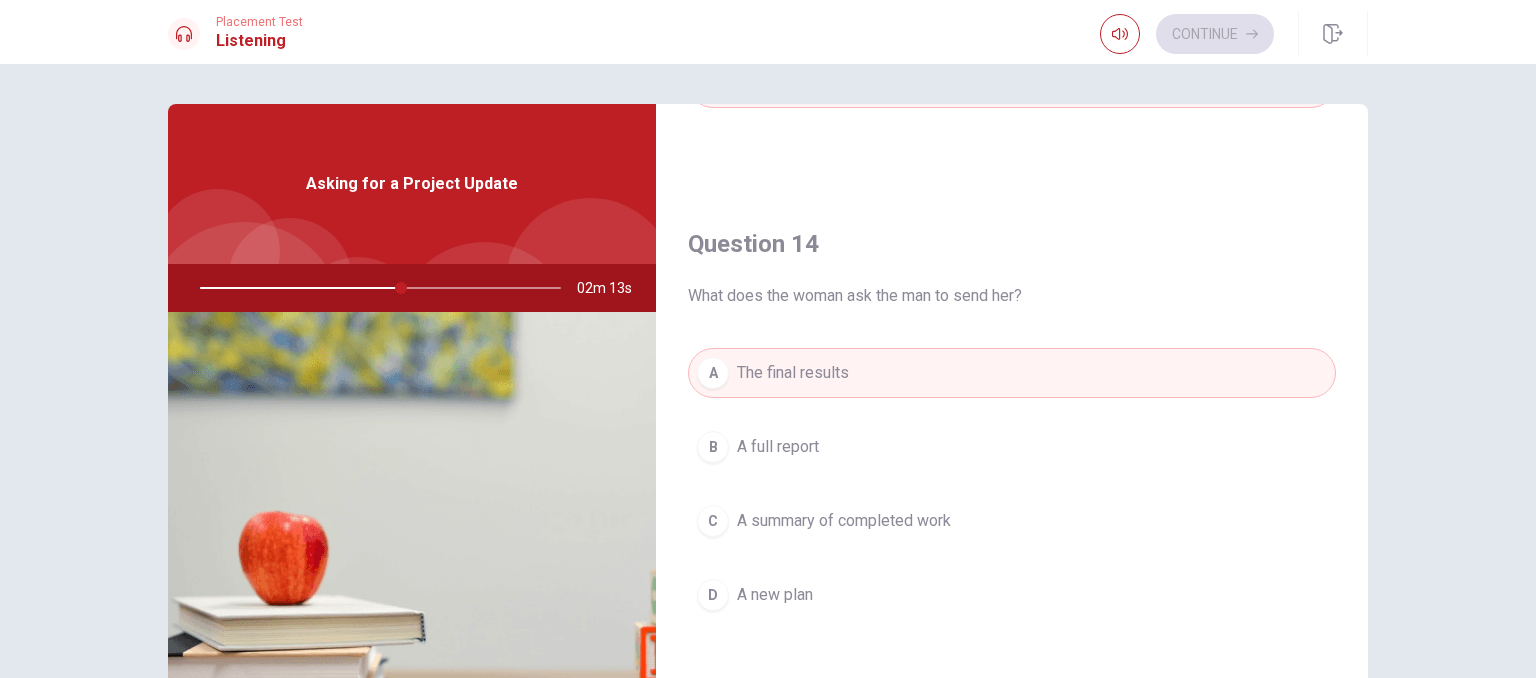 scroll, scrollTop: 1500, scrollLeft: 0, axis: vertical 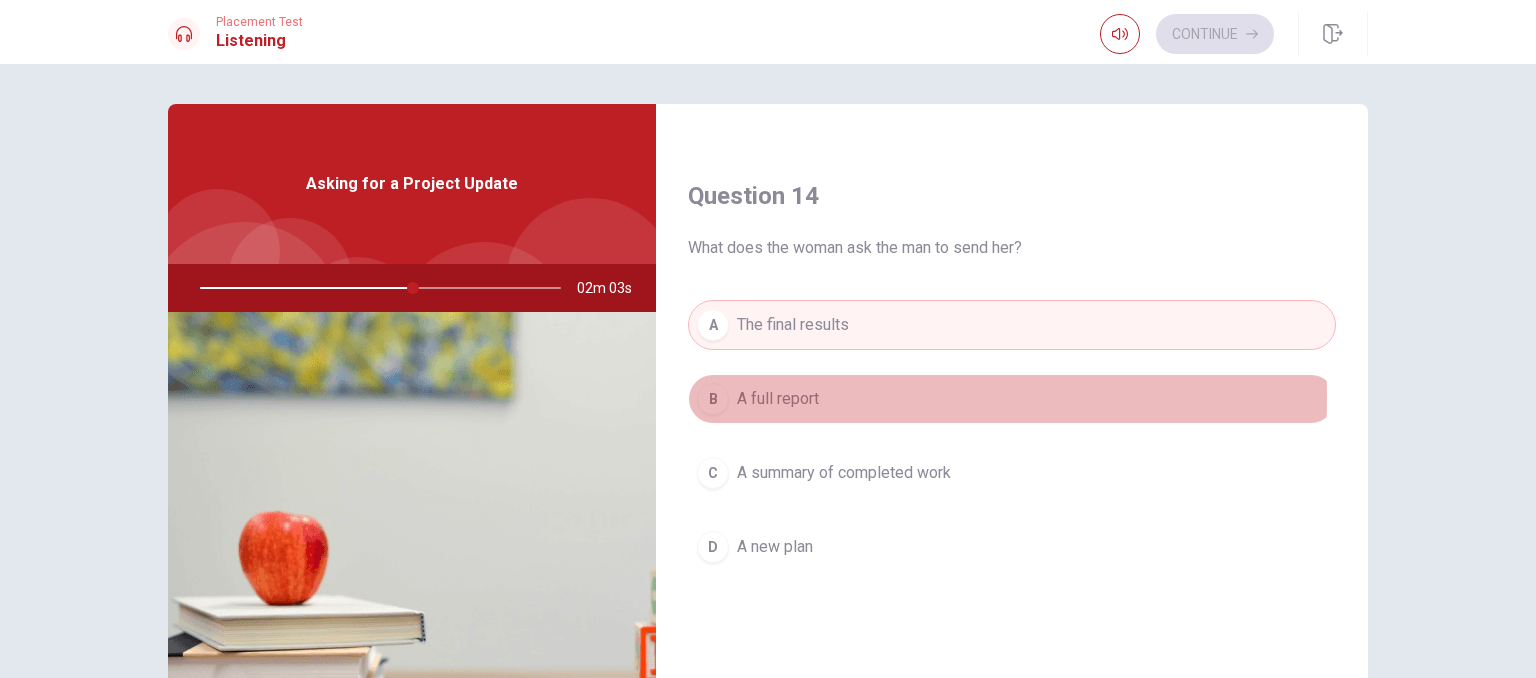 click on "A full report" at bounding box center (778, 399) 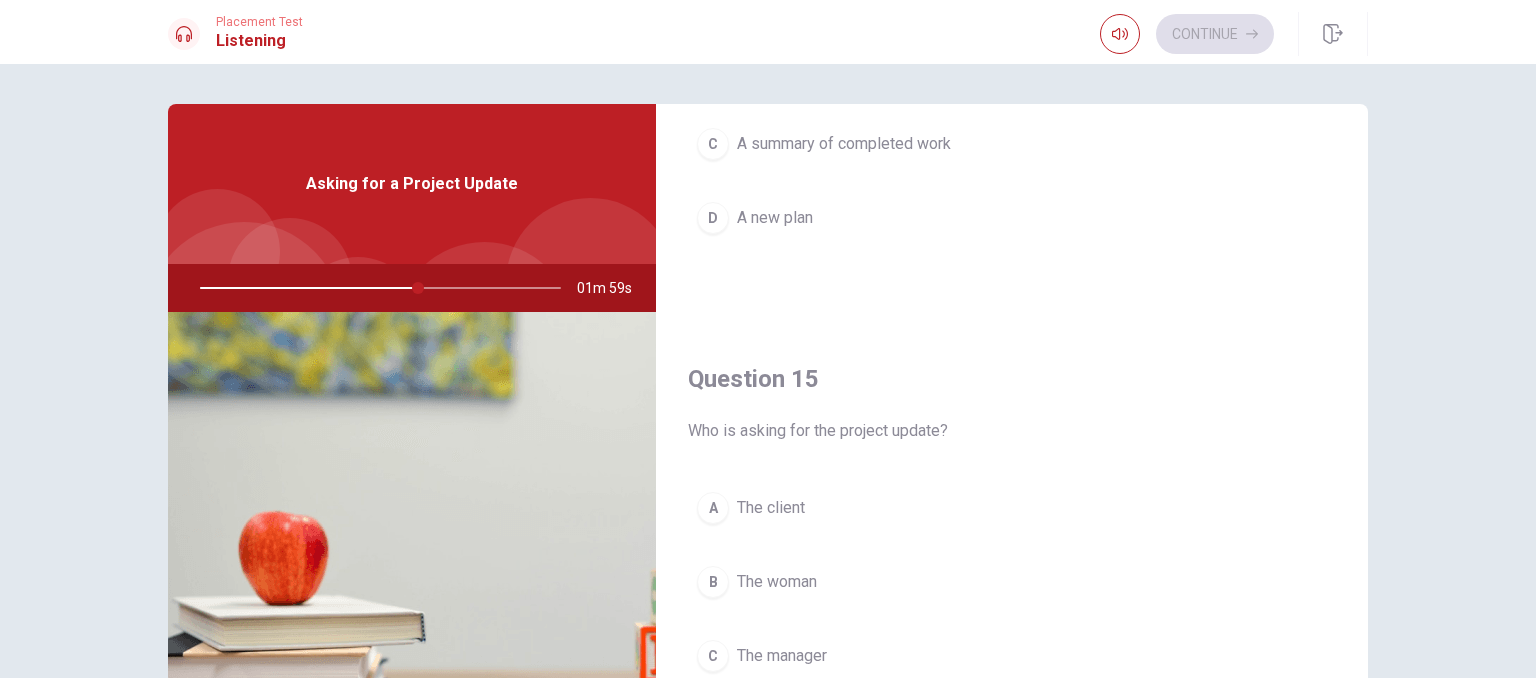 scroll, scrollTop: 1856, scrollLeft: 0, axis: vertical 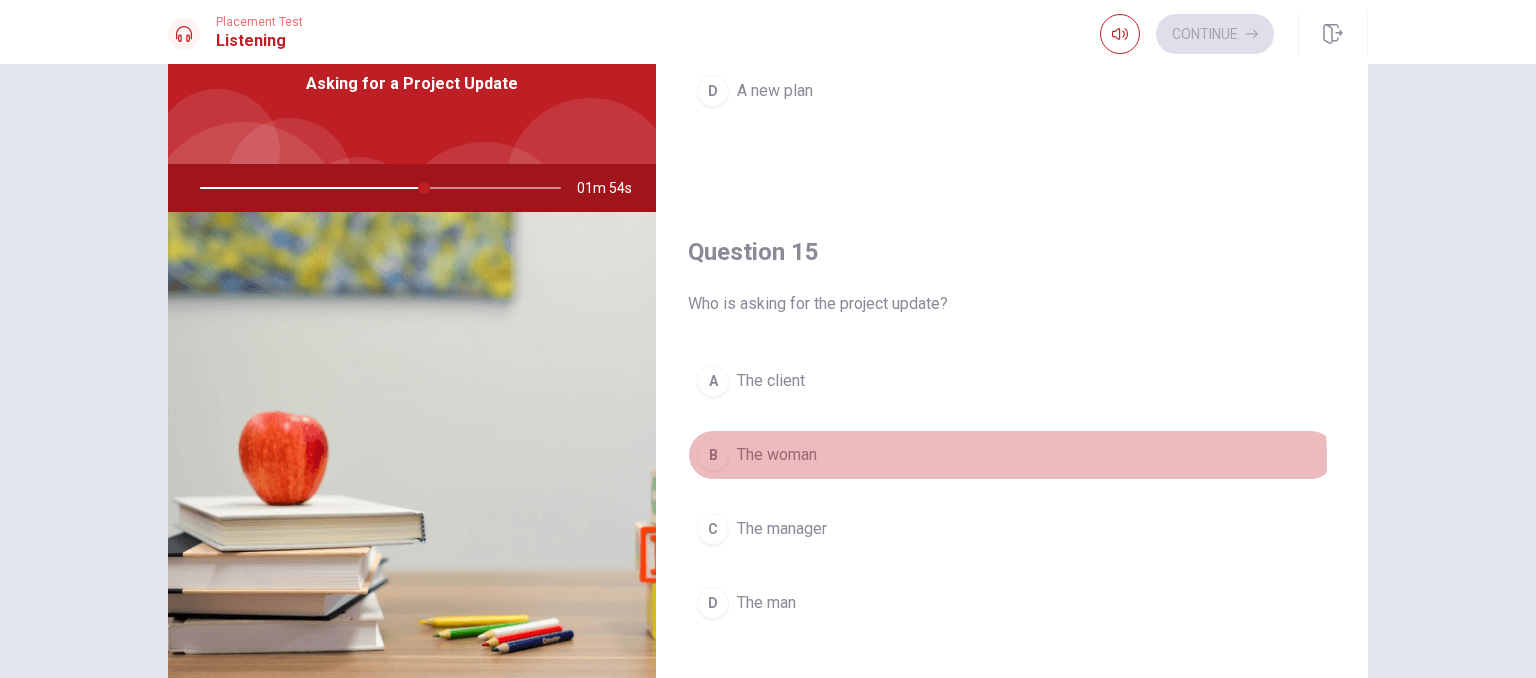 click on "The woman" at bounding box center [777, 455] 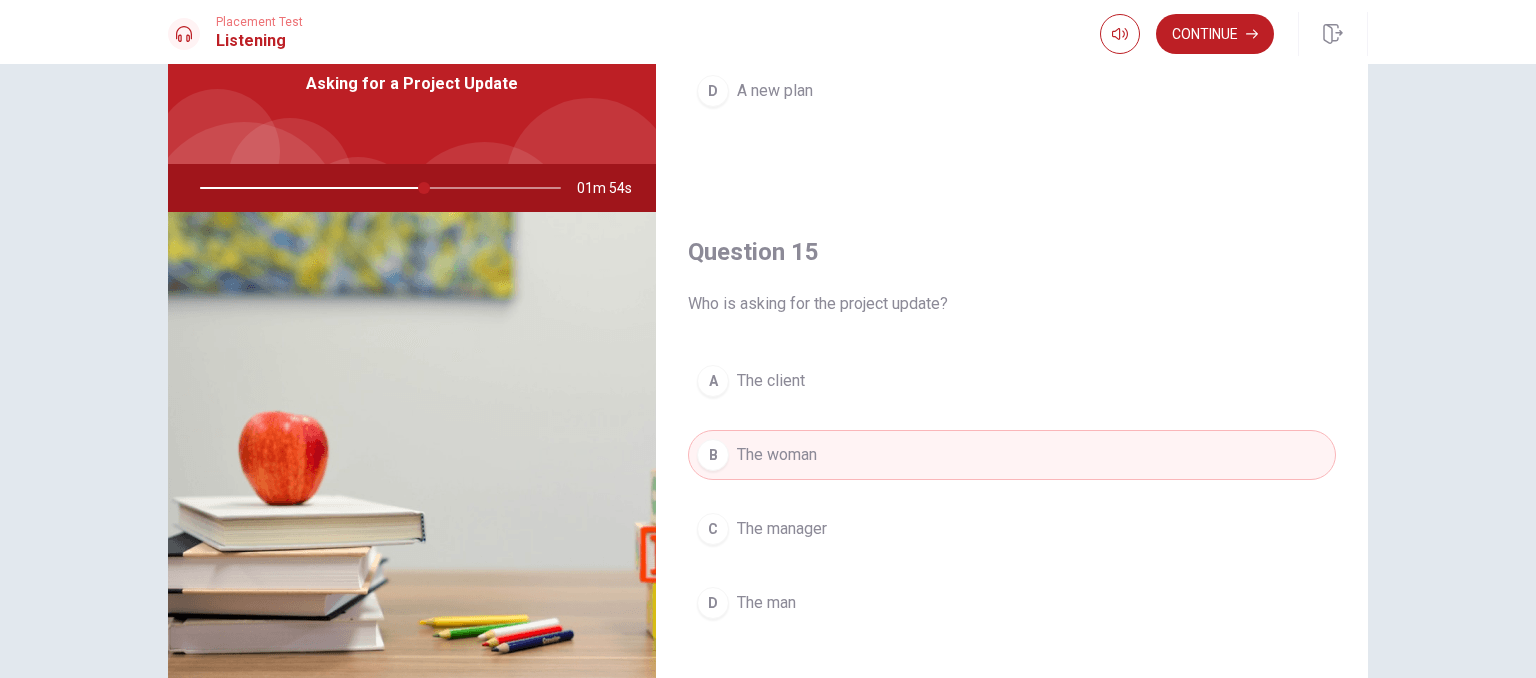 scroll, scrollTop: 225, scrollLeft: 0, axis: vertical 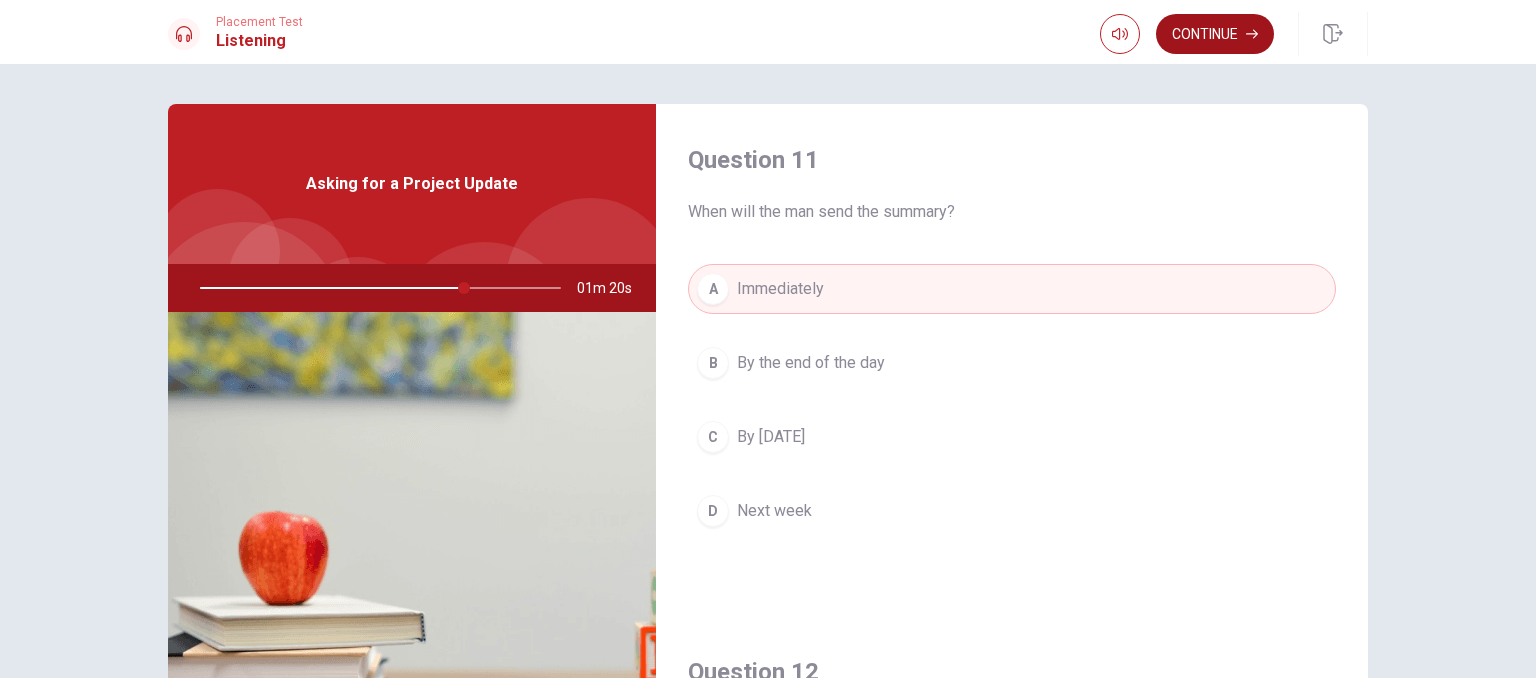click on "Continue" at bounding box center [1215, 34] 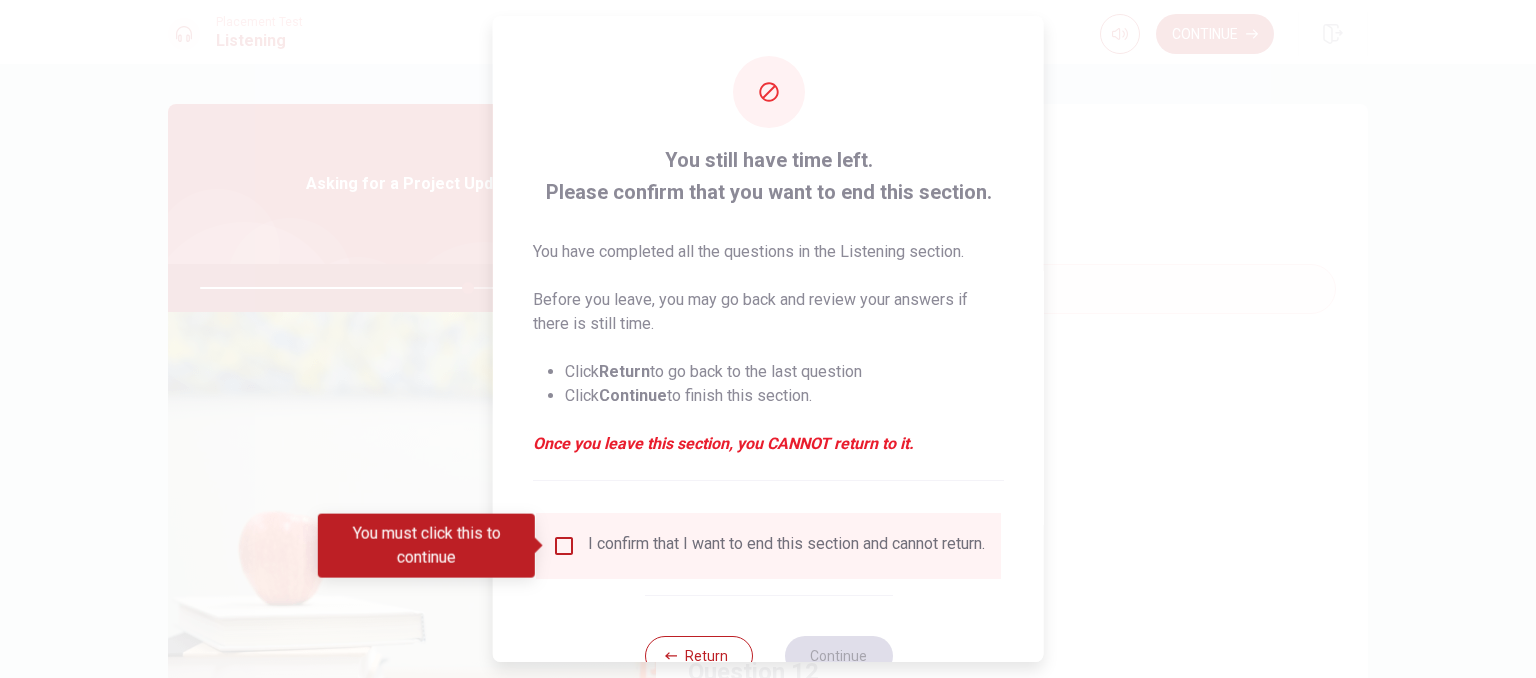click at bounding box center (564, 546) 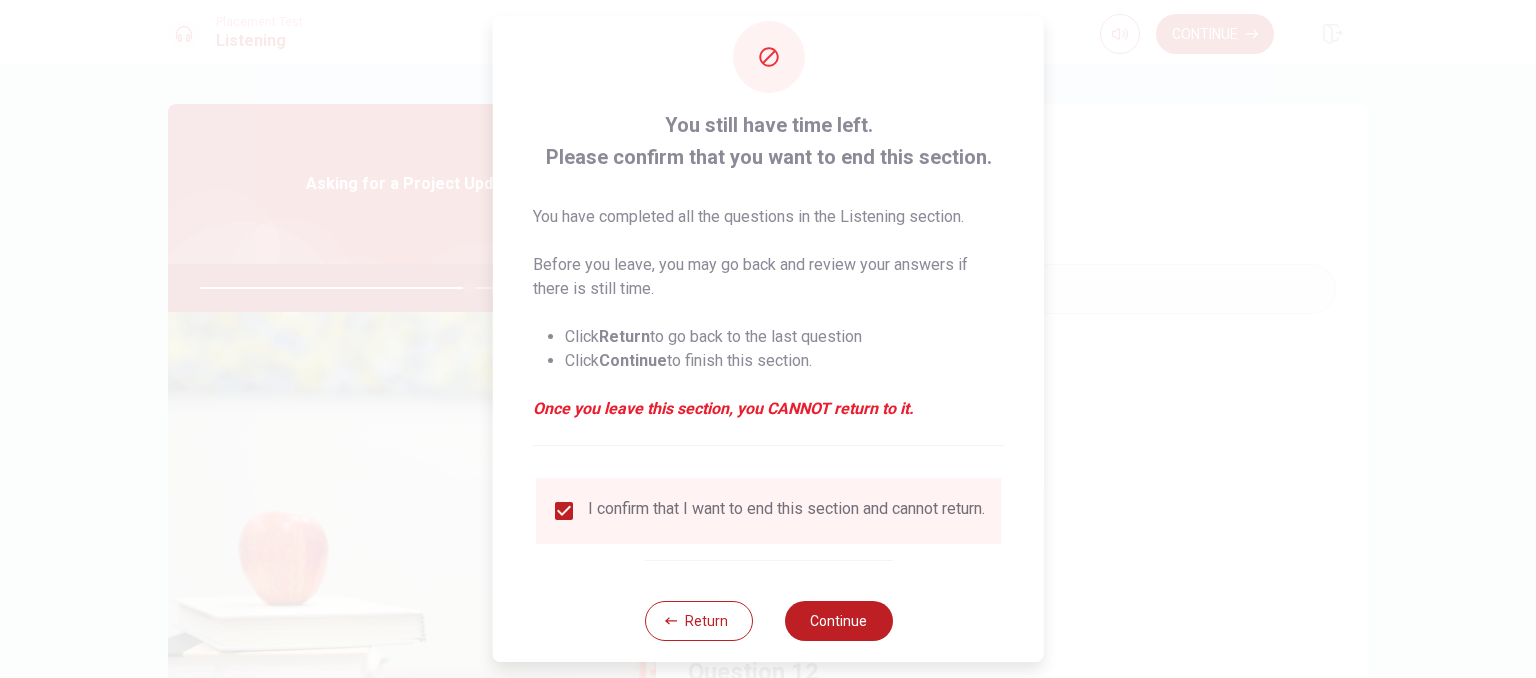 scroll, scrollTop: 68, scrollLeft: 0, axis: vertical 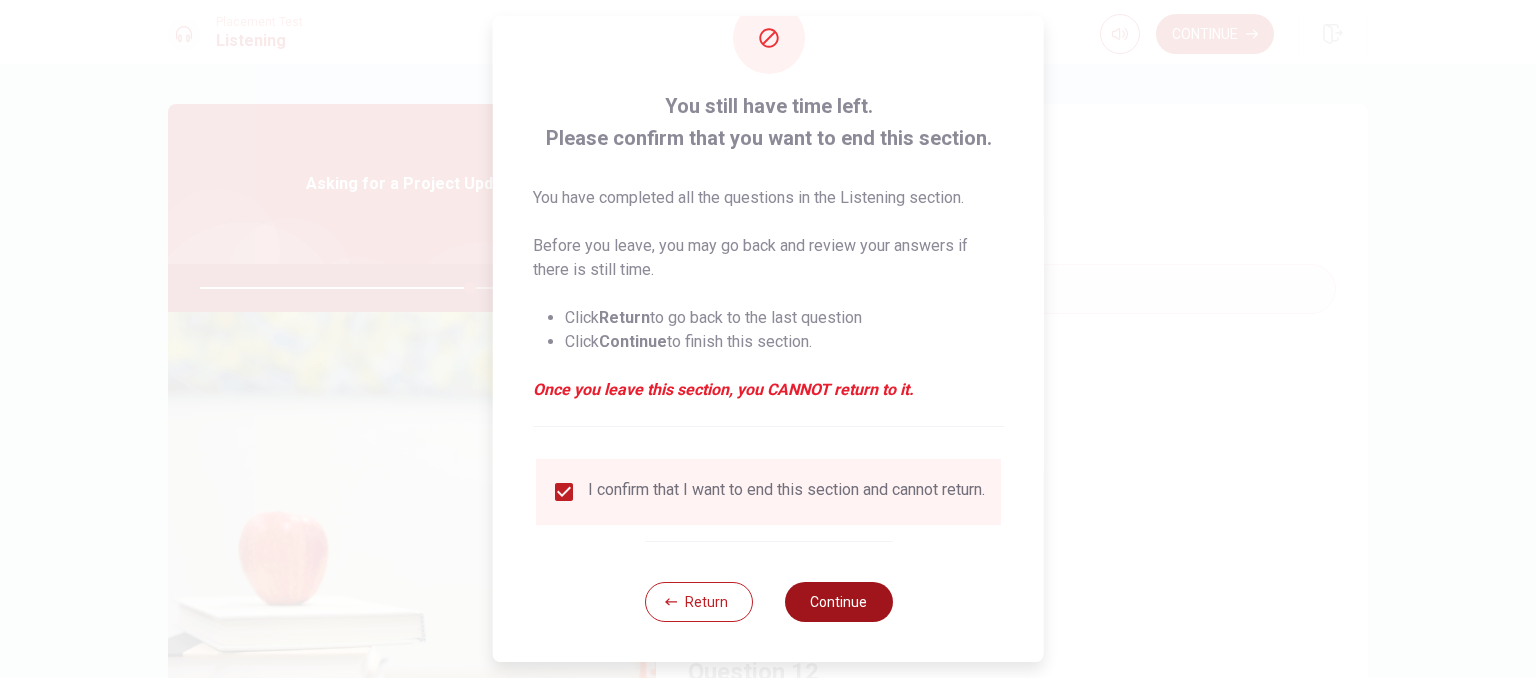 click on "Continue" at bounding box center (838, 602) 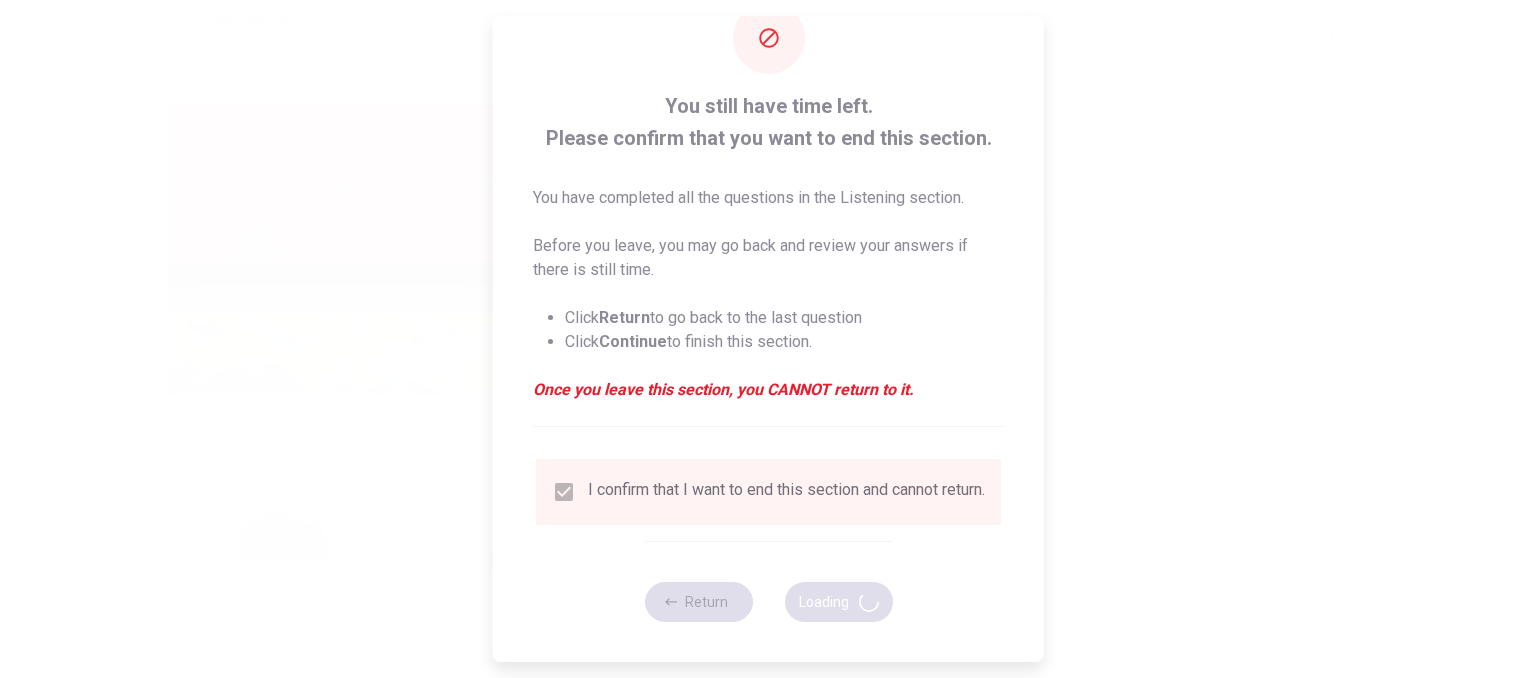 type on "76" 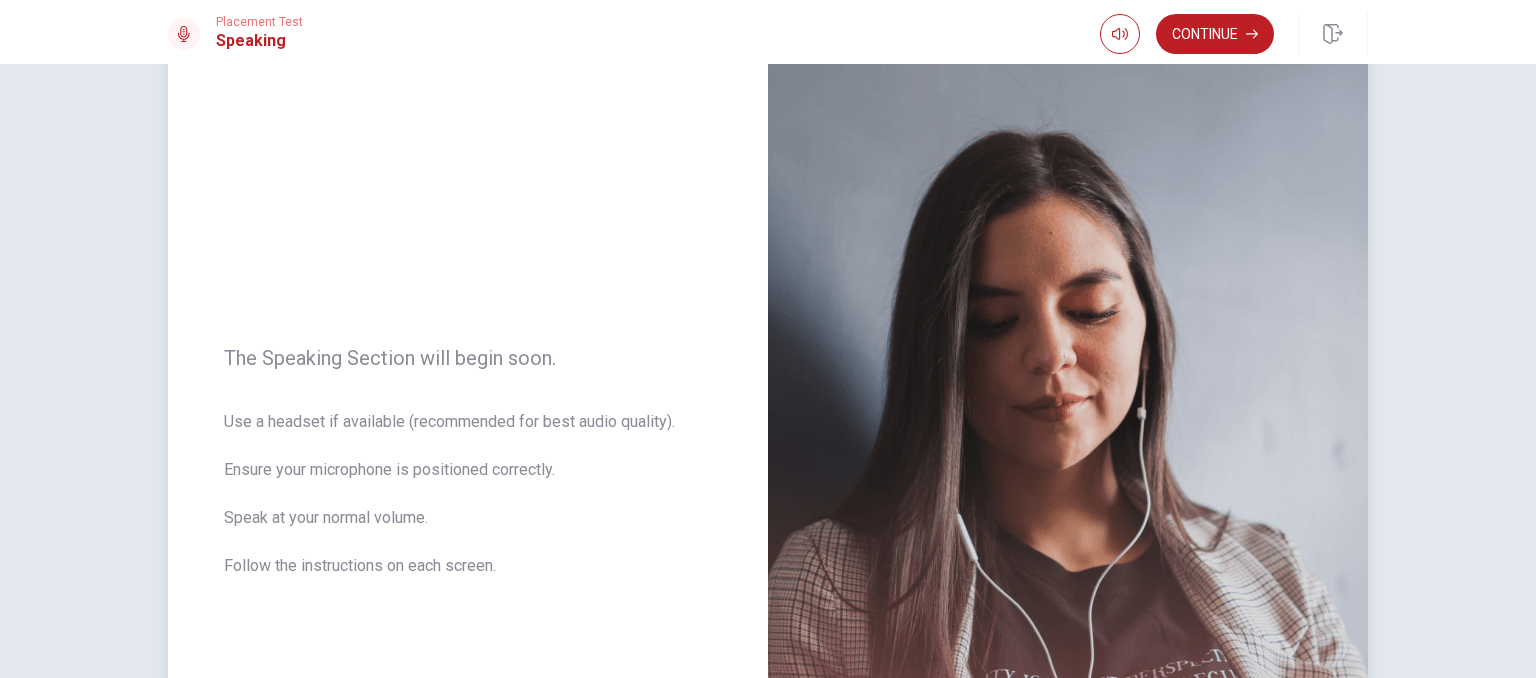 scroll, scrollTop: 200, scrollLeft: 0, axis: vertical 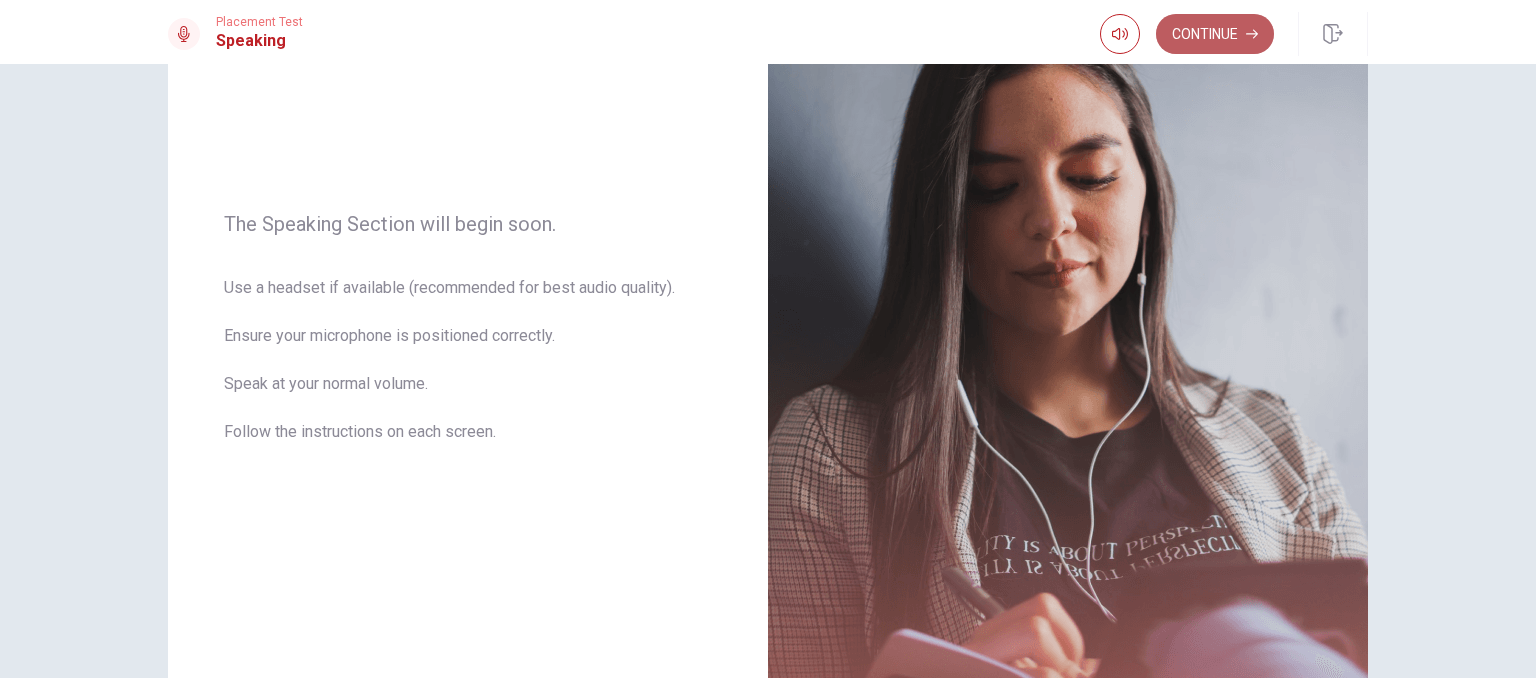 click on "Continue" at bounding box center [1215, 34] 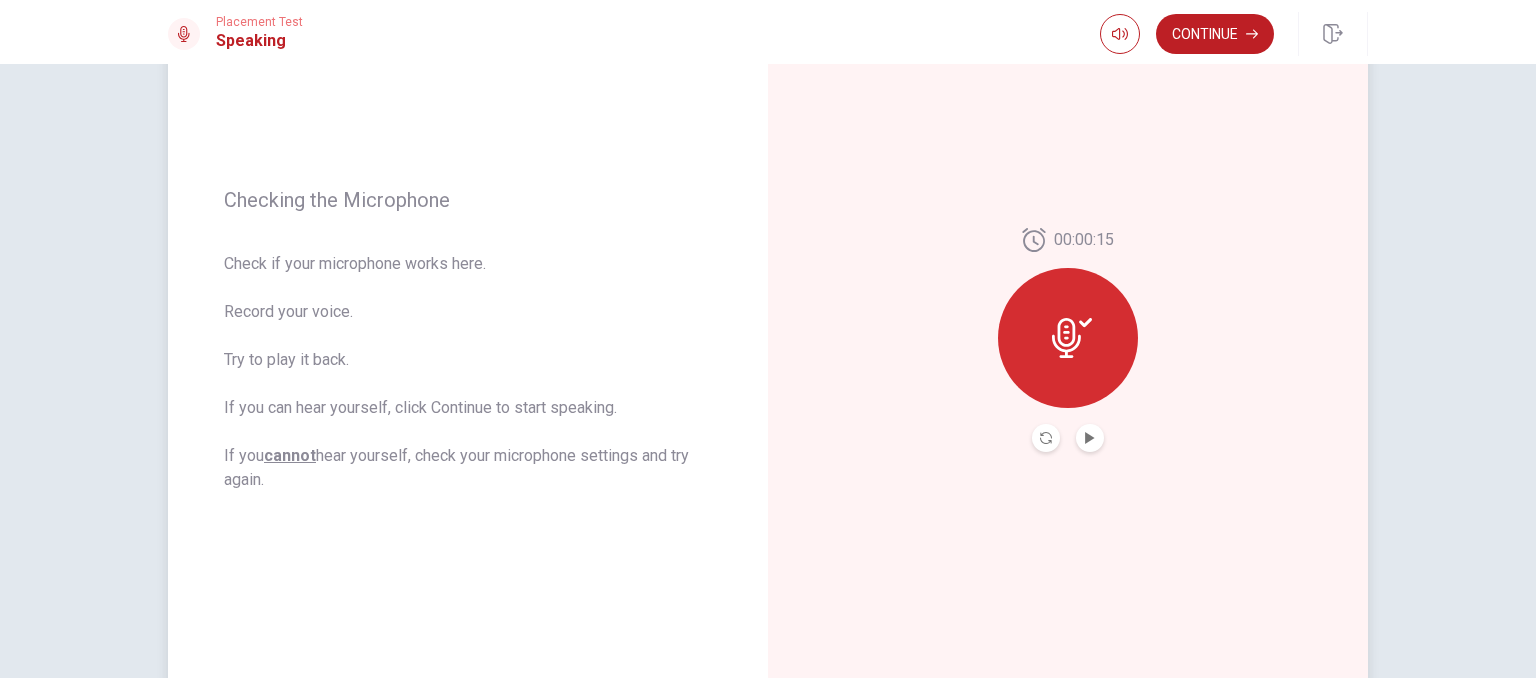 click 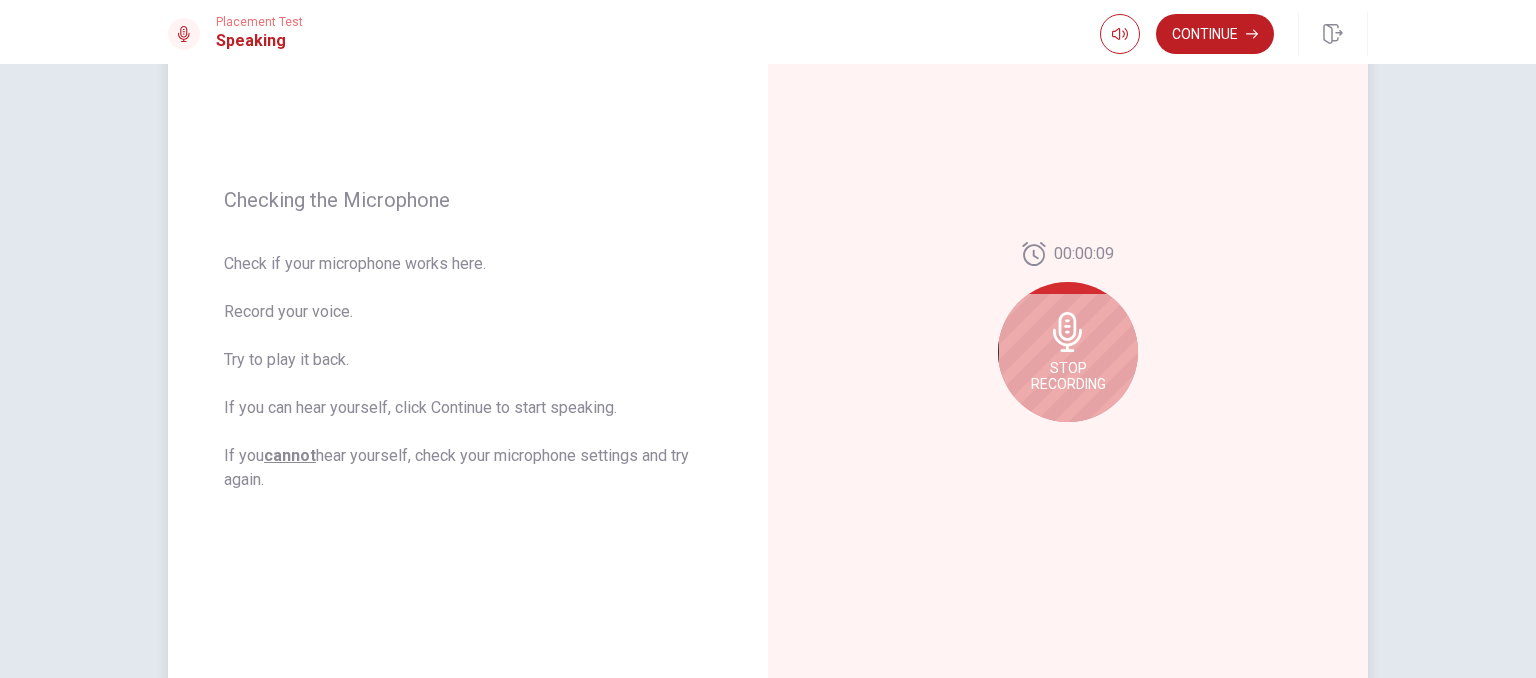 click on "Stop   Recording" at bounding box center (1068, 376) 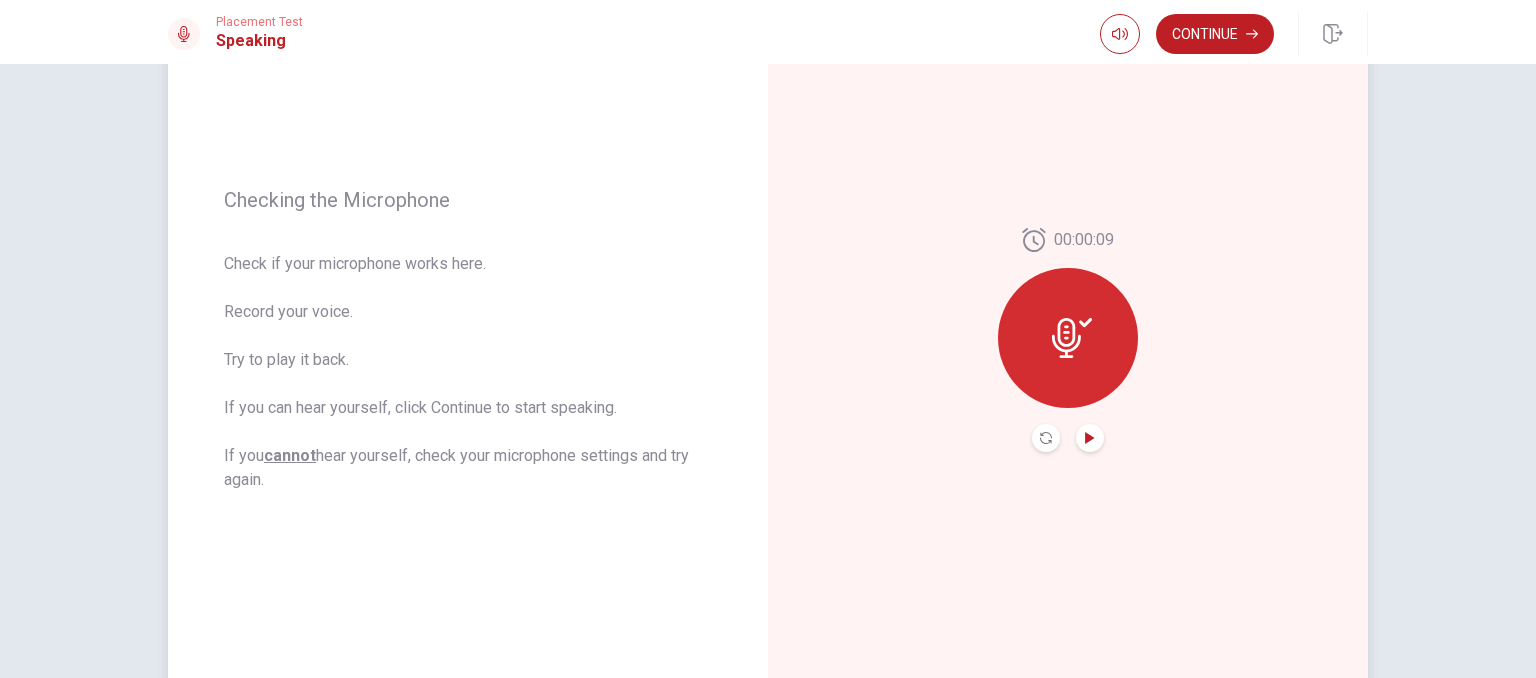 click 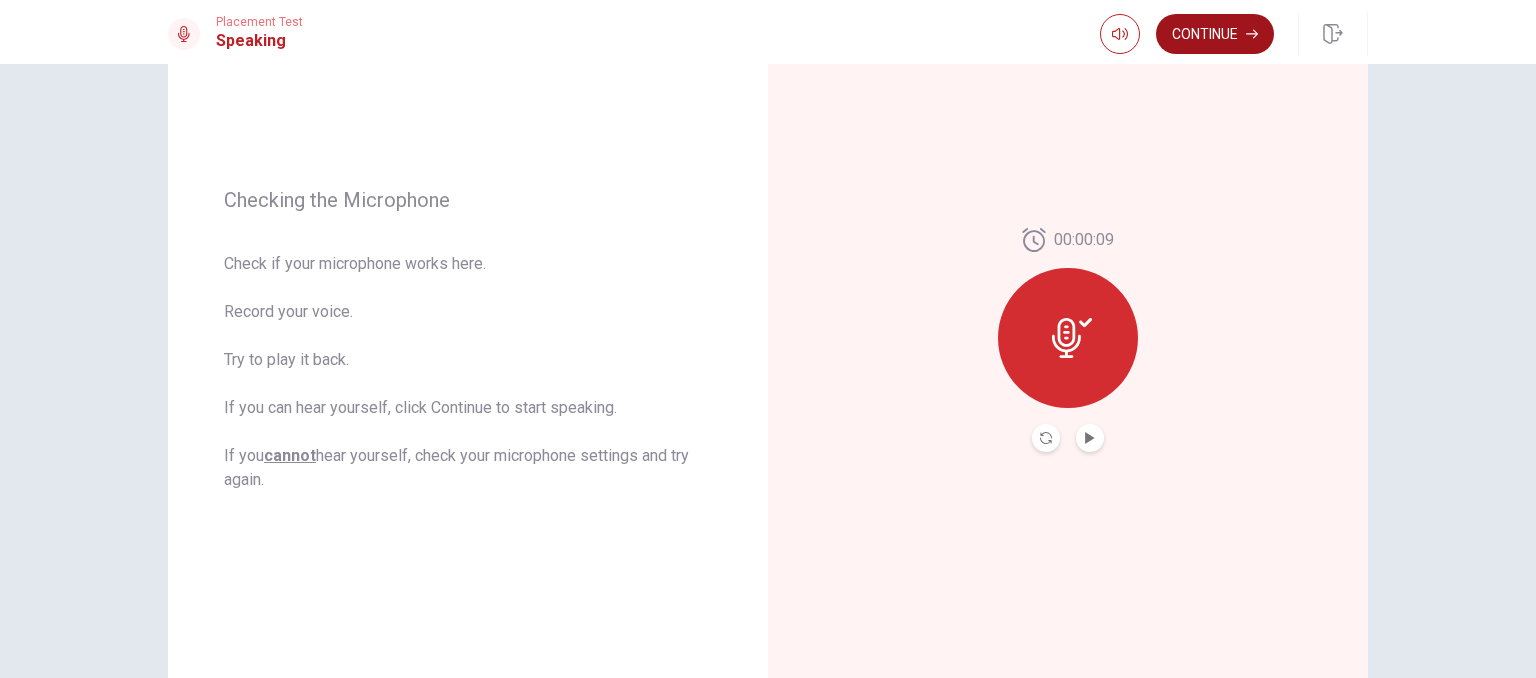 click on "Continue" at bounding box center [1215, 34] 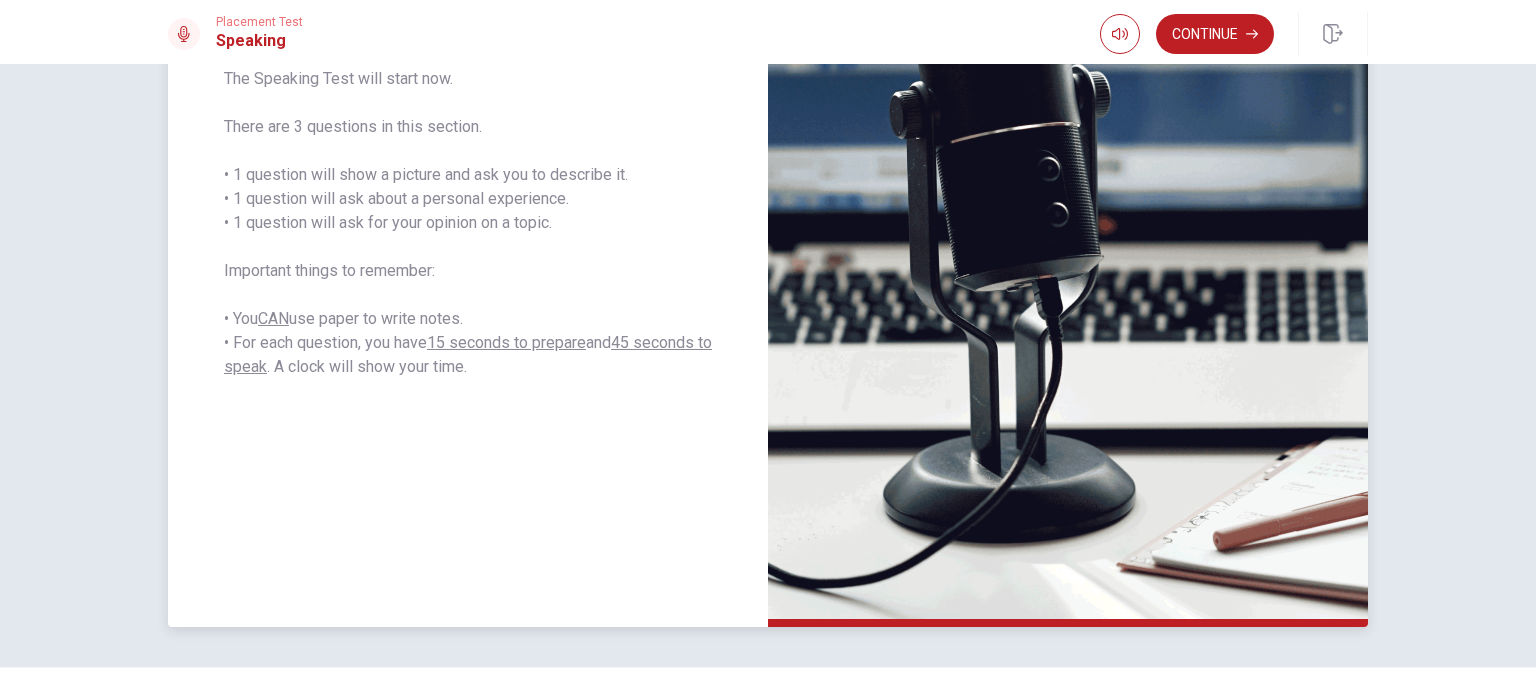 scroll, scrollTop: 302, scrollLeft: 0, axis: vertical 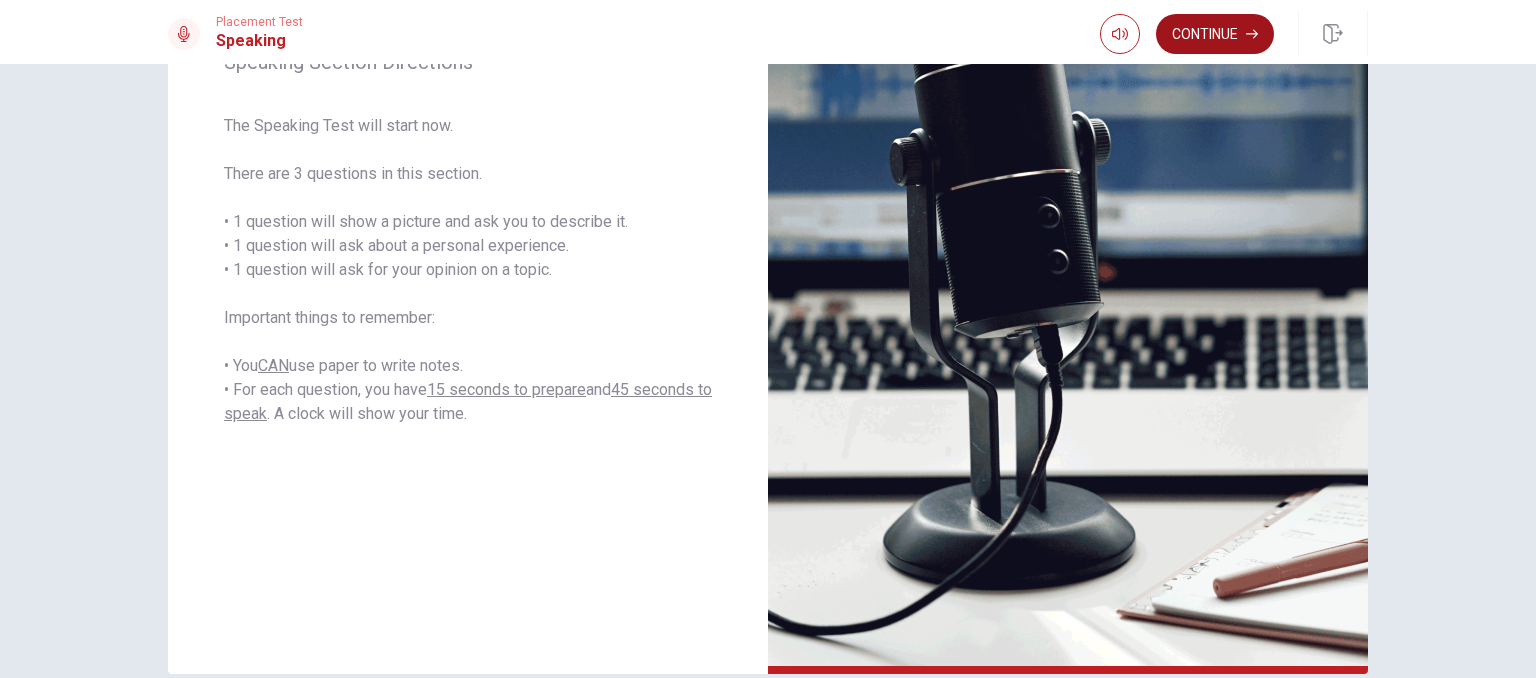click on "Continue" at bounding box center (1215, 34) 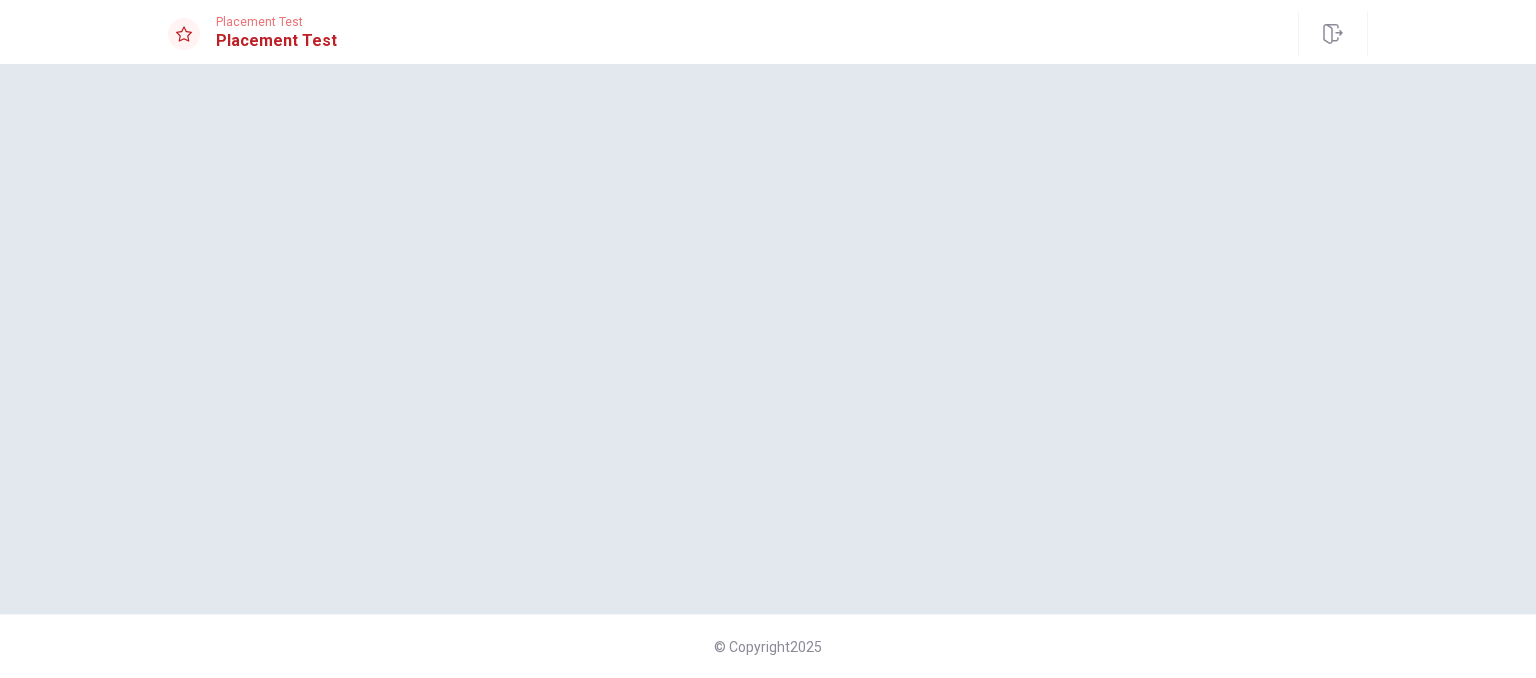 scroll, scrollTop: 0, scrollLeft: 0, axis: both 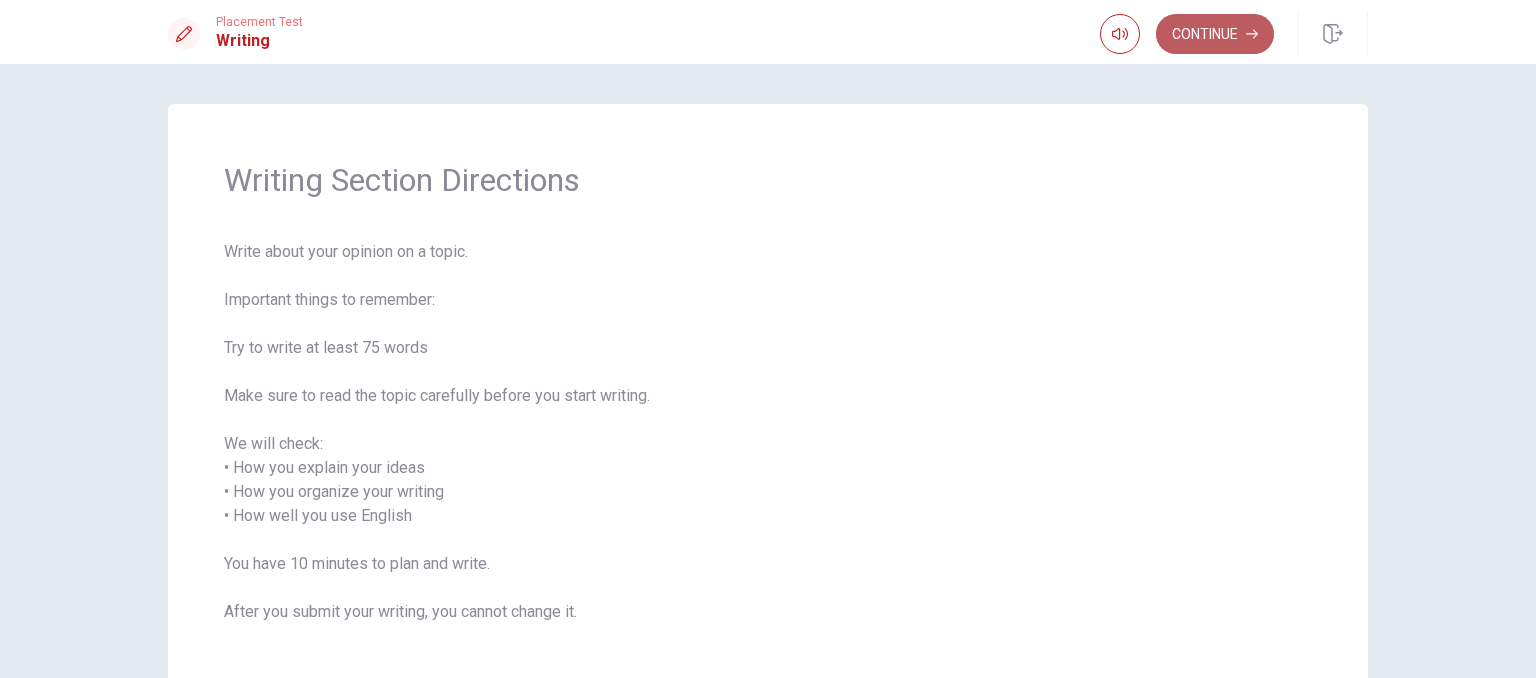 click on "Continue" at bounding box center (1215, 34) 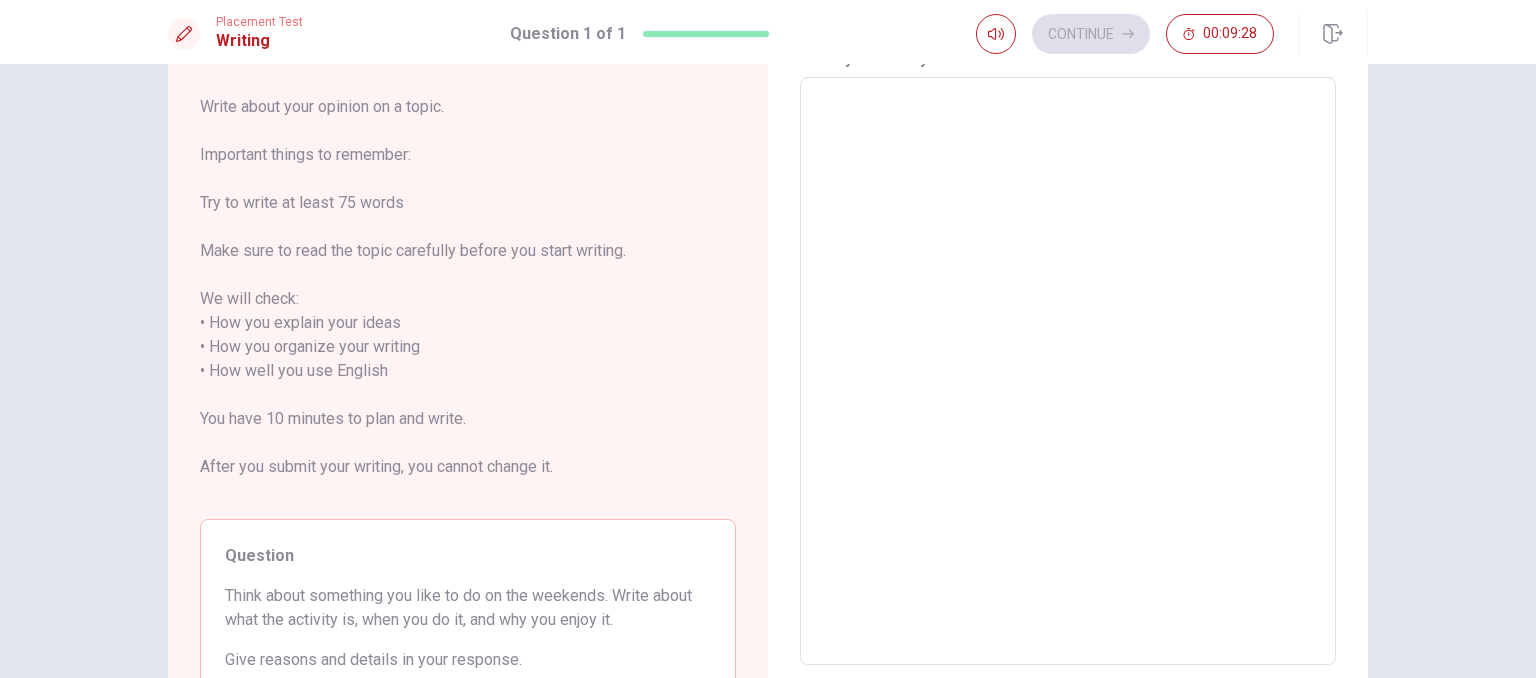 scroll, scrollTop: 0, scrollLeft: 0, axis: both 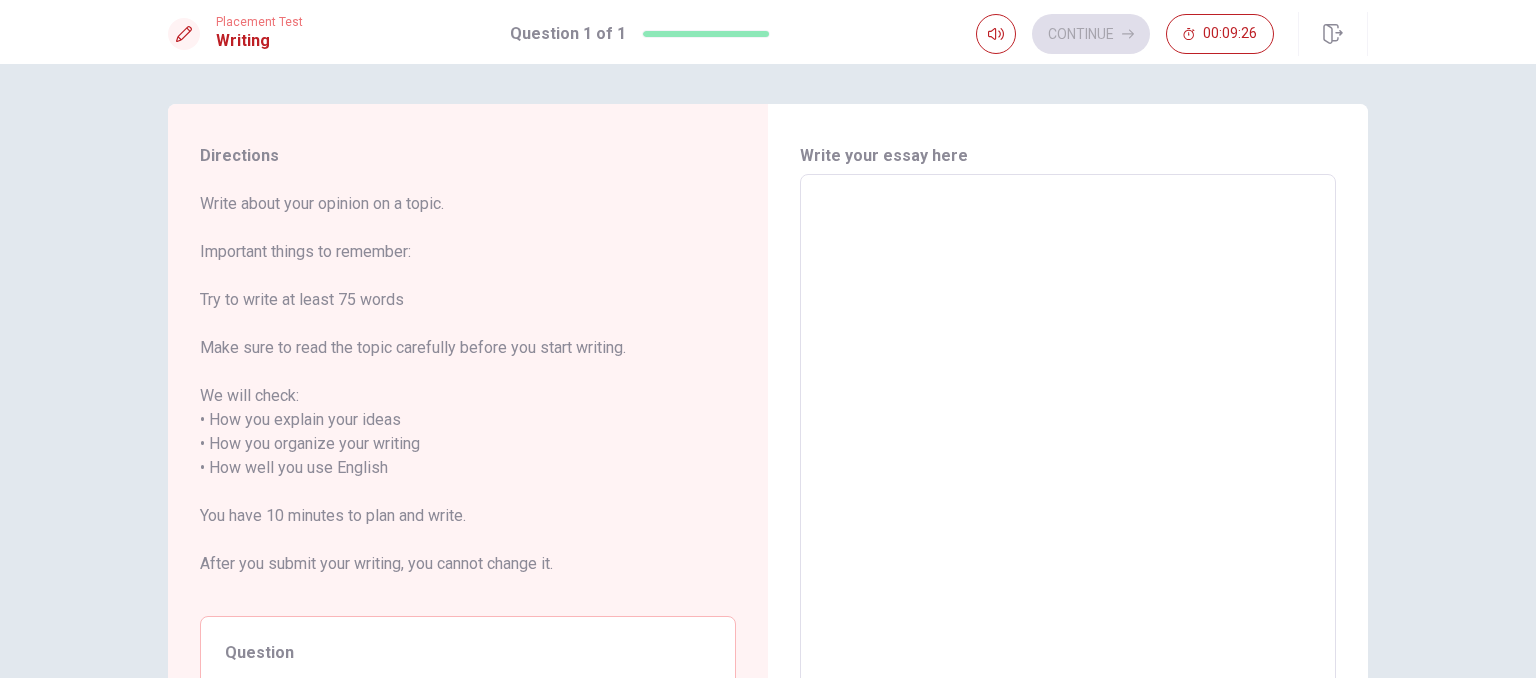 click at bounding box center [1068, 468] 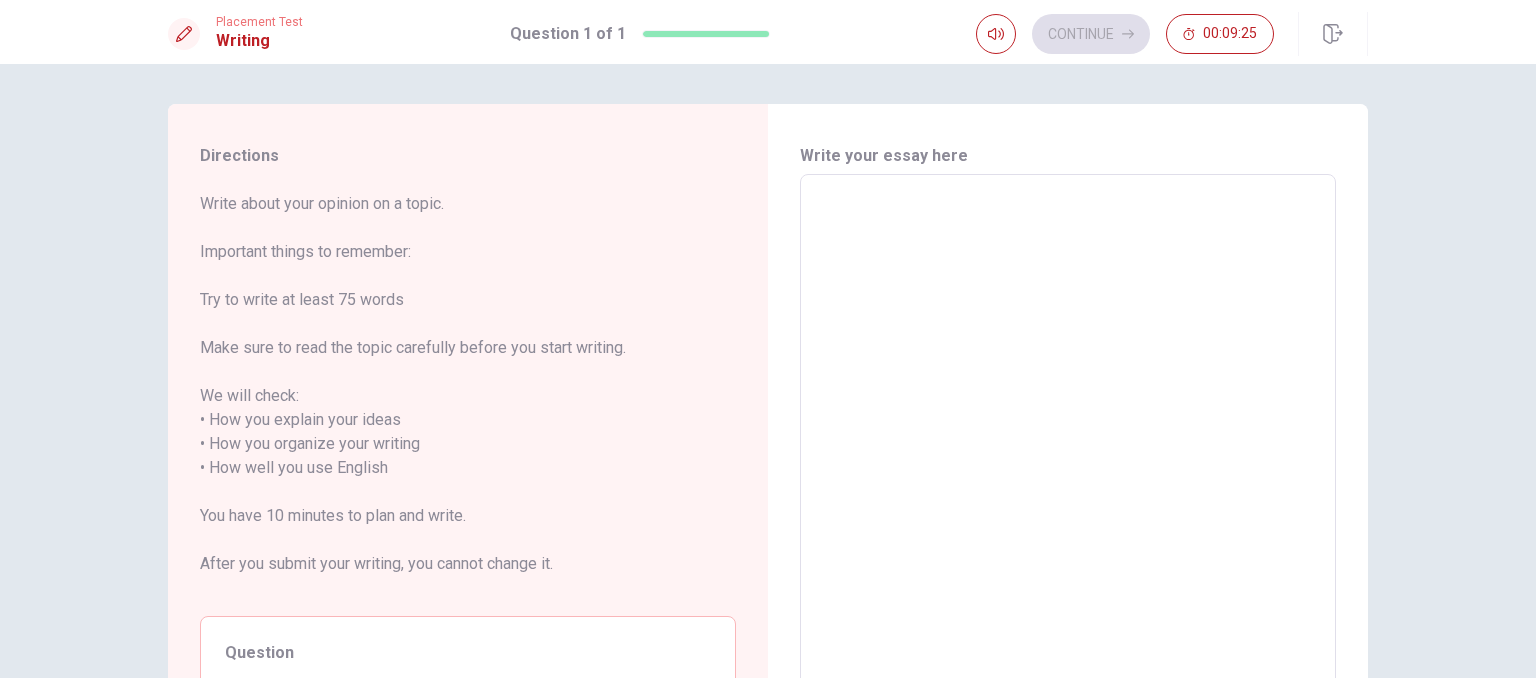 type on "i" 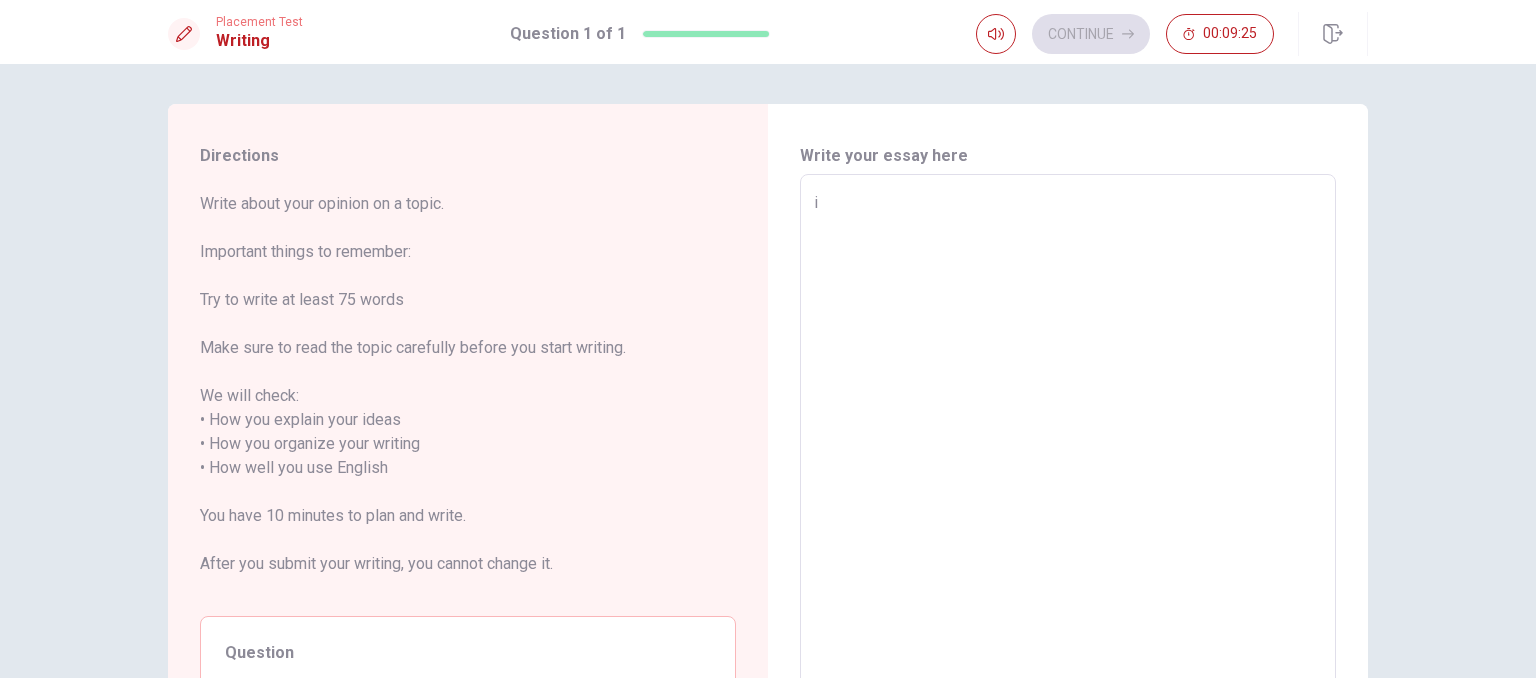 type on "x" 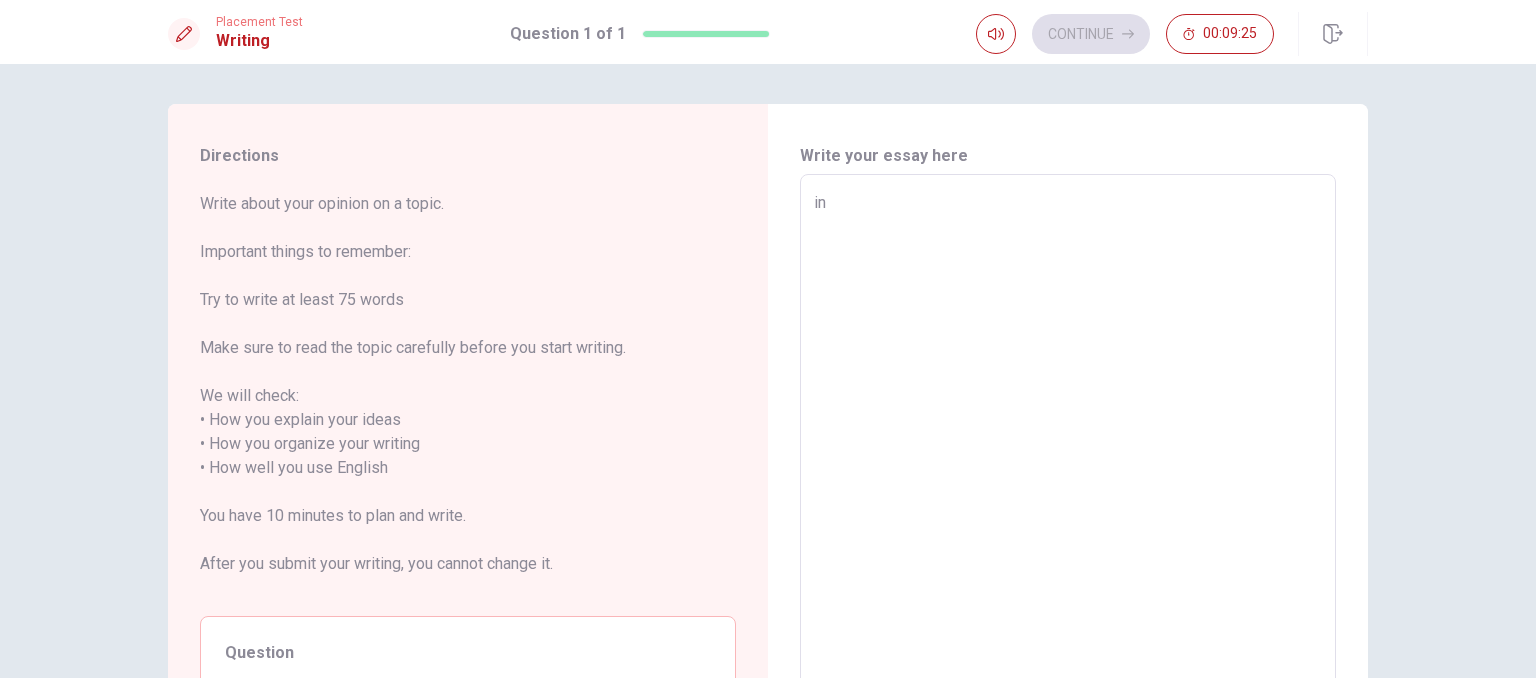 type on "x" 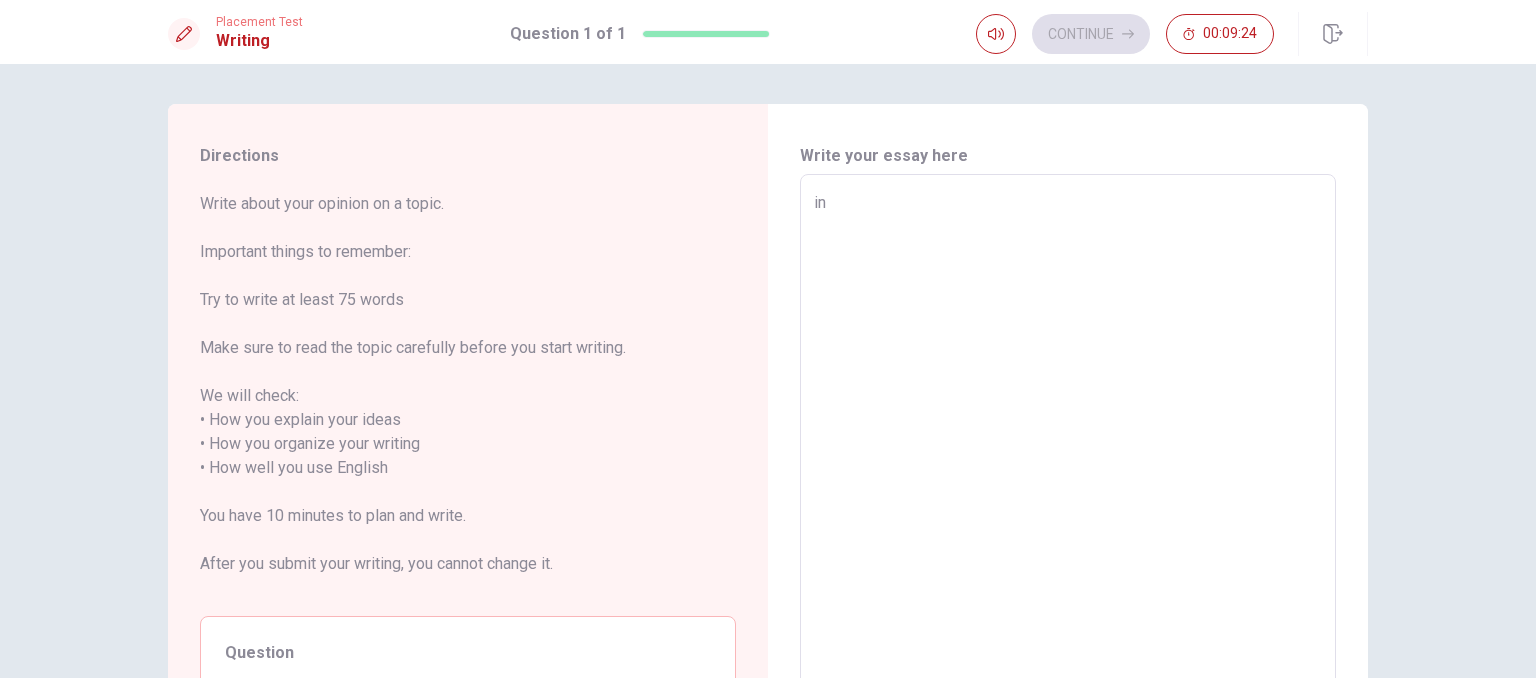 type on "in t" 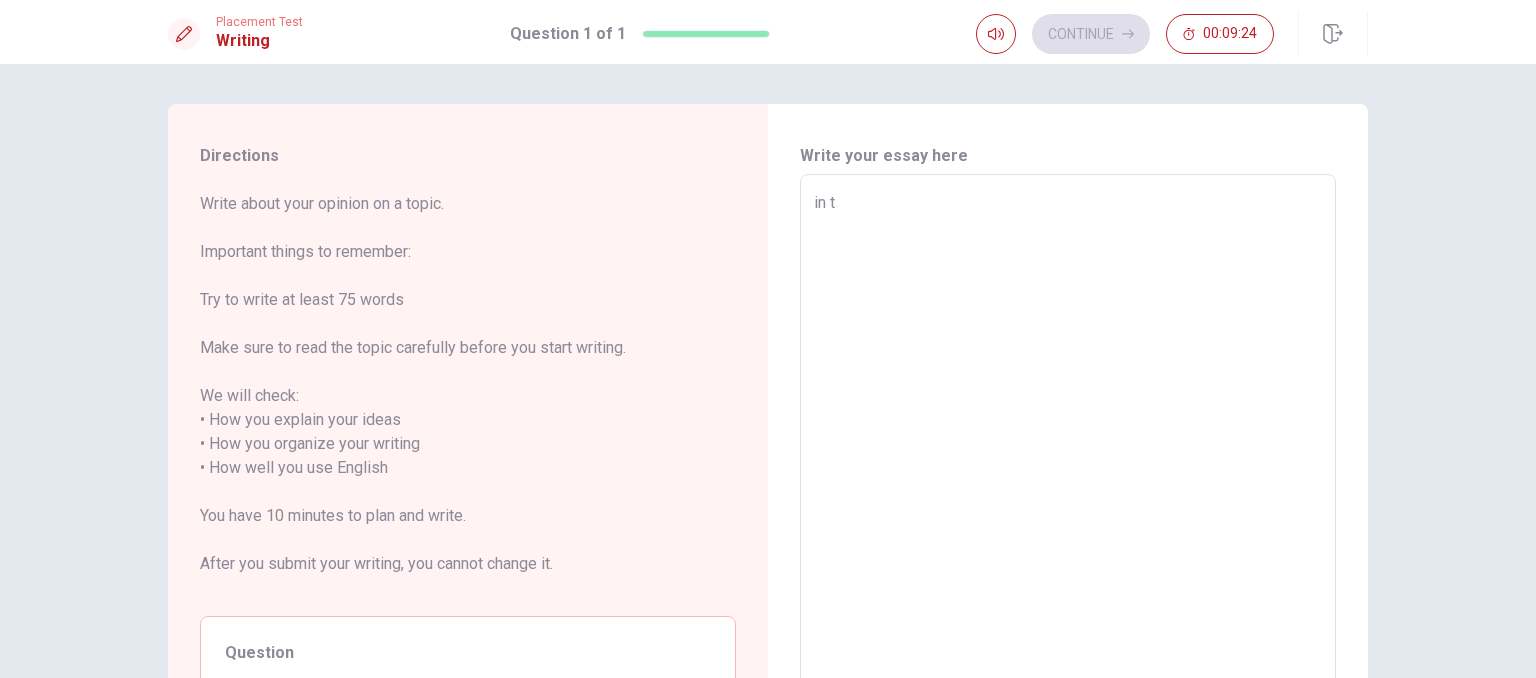 type on "x" 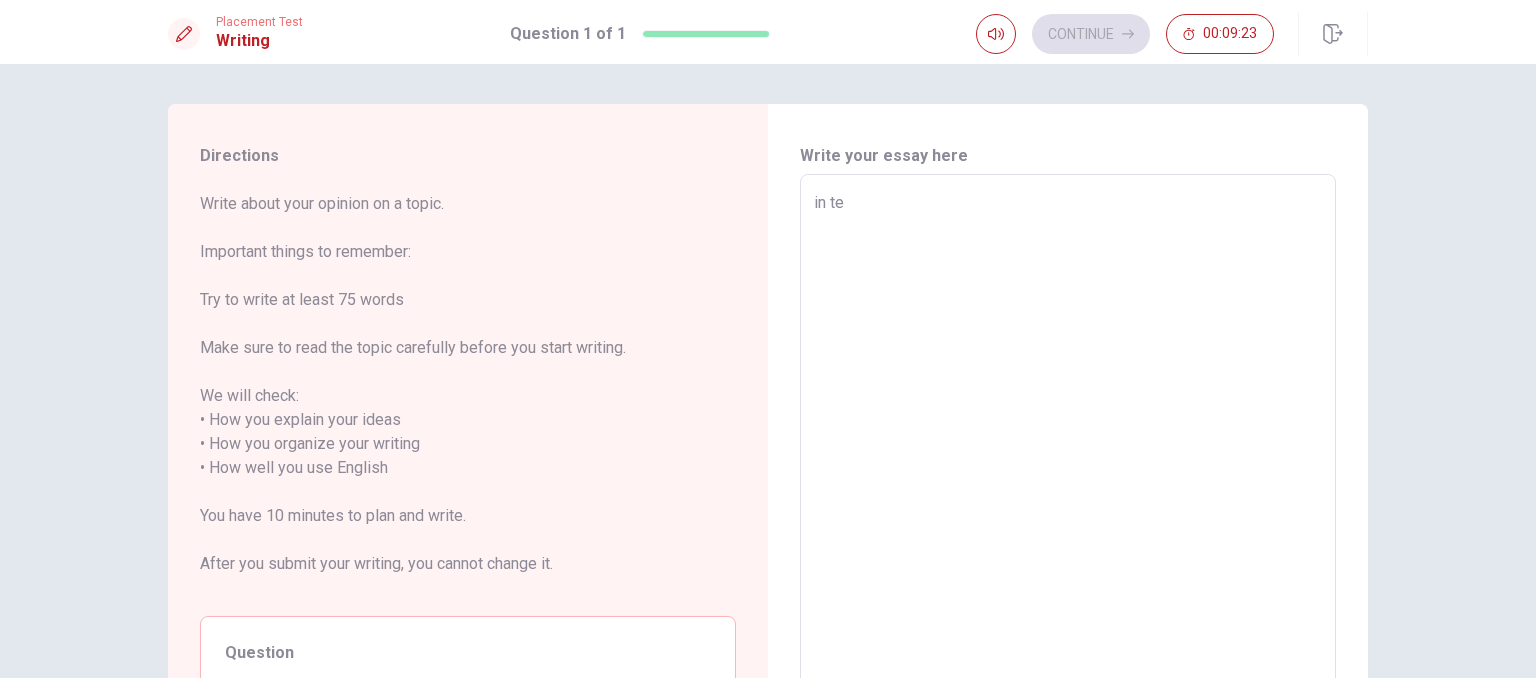 type on "x" 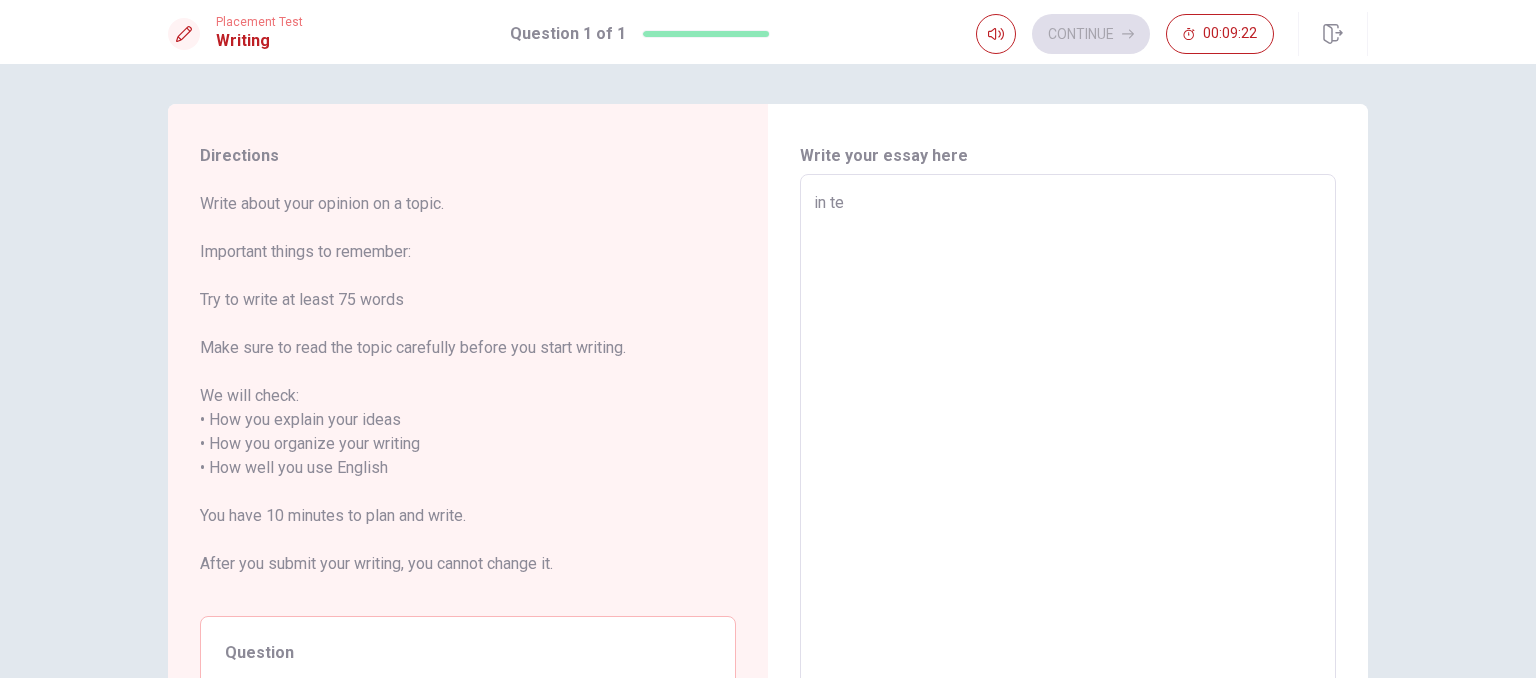 type on "in t" 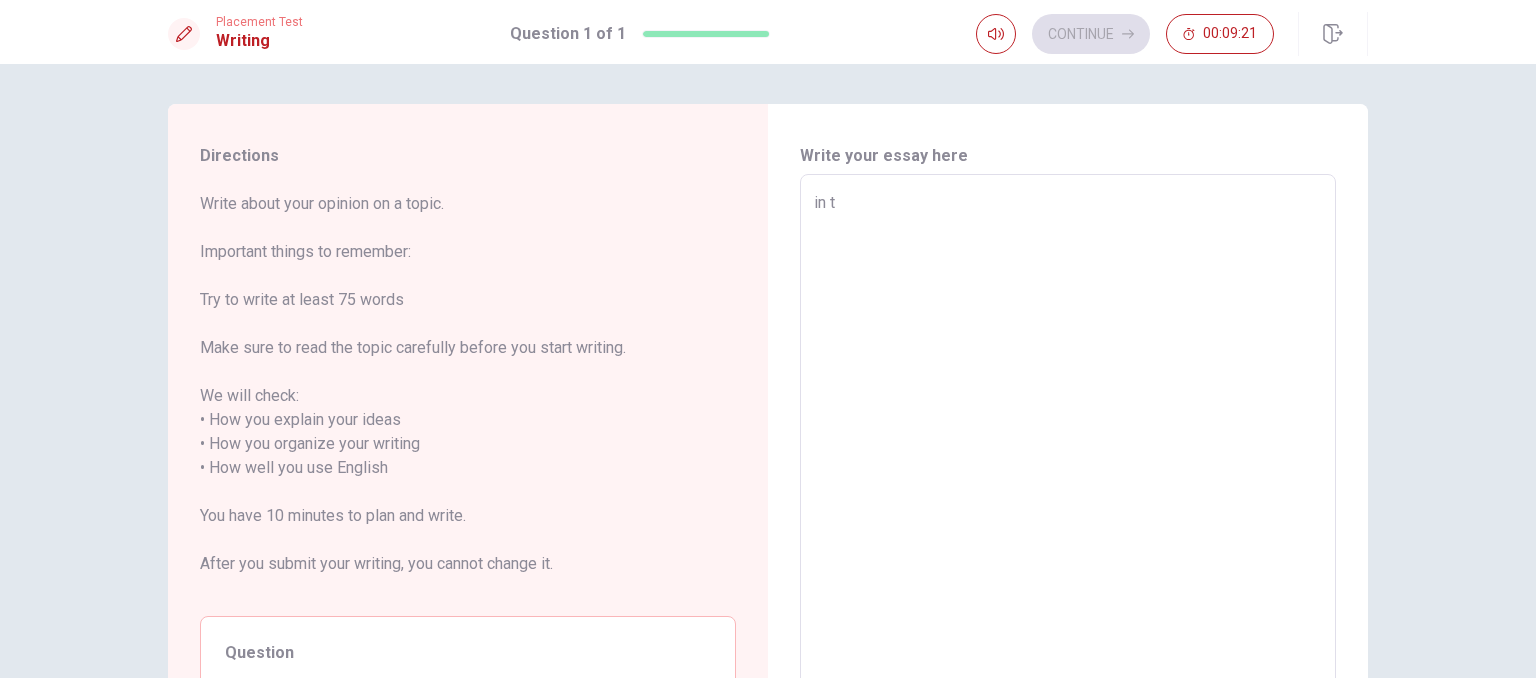 type on "x" 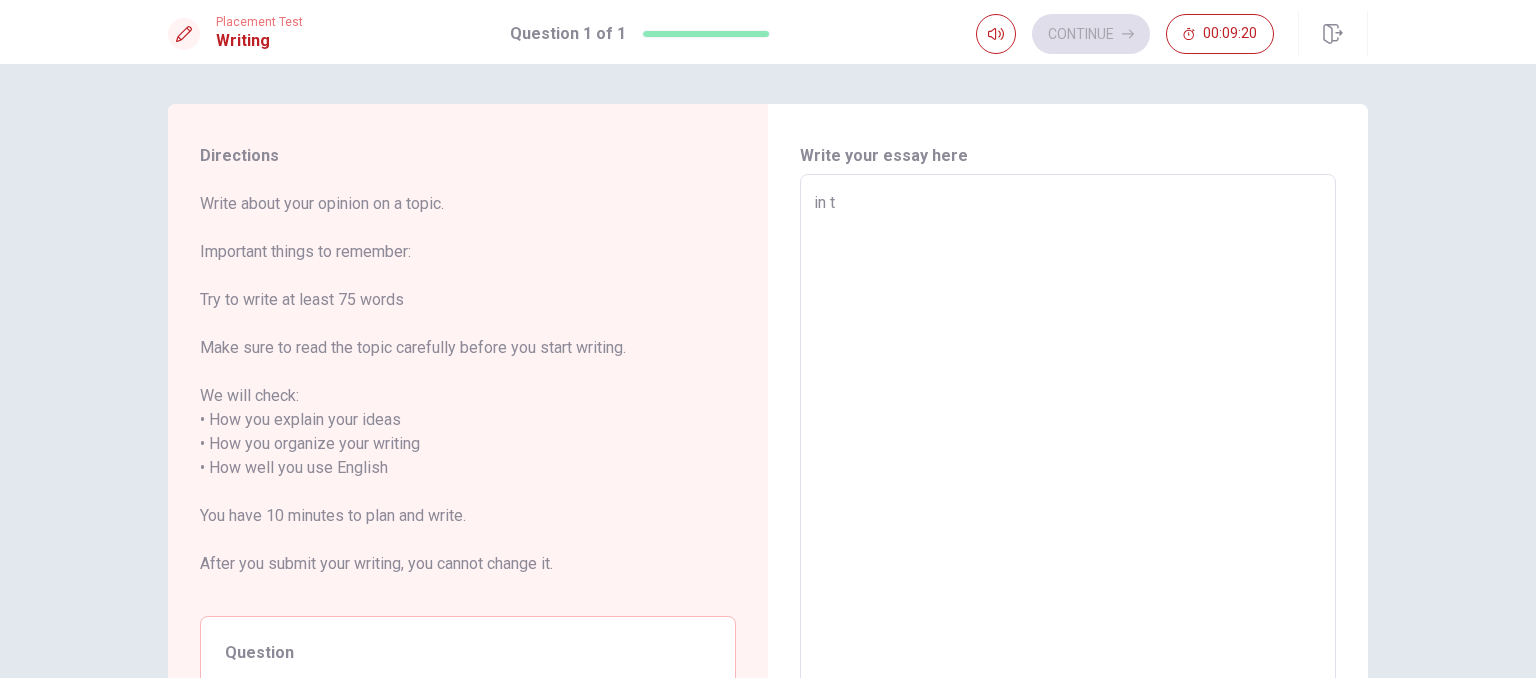type on "in th" 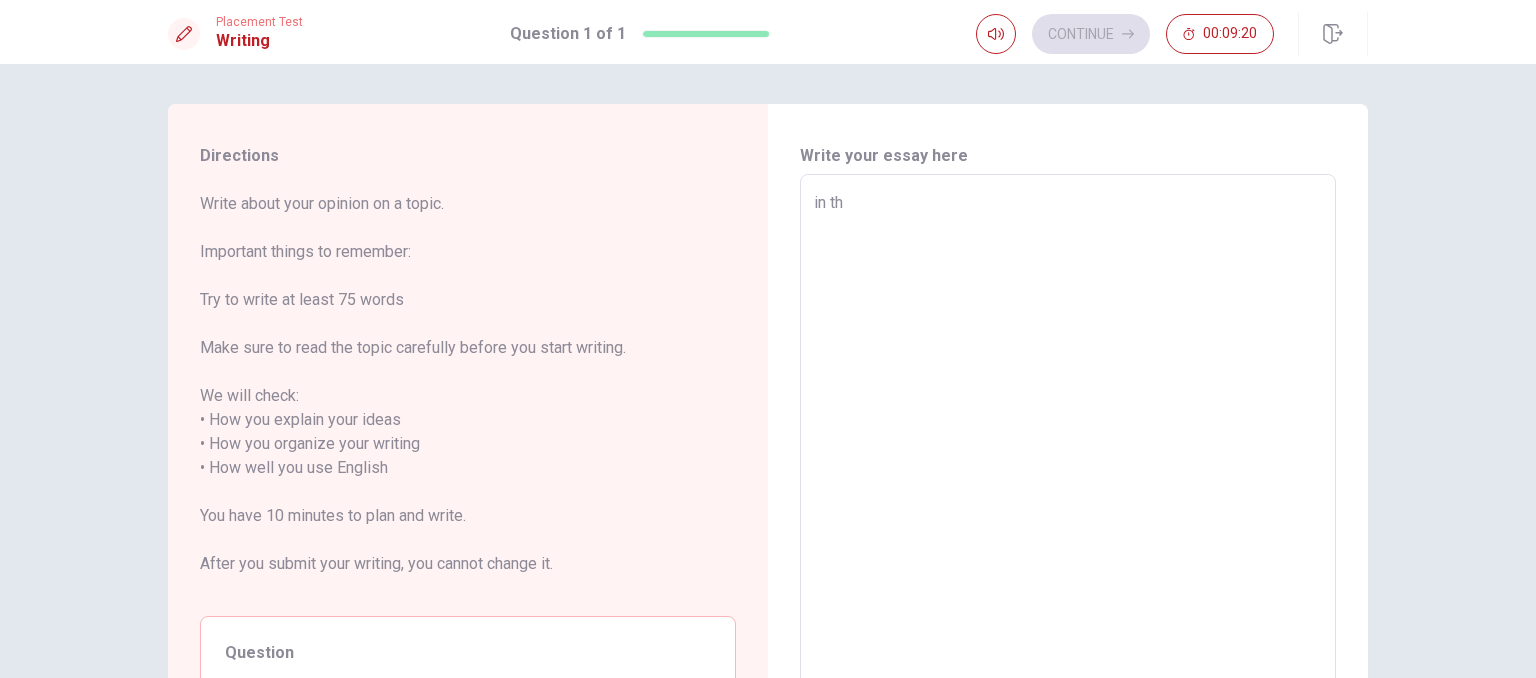 type on "x" 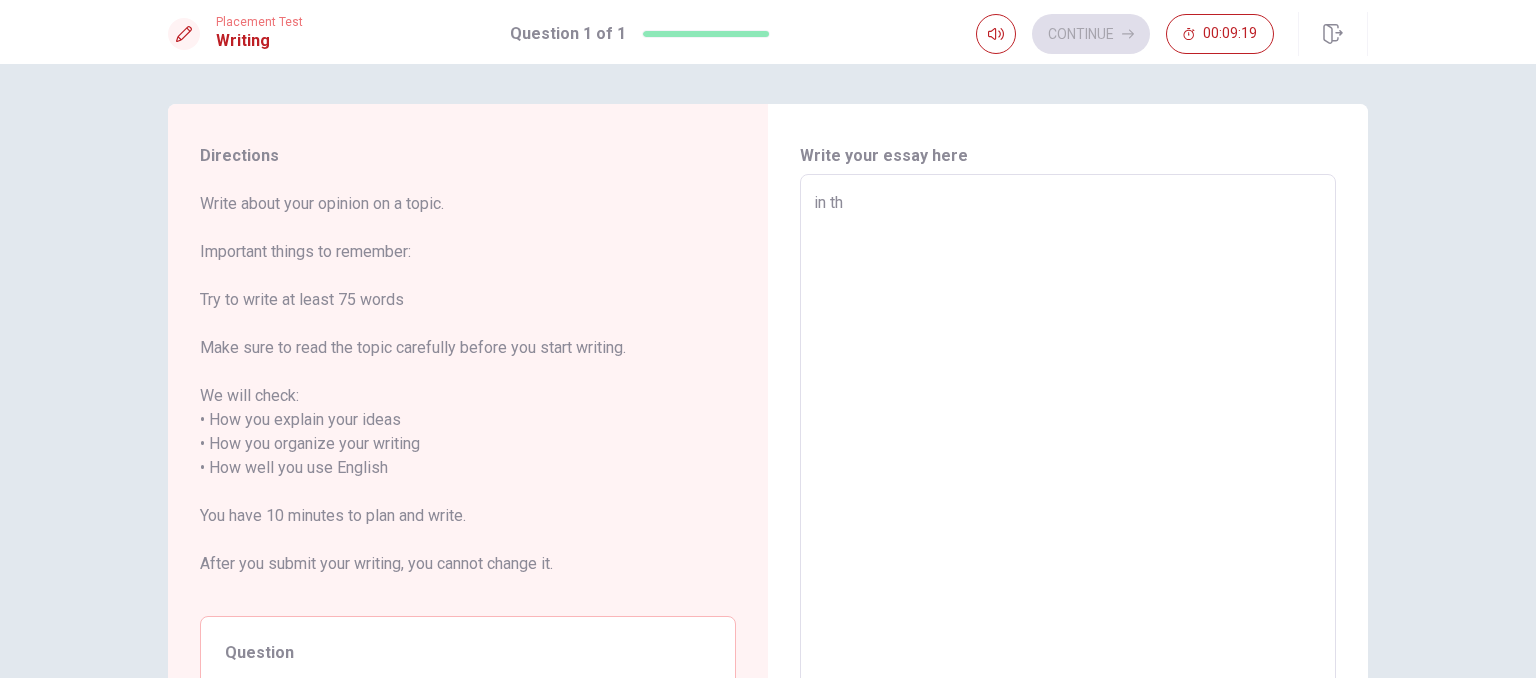 type on "in the" 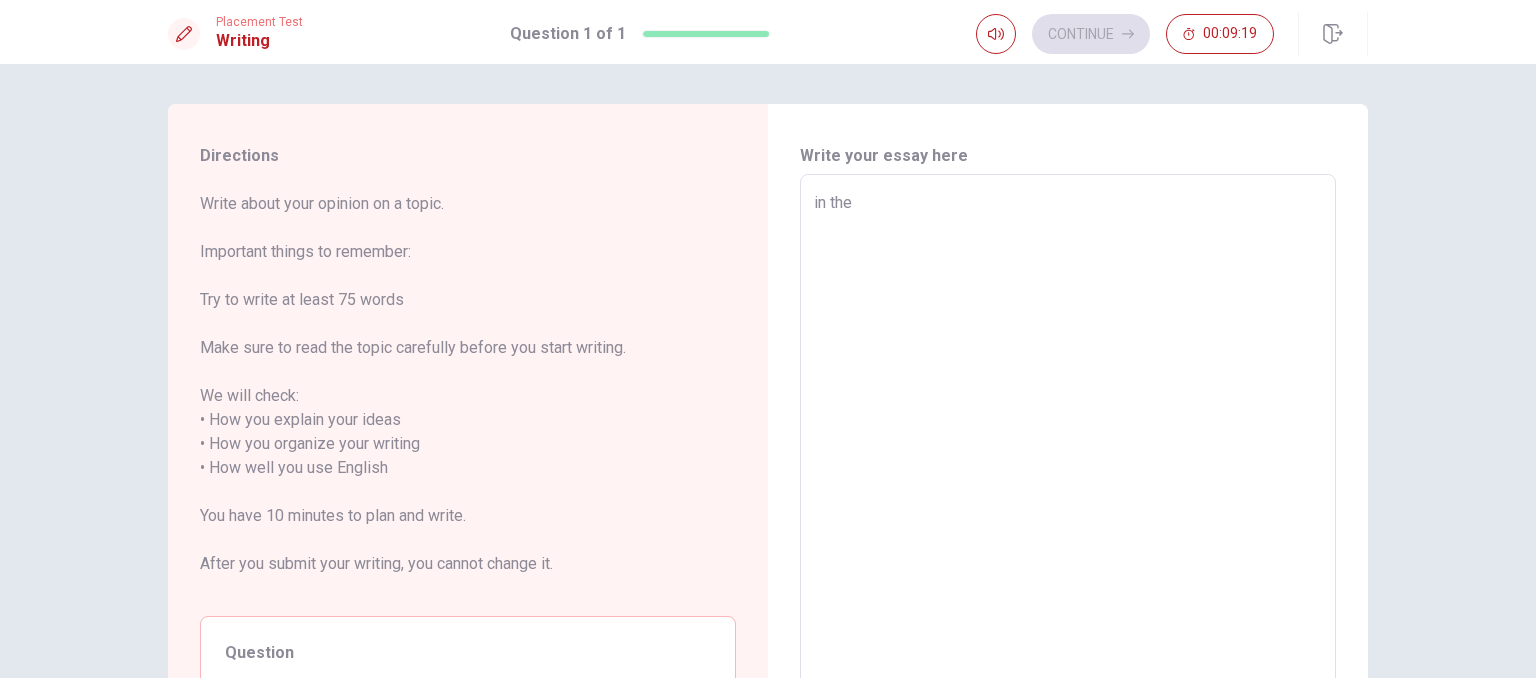 type on "x" 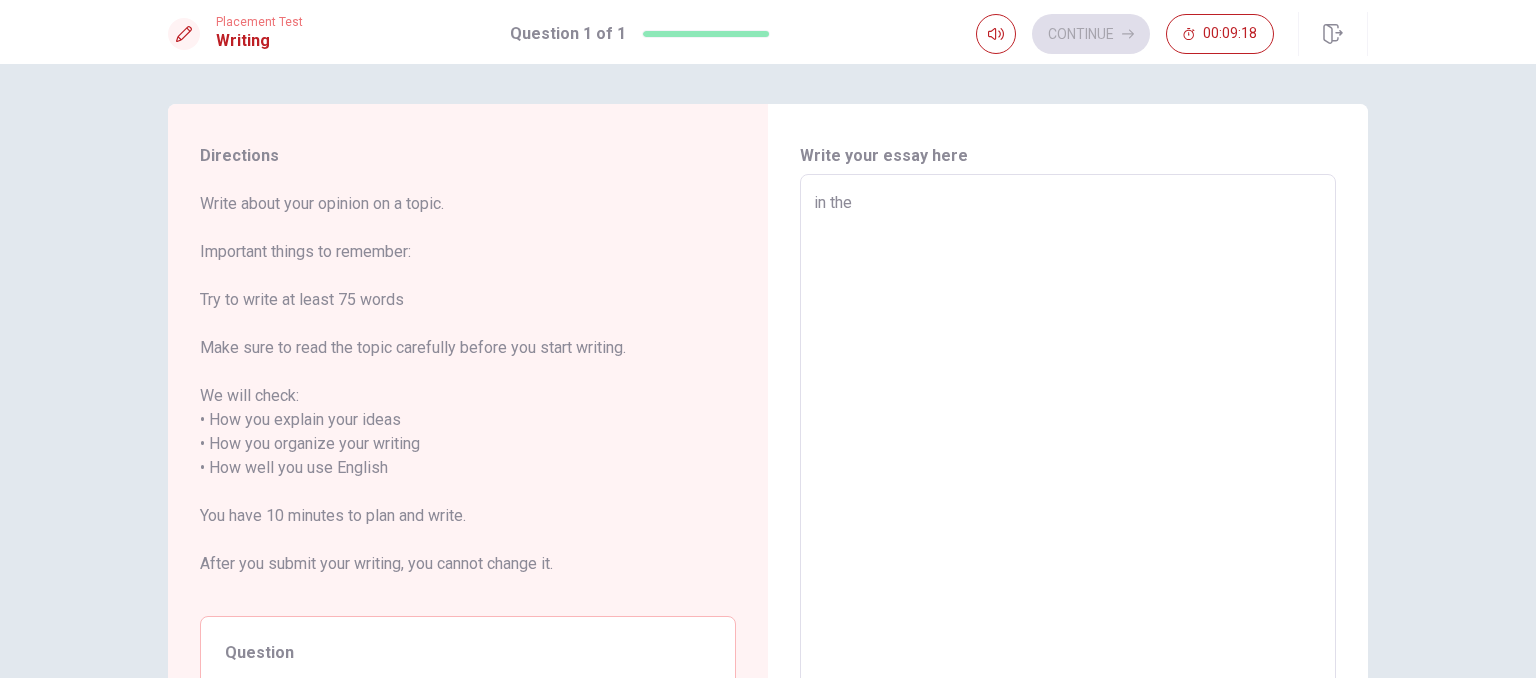 type on "in the w" 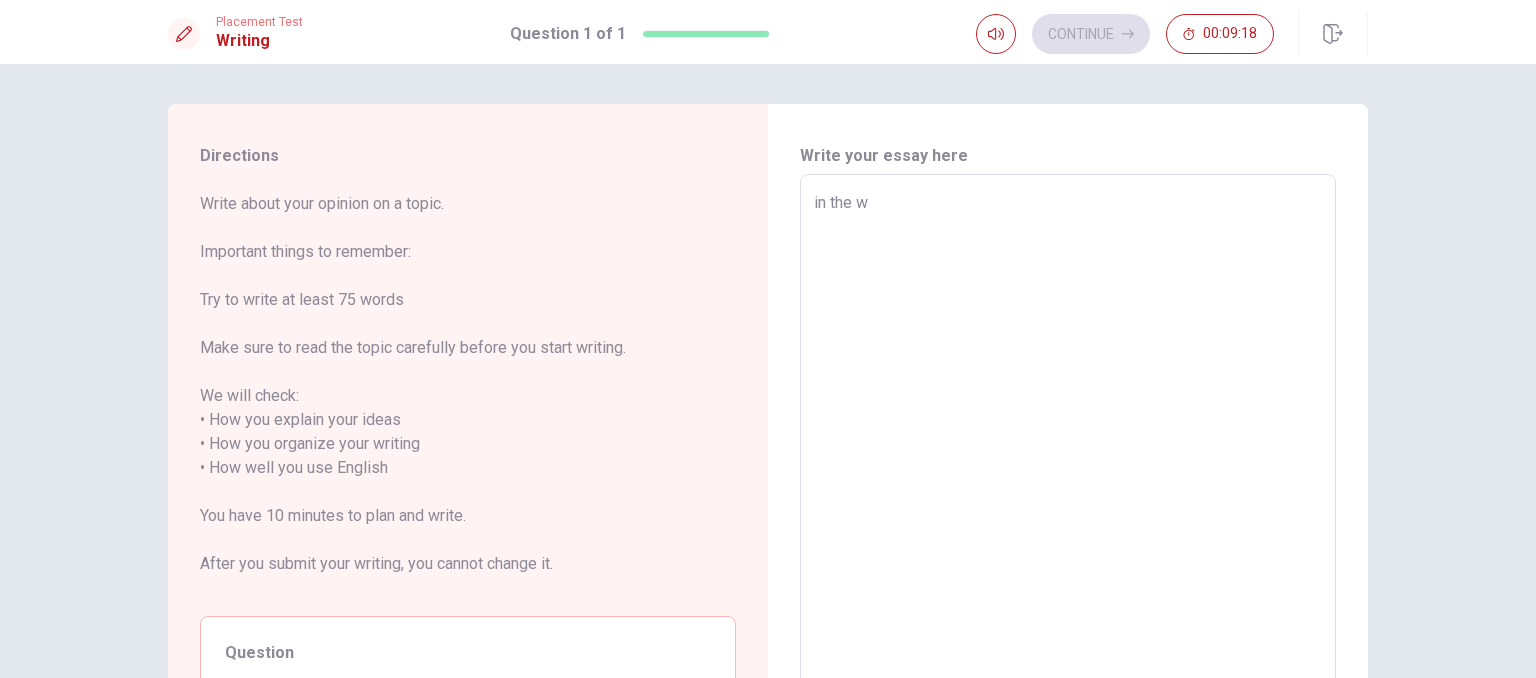 type on "x" 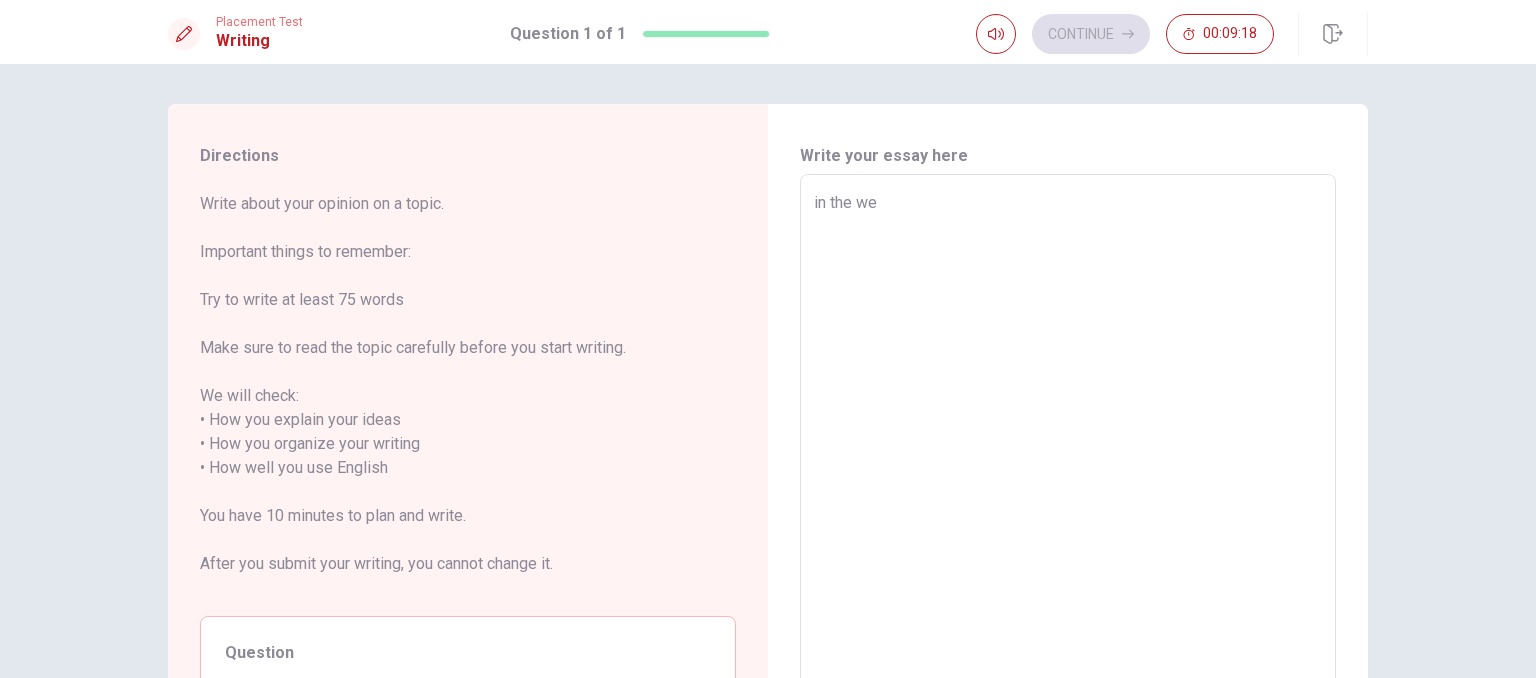 type on "x" 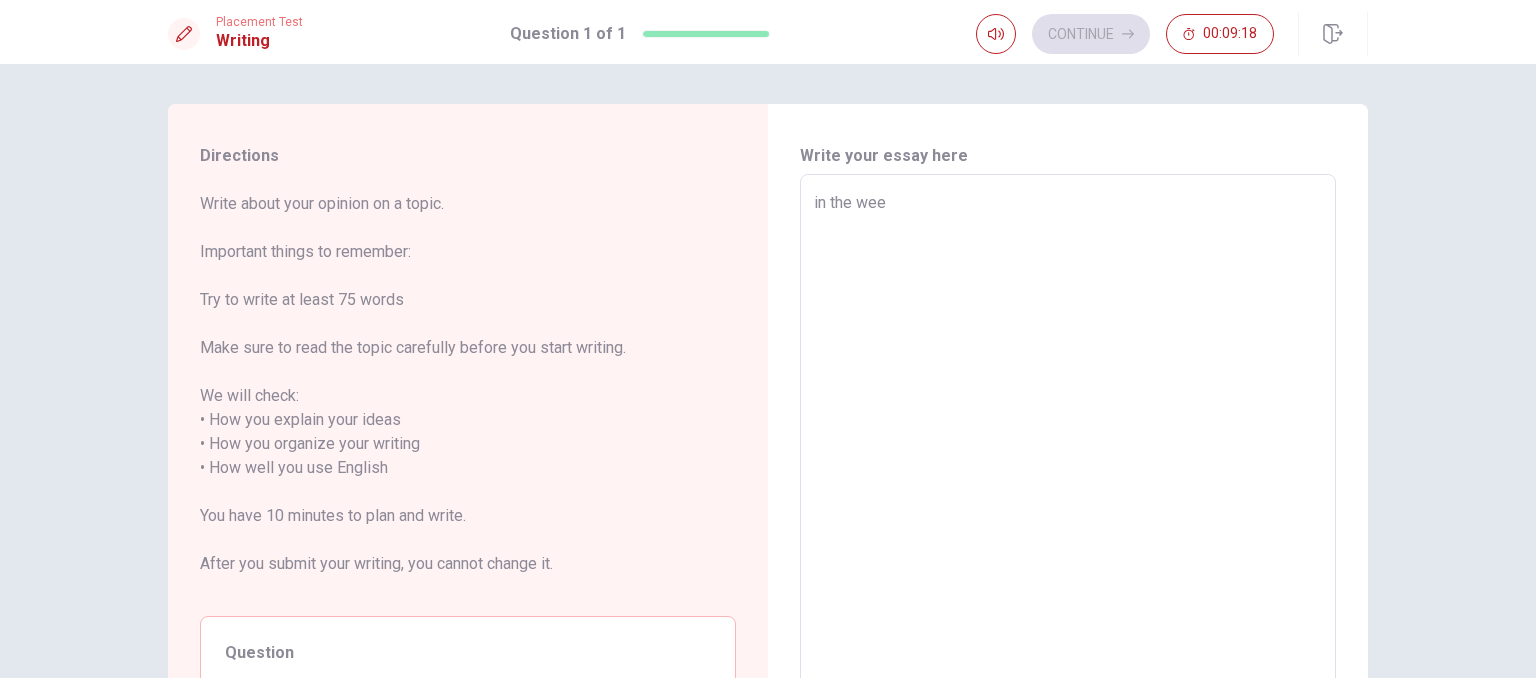type on "x" 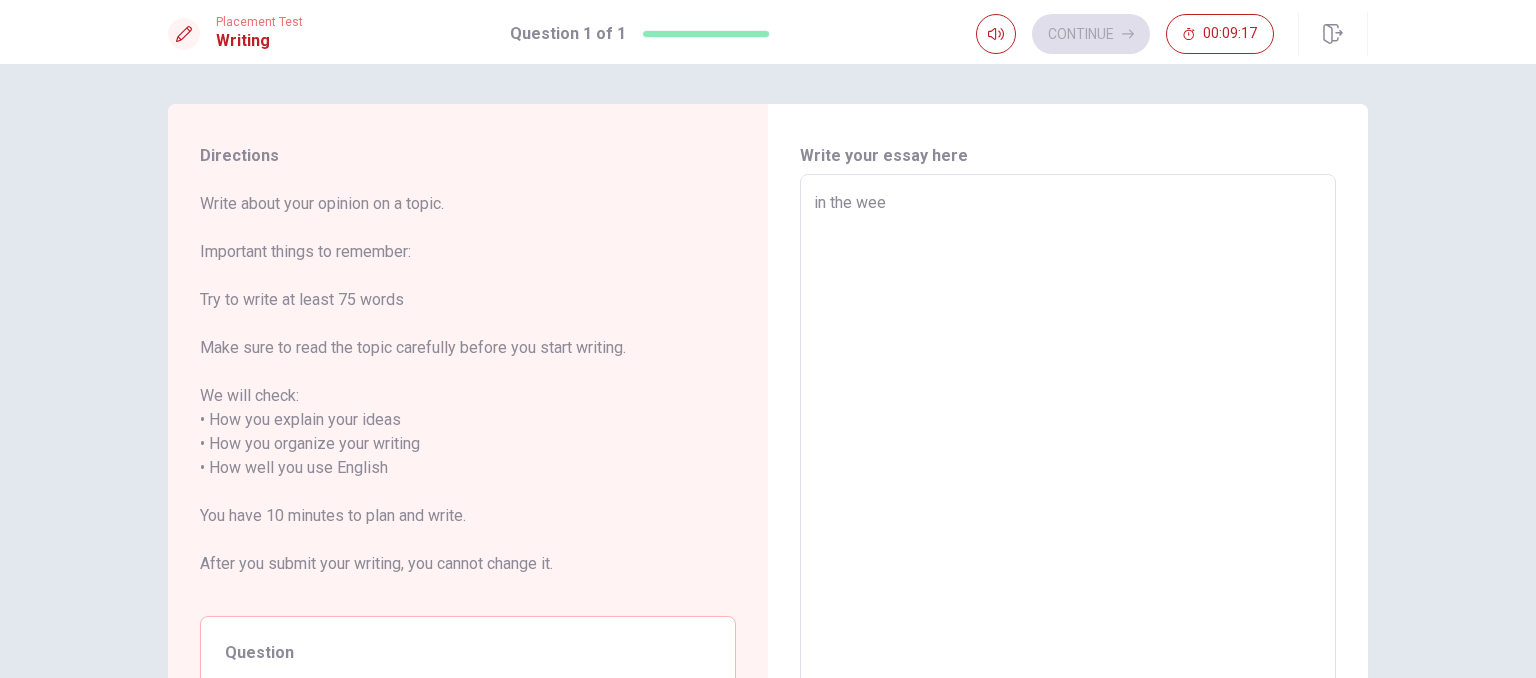 type on "in the week" 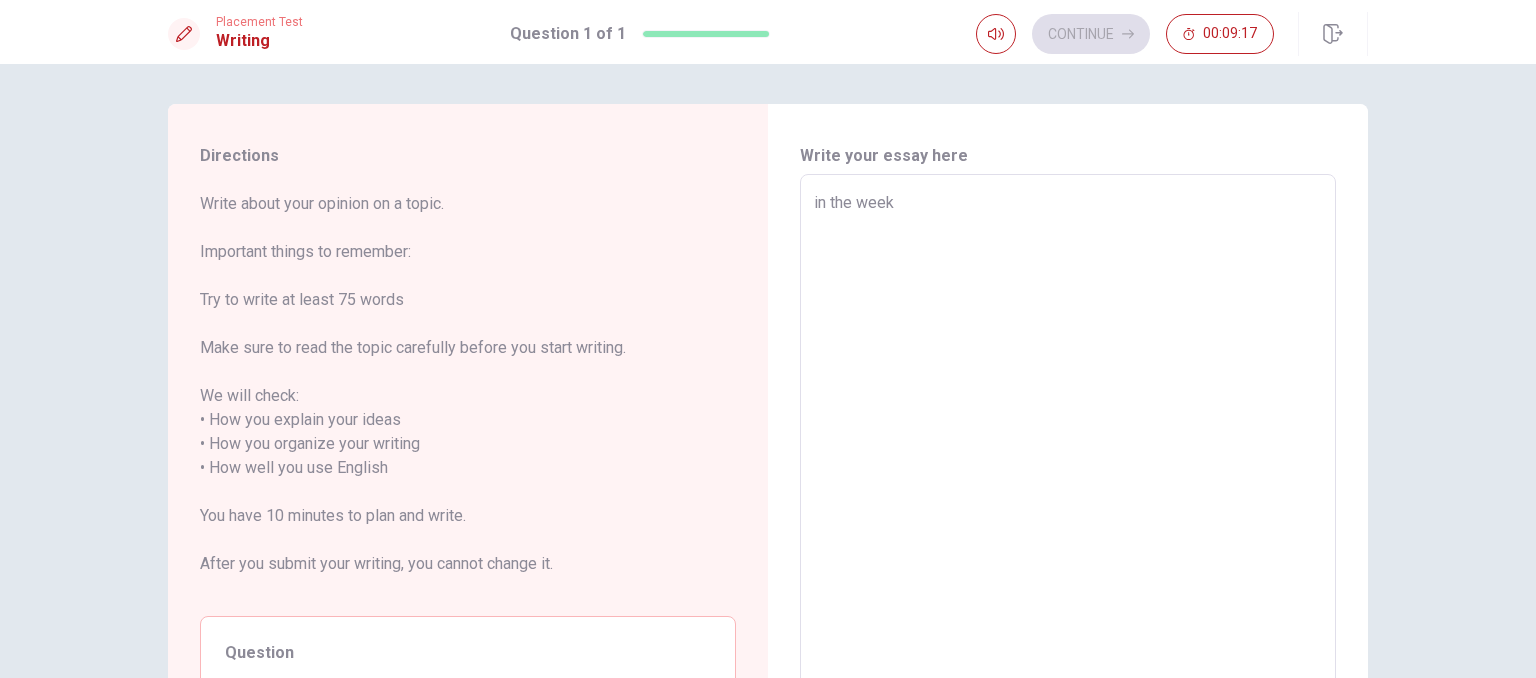 type on "x" 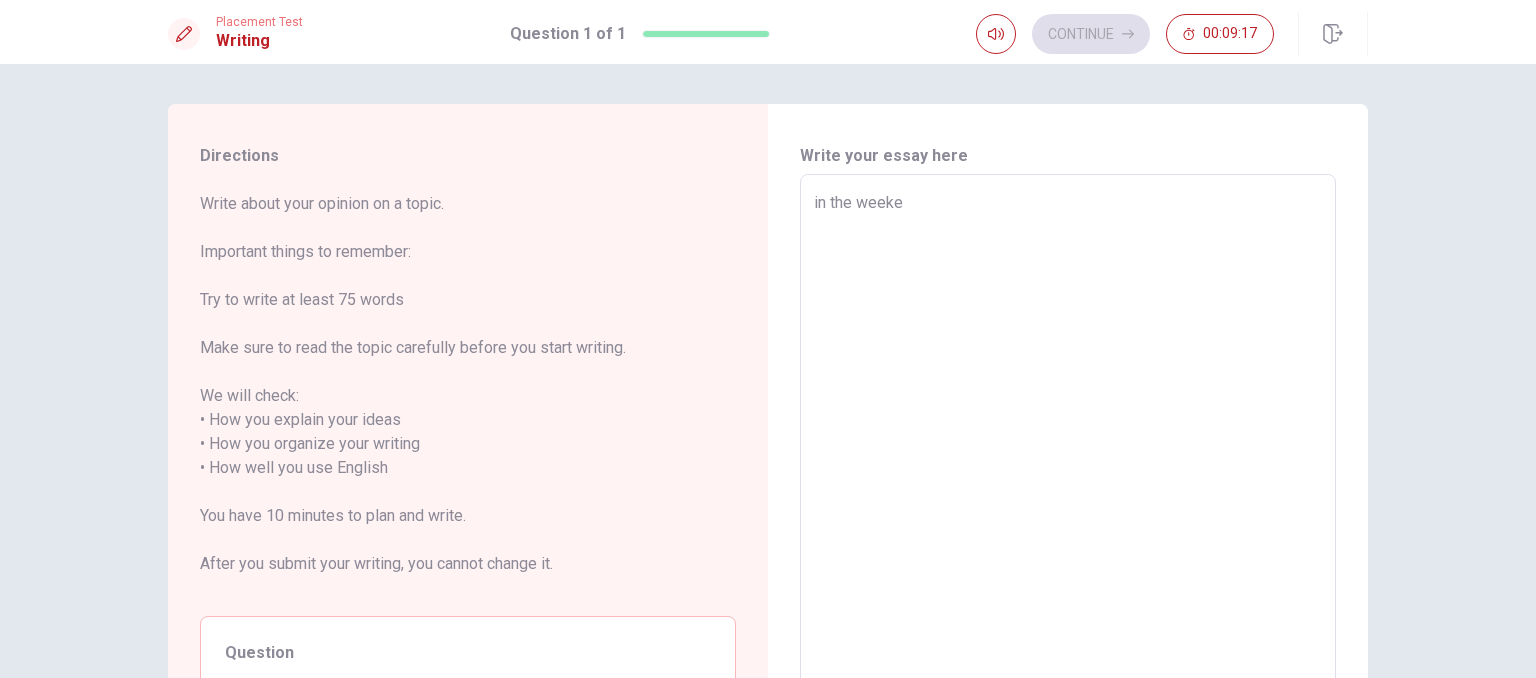 type on "x" 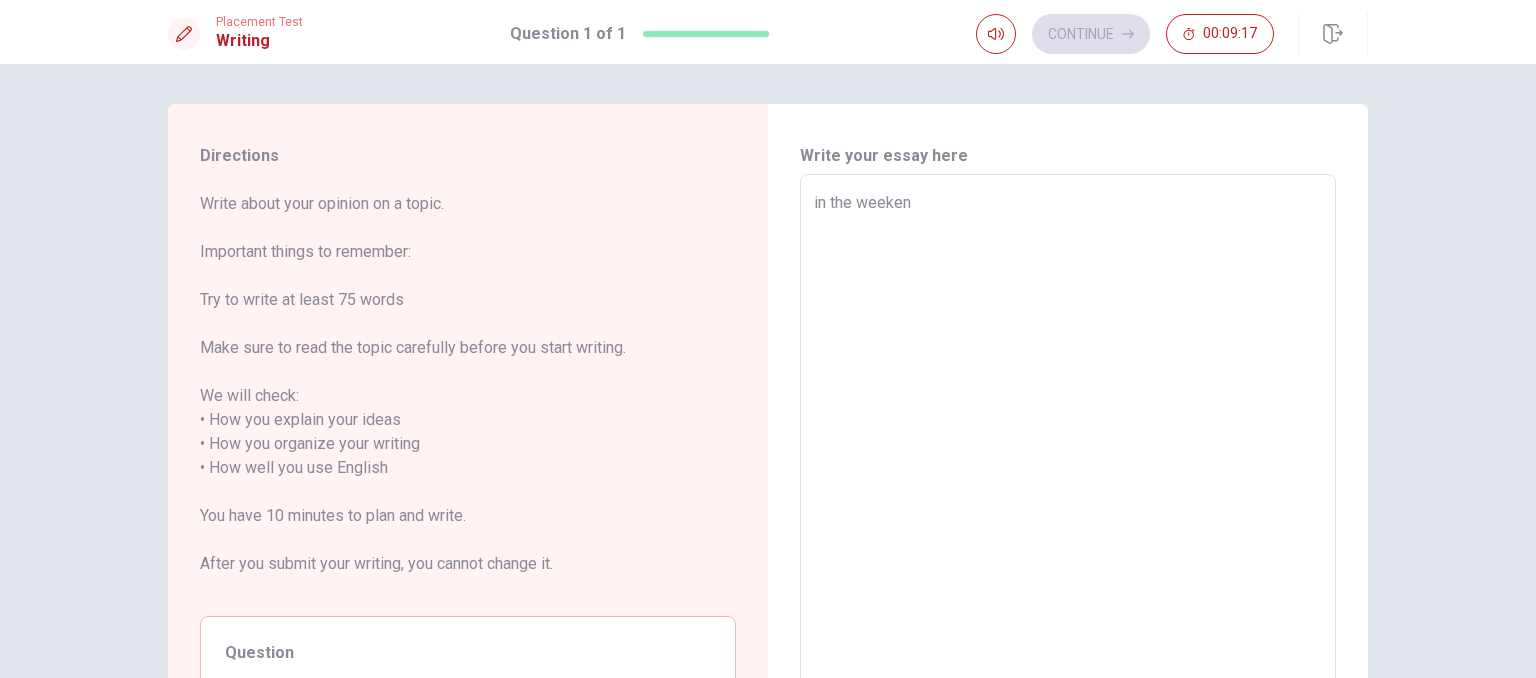 type on "x" 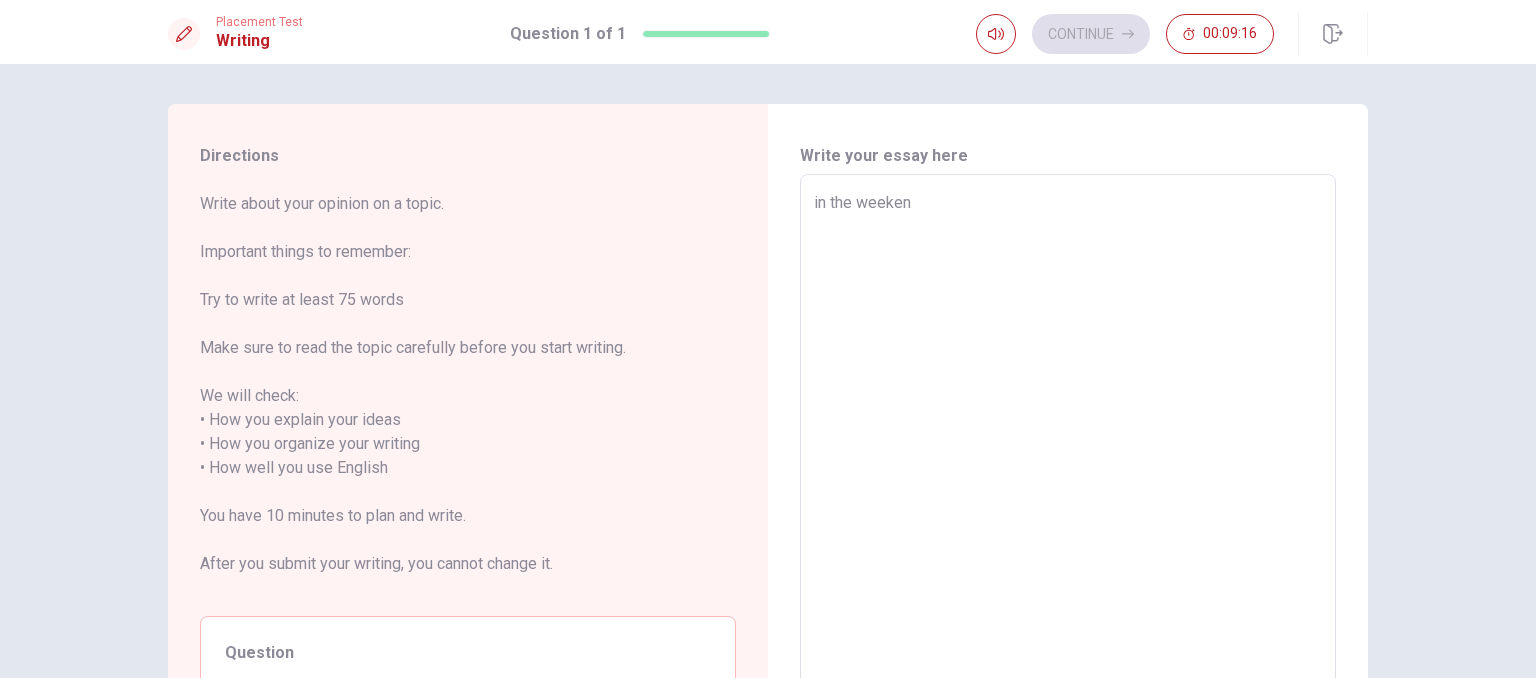 type on "in the weekend" 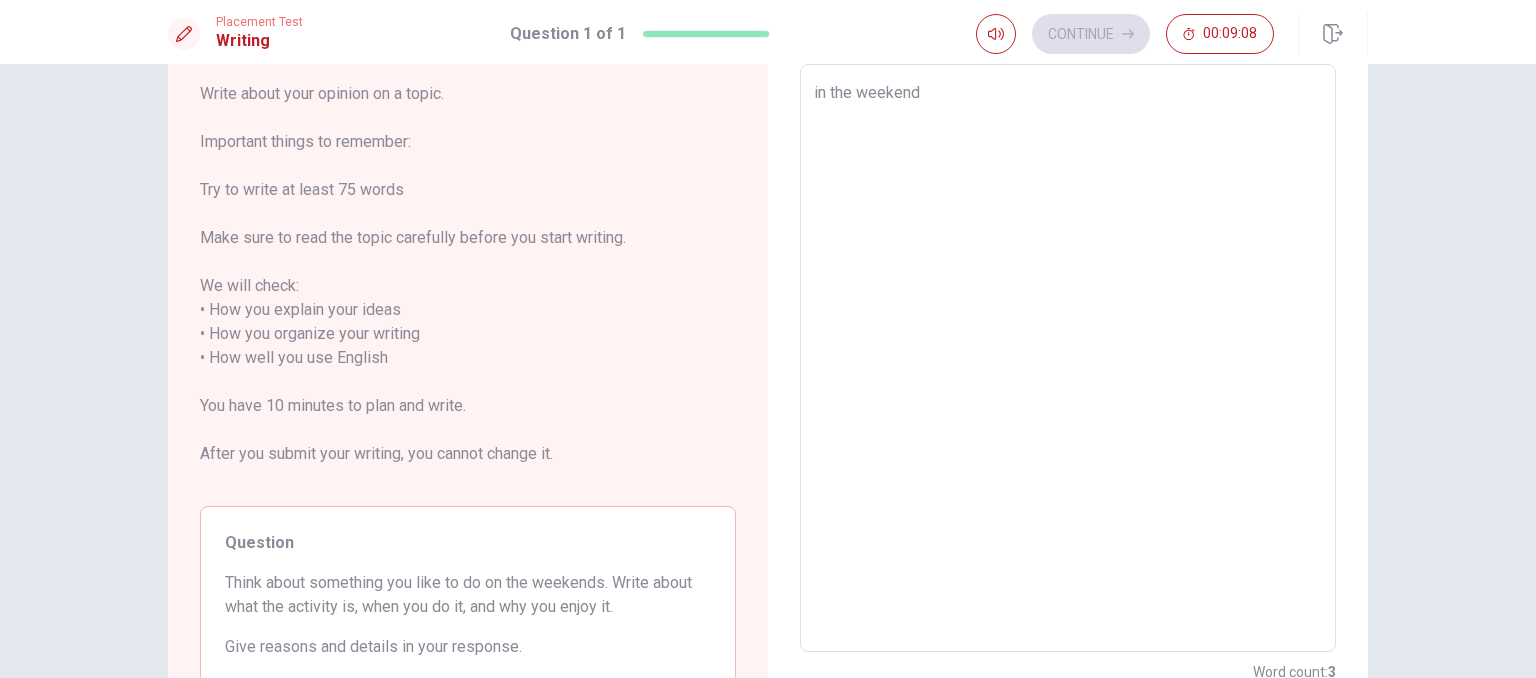 scroll, scrollTop: 60, scrollLeft: 0, axis: vertical 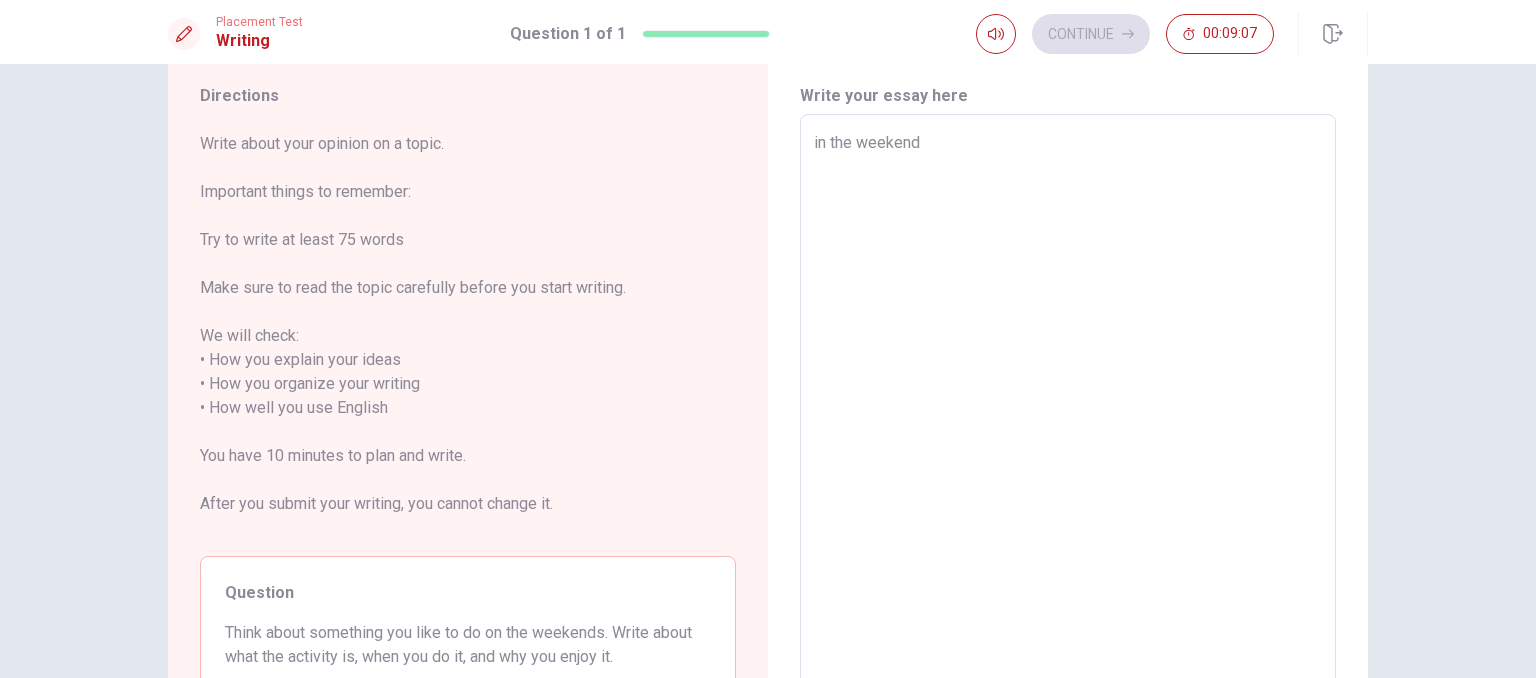 type on "x" 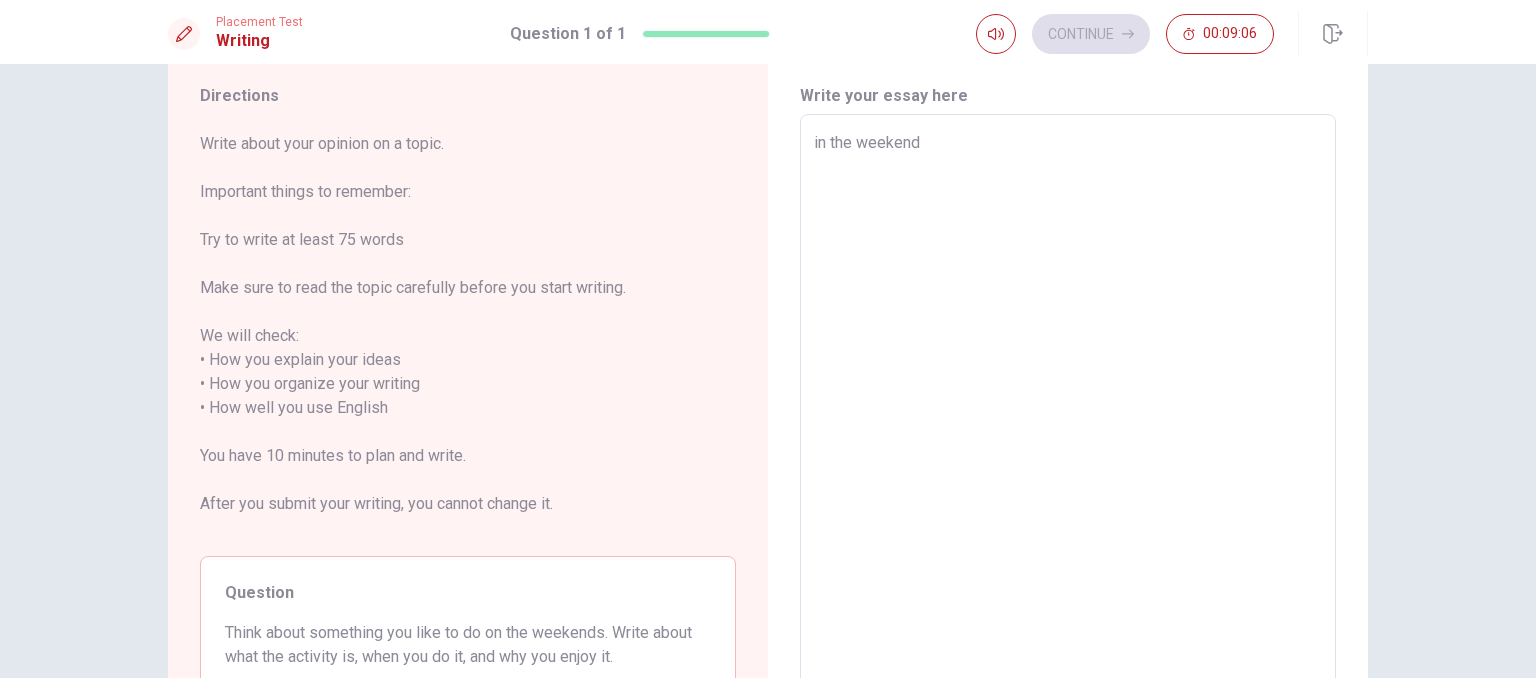 type on "in the weekends" 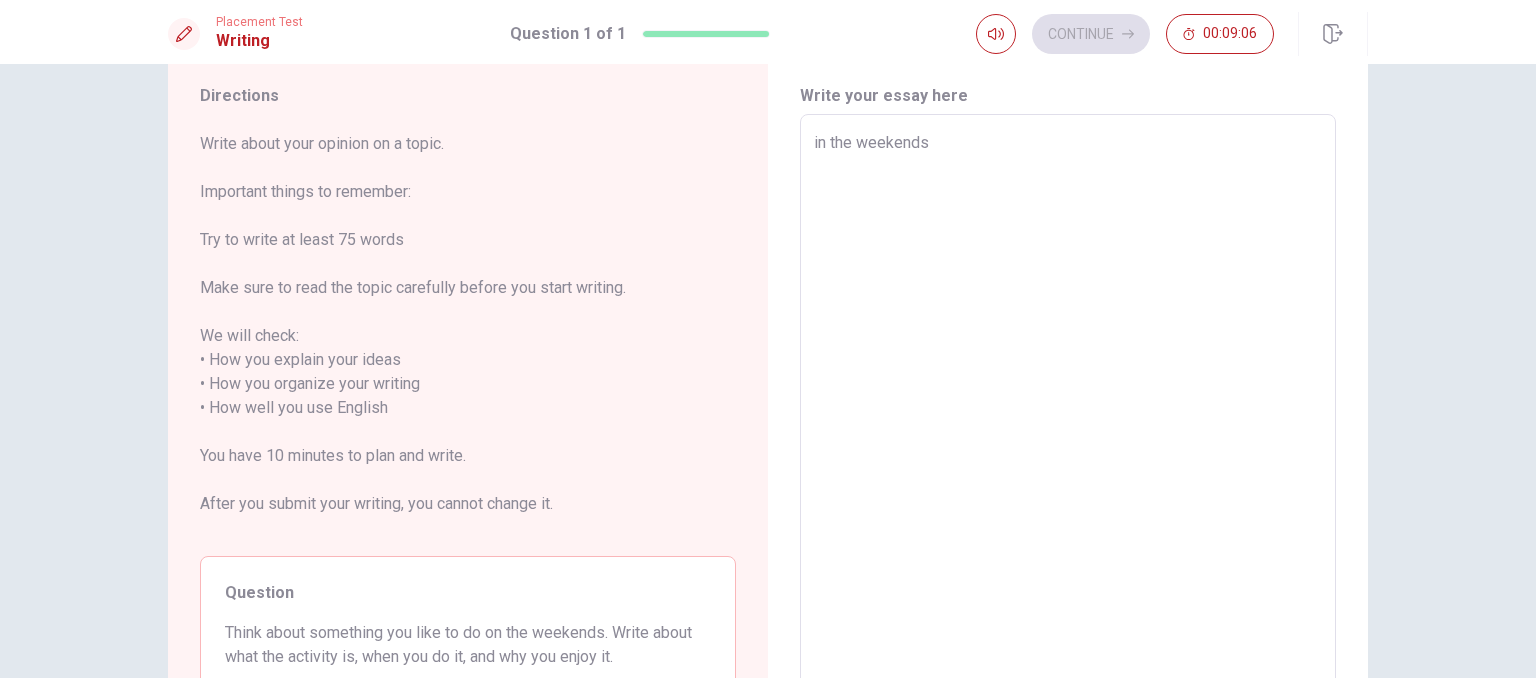 type on "x" 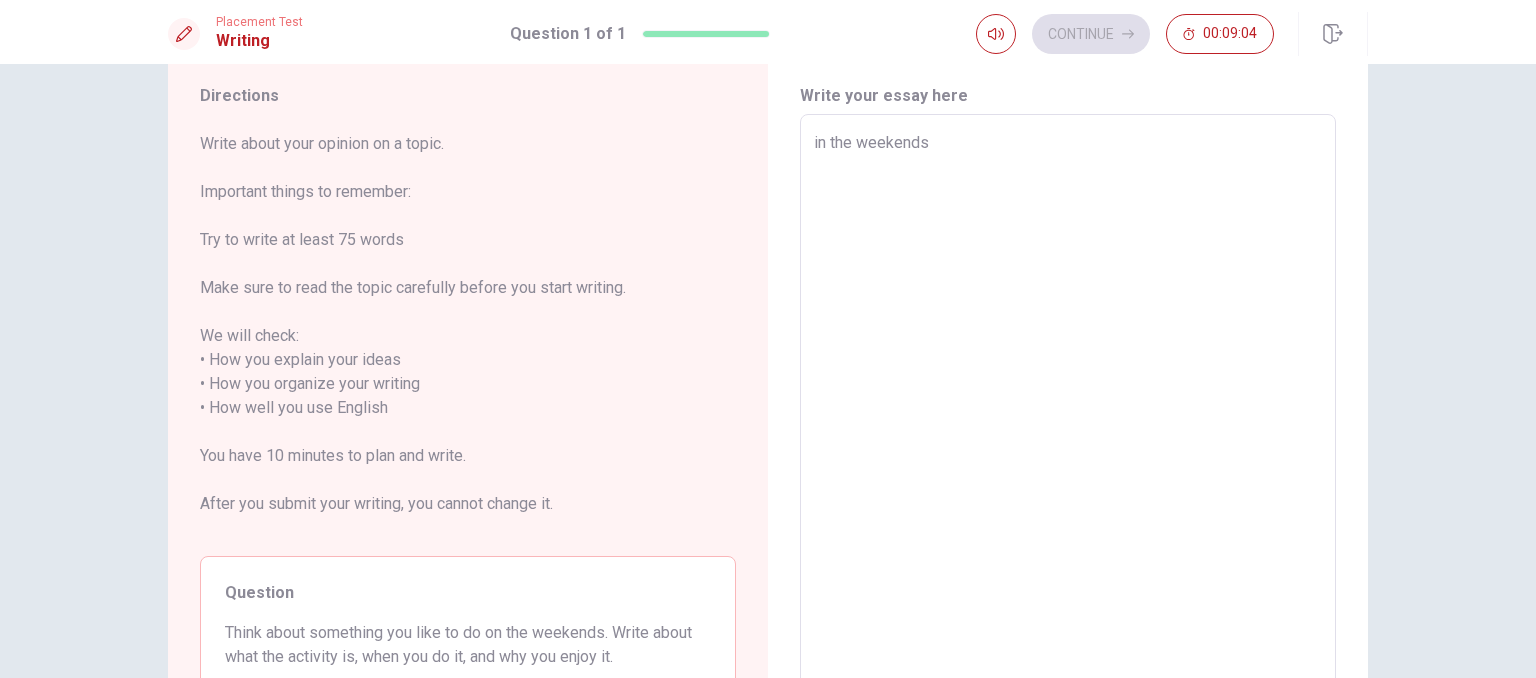 type on "x" 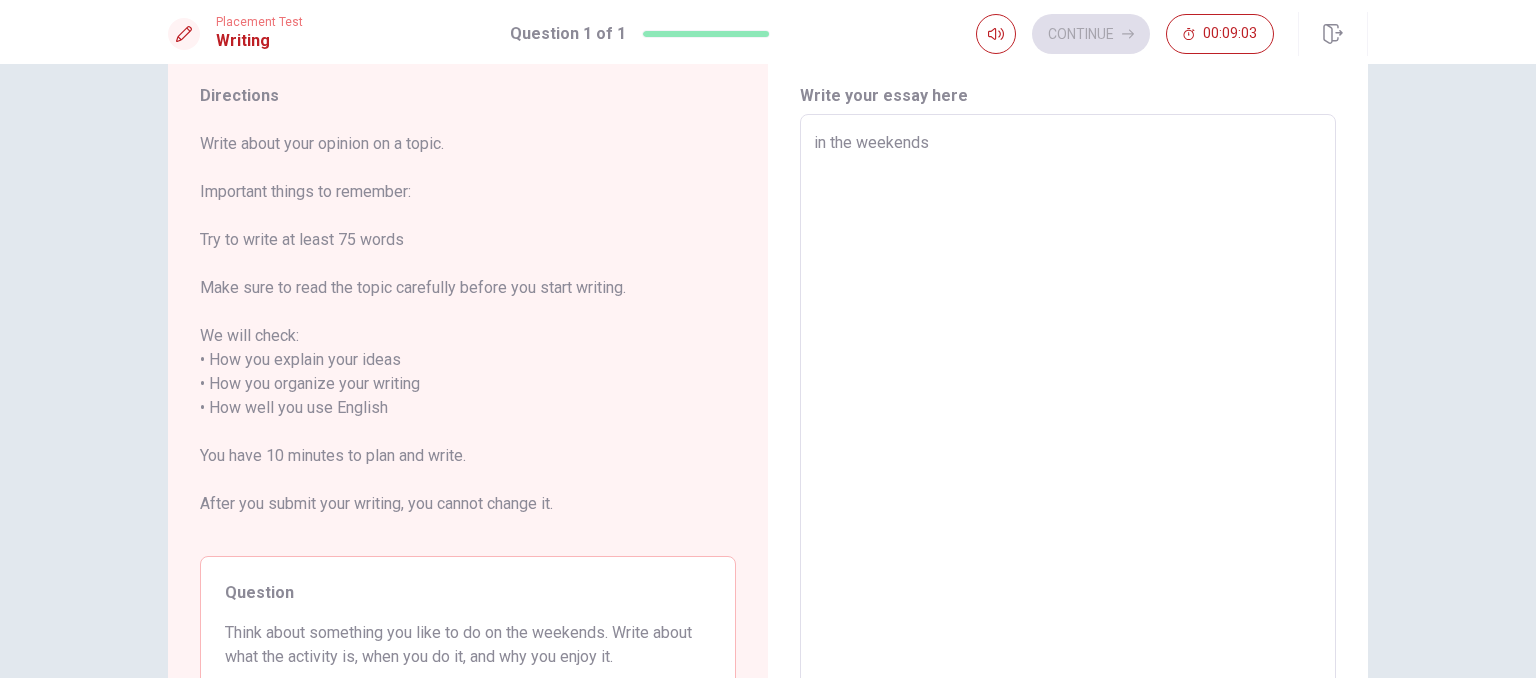 type on "in the weekends i" 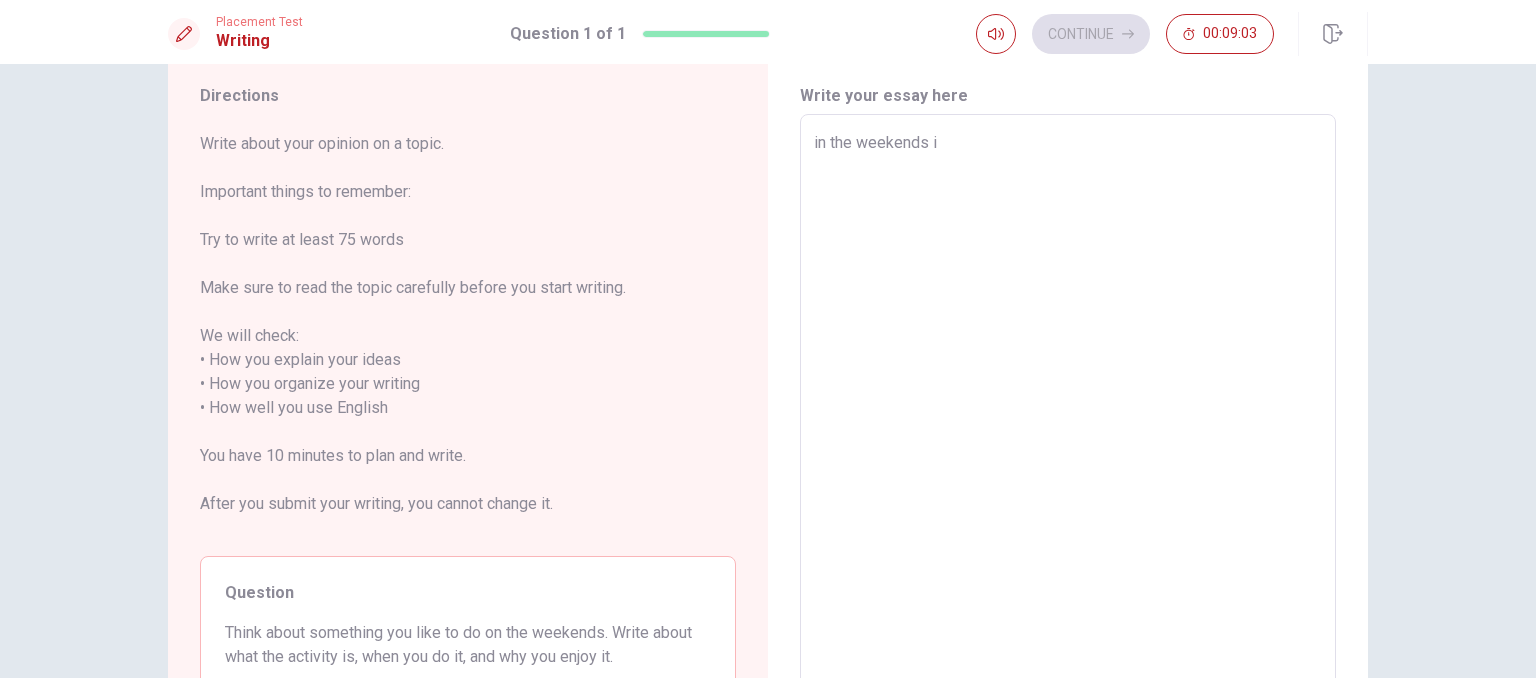 type on "x" 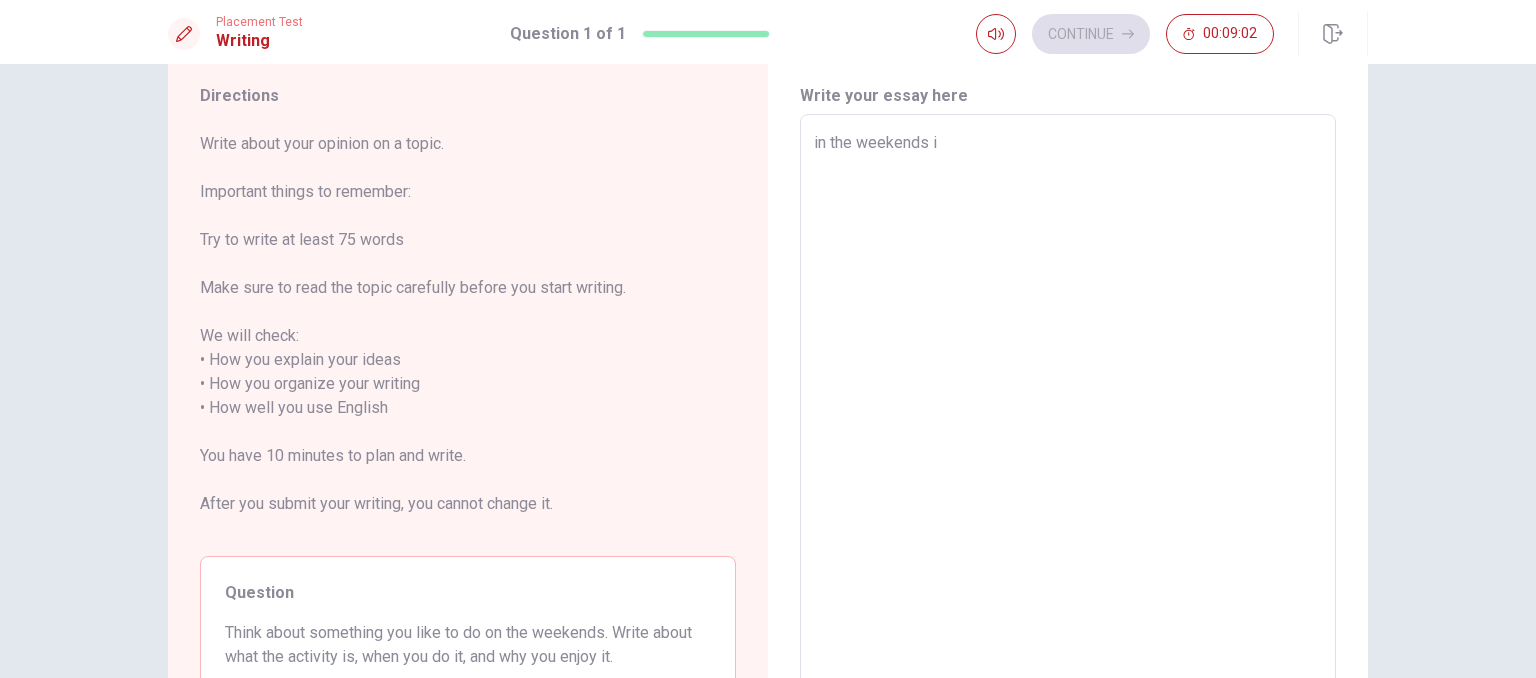 type on "in the weekends" 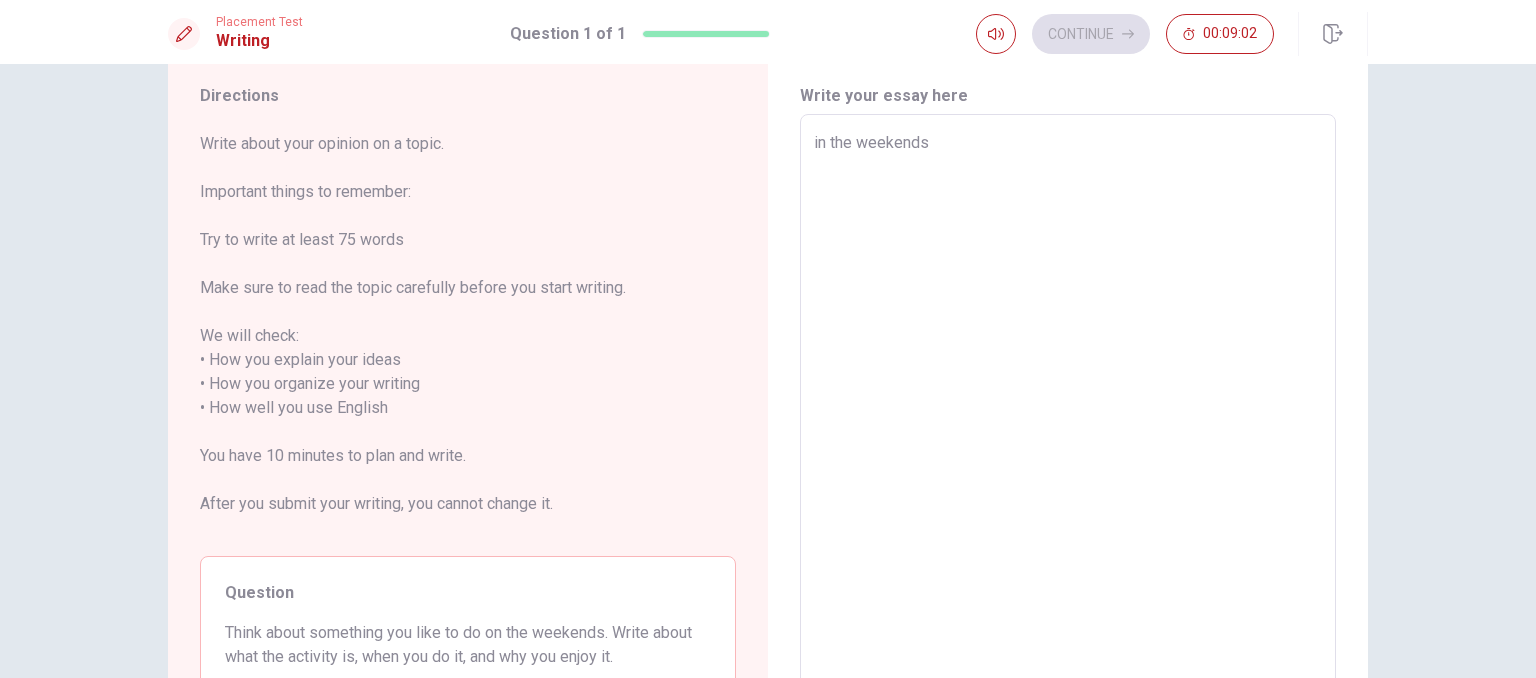 type on "x" 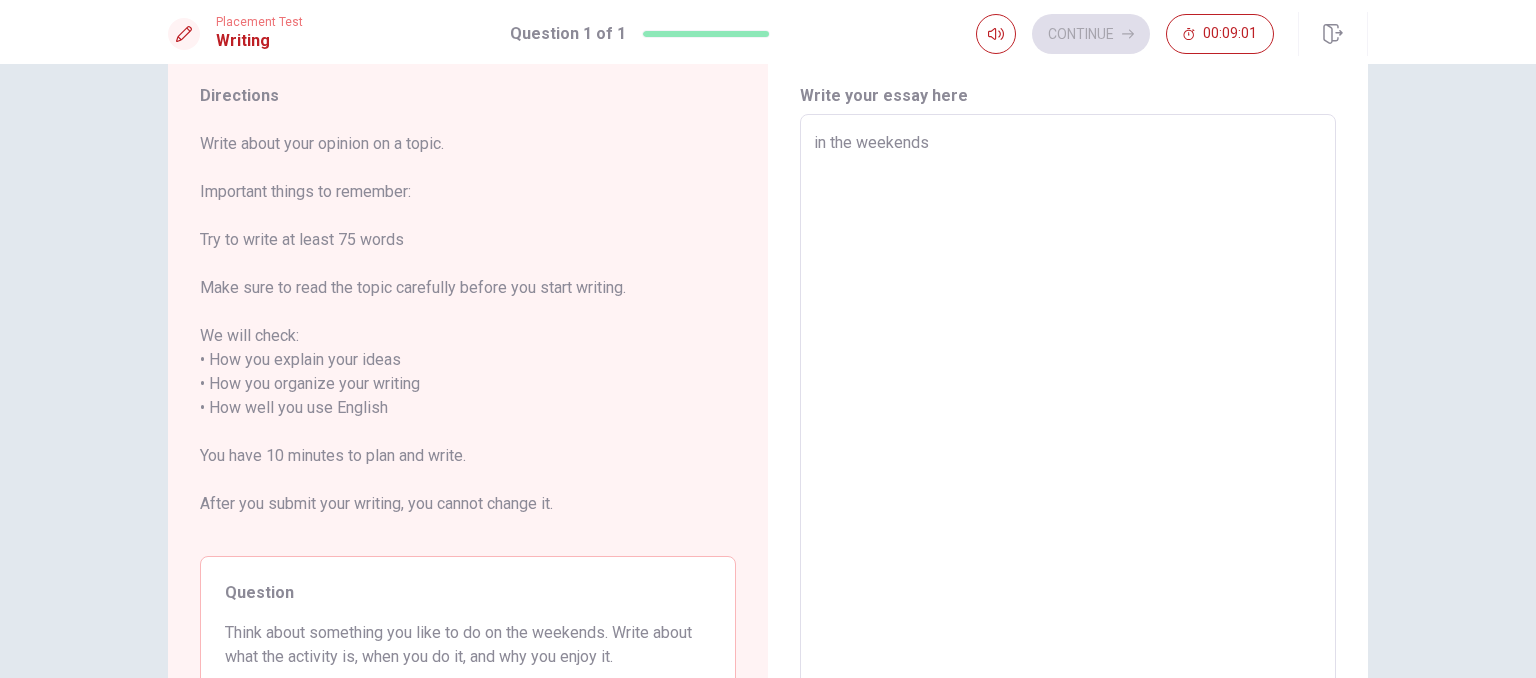 type on "in the weekends I" 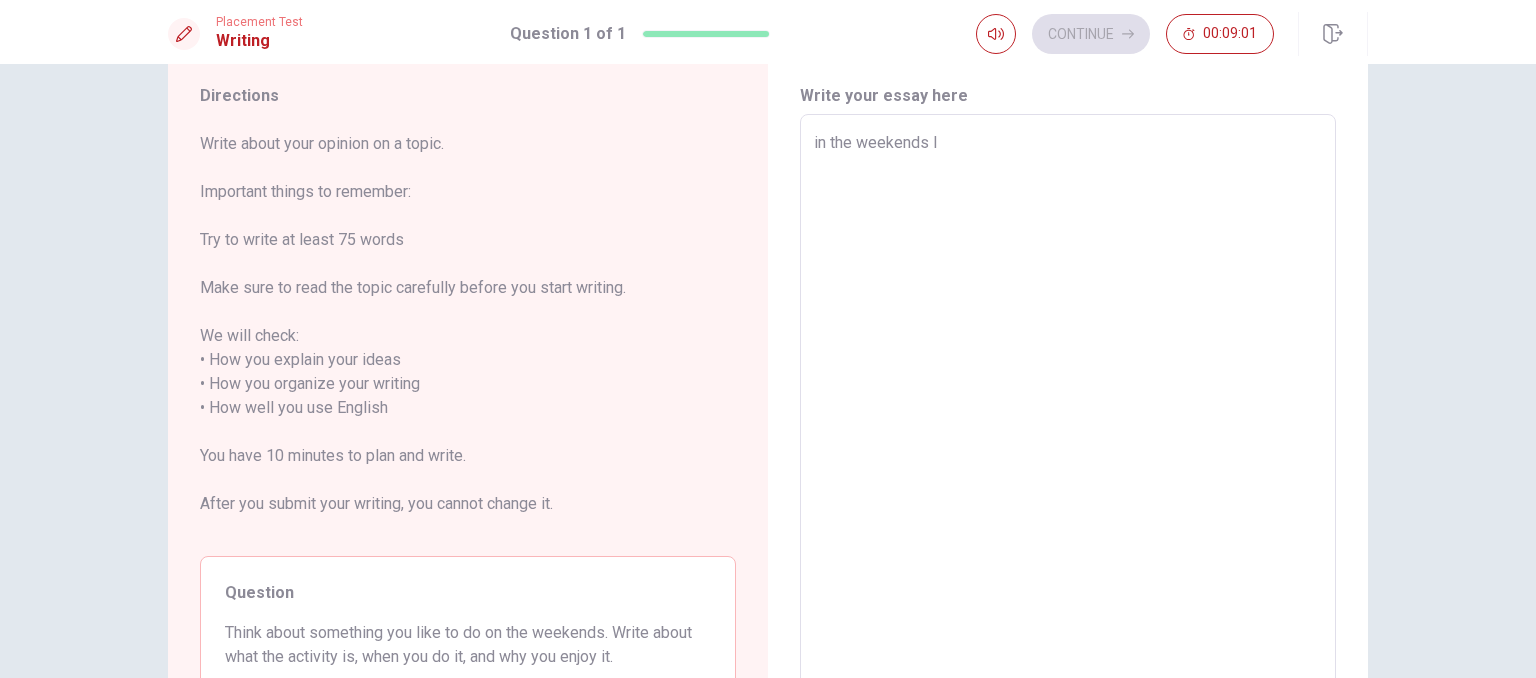type on "x" 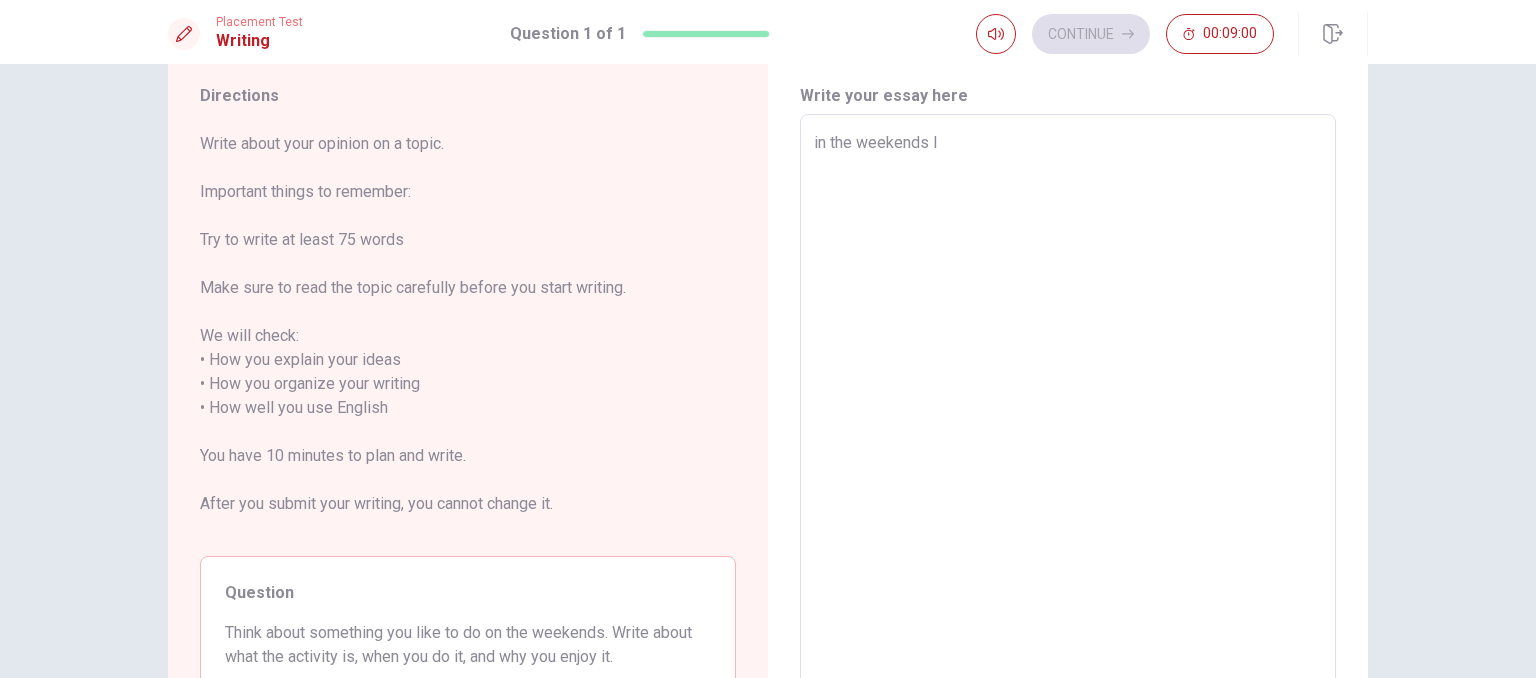 type on "in the weekends I" 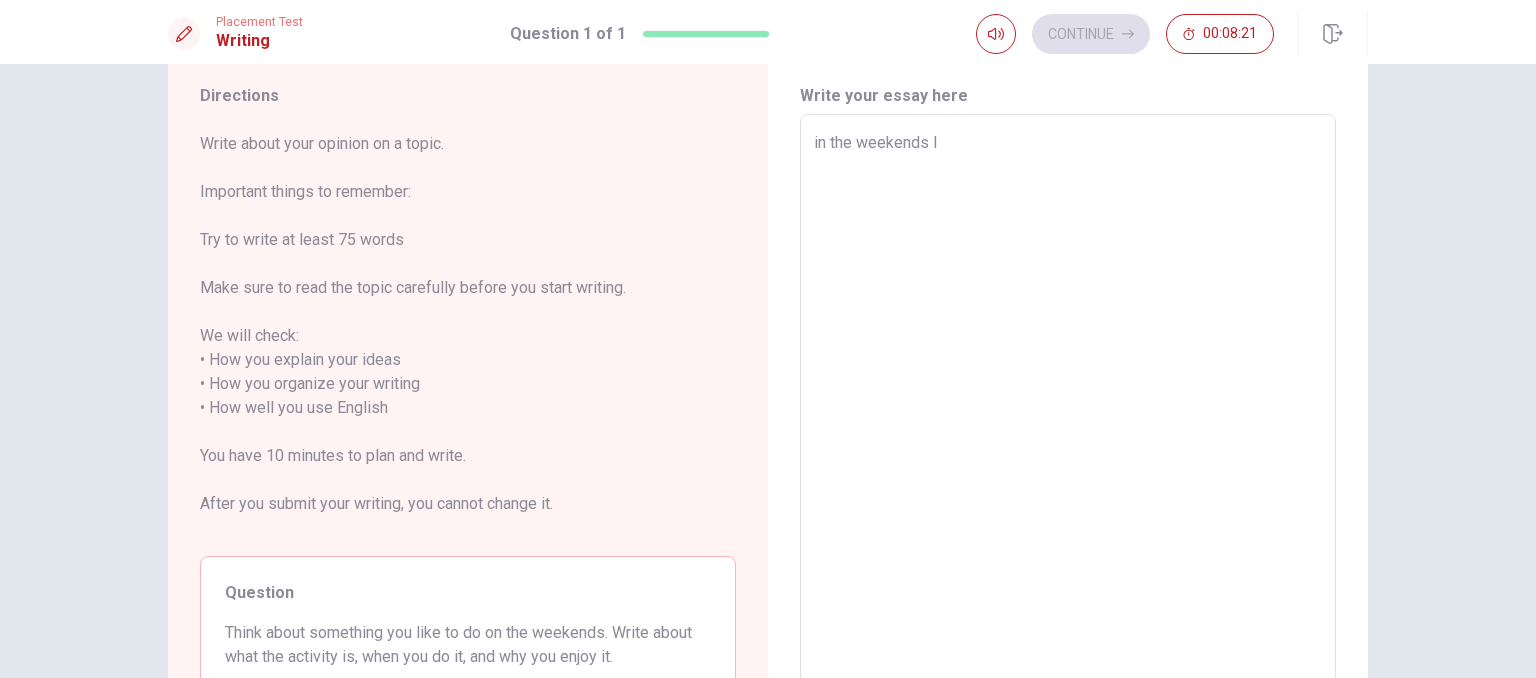 type on "x" 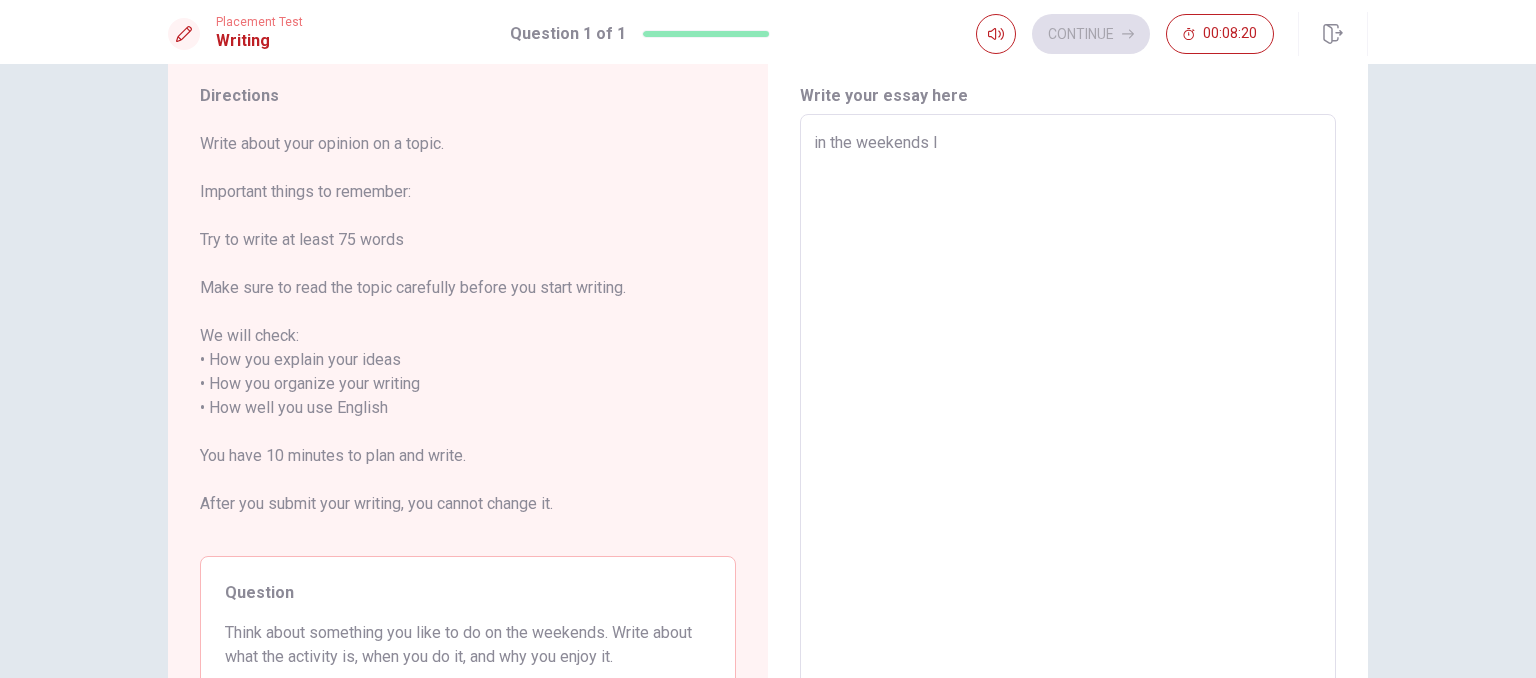 type on "x" 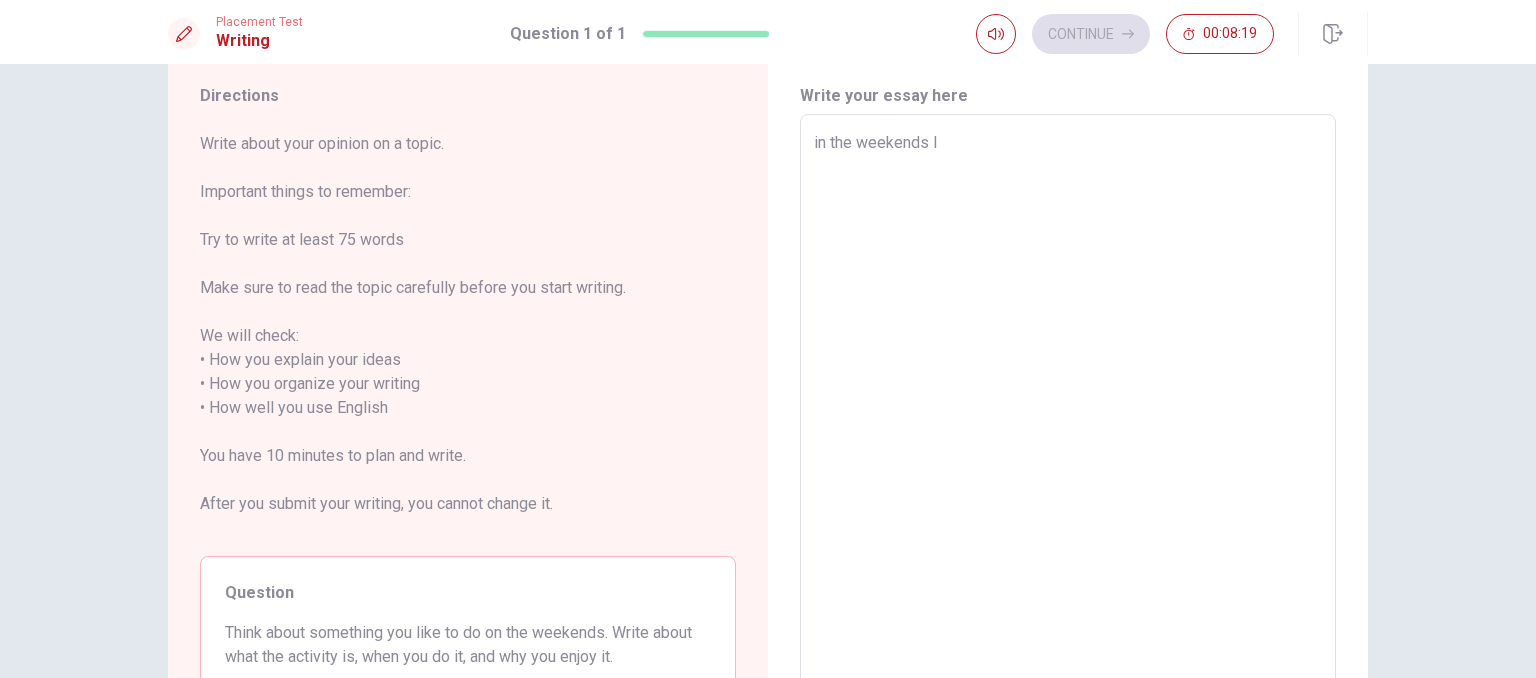 type on "in the weekends I  p" 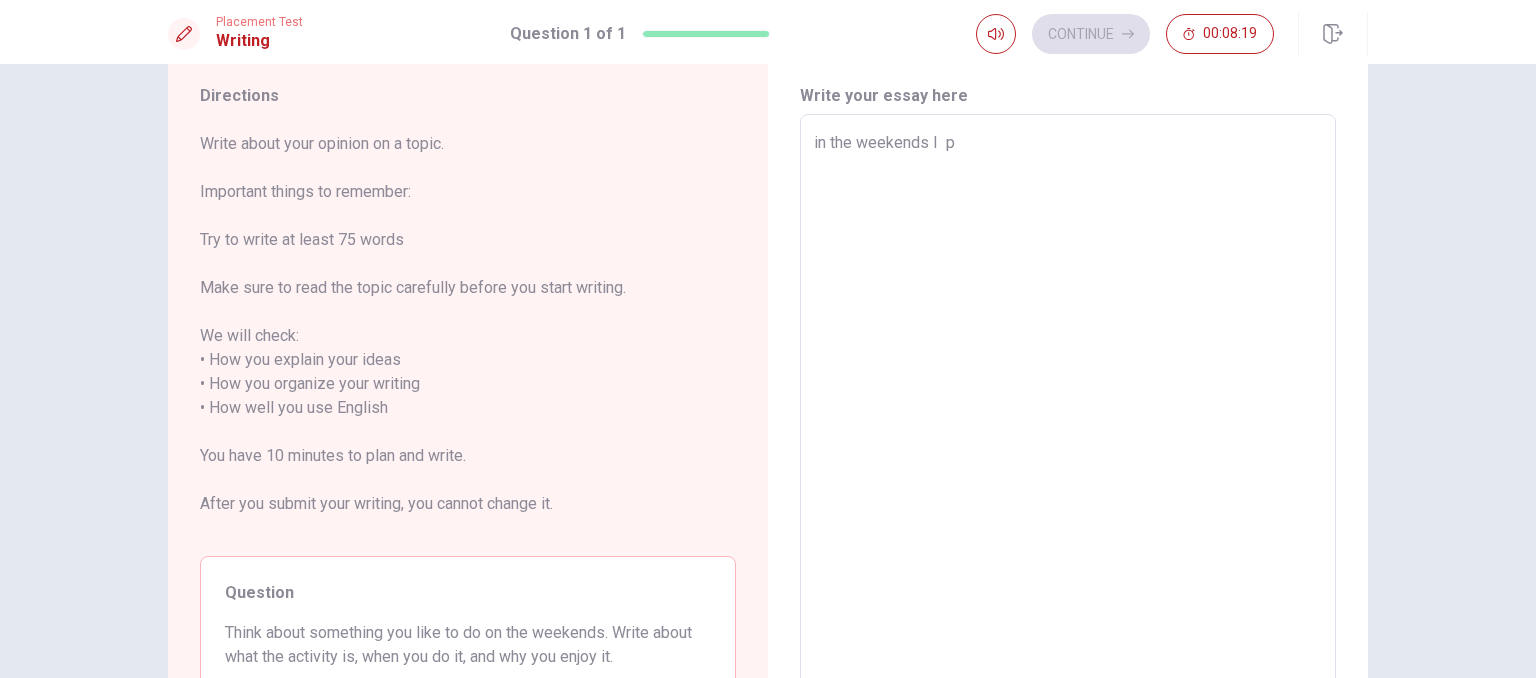 type on "x" 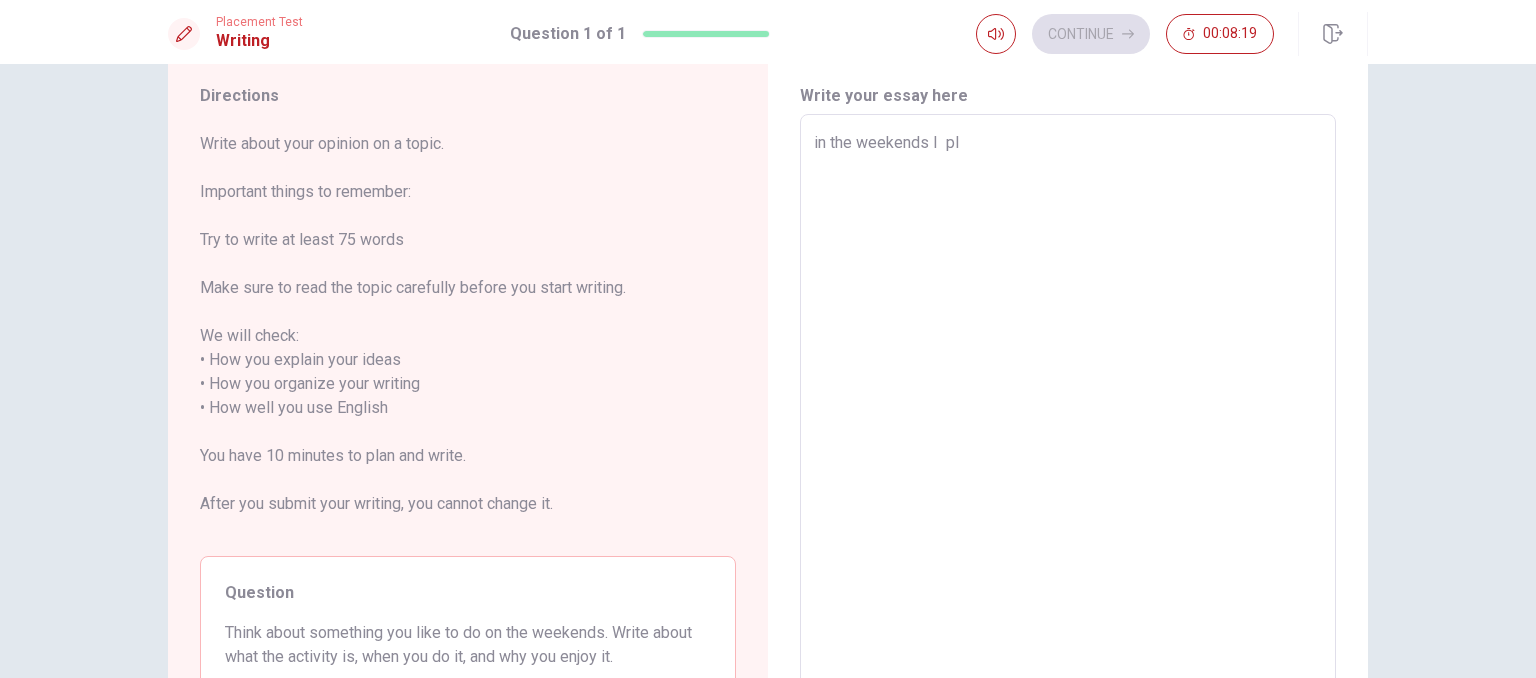 type on "x" 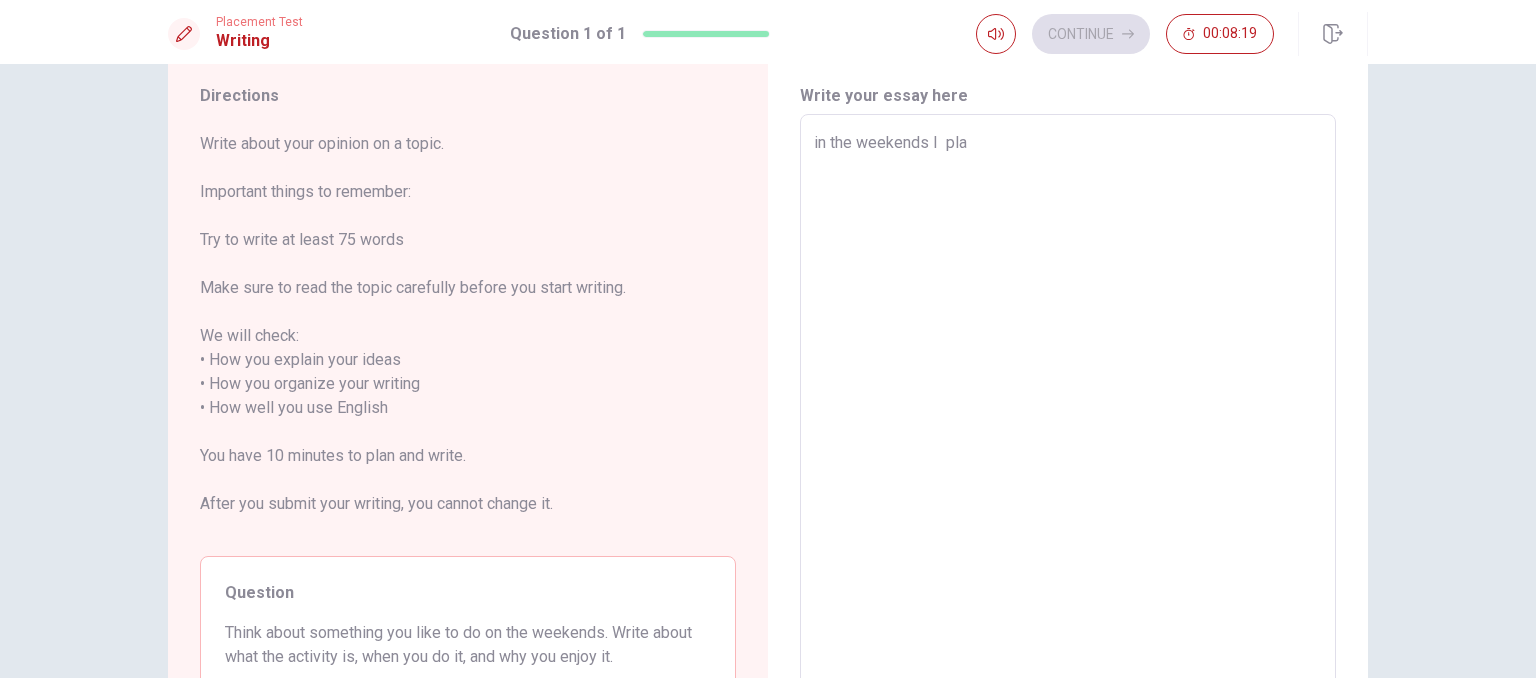 type on "x" 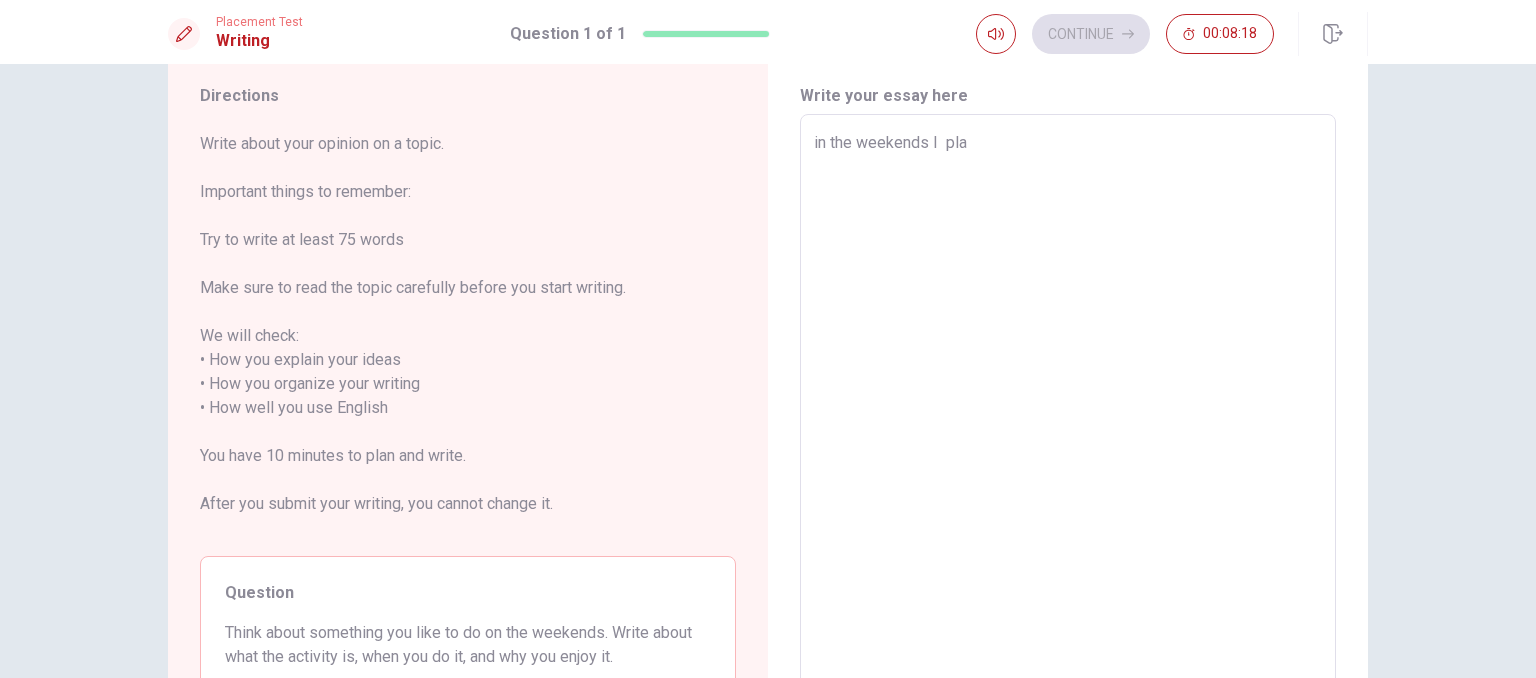 type on "in the weekends I  play" 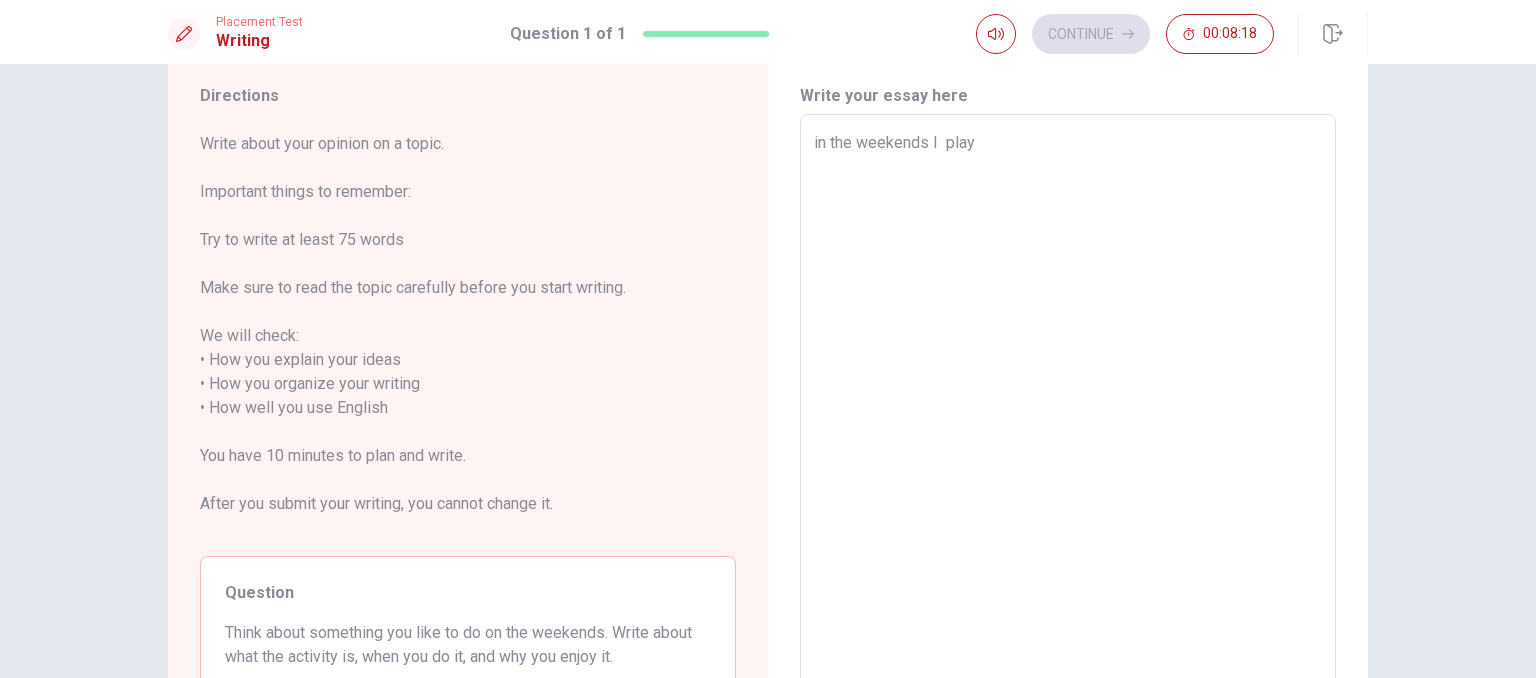 type on "x" 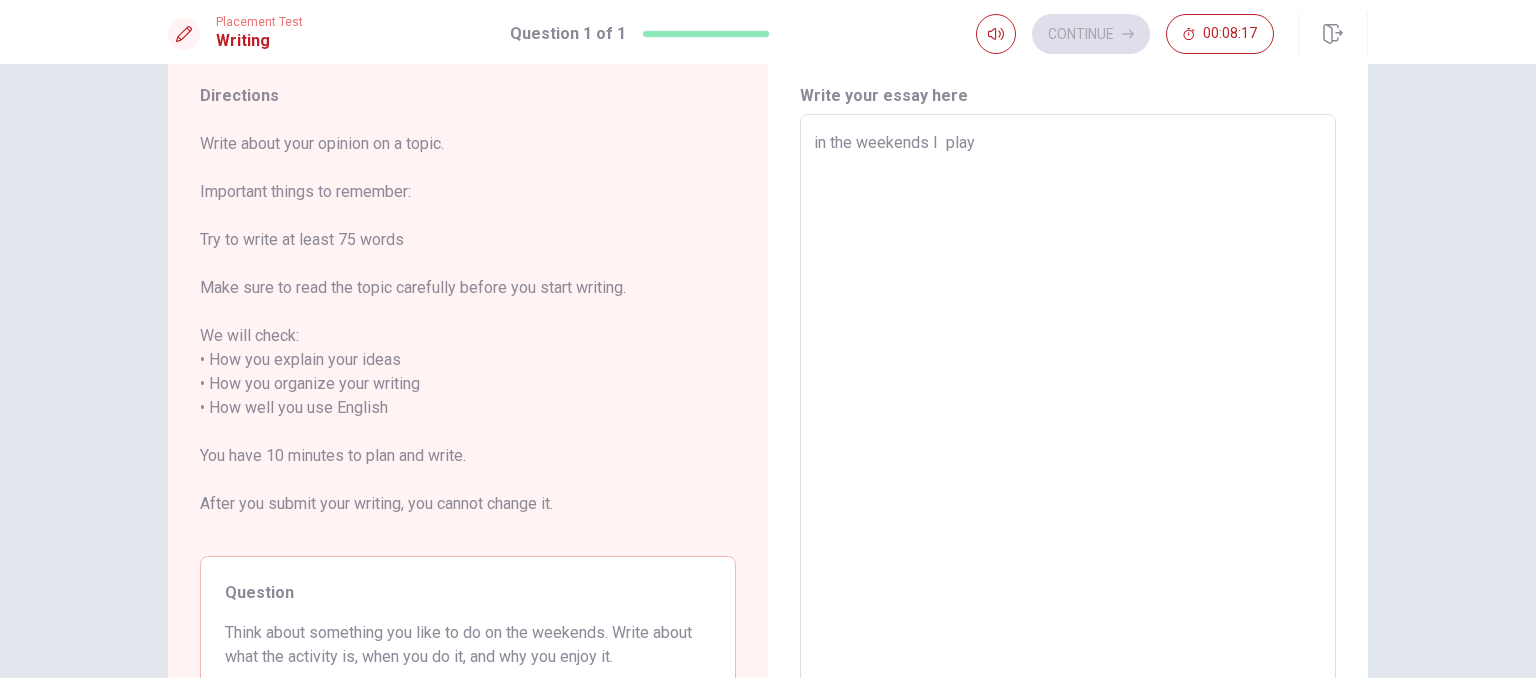 type on "x" 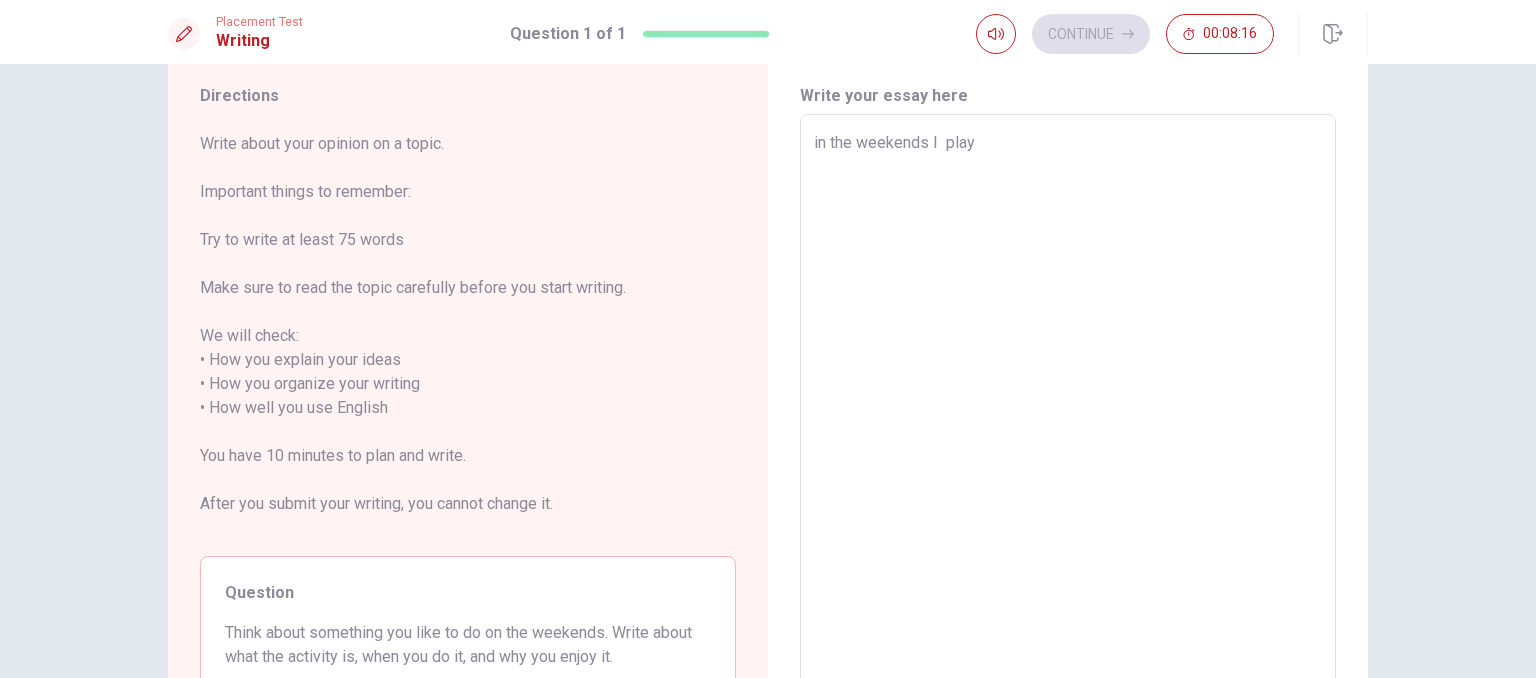 type on "in the weekends I  play v" 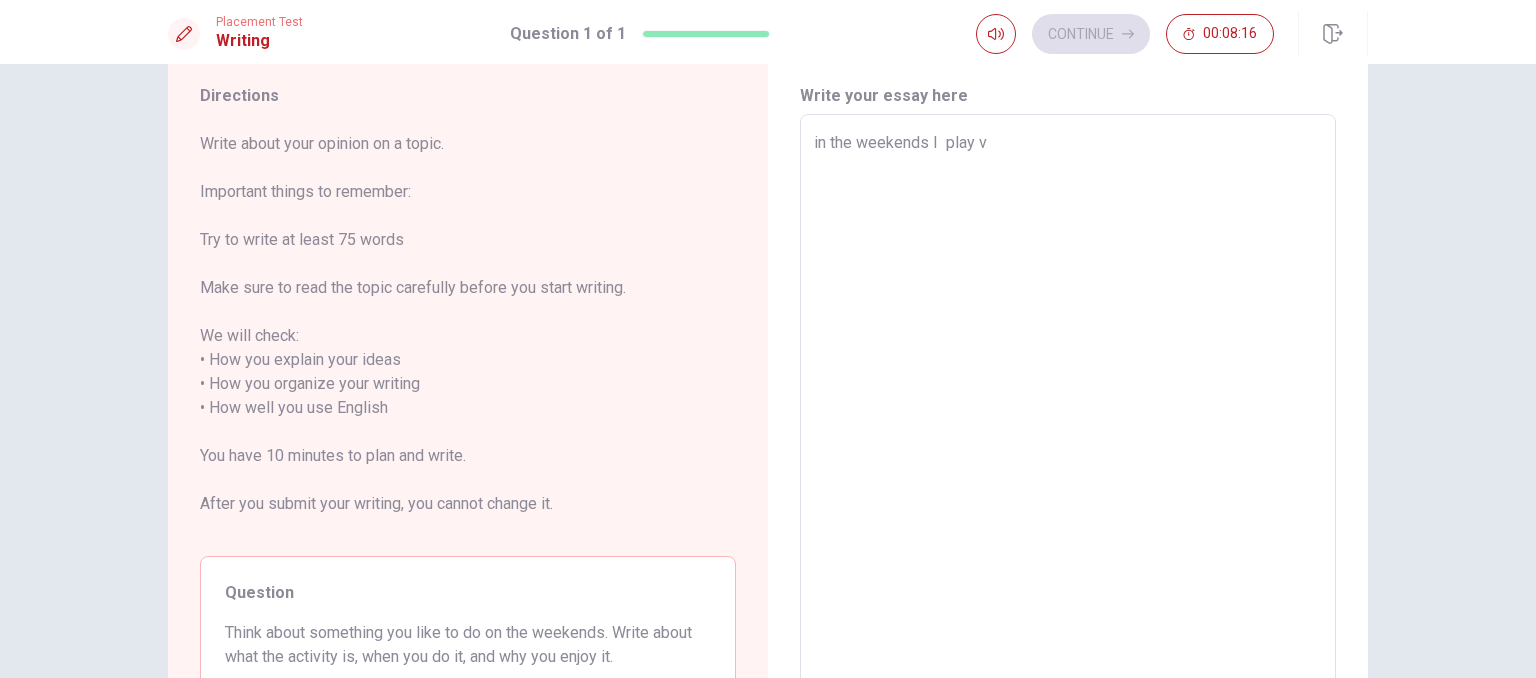 type on "x" 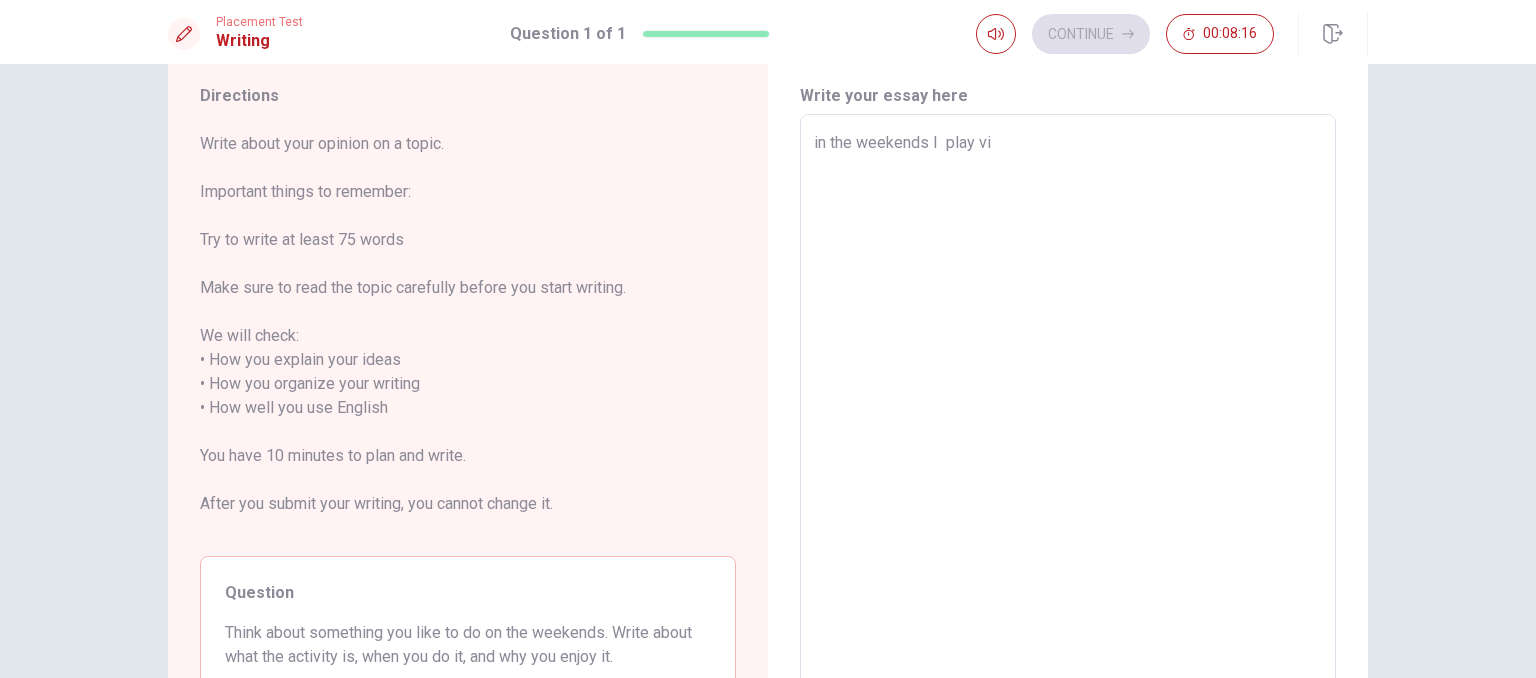 type on "x" 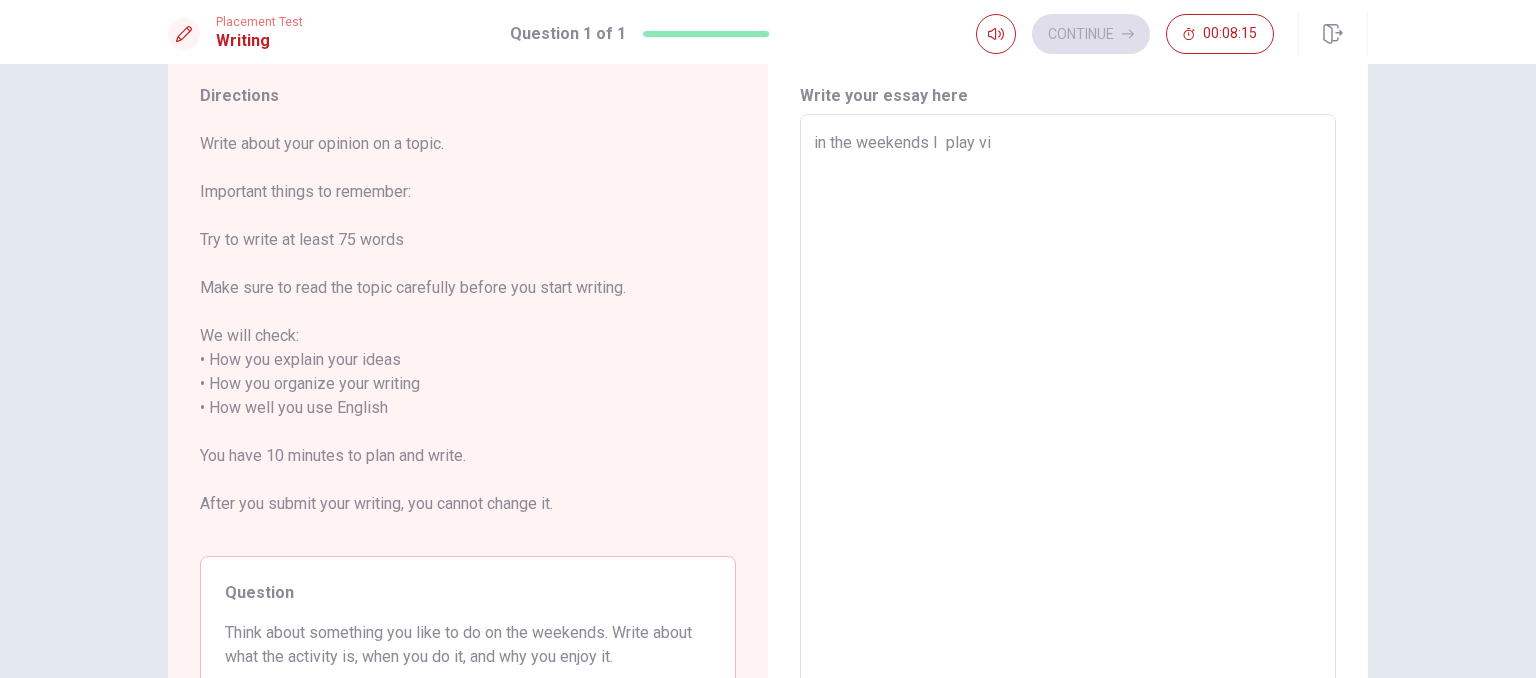 type on "in the weekends I  play vid" 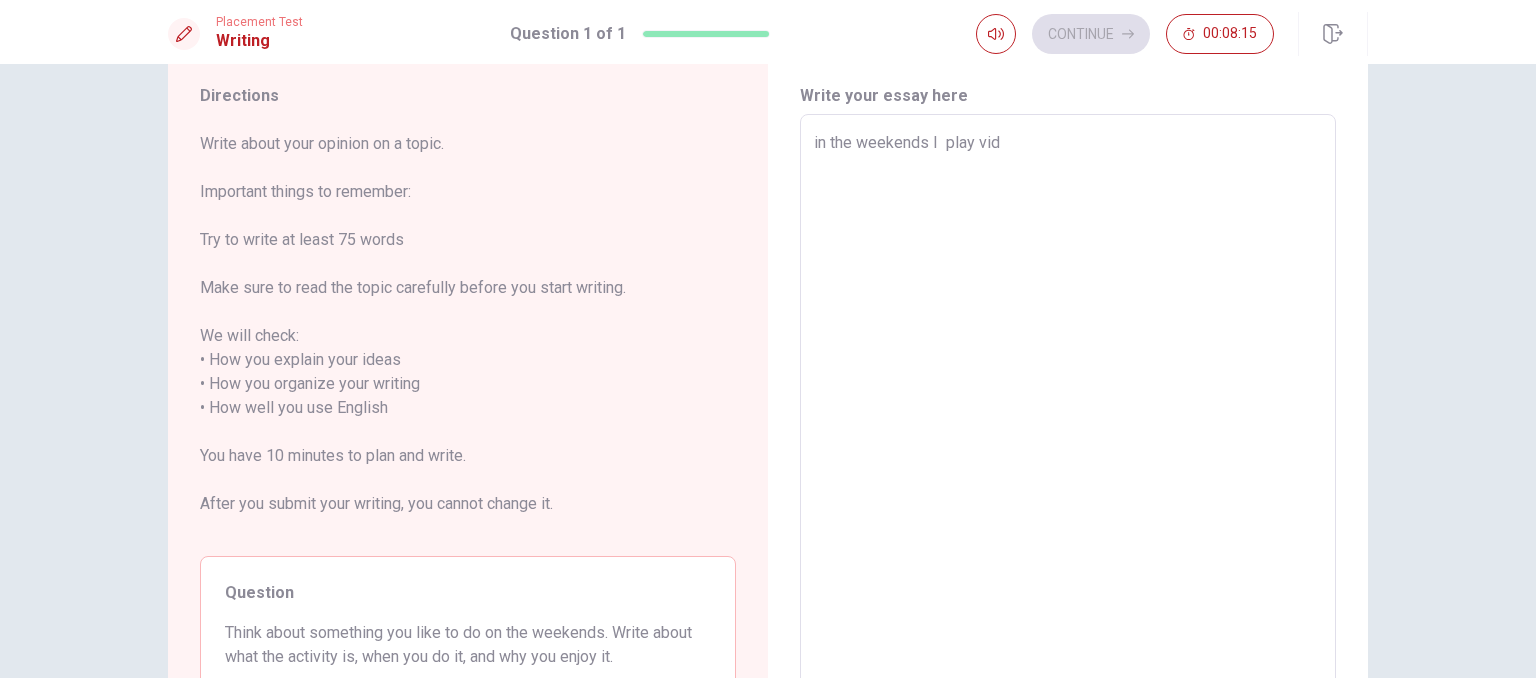 type on "x" 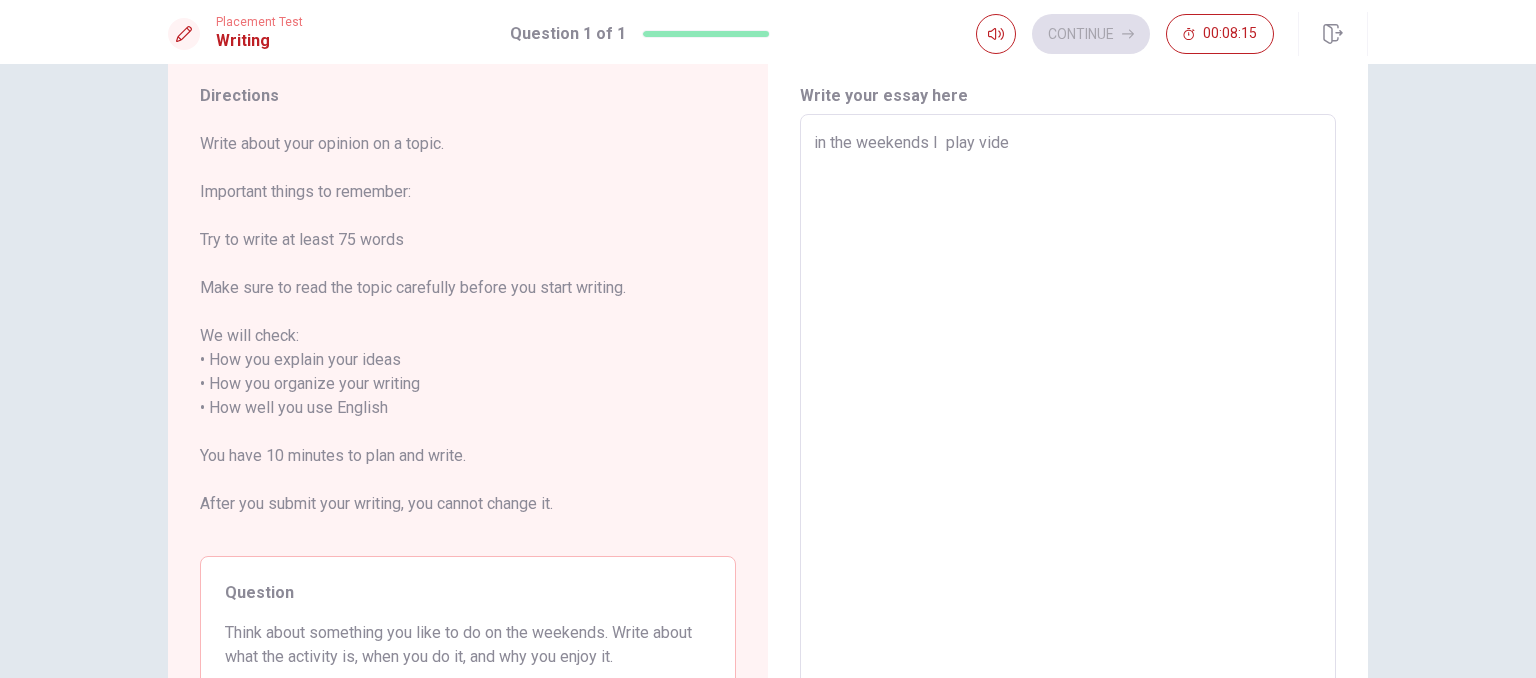 type on "x" 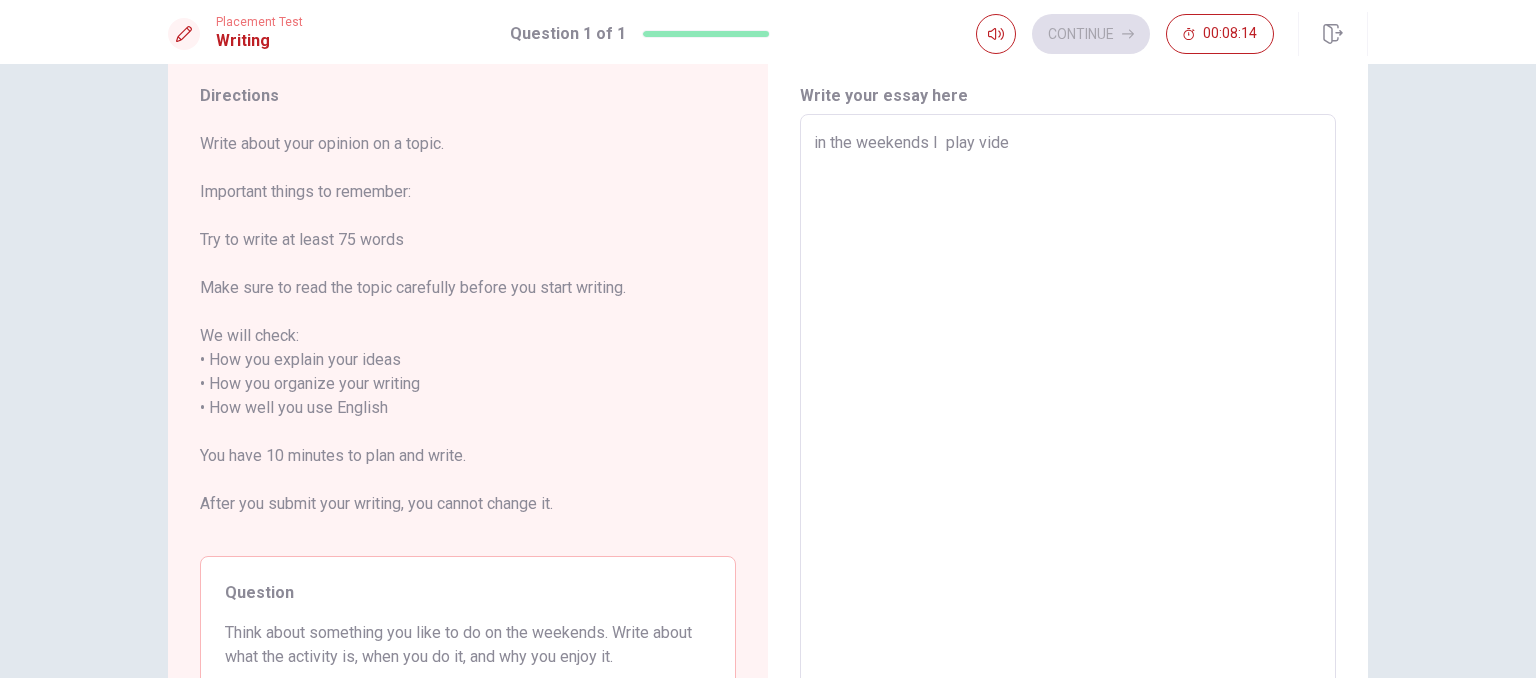 type on "in the weekends I  play video" 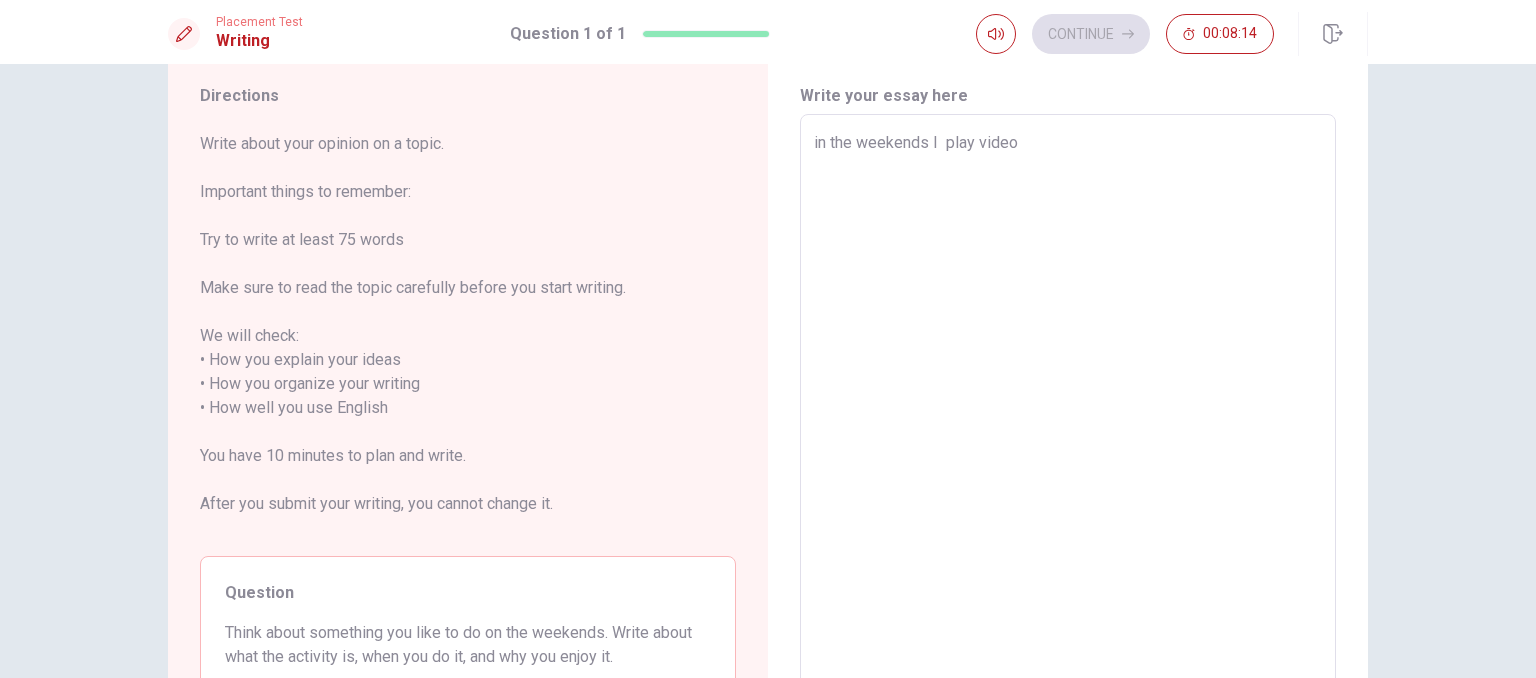 type on "x" 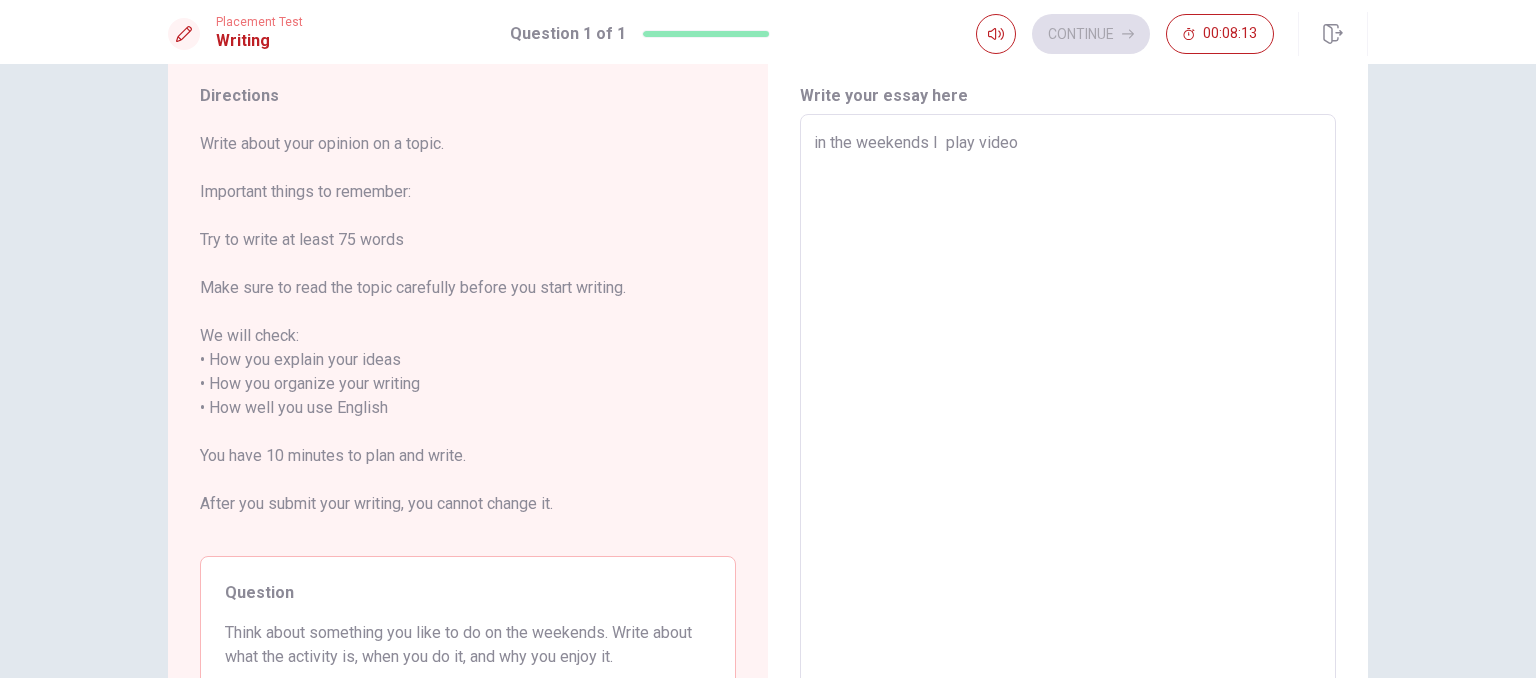 type on "in the weekends I  play video g" 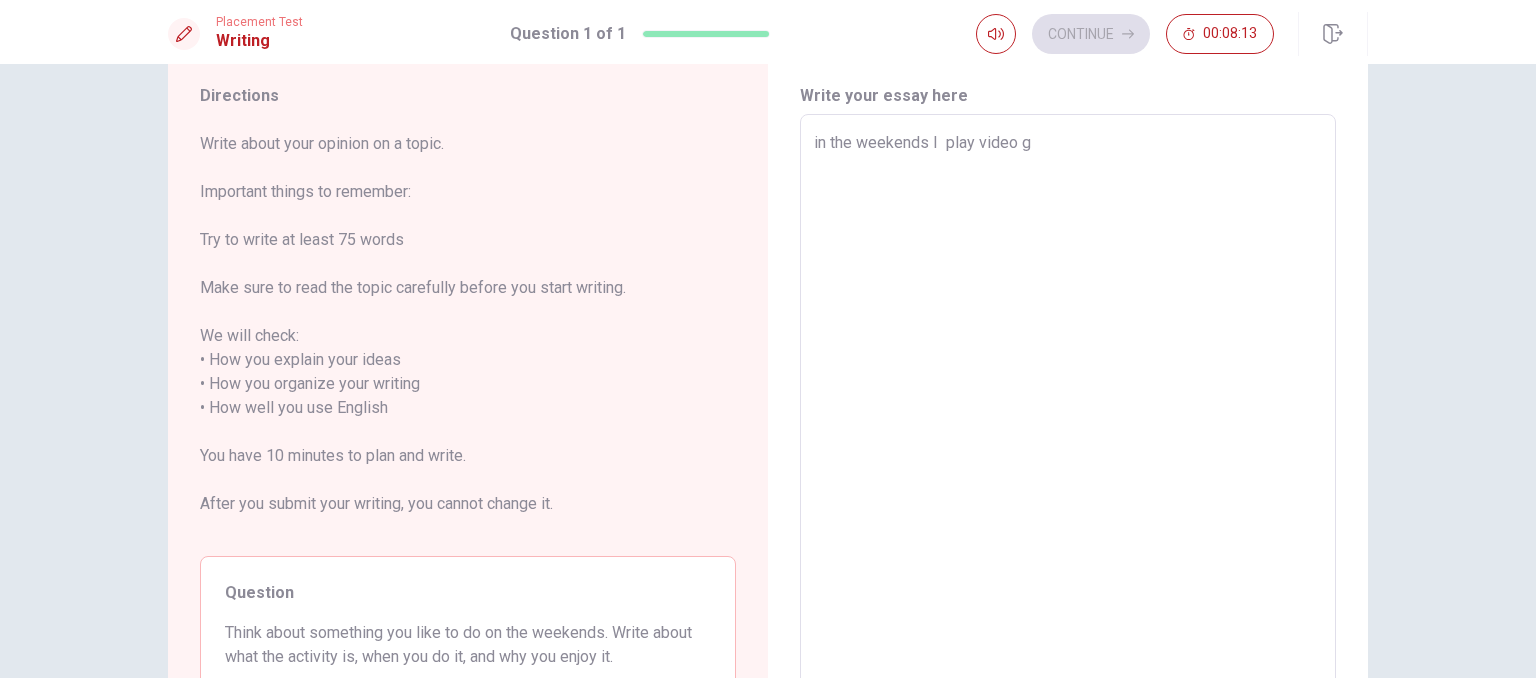 type on "x" 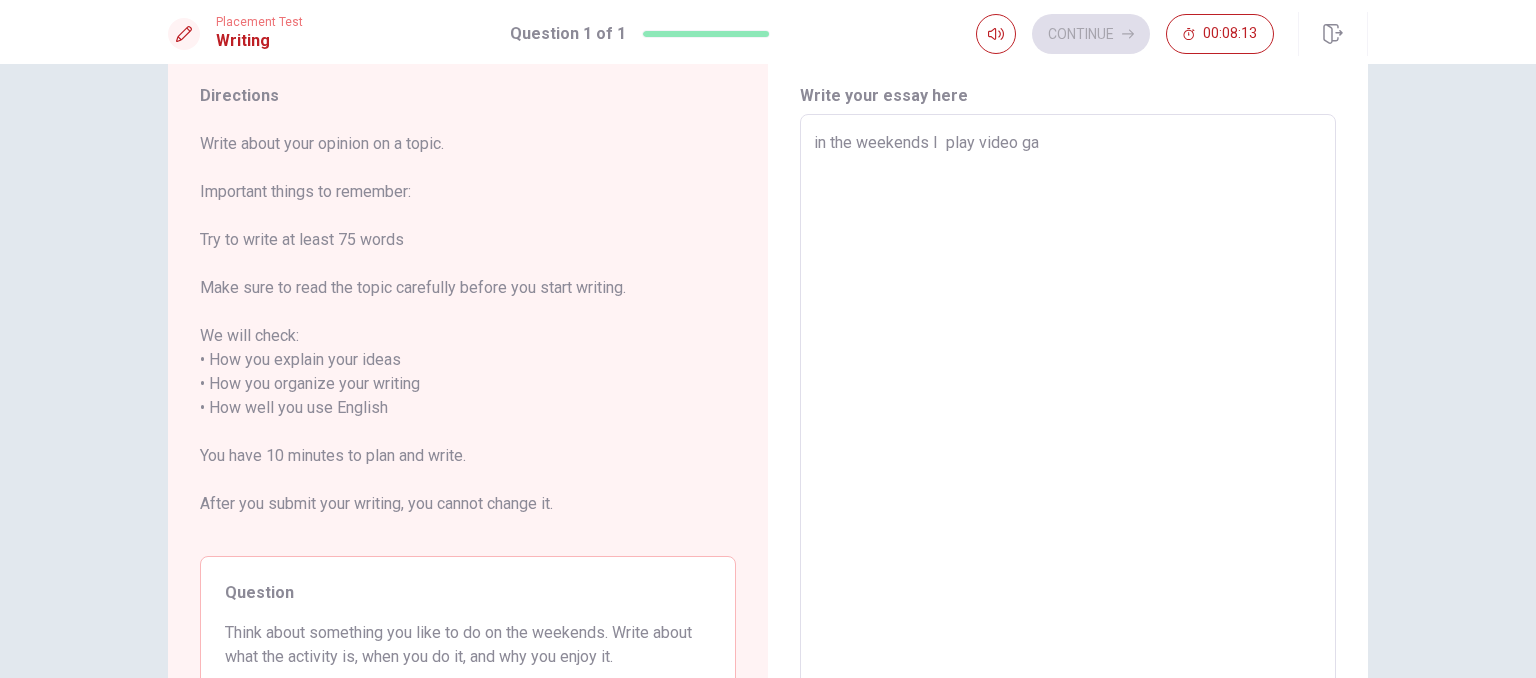 type on "x" 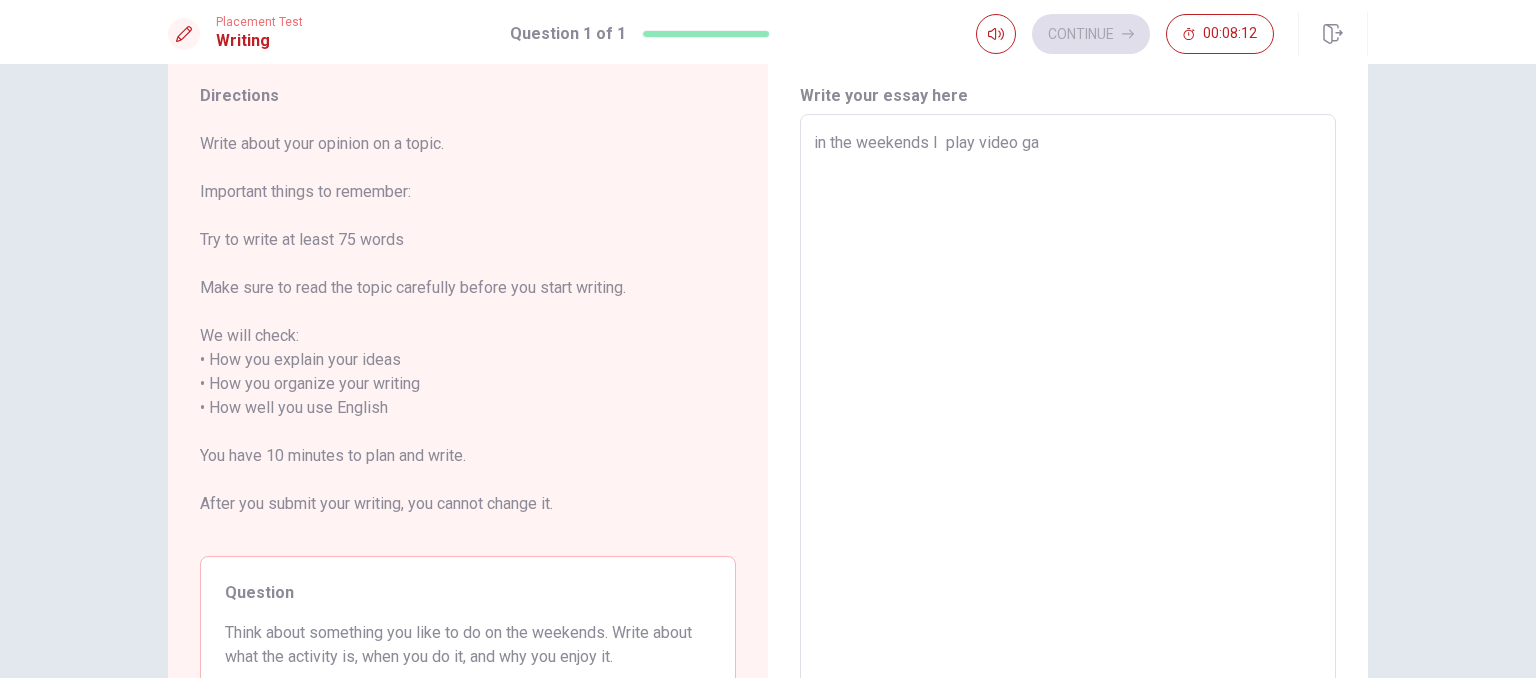 type on "in the weekends I  play video gam" 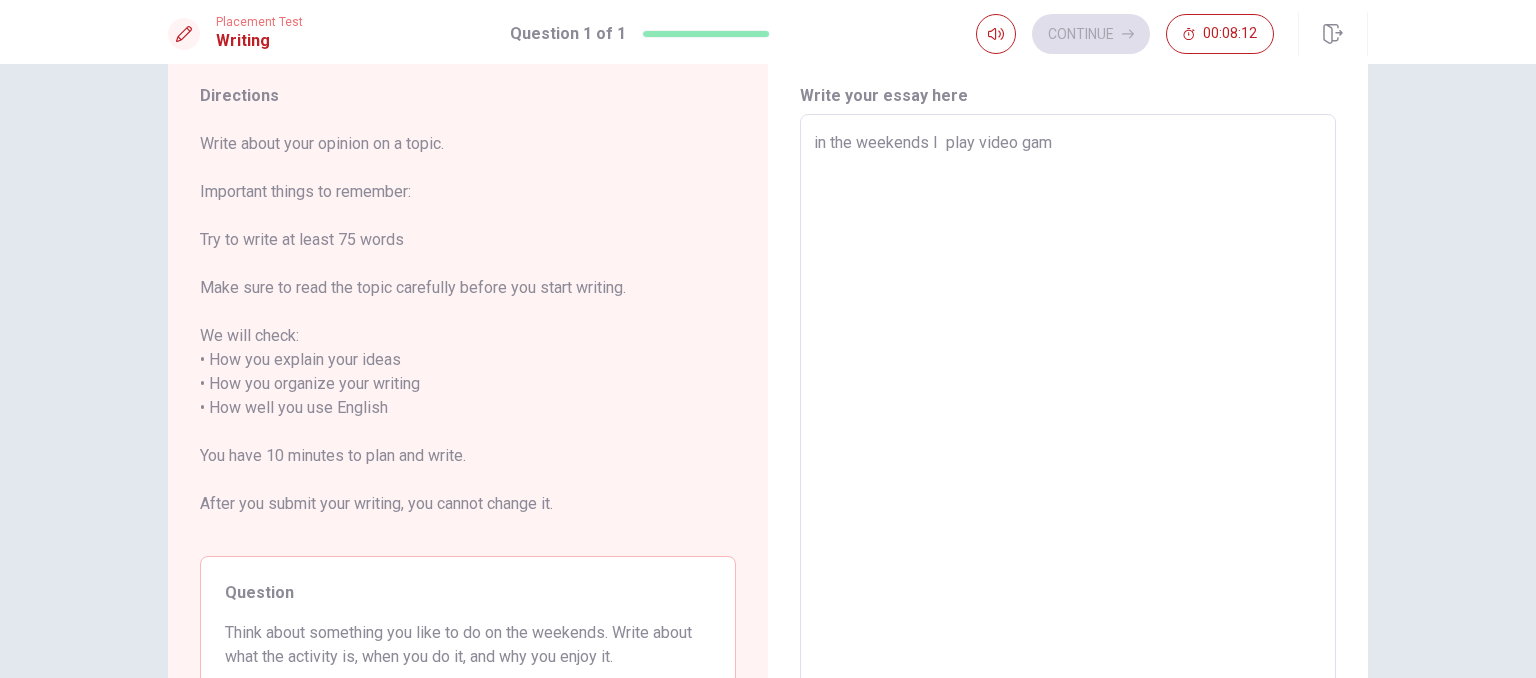 type on "x" 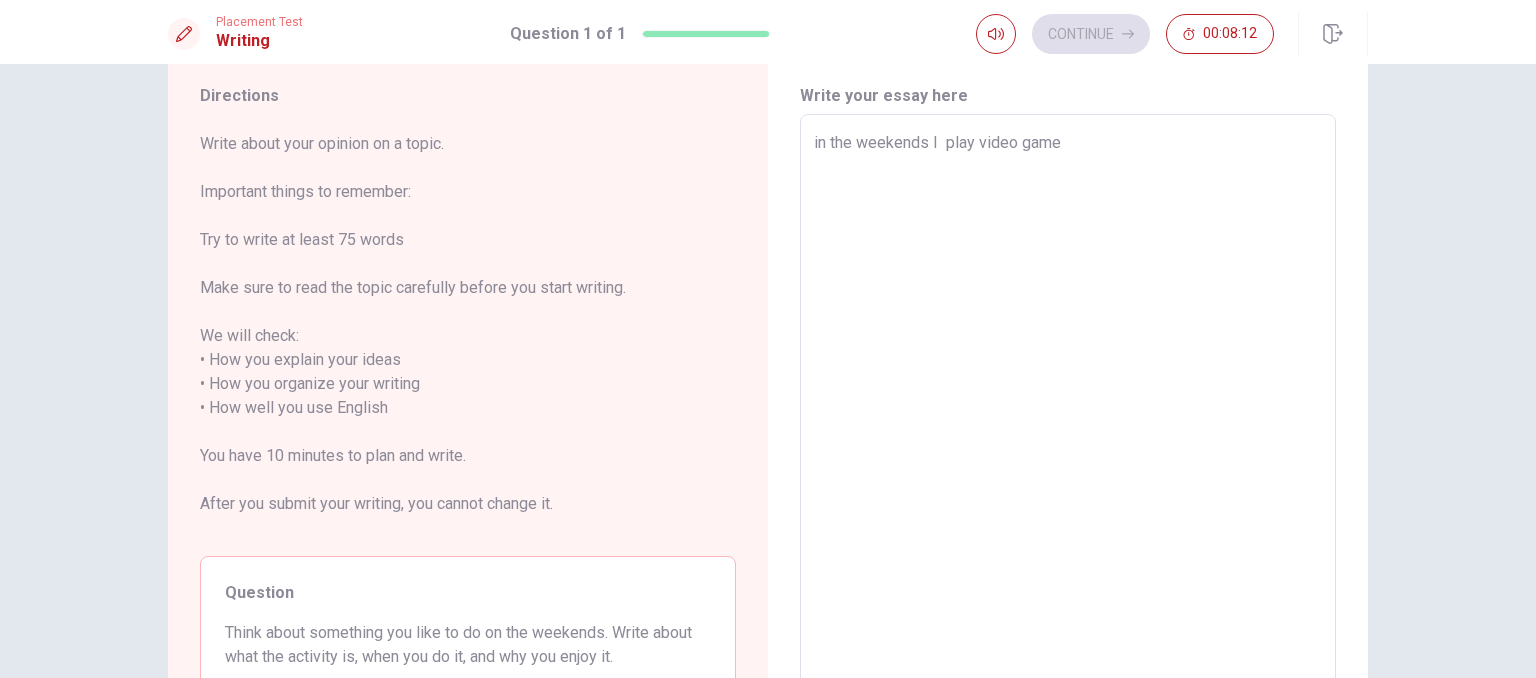 type on "x" 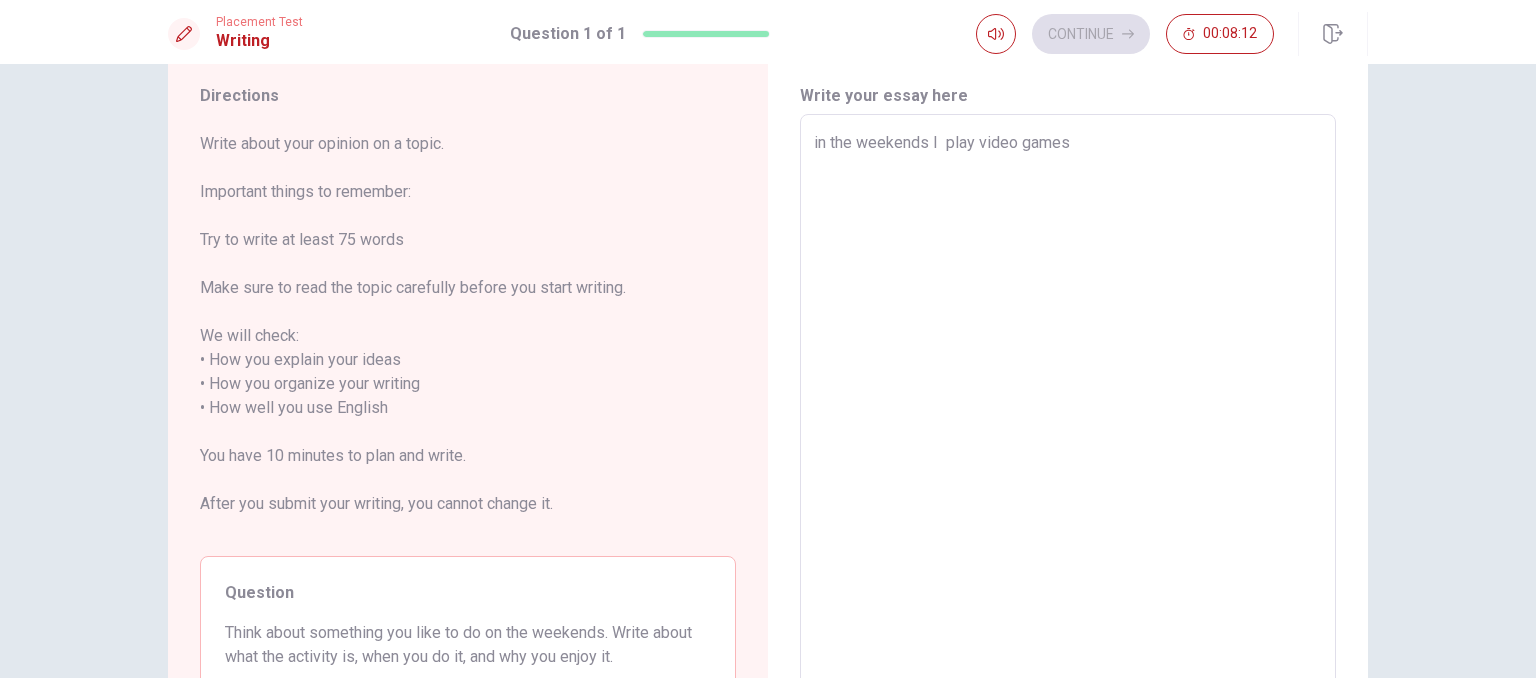 type on "x" 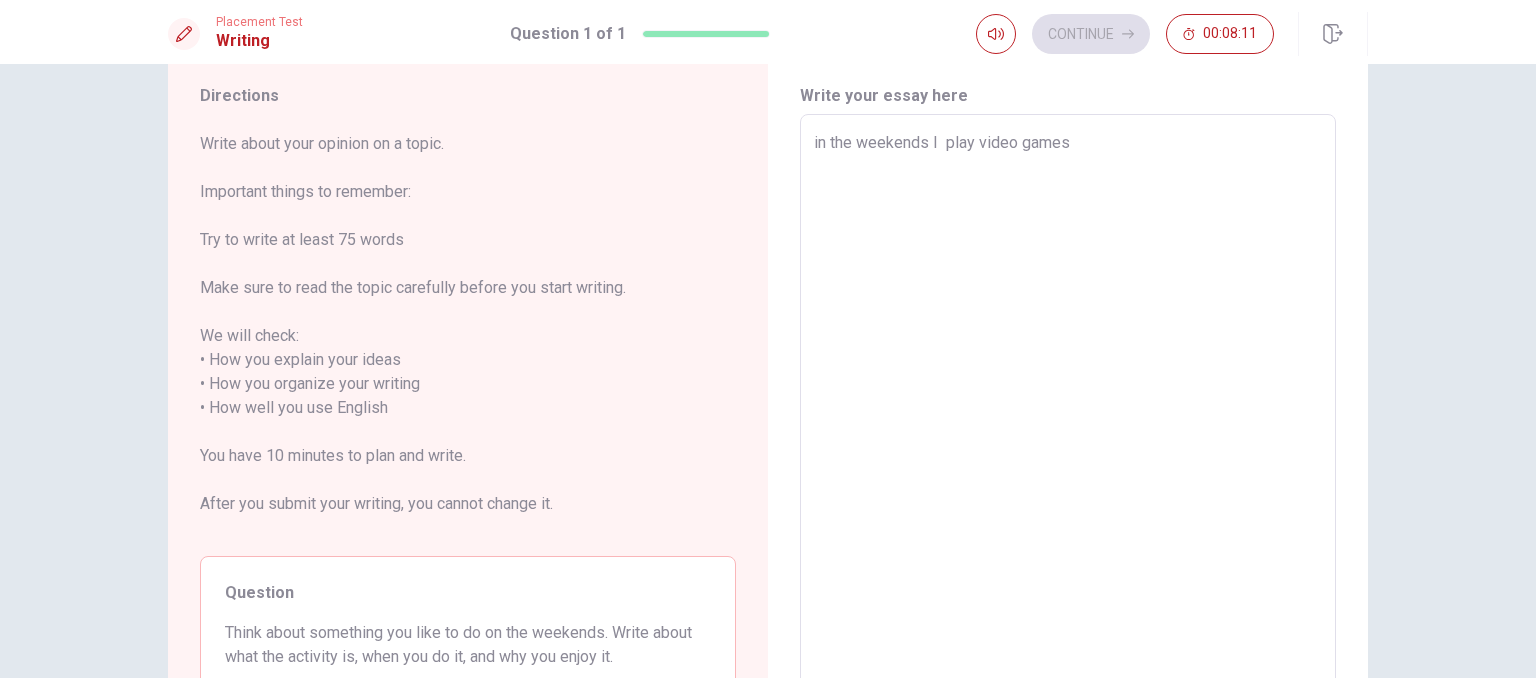 type on "in the weekends I  play video games" 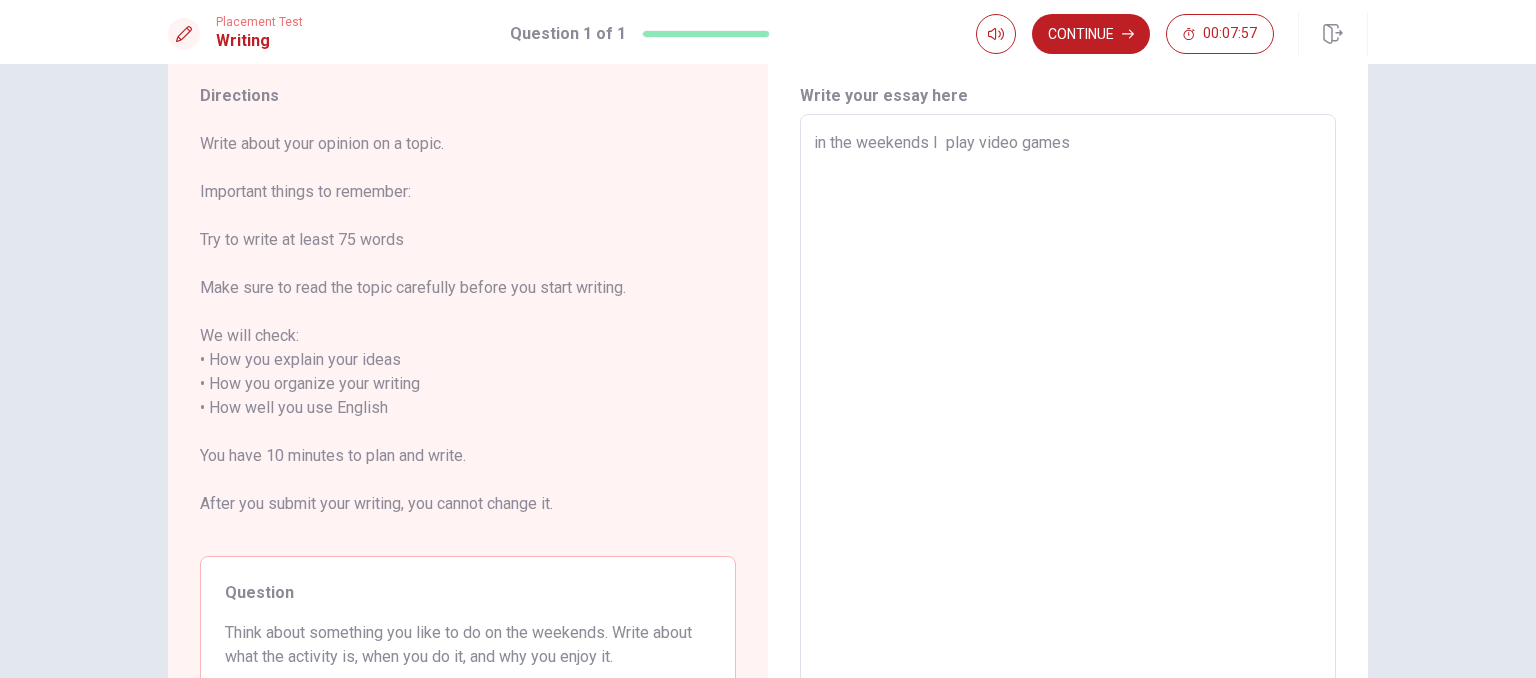 type on "x" 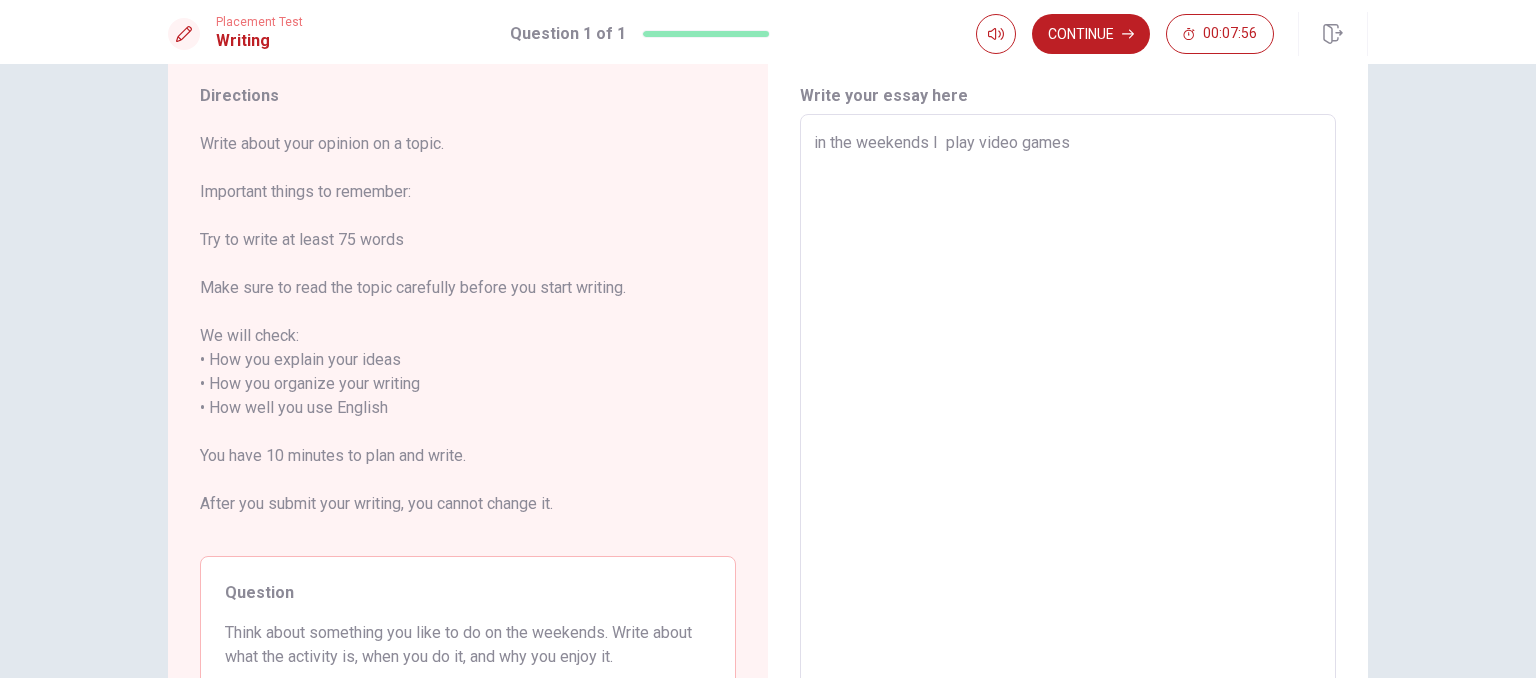 type on "in the weekends I  play video games" 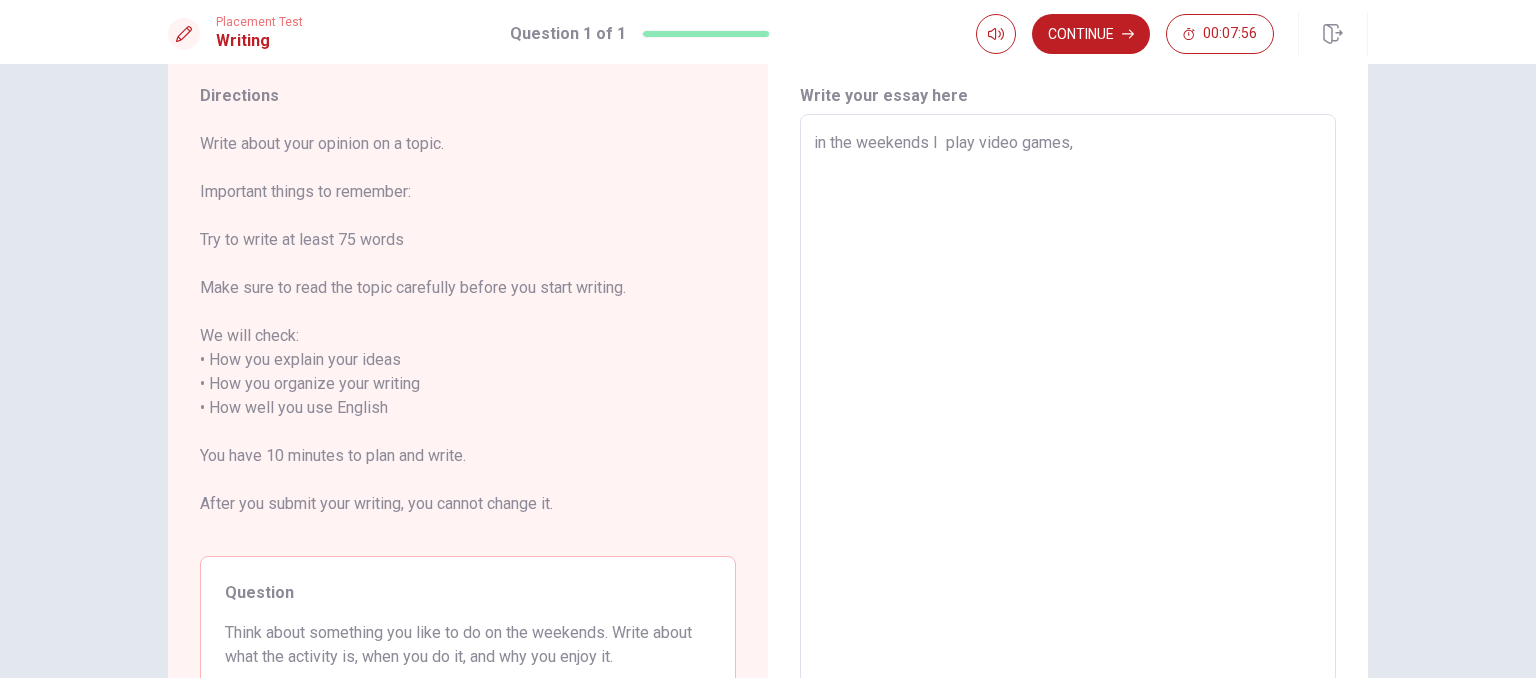 type on "x" 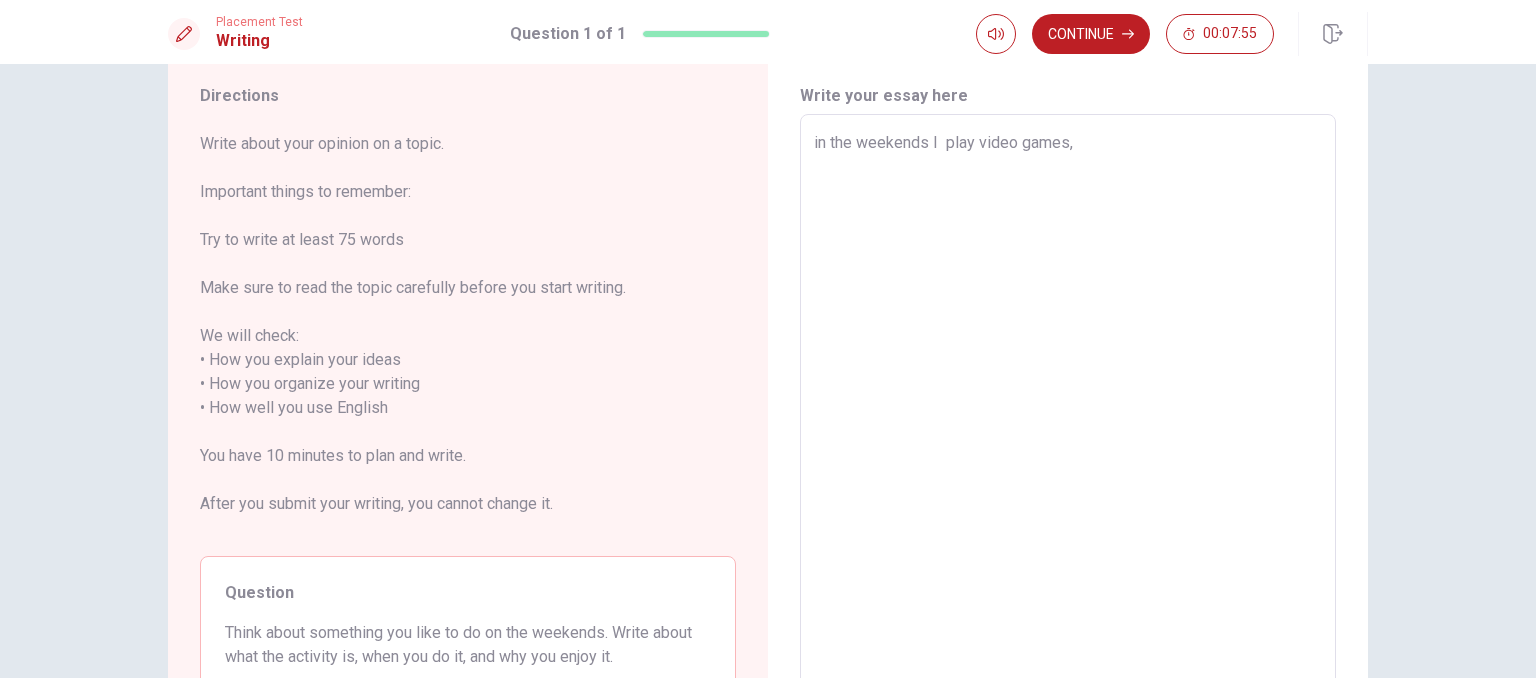 type on "in the weekends I  play video games," 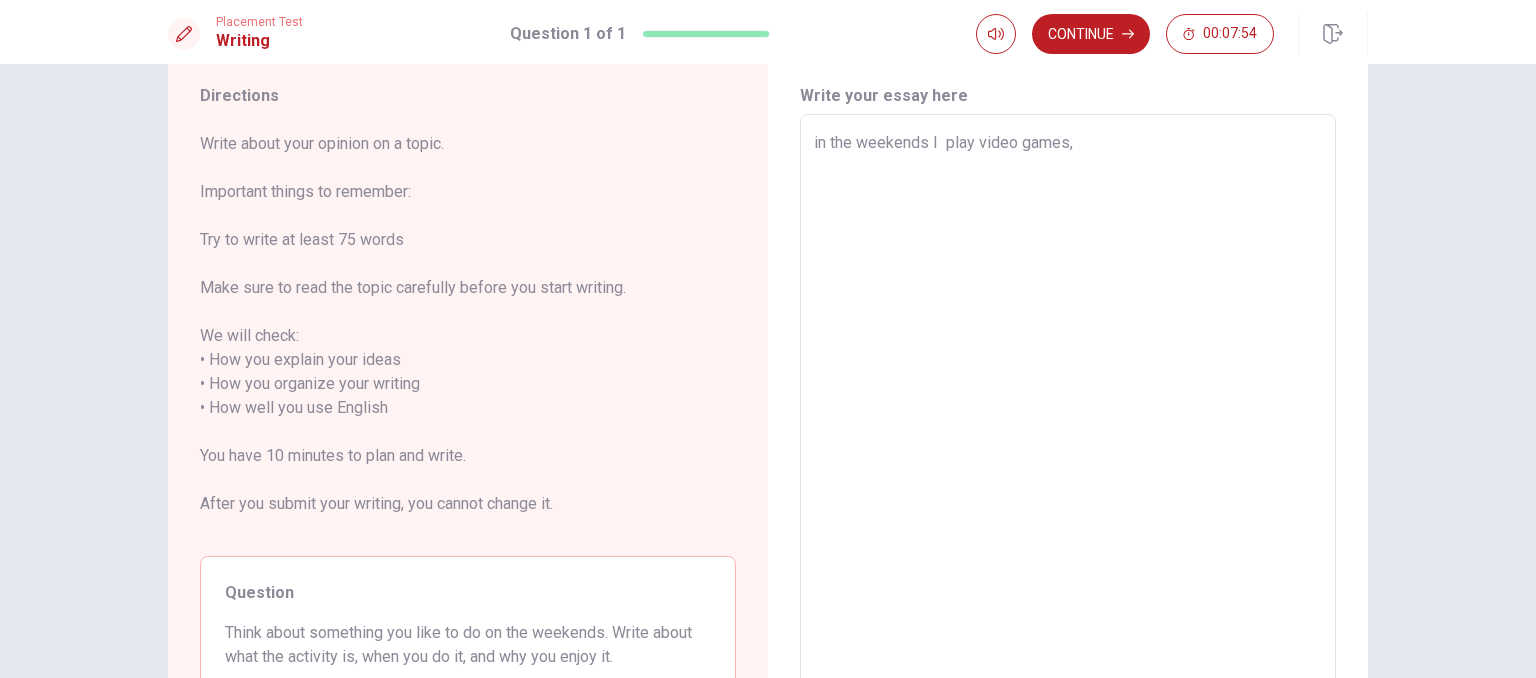 type on "in the weekends I  play video games, v" 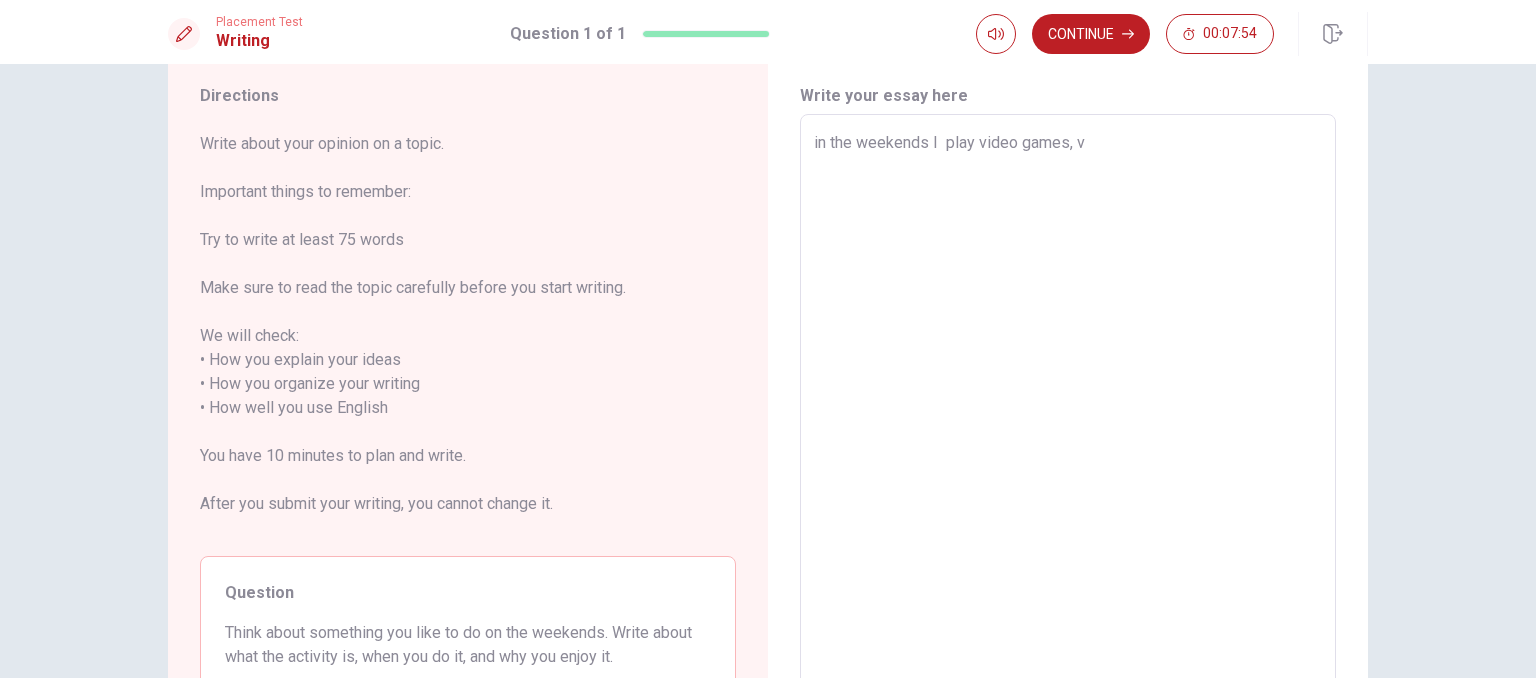 type on "x" 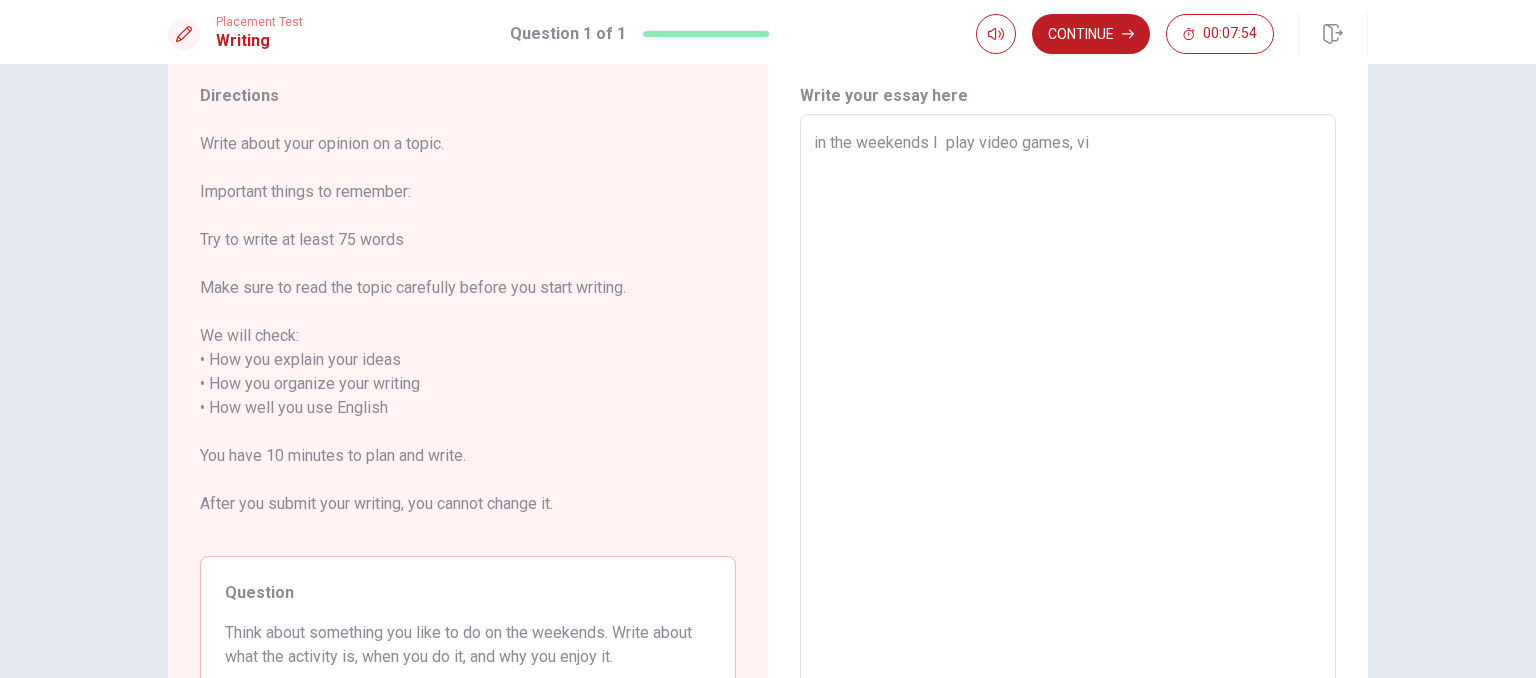 type on "x" 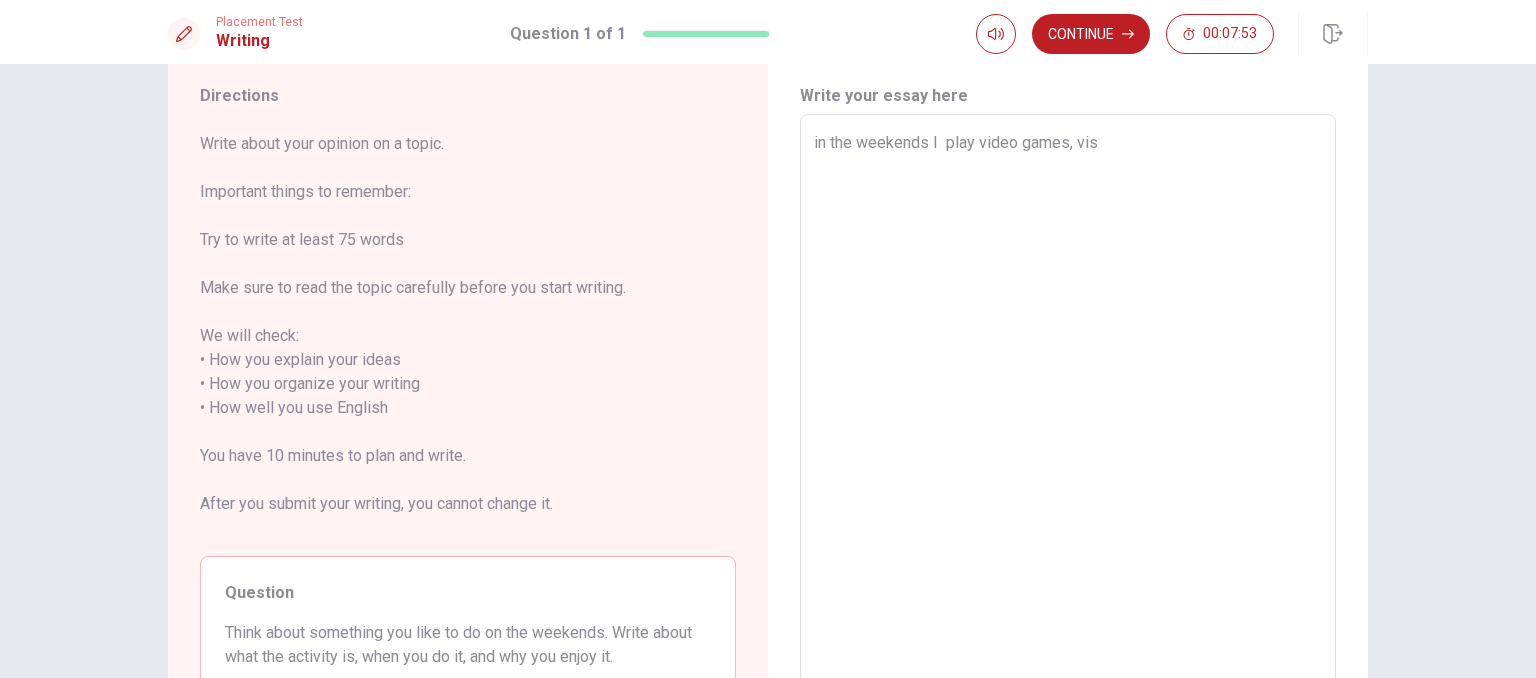type on "x" 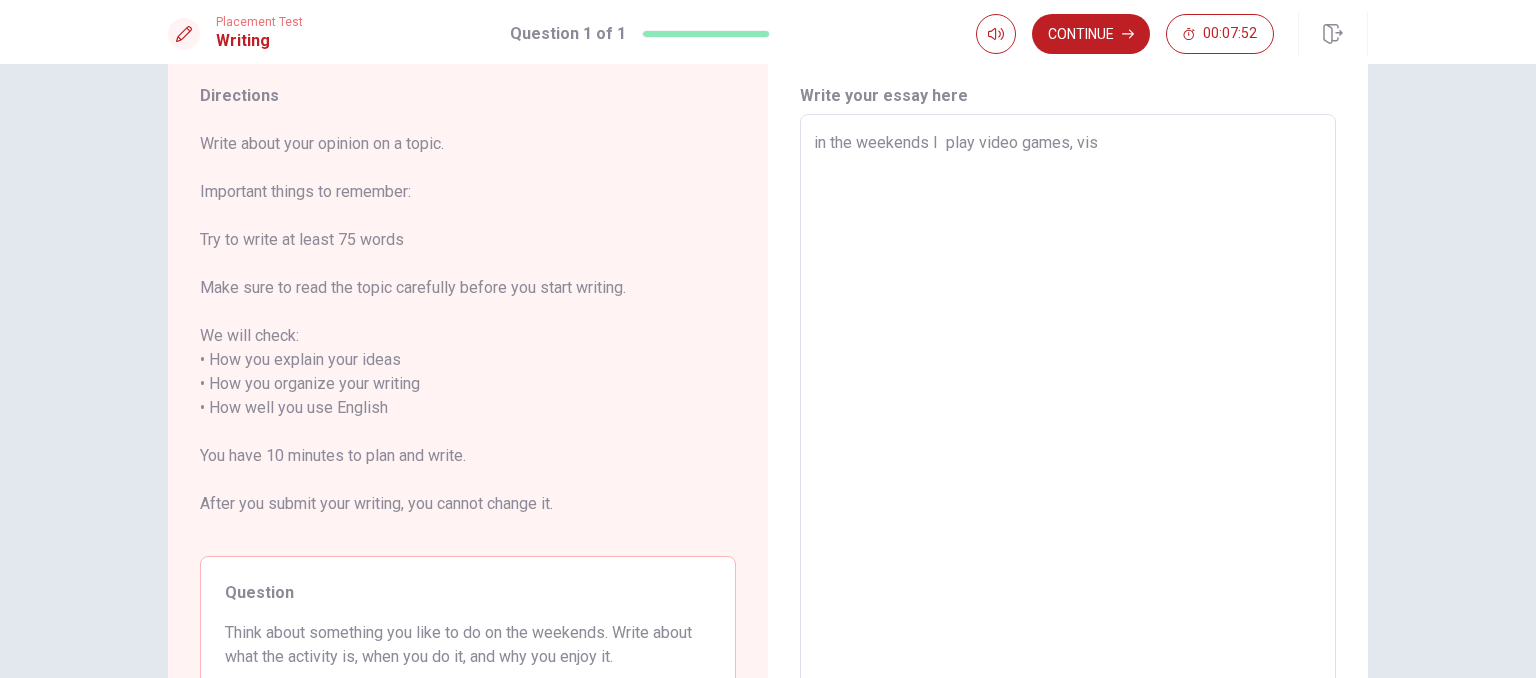 type on "in the weekends I  play video games, vist" 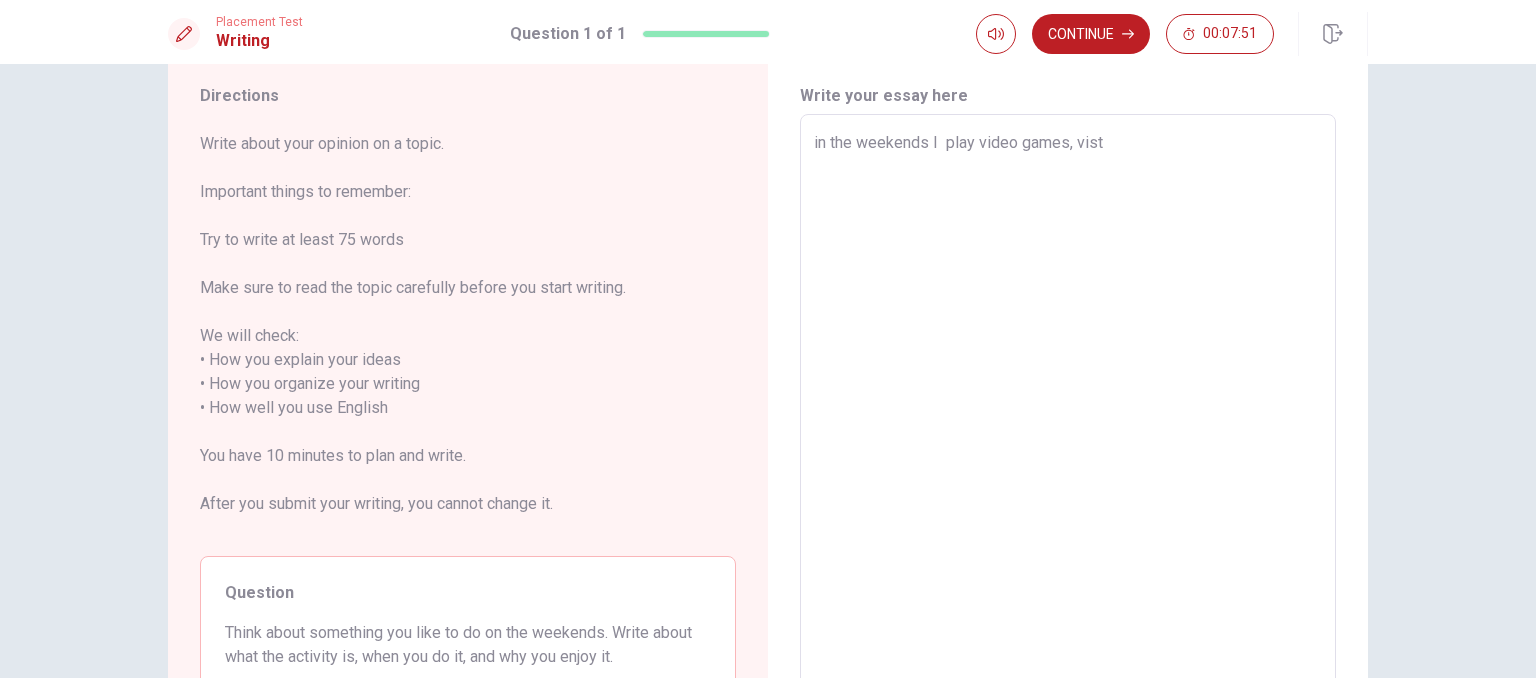 type on "x" 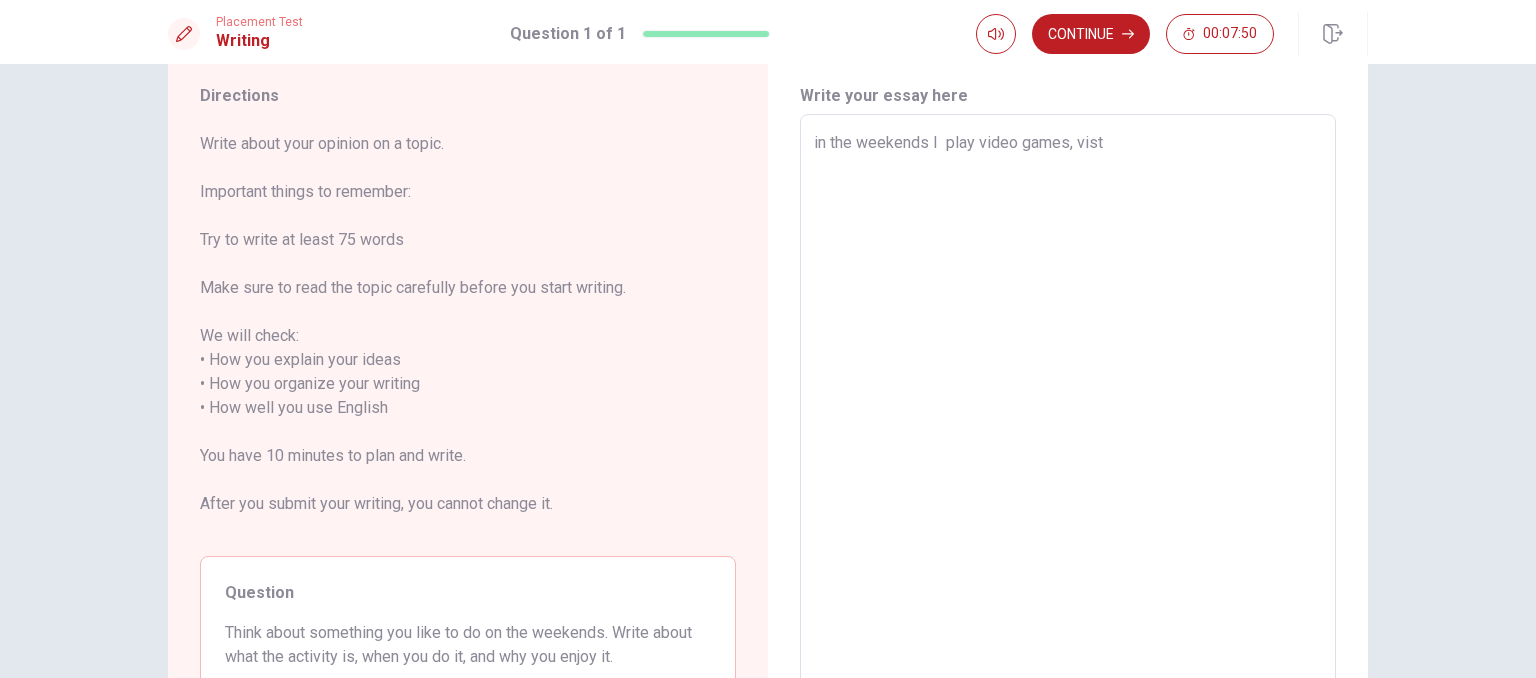 type on "in the weekends I  play video games, vis" 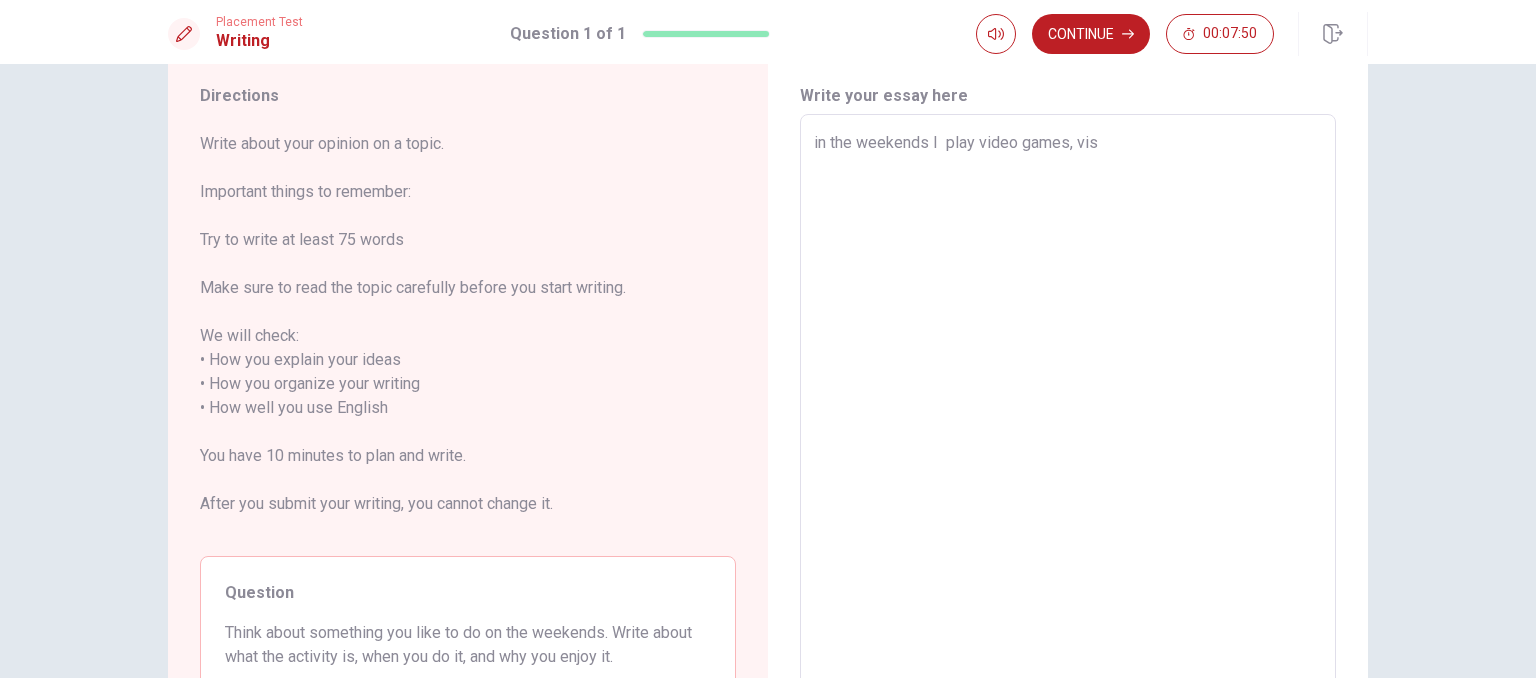 type on "x" 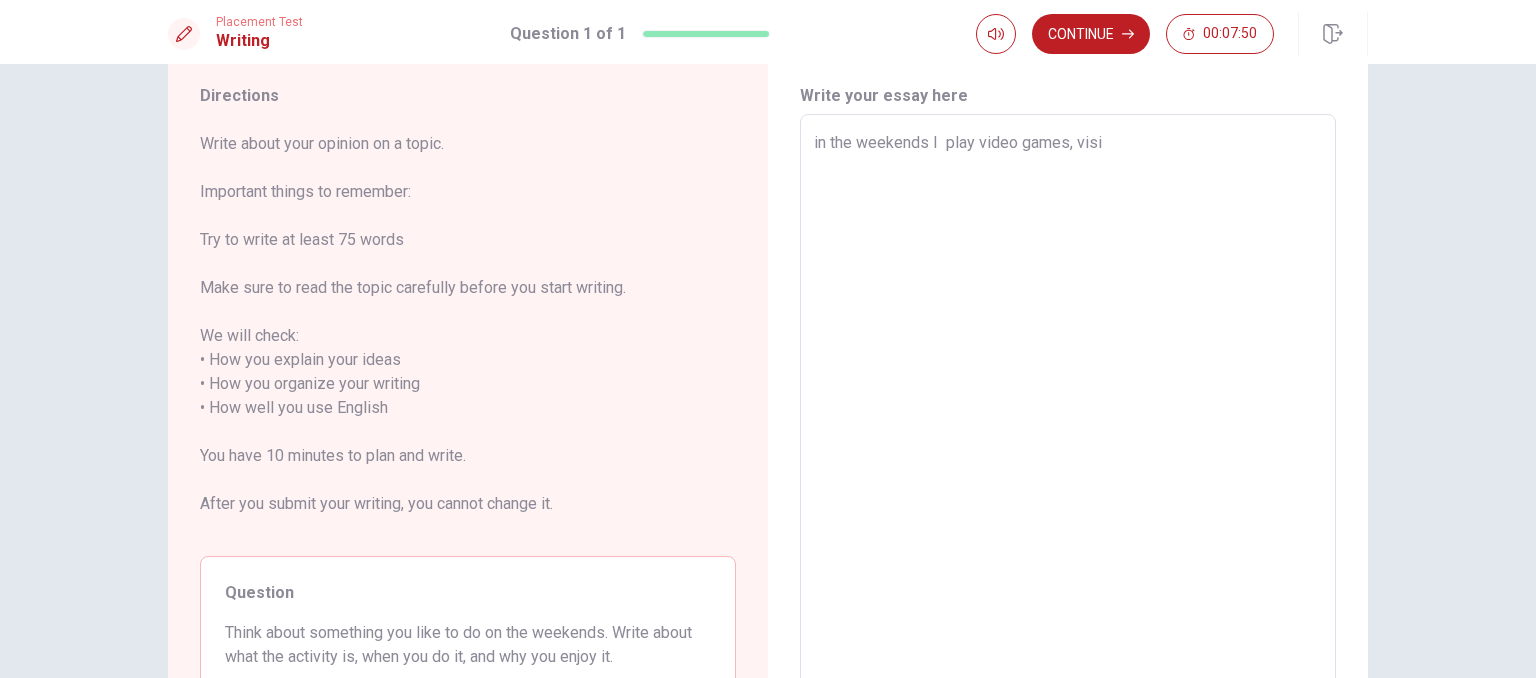 type on "x" 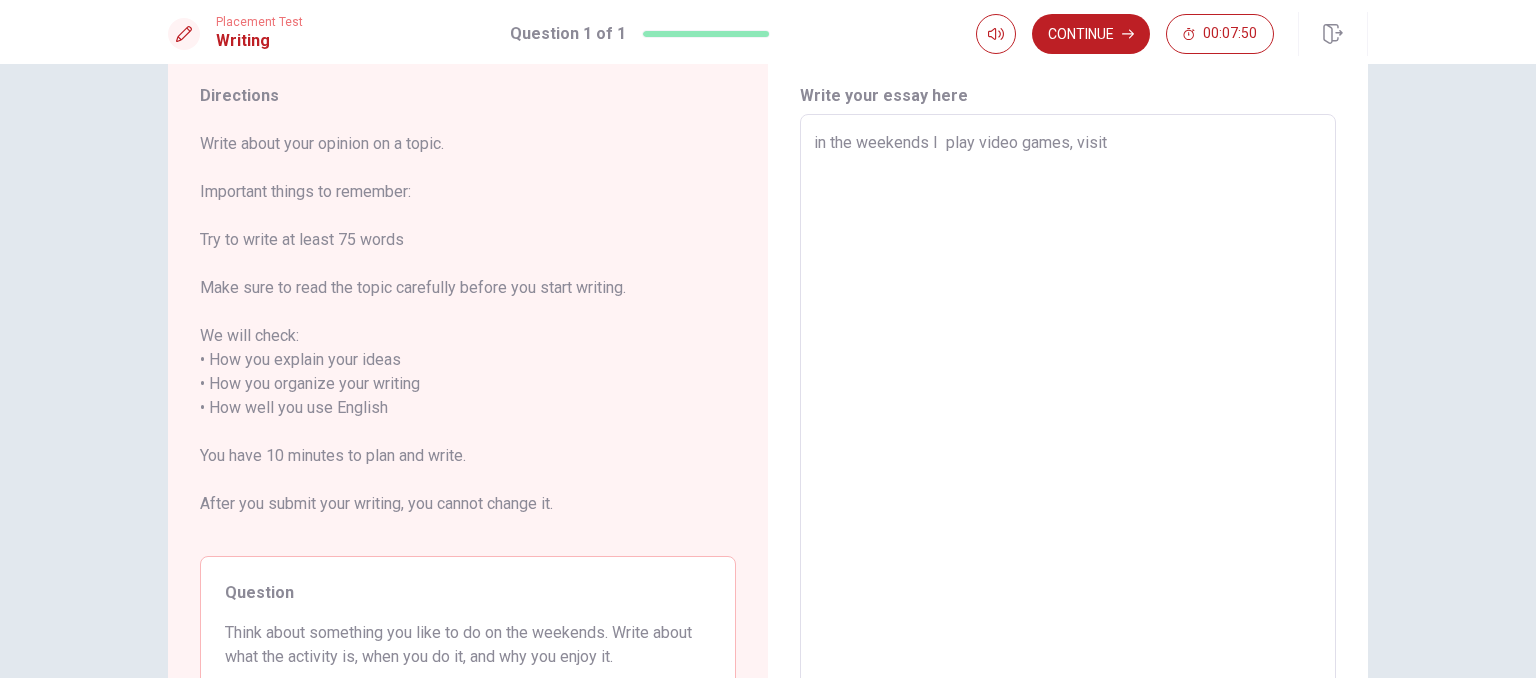 type on "x" 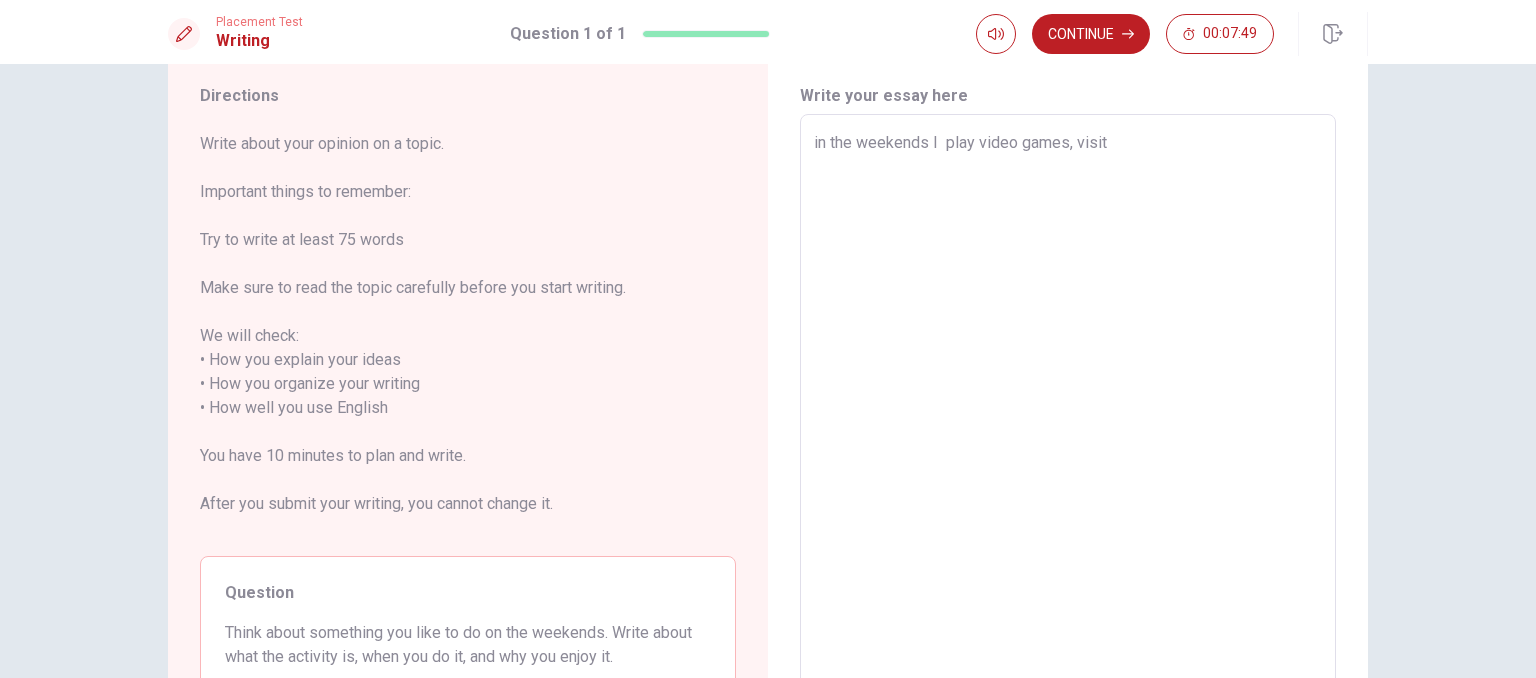 type on "in the weekends I  play video games, visit" 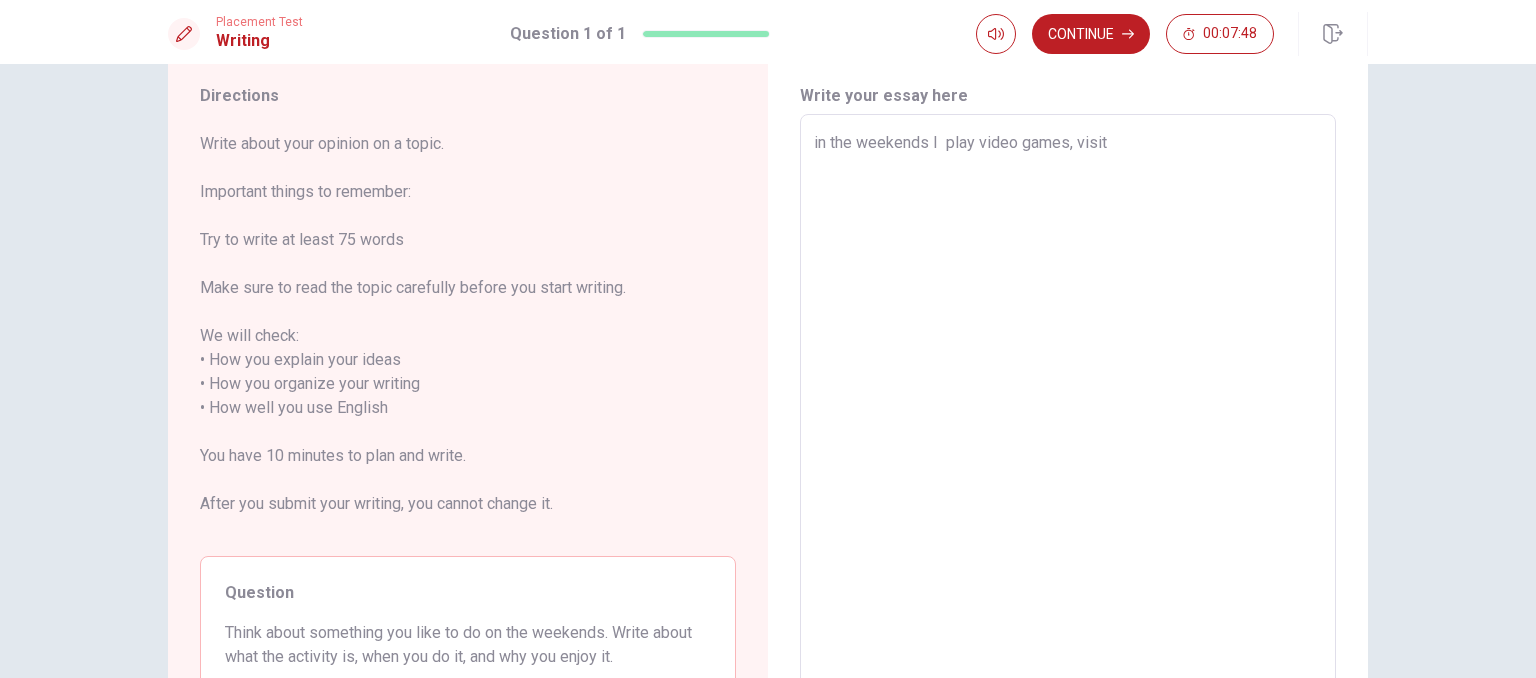 type on "x" 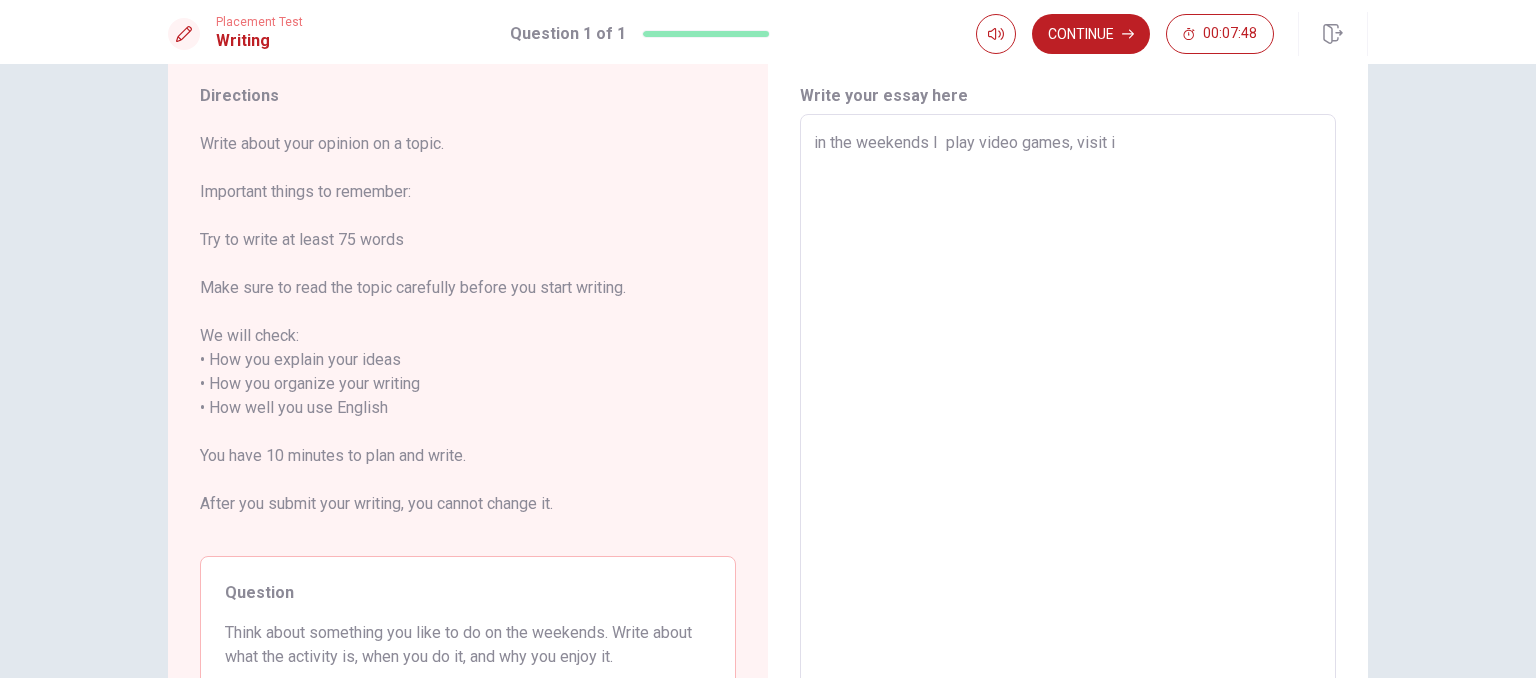 type on "x" 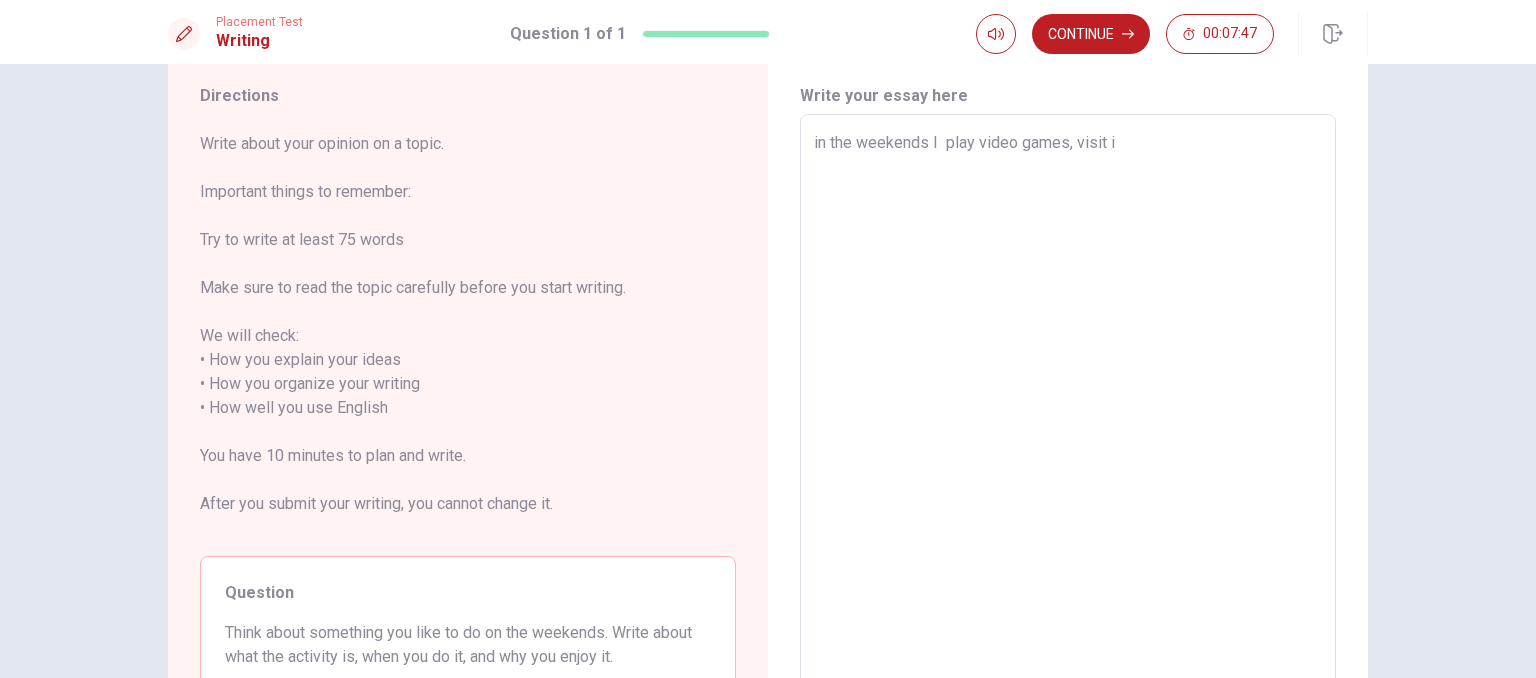 type on "in the weekends I  play video games, visit in" 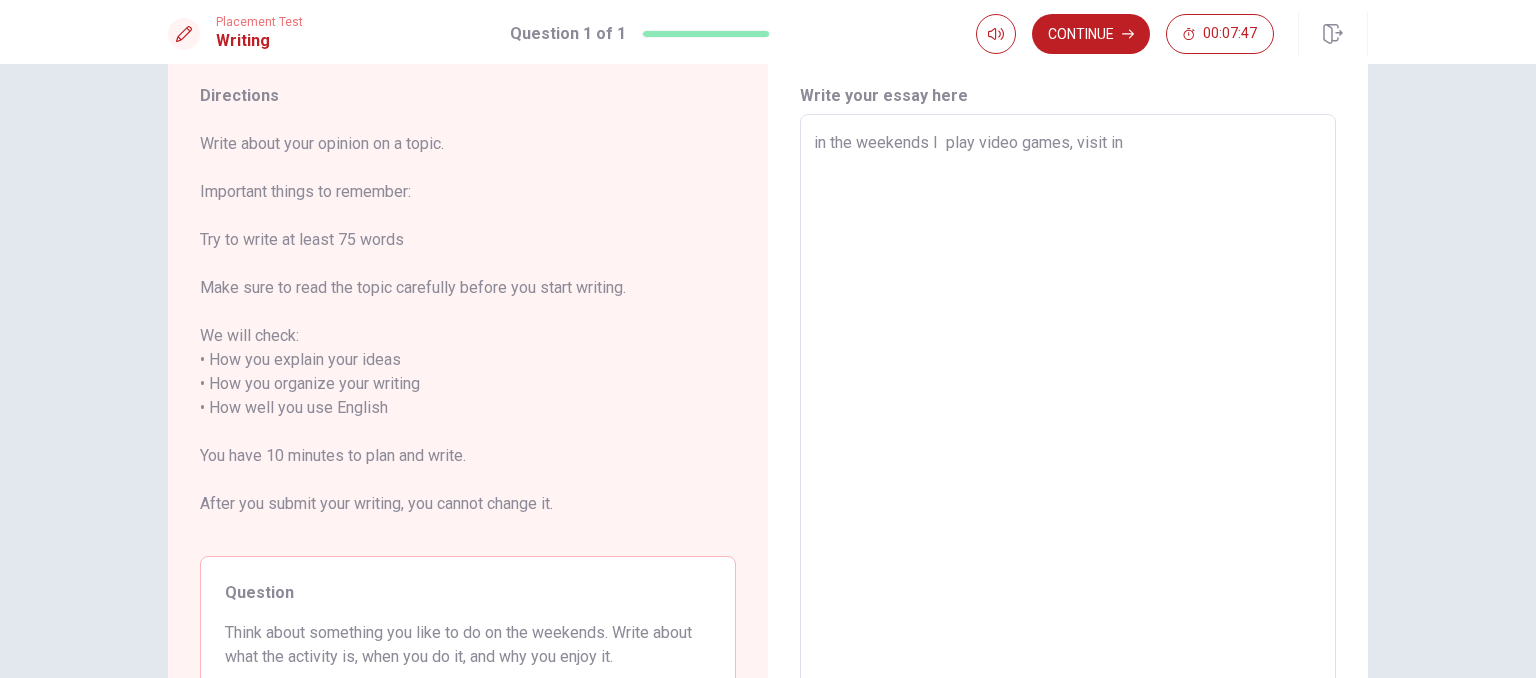 type on "x" 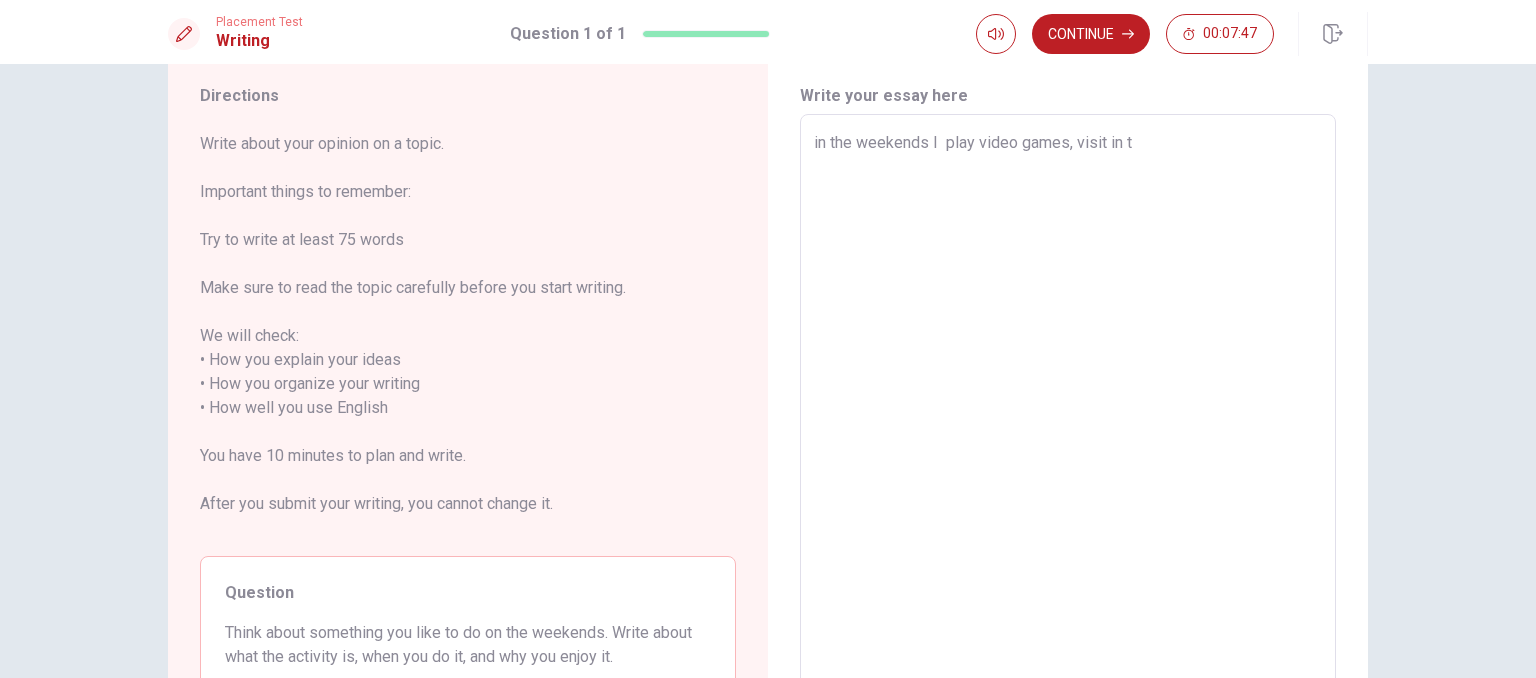 type on "x" 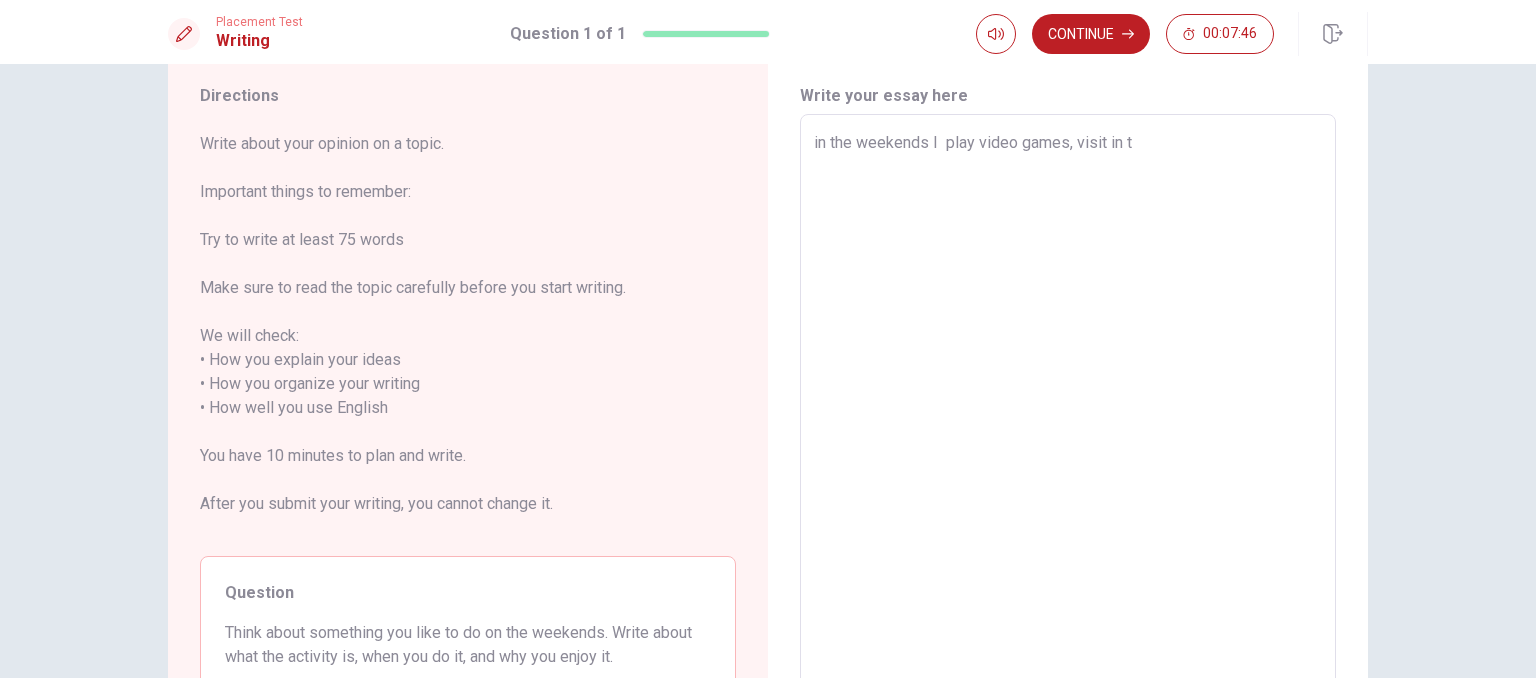 type on "in the weekends I  play video games, visit in th" 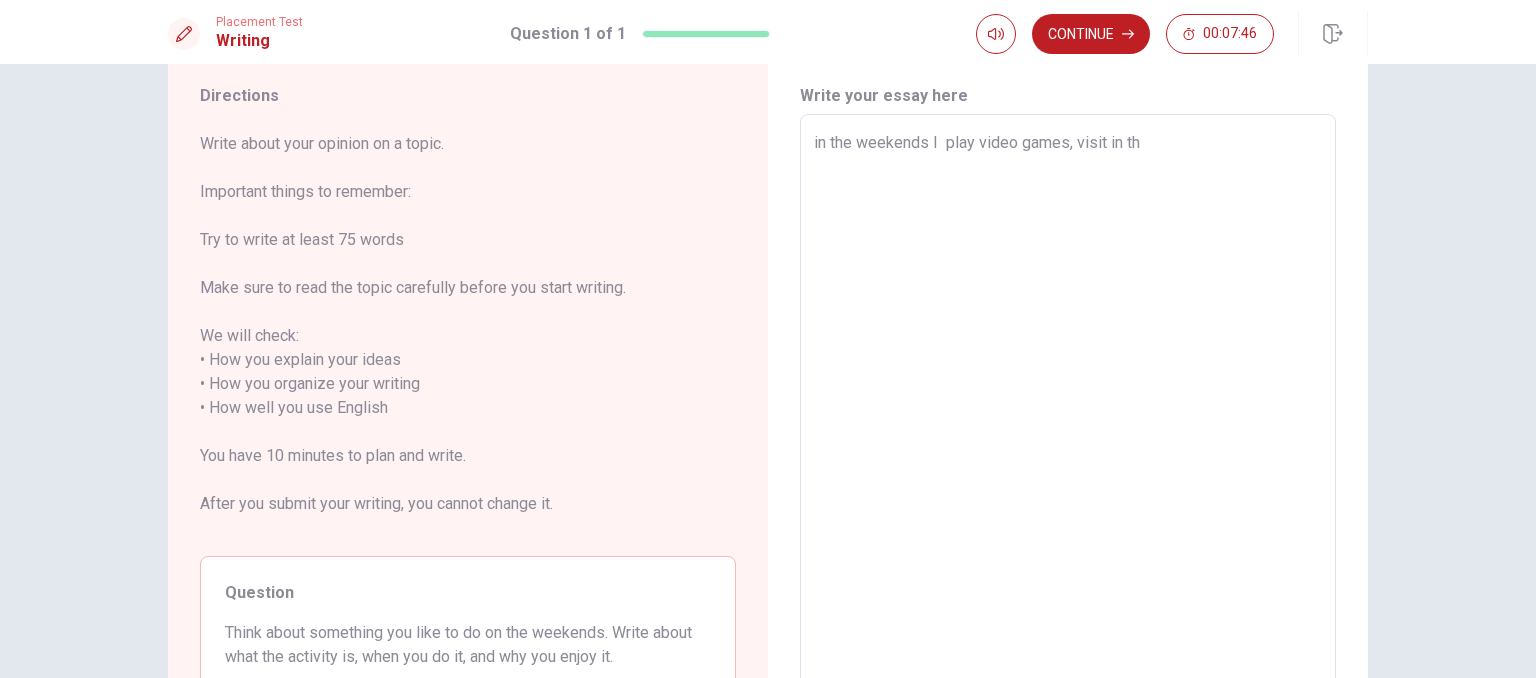 type on "x" 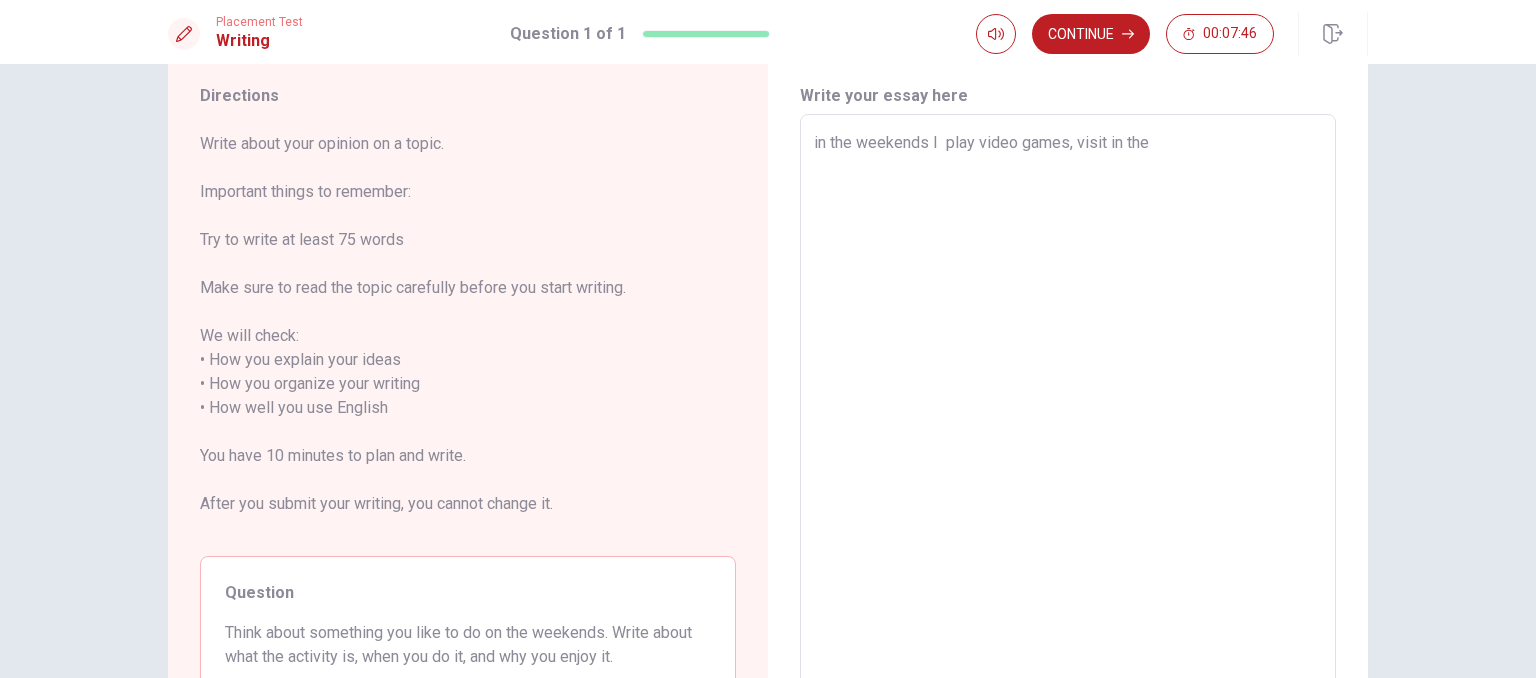 type on "x" 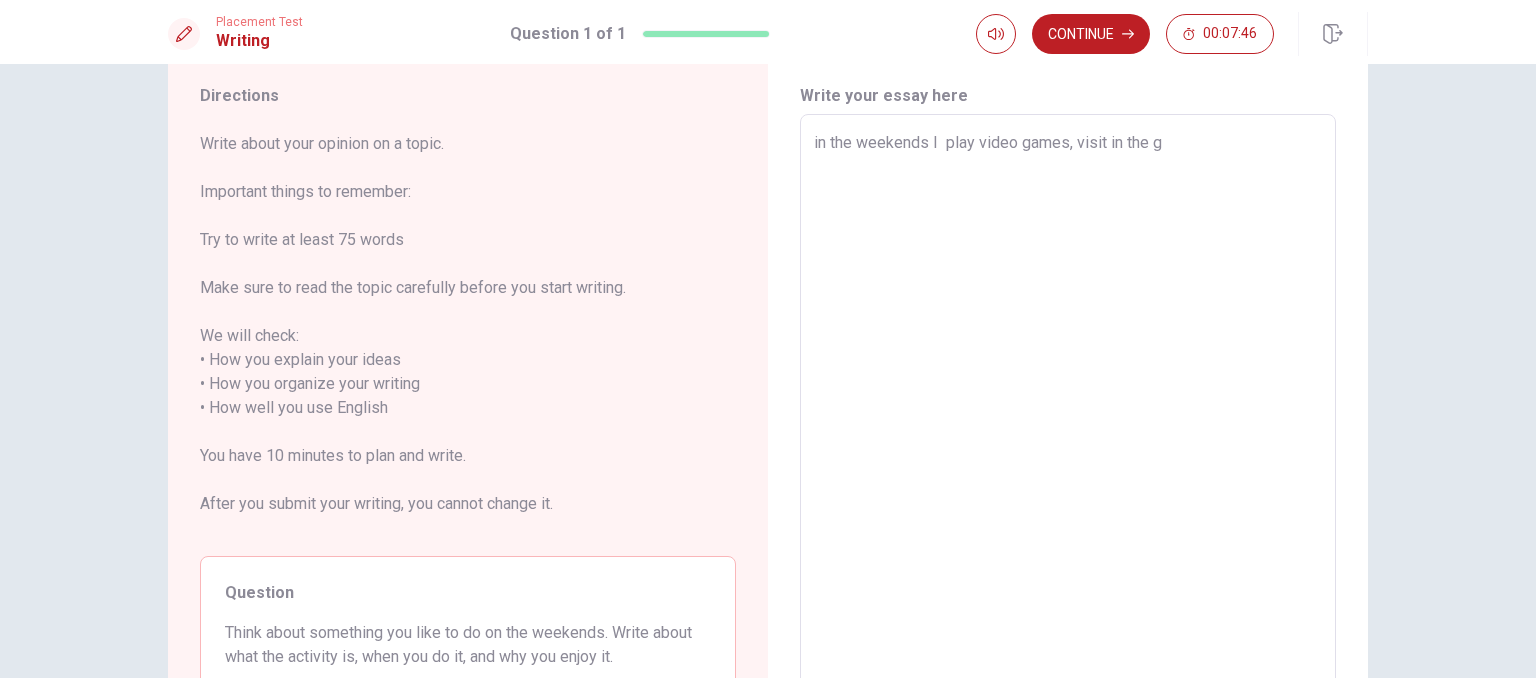 type on "in the weekends I  play video games, visit in the gf" 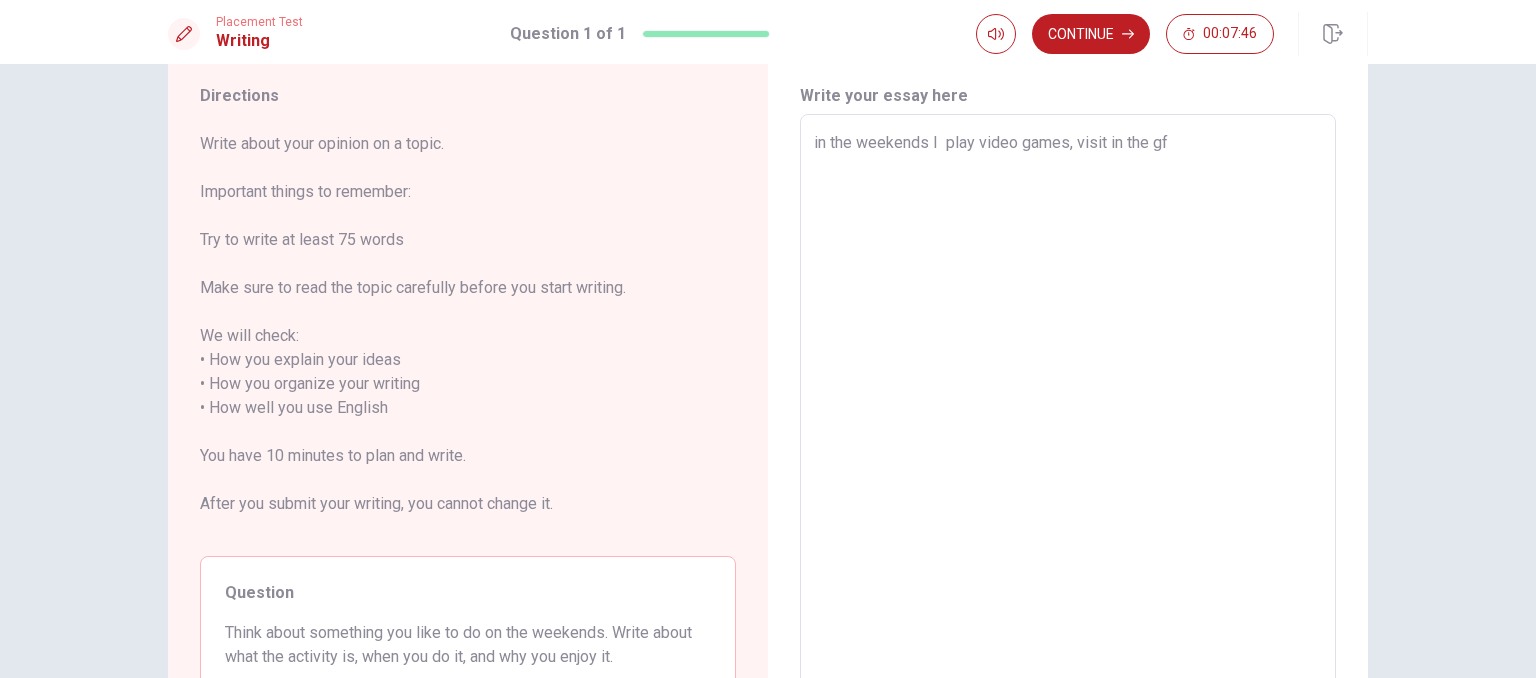 type on "x" 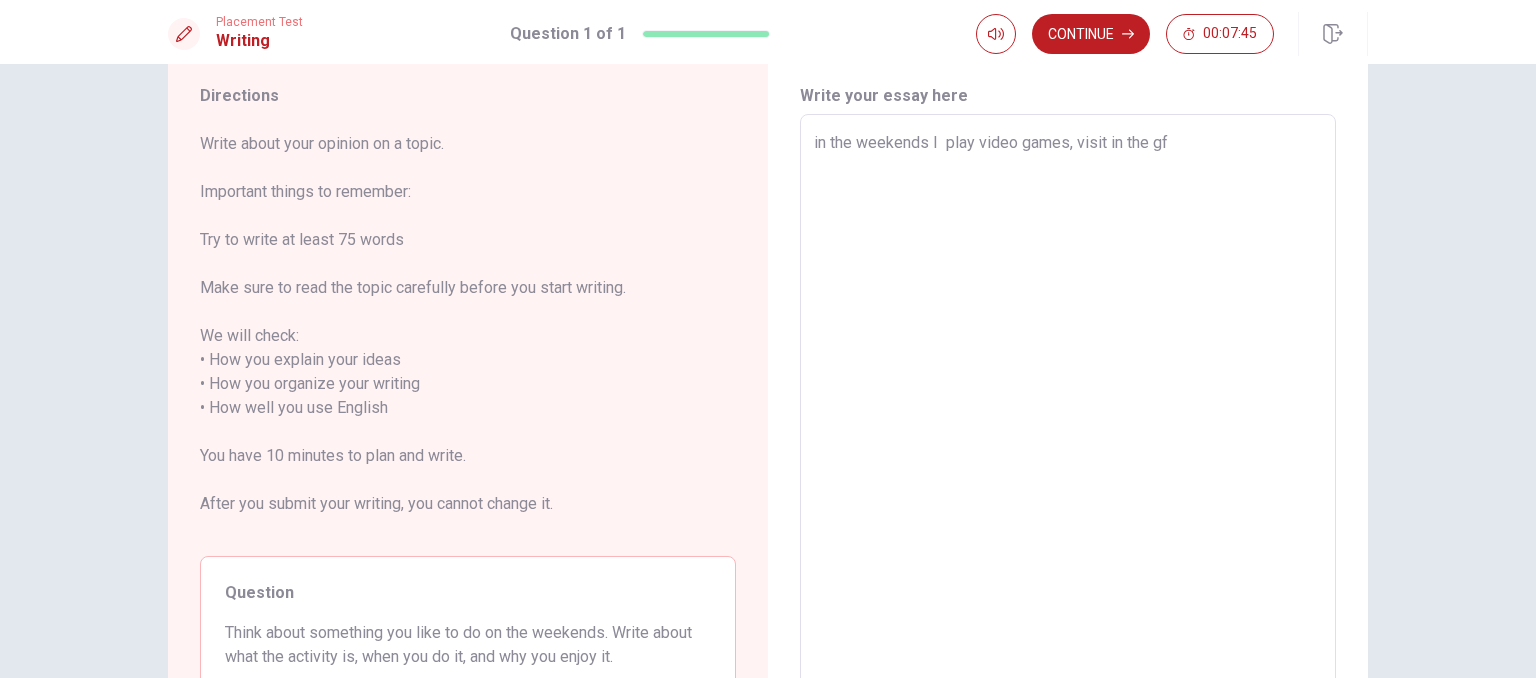 type on "in the weekends I  play video games, visit in the gfa" 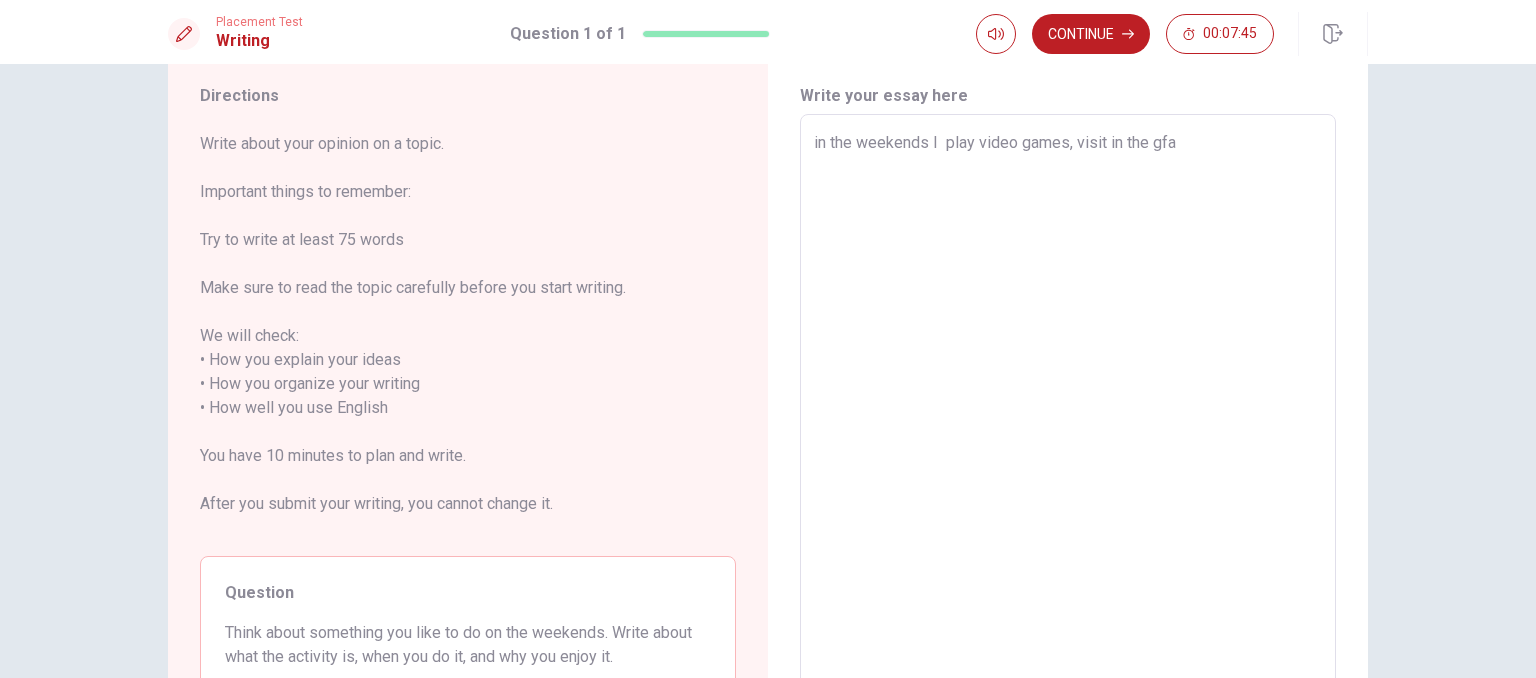 type on "x" 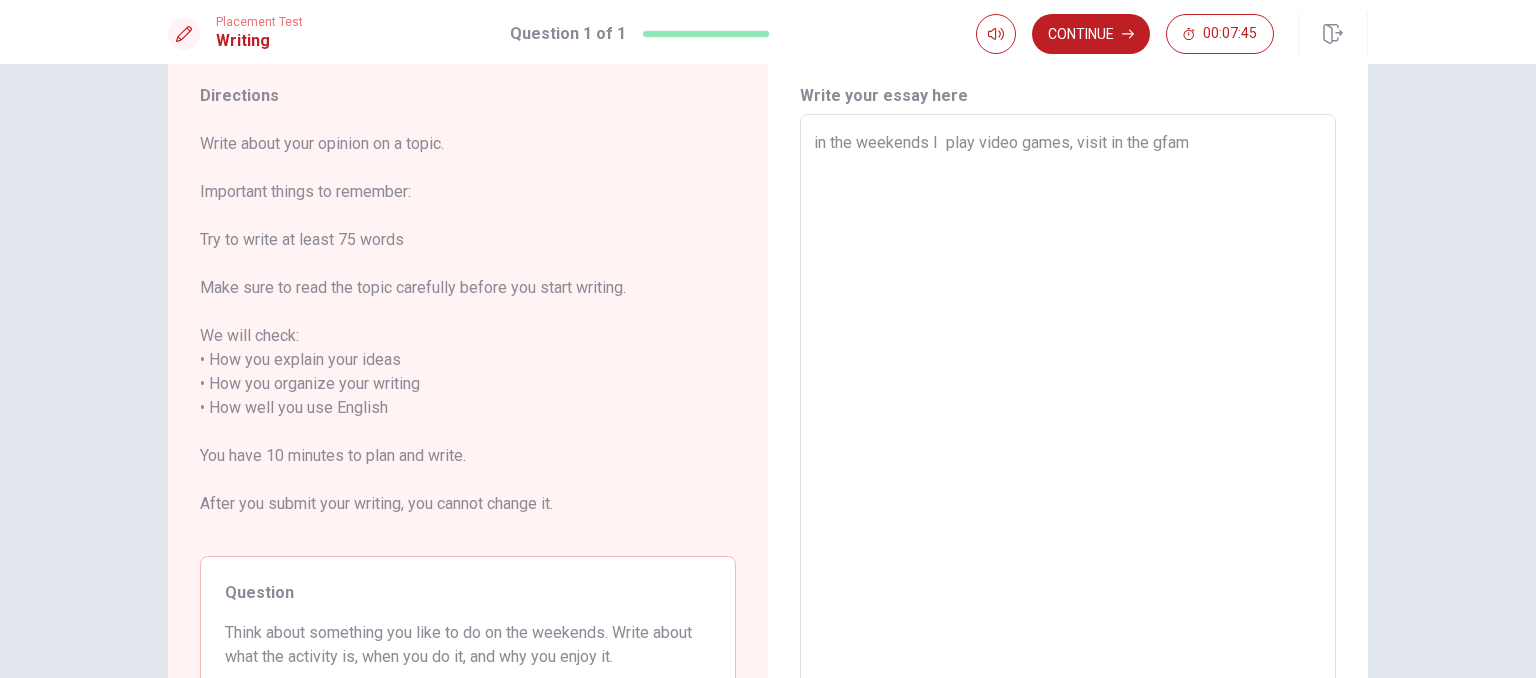 type on "x" 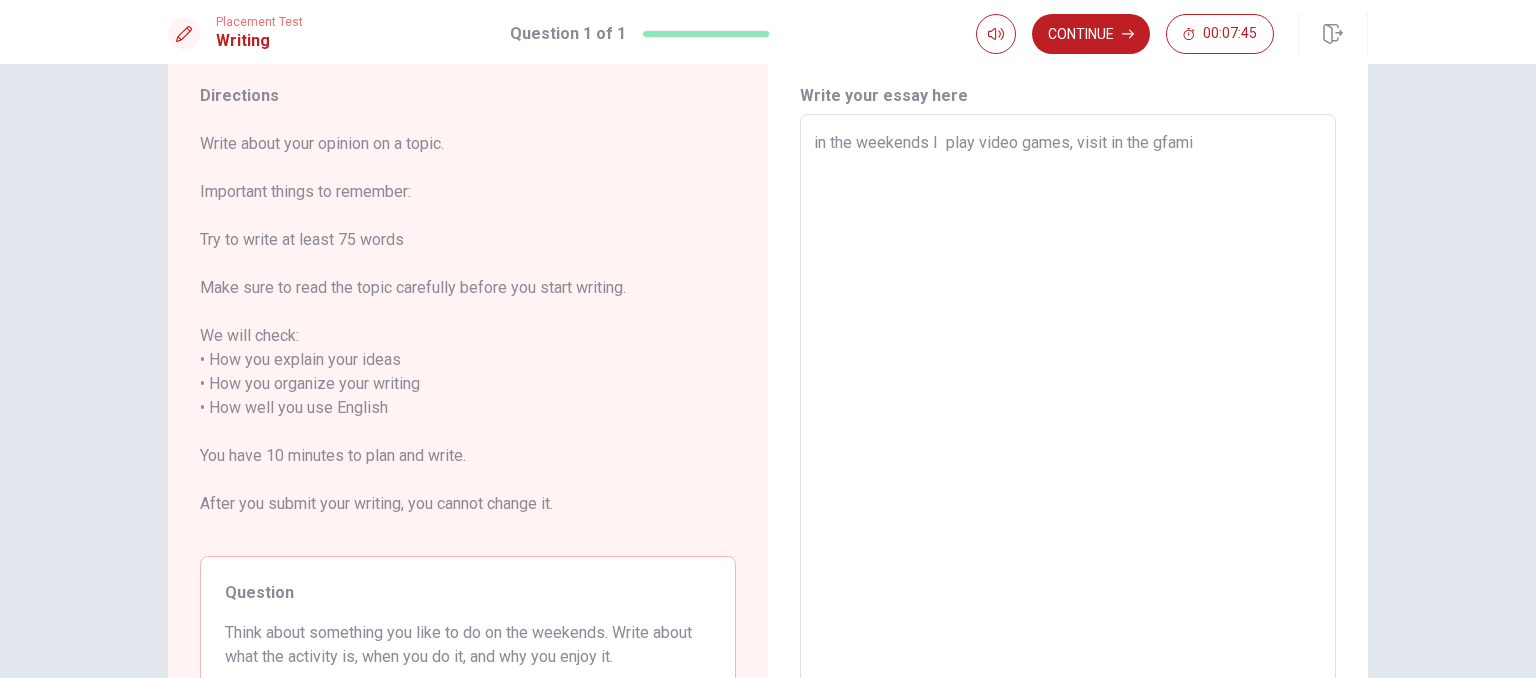 type on "x" 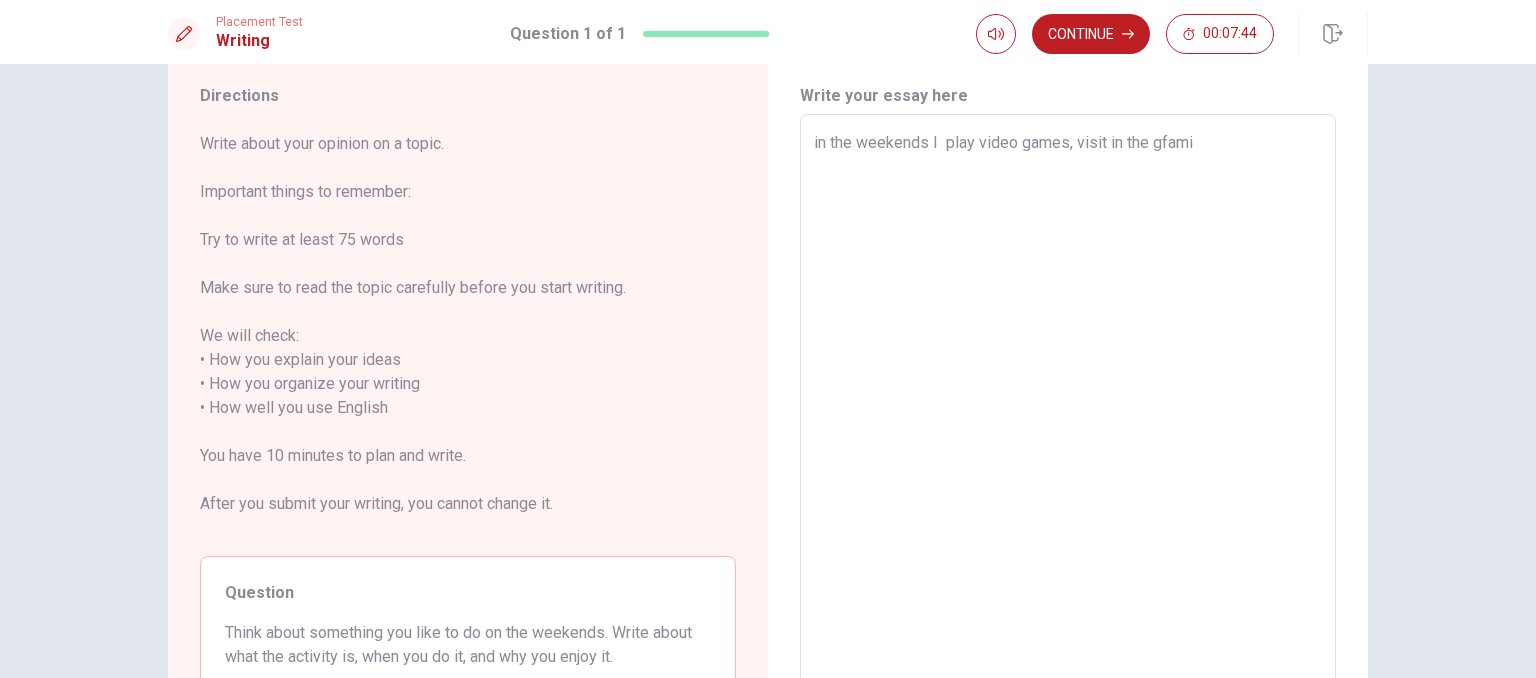 type on "in the weekends I  play video games, visit in the gfamil" 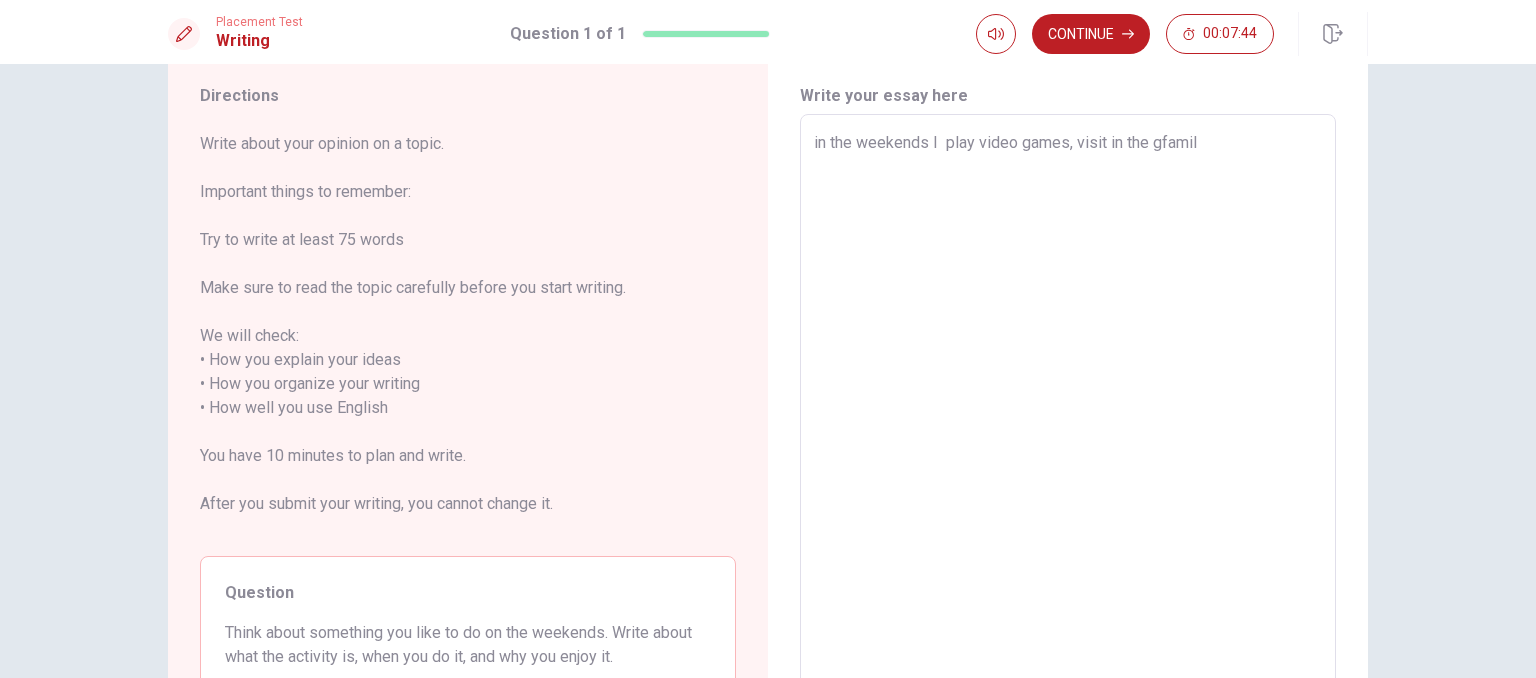 type on "x" 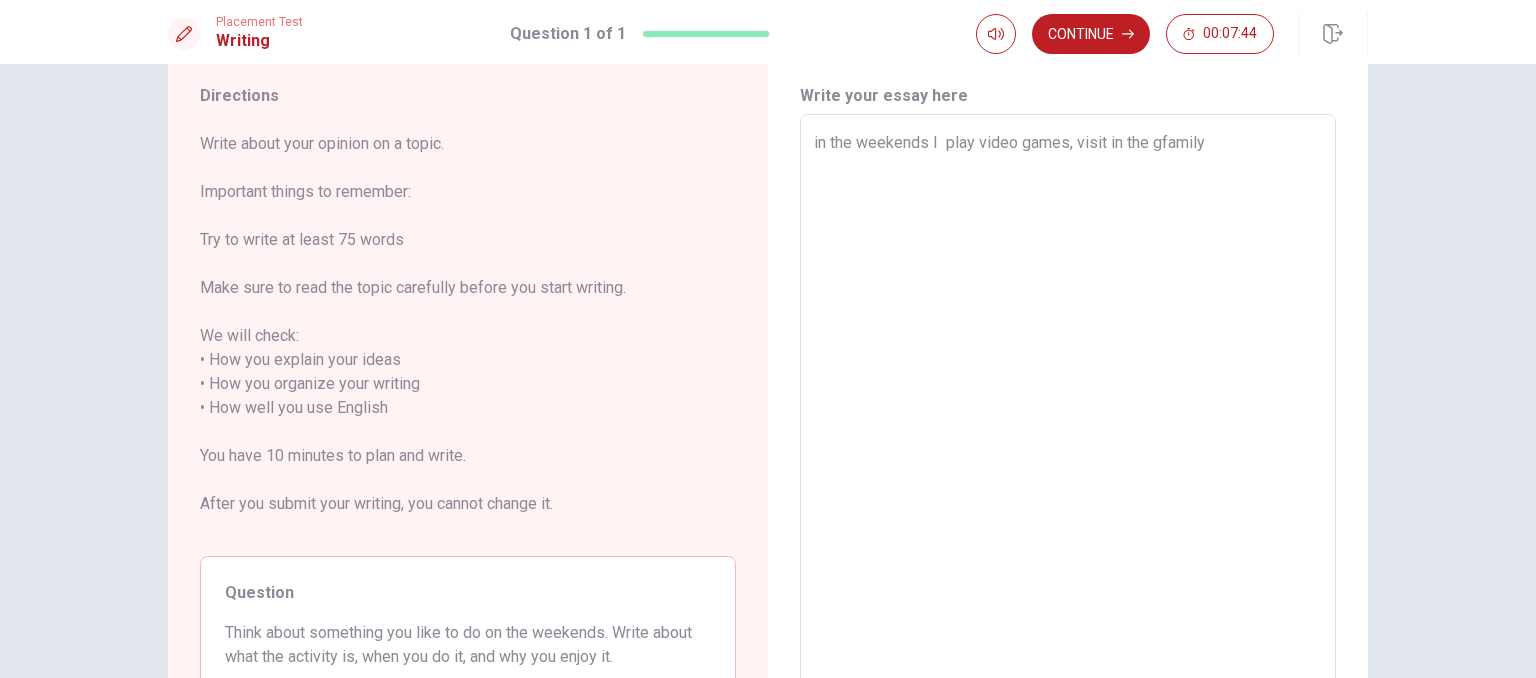 type on "x" 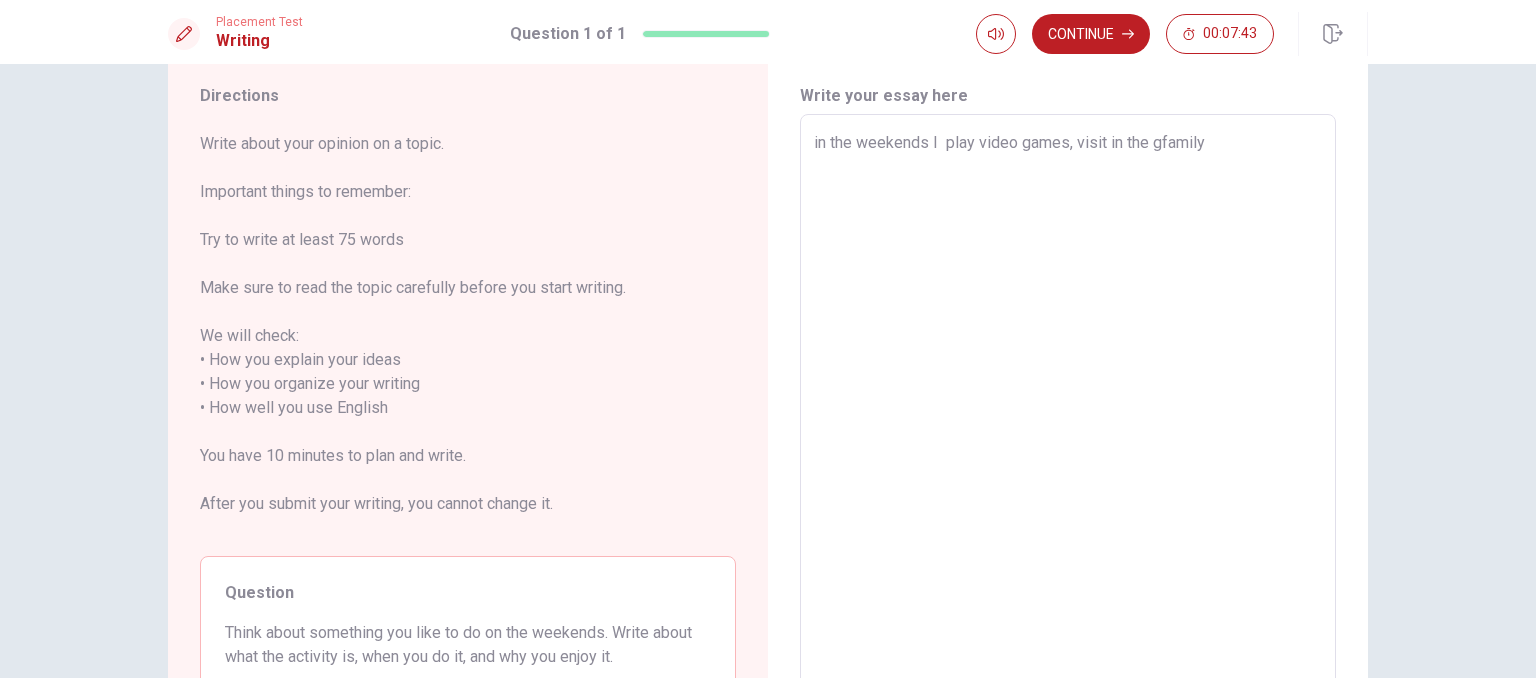 type on "x" 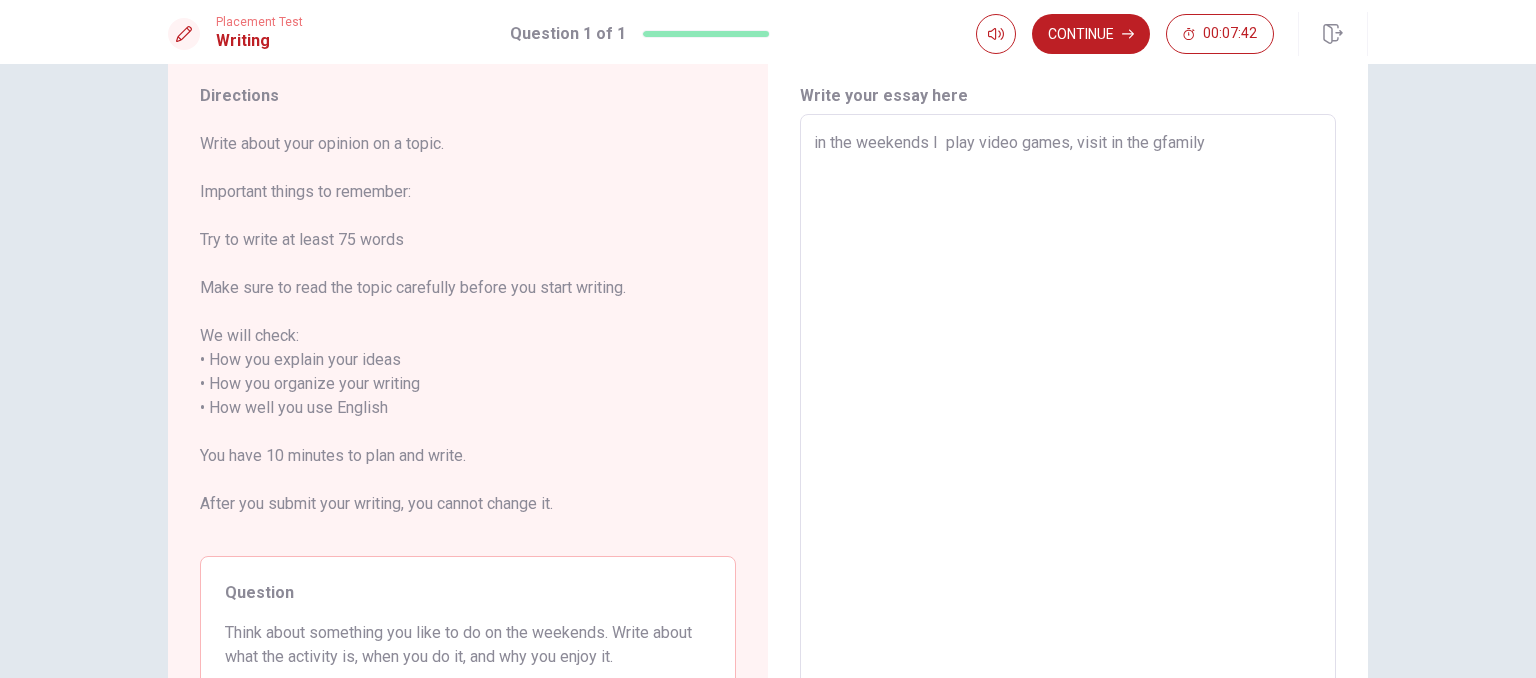 type on "in the weekends I  play video games, visit in the gfamil" 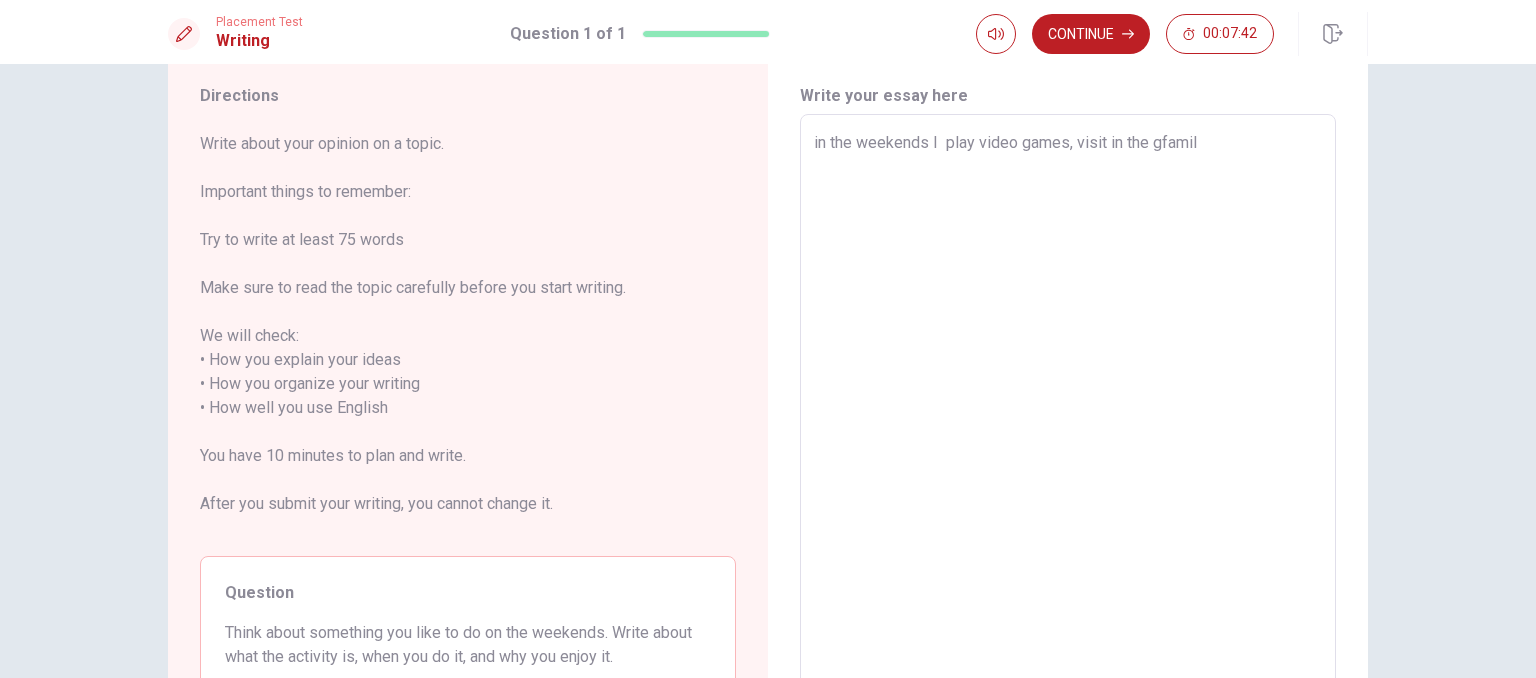 type on "x" 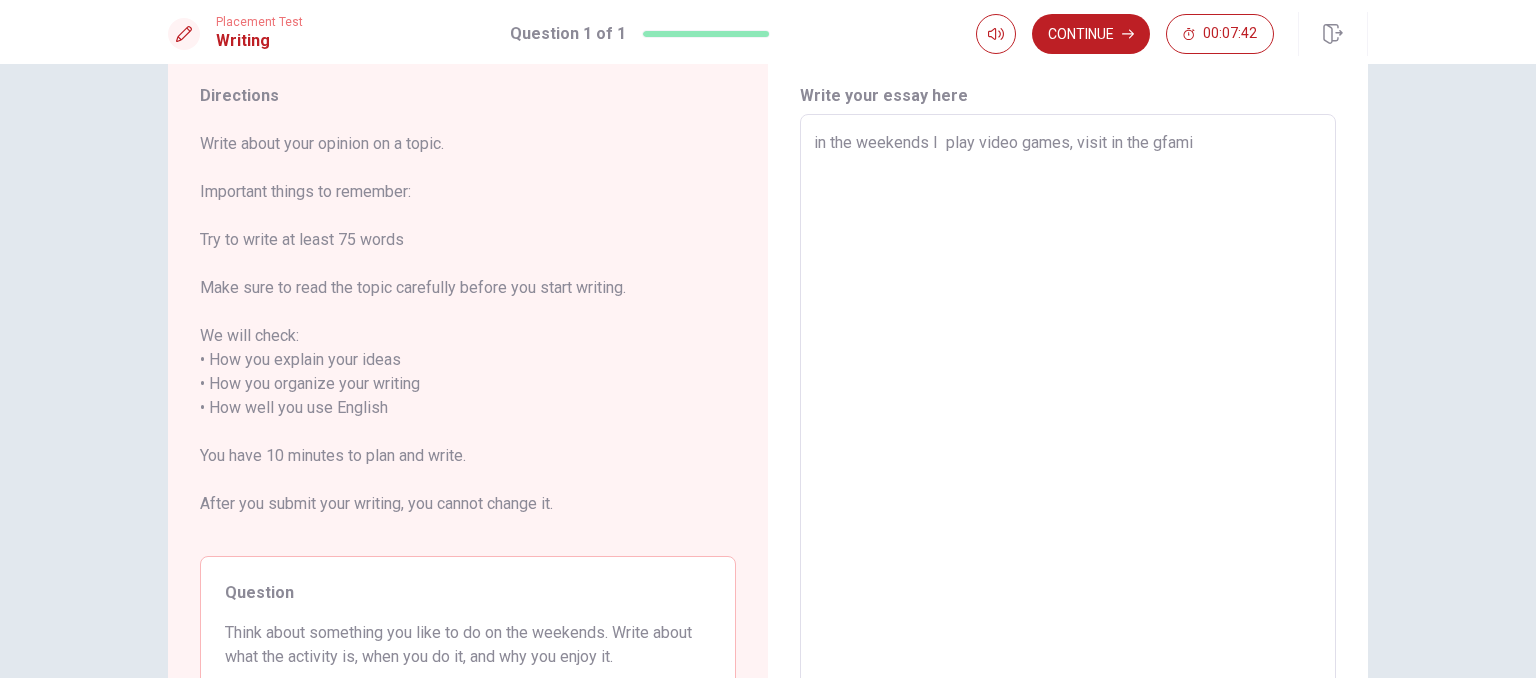 type on "x" 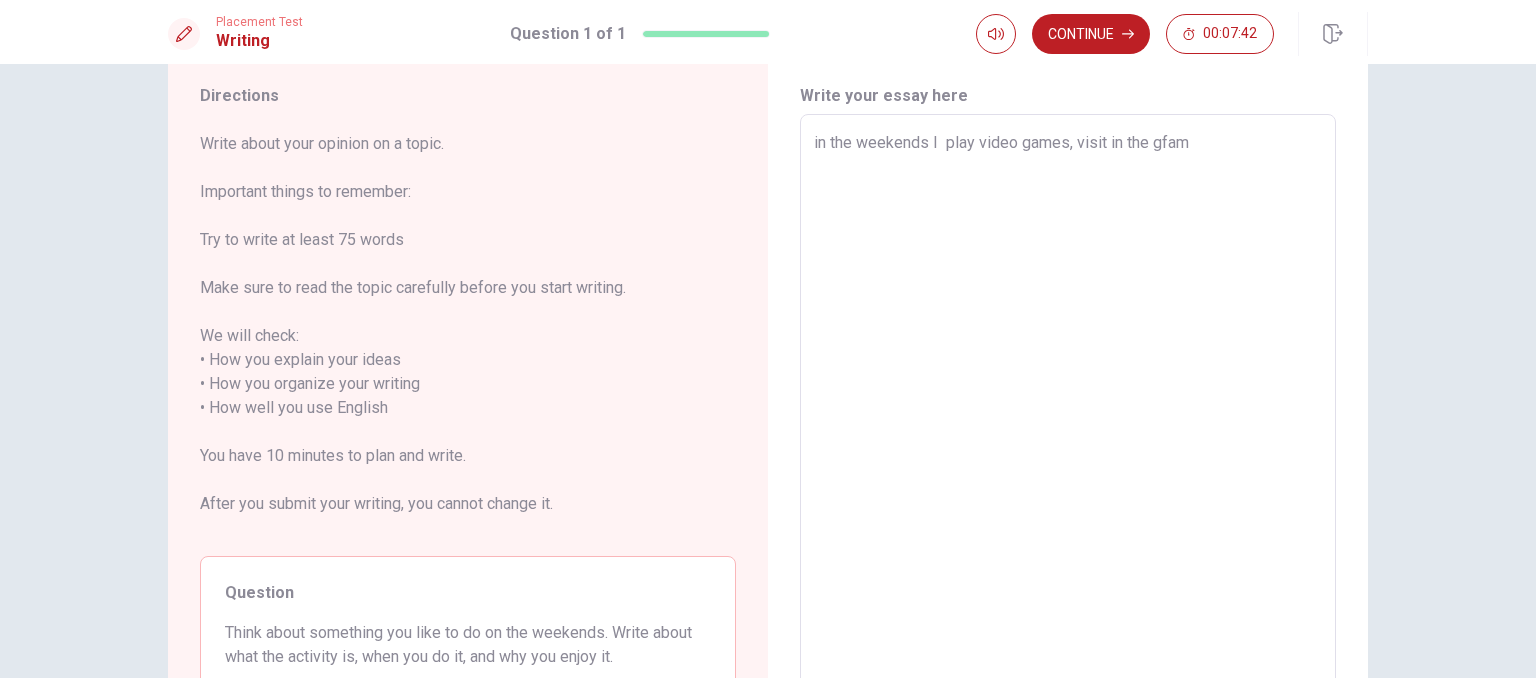 type on "x" 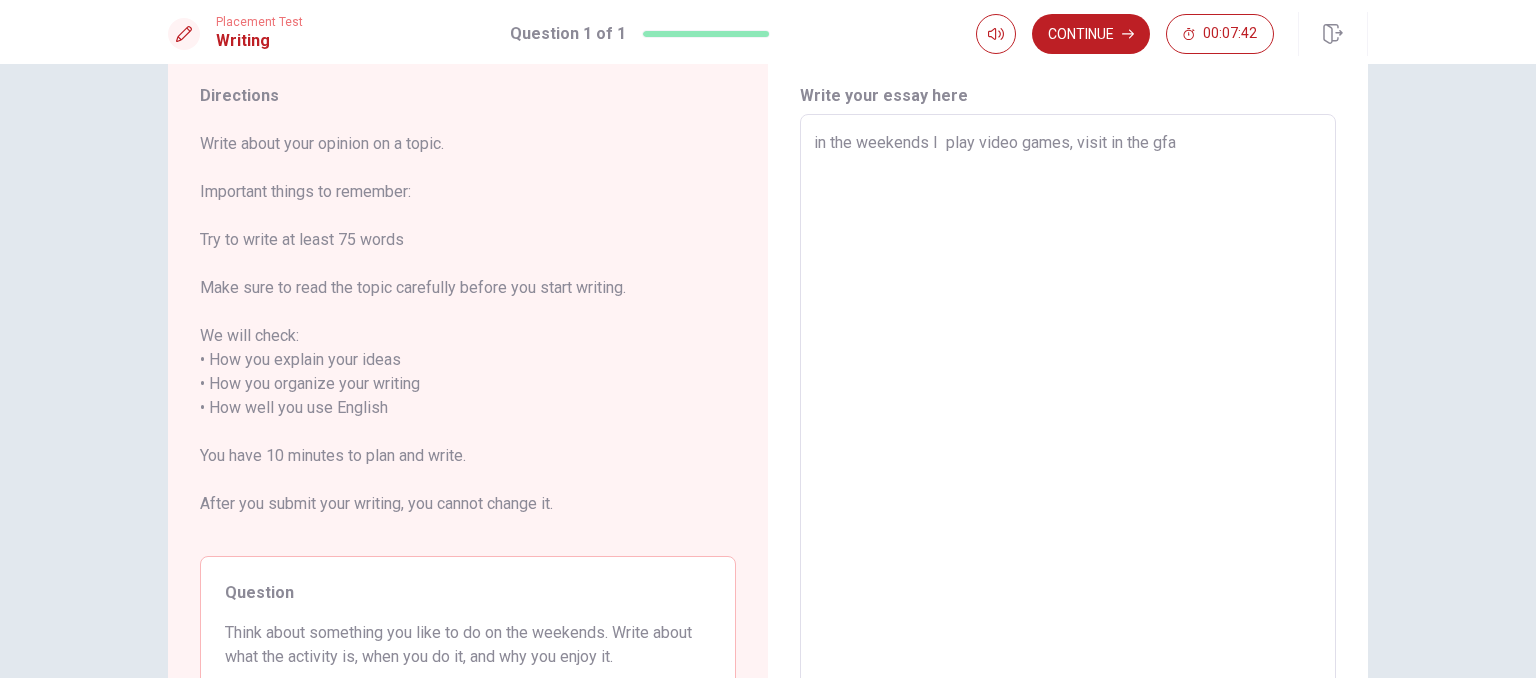 type on "x" 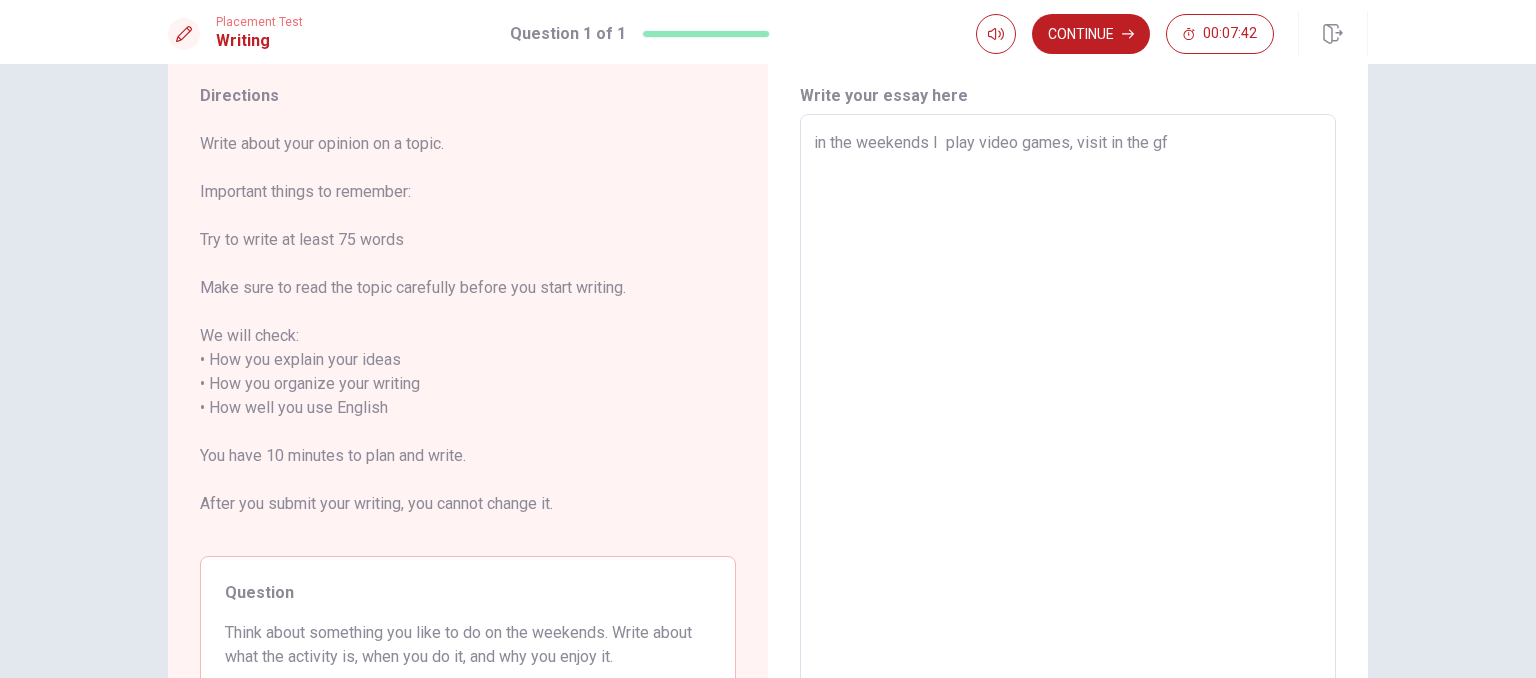 type on "x" 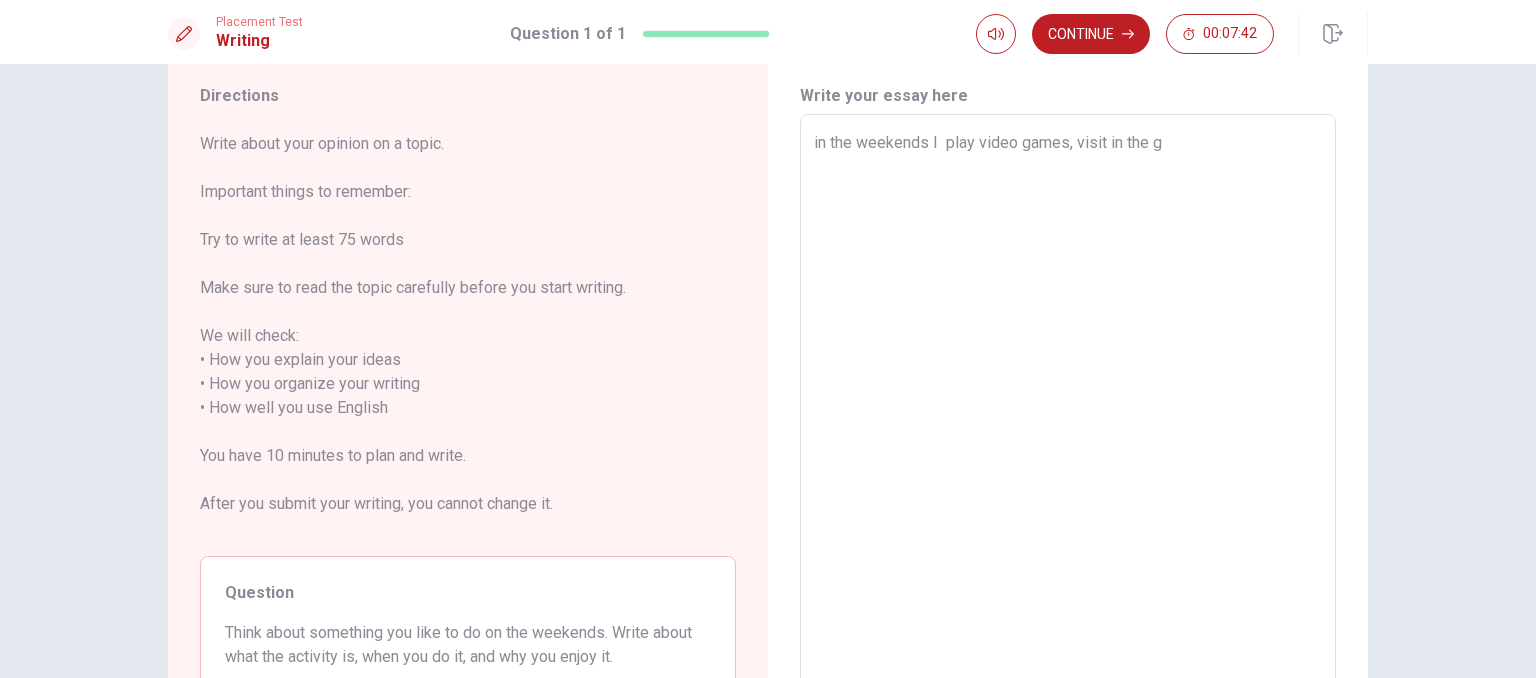 type on "x" 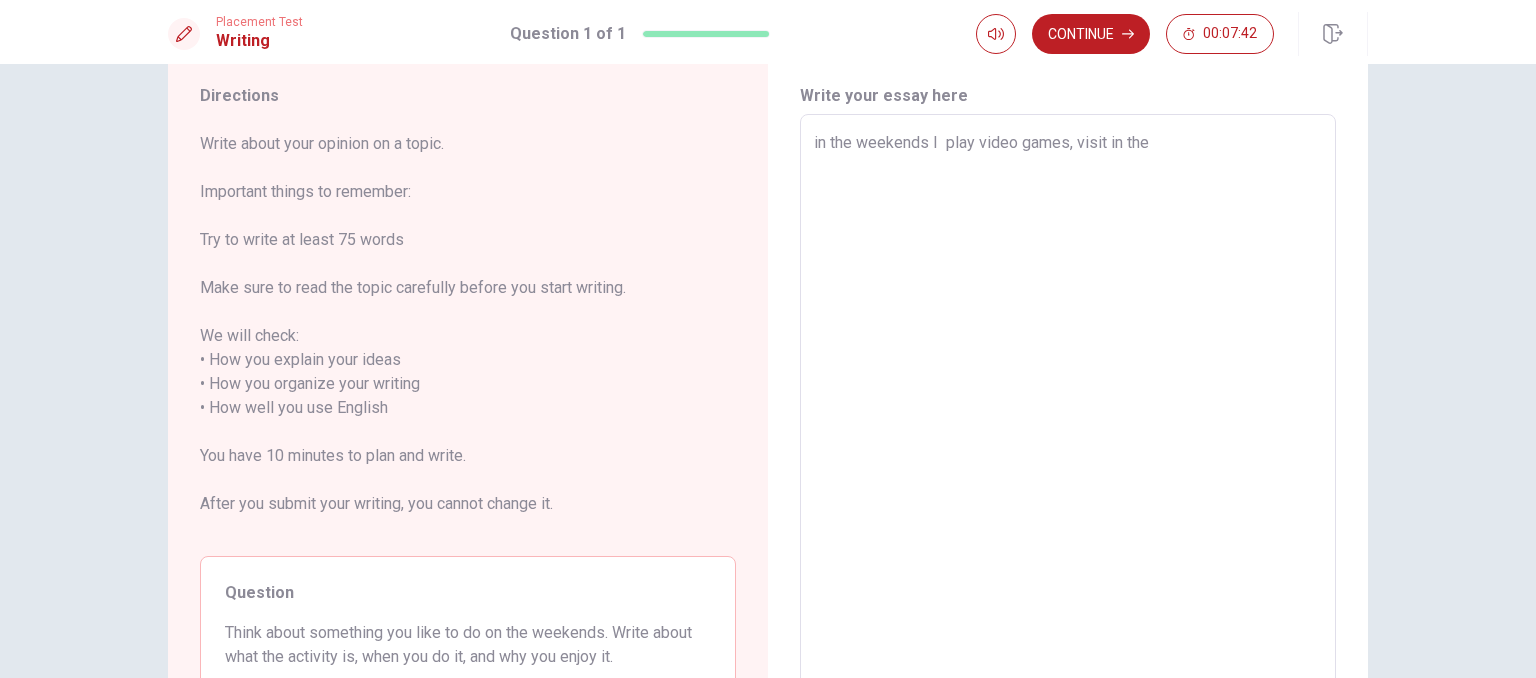 type on "x" 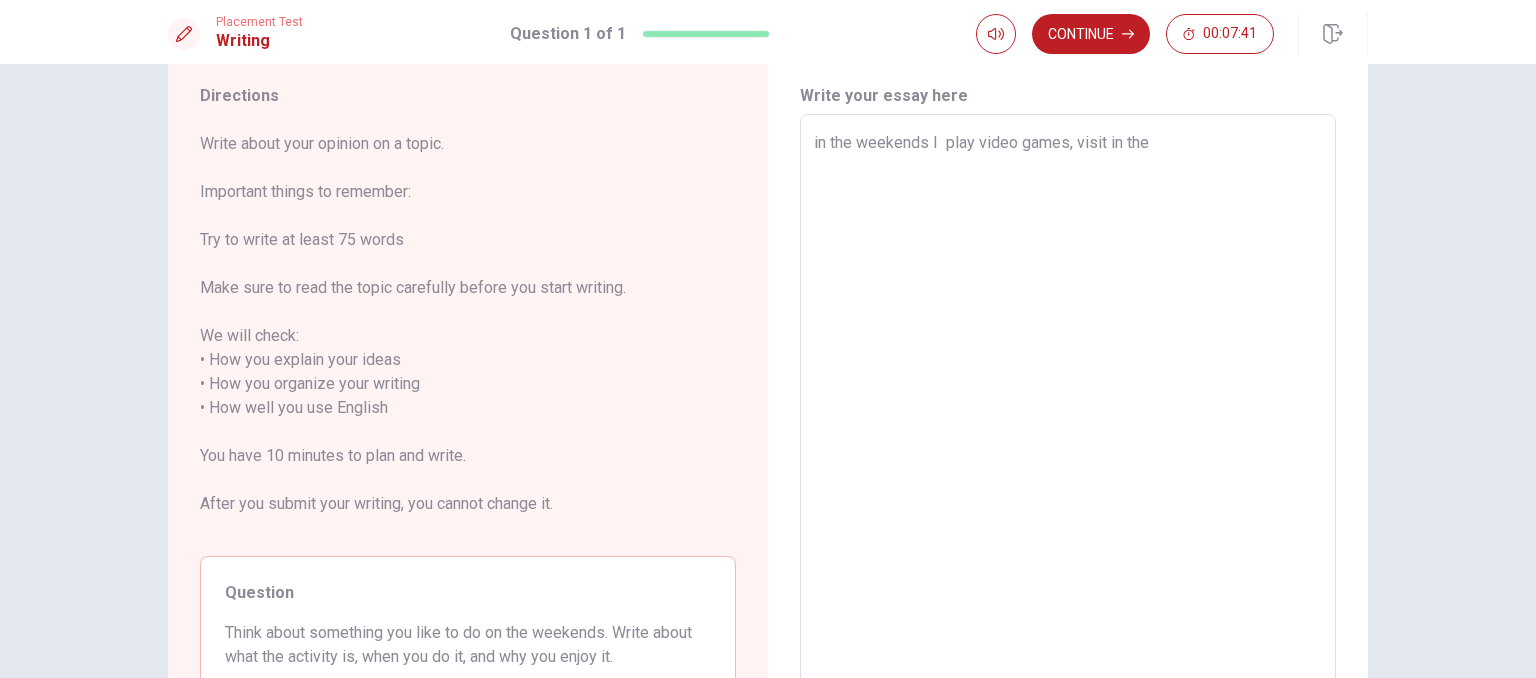 type on "in the weekends I  play video games, visit in the f" 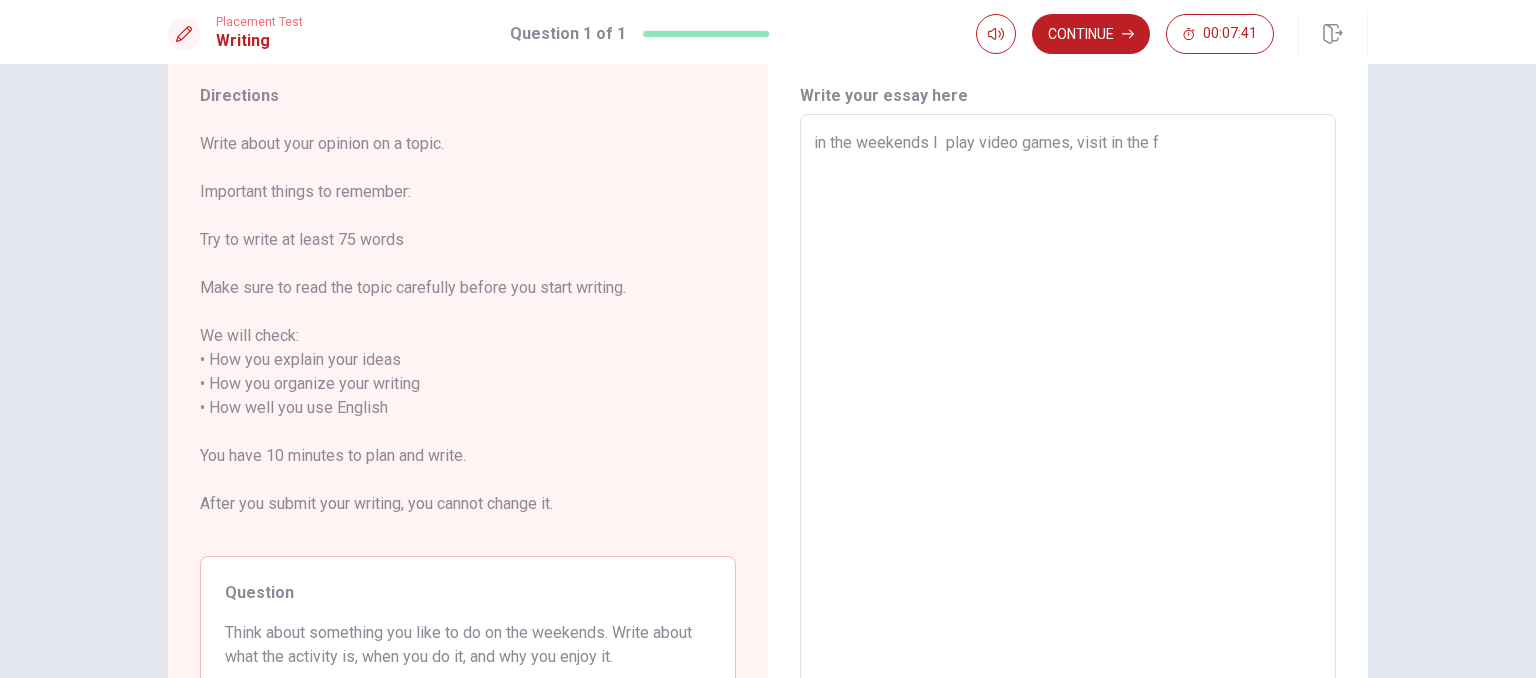 type on "x" 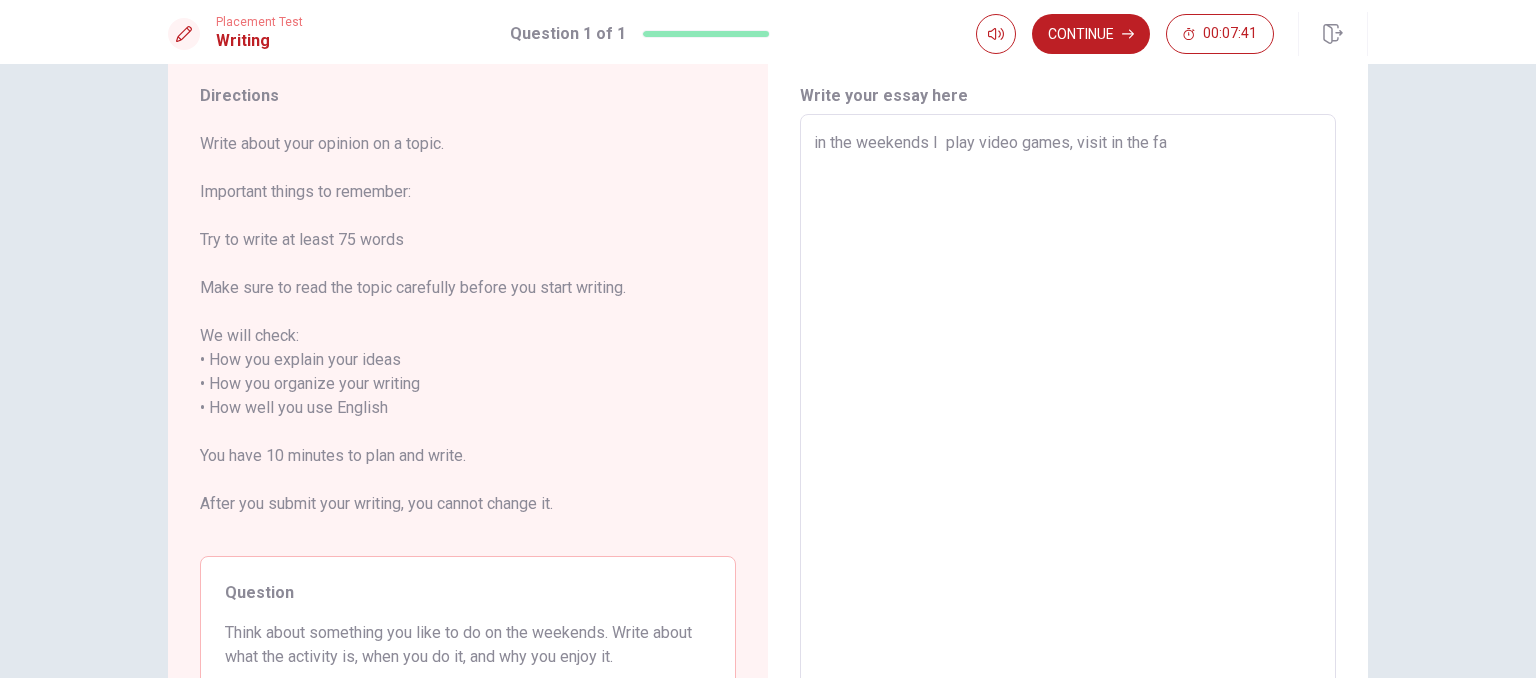 type on "x" 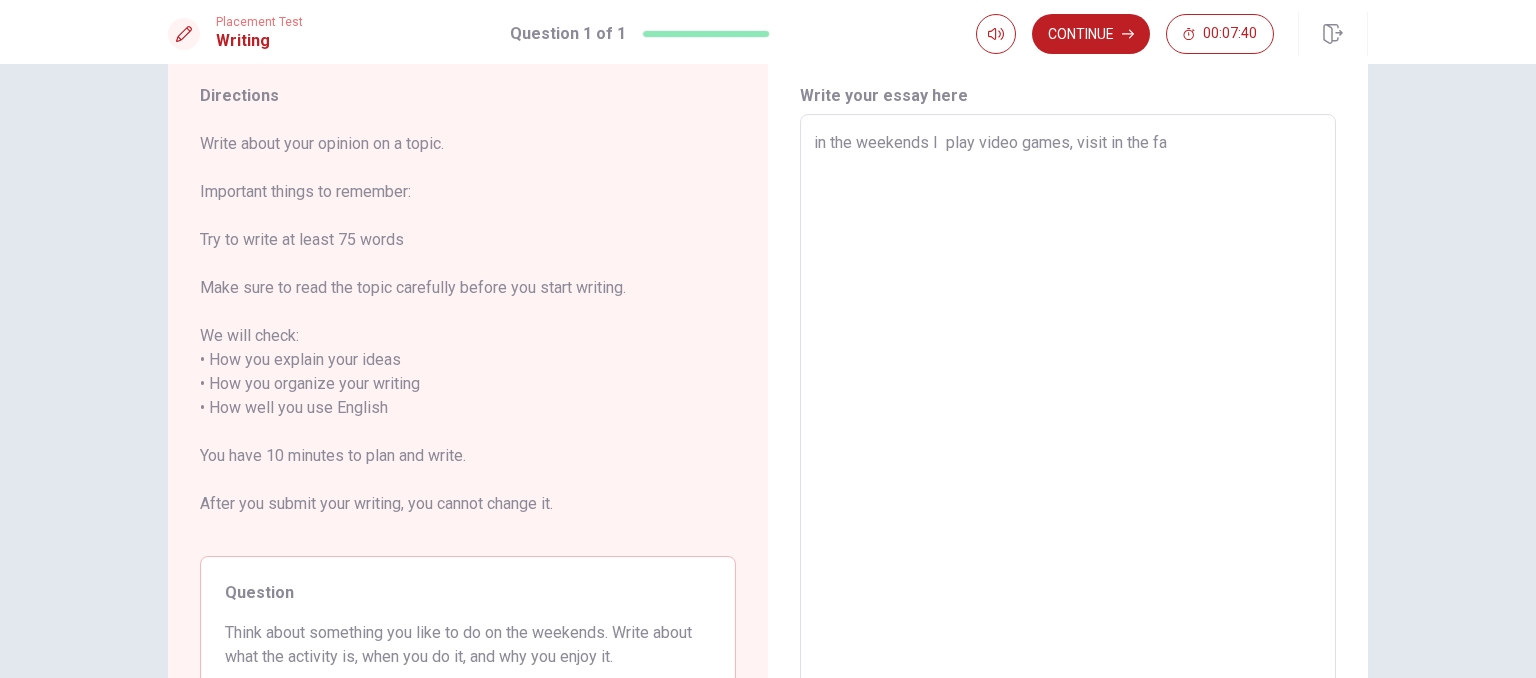 type on "in the weekends I  play video games, visit in the fam" 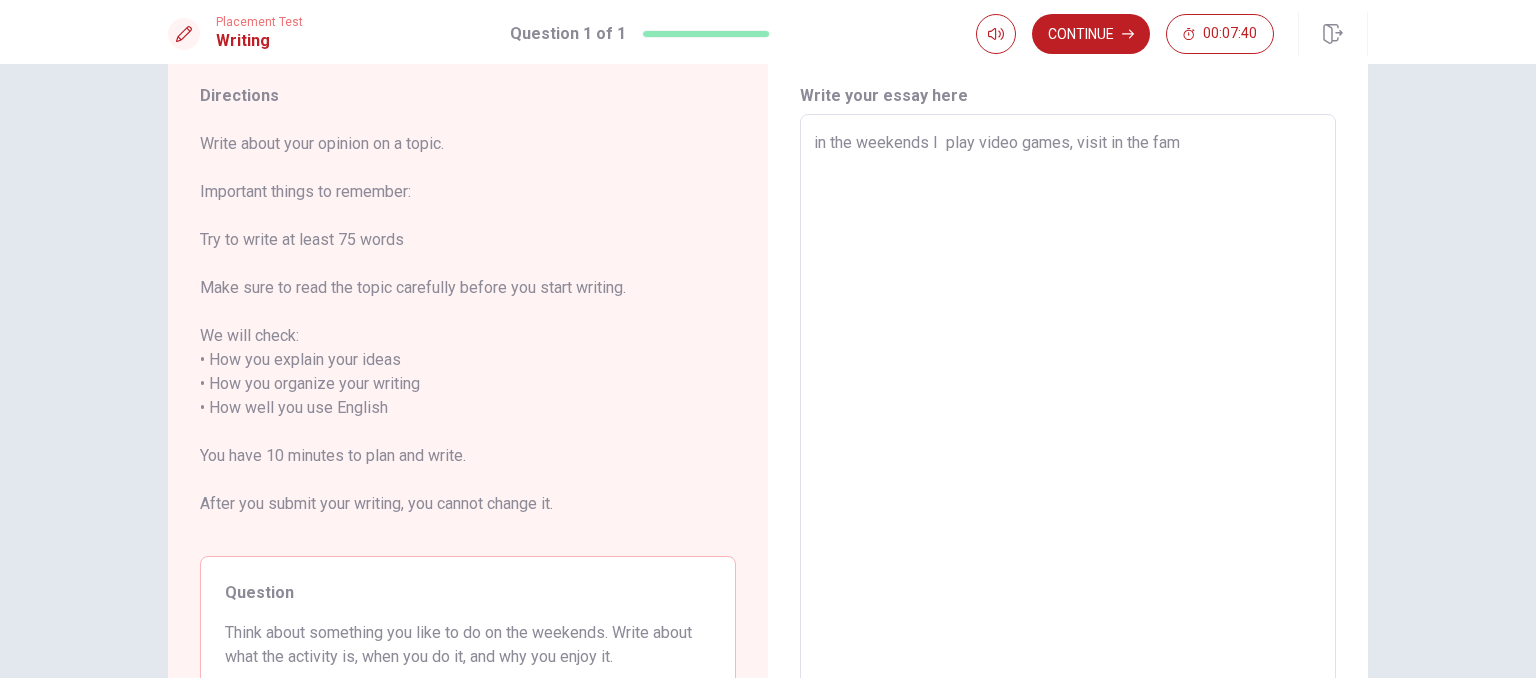 type on "x" 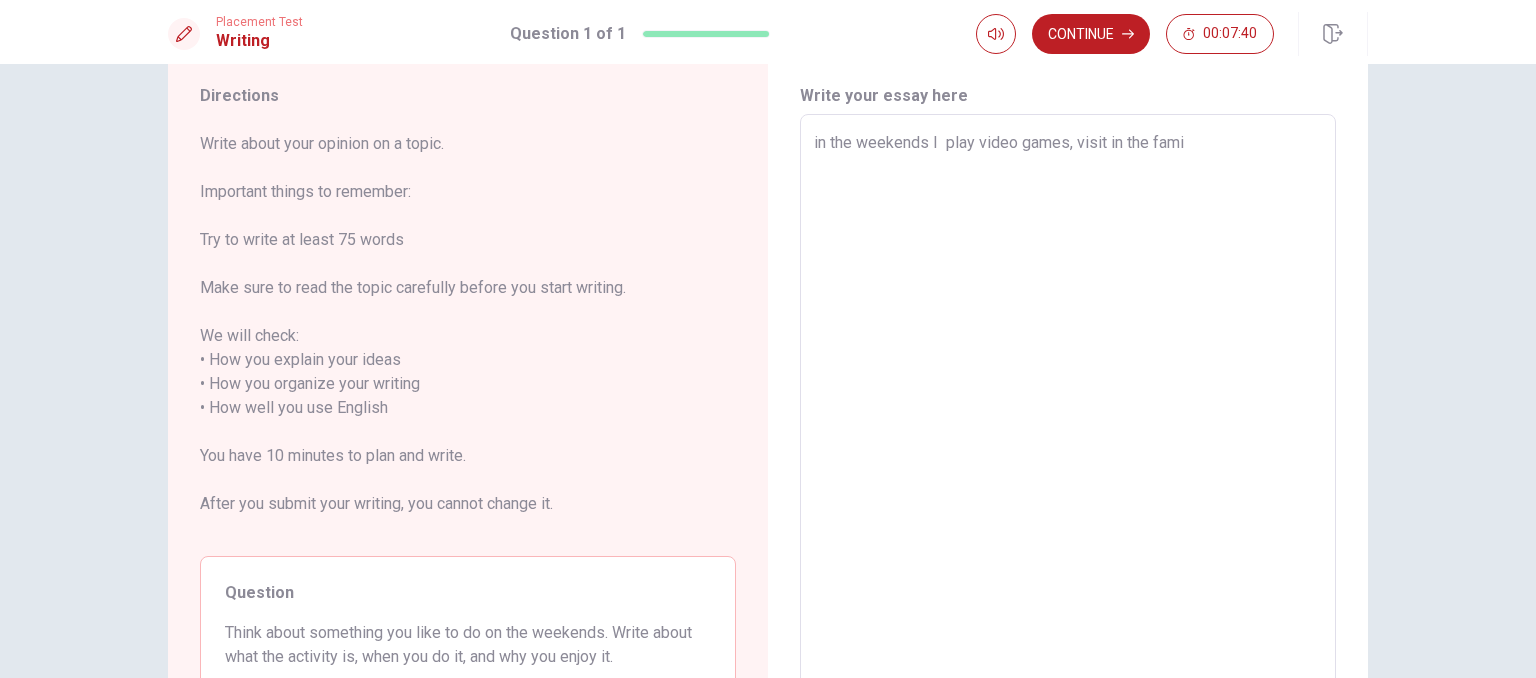 type on "x" 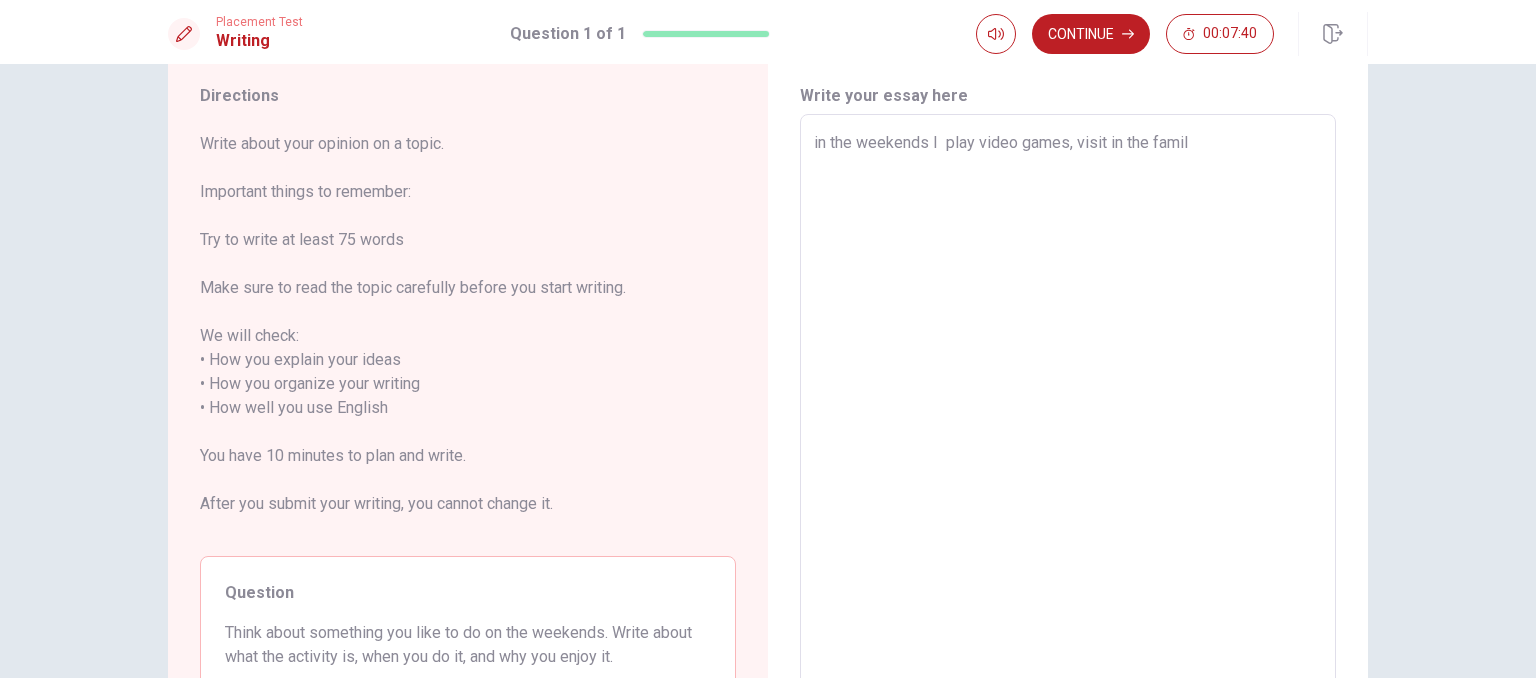 type on "x" 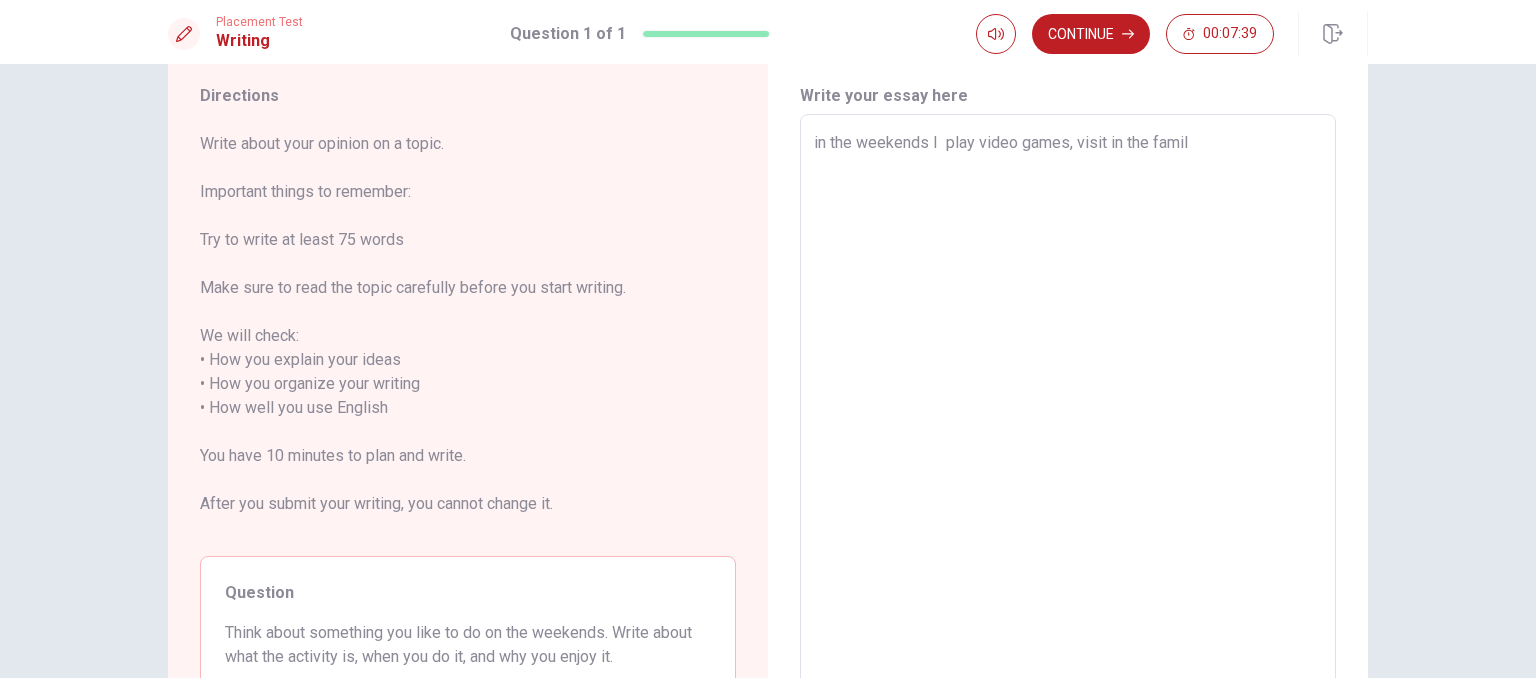 type on "in the weekends I  play video games, visit in the family" 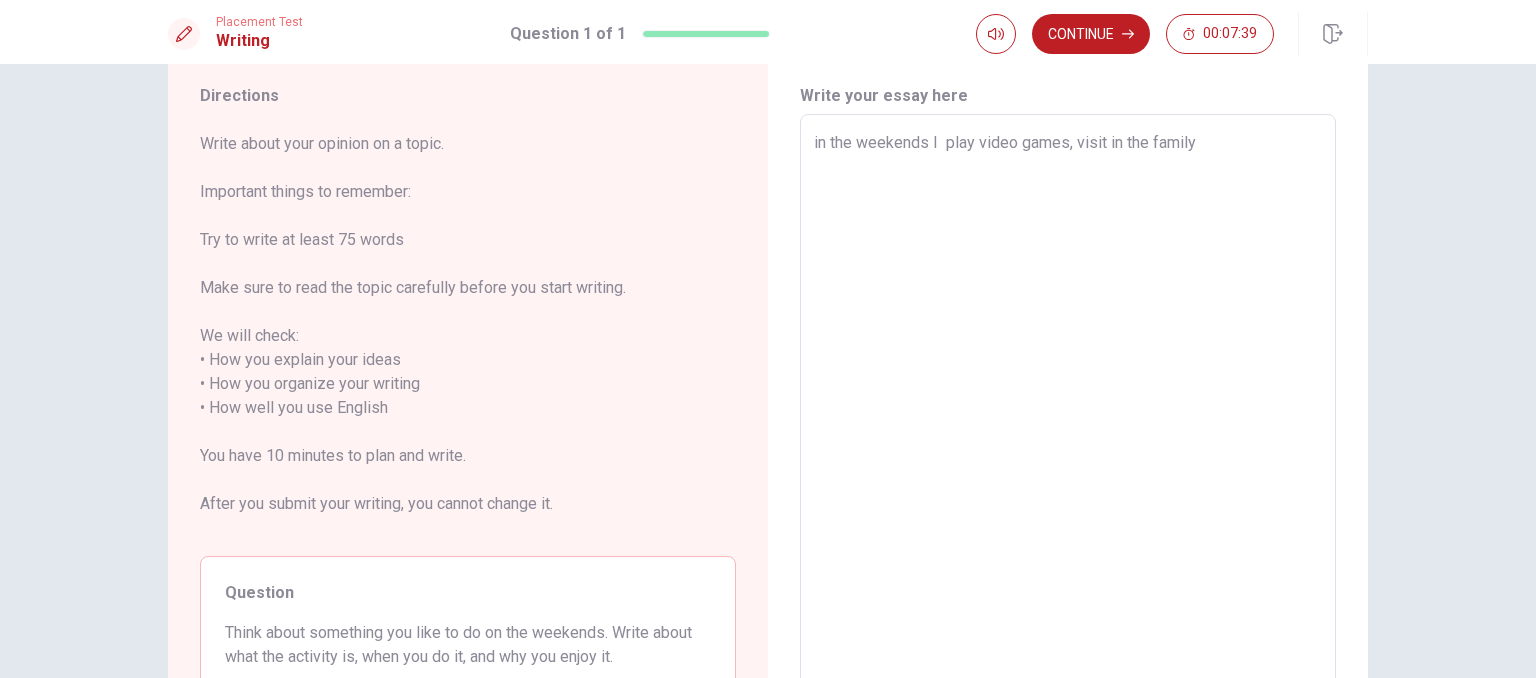 type on "x" 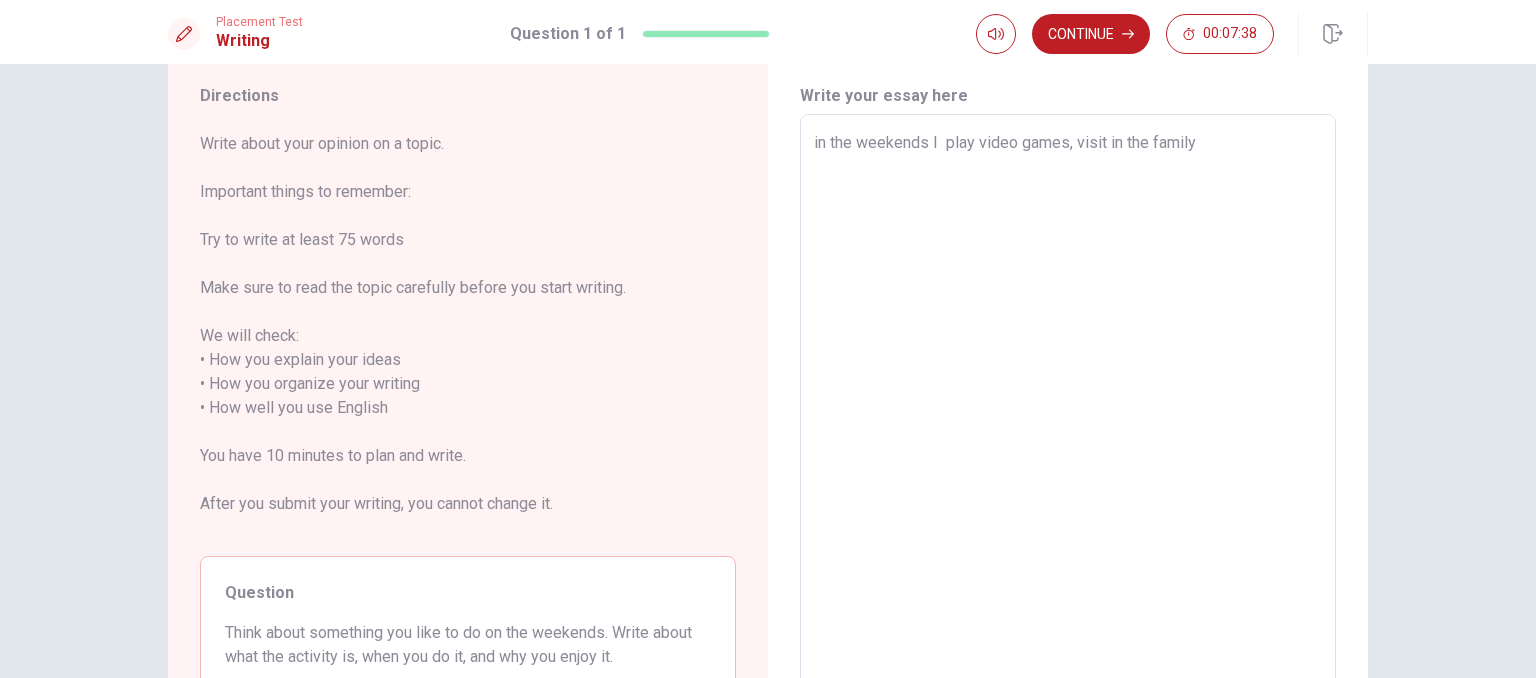 type on "in the weekends I  play video games, visit in the family f" 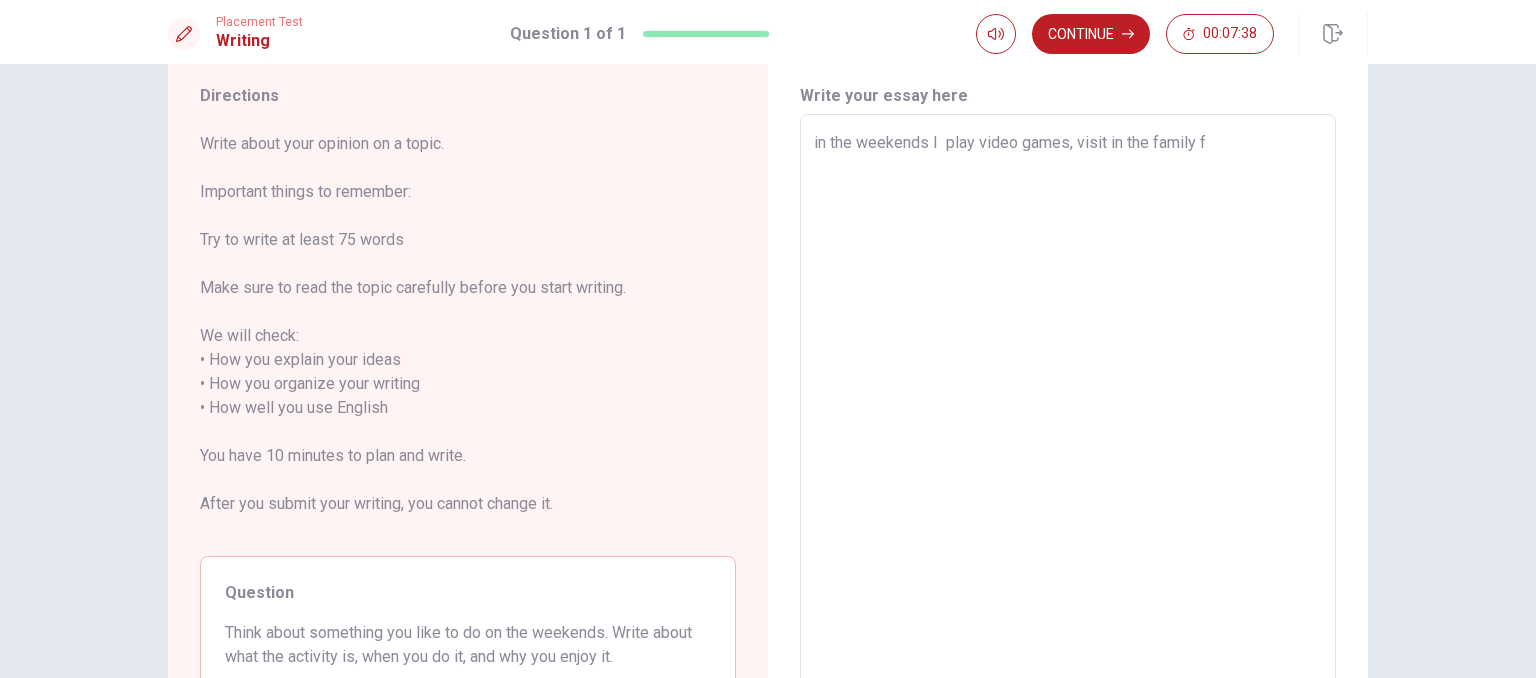 type on "x" 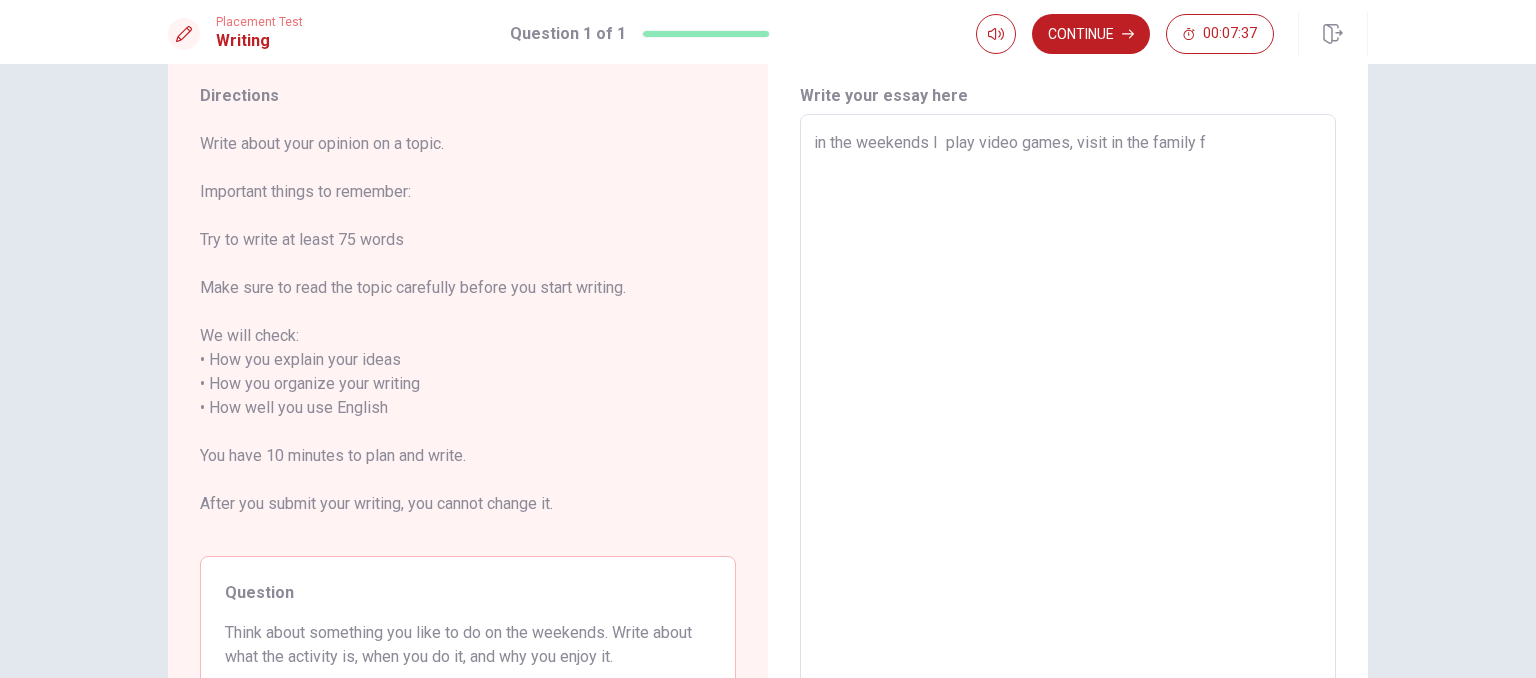 type on "in the weekends I  play video games, visit in the family fo" 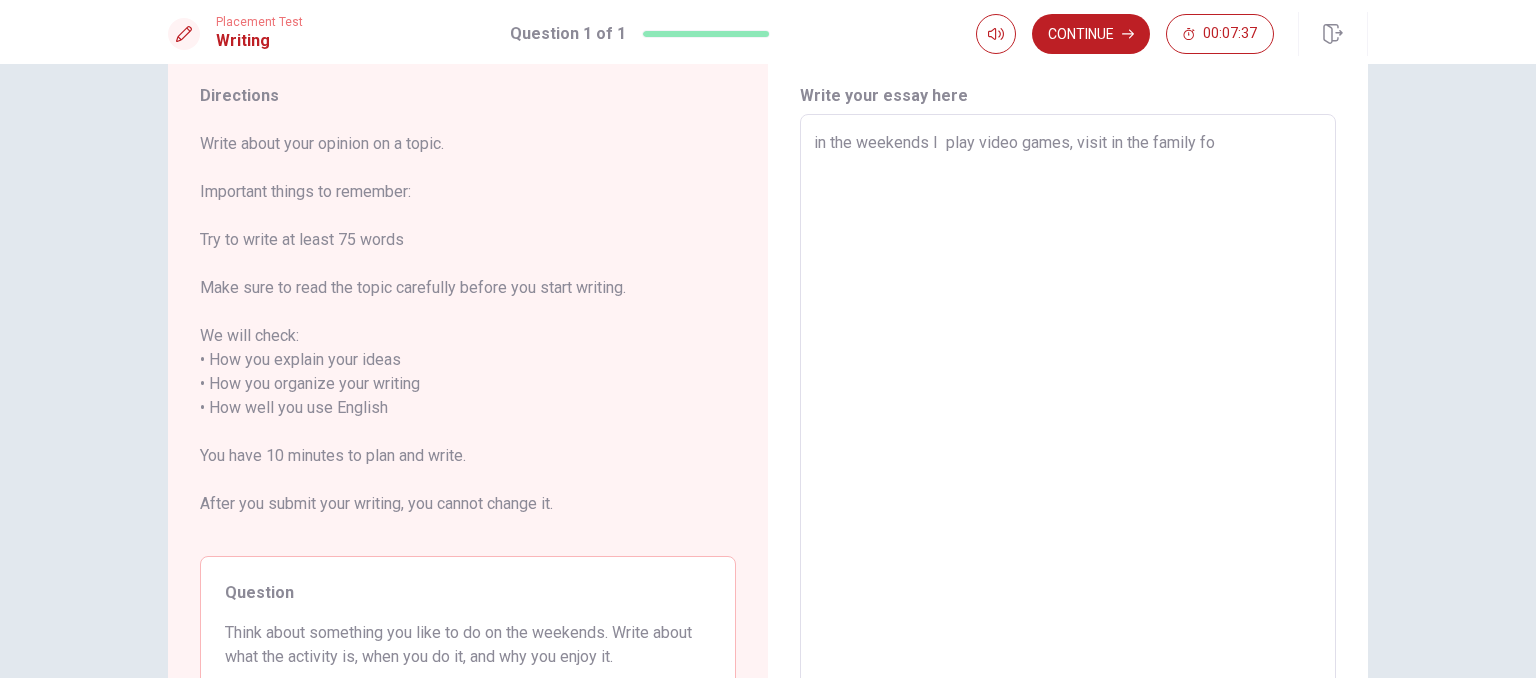 type on "x" 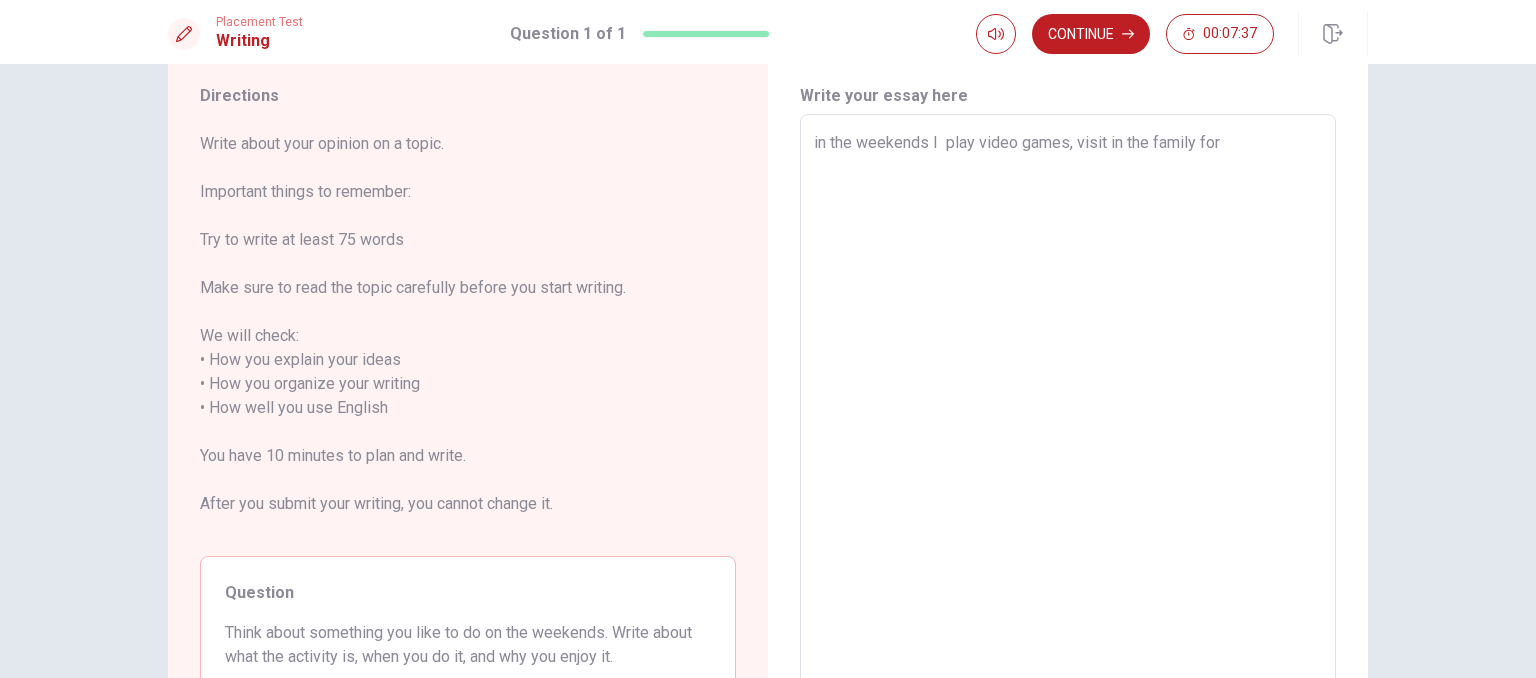 type on "x" 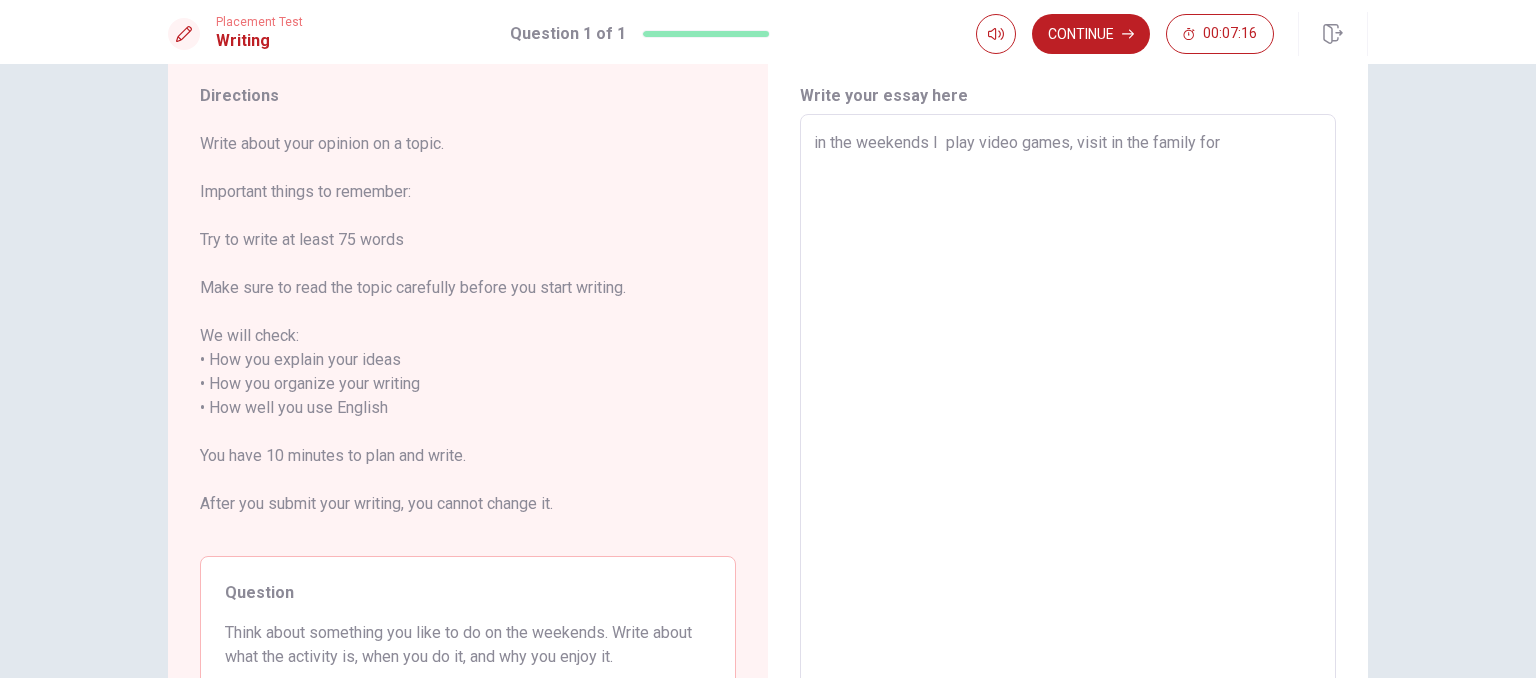 type on "x" 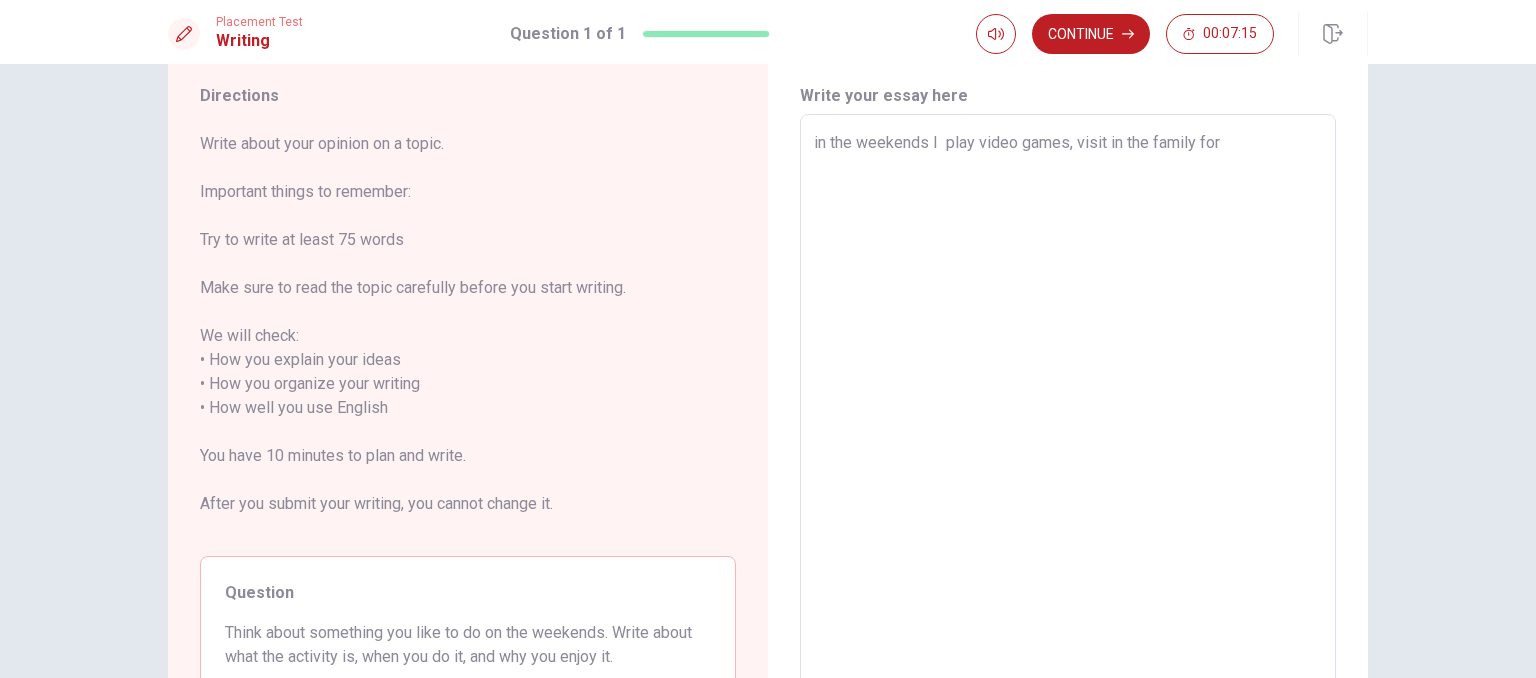 type on "in the weekends I  play video games, visit in the family for s" 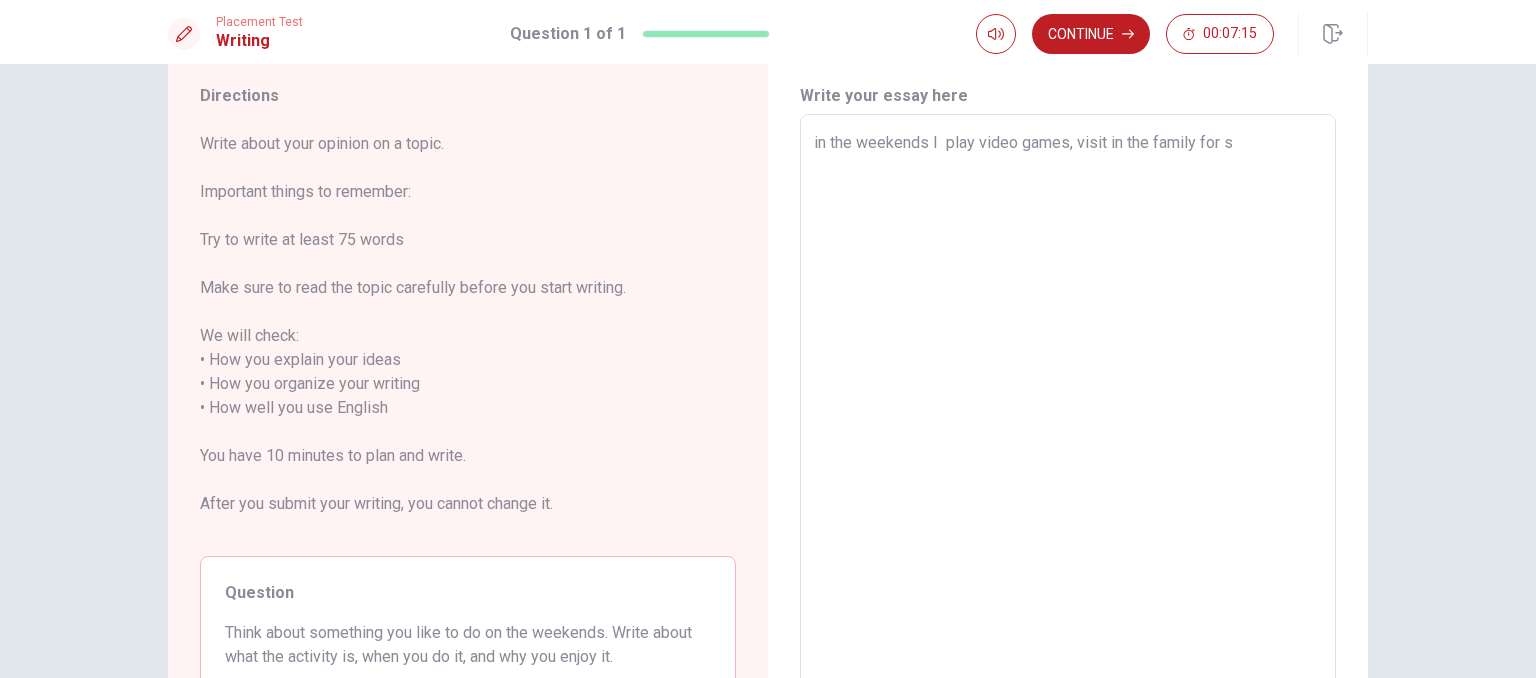 type on "x" 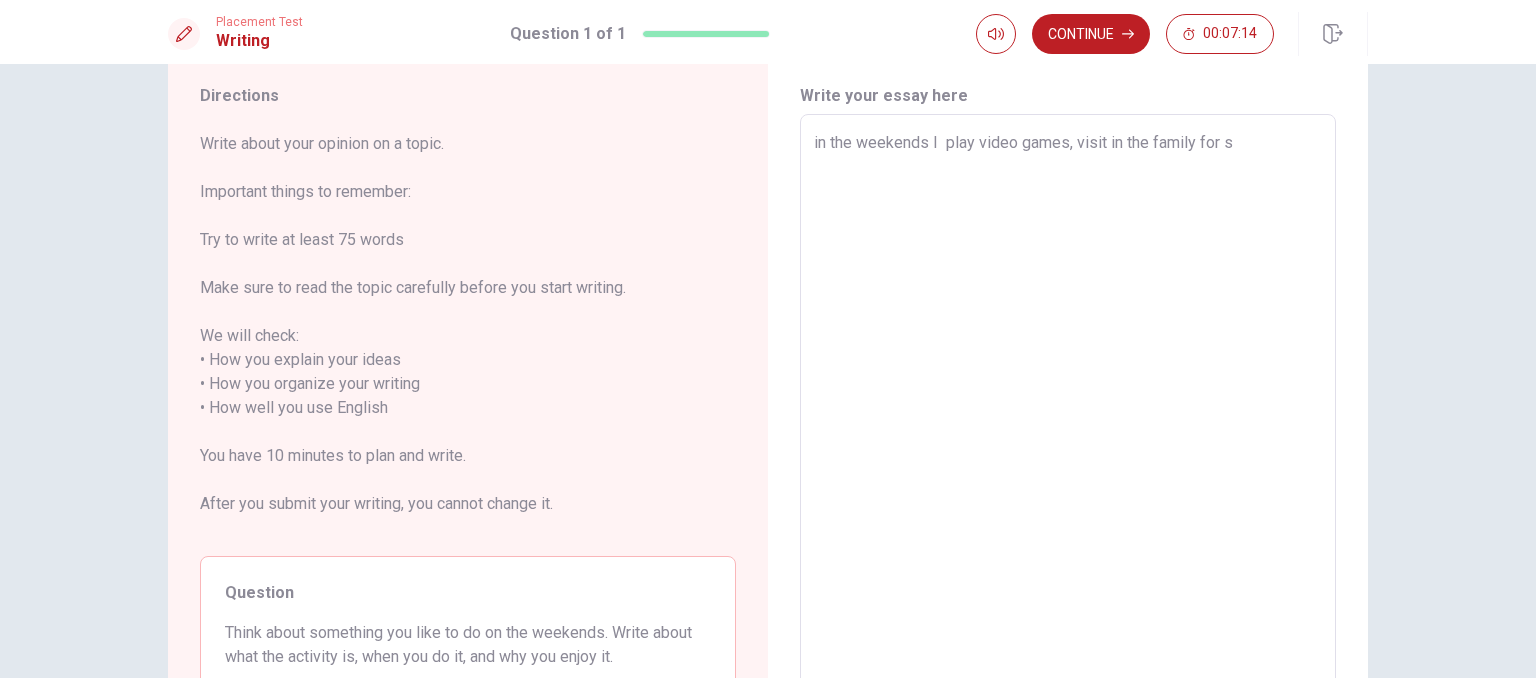 type on "in the weekends I  play video games, visit in the family for sh" 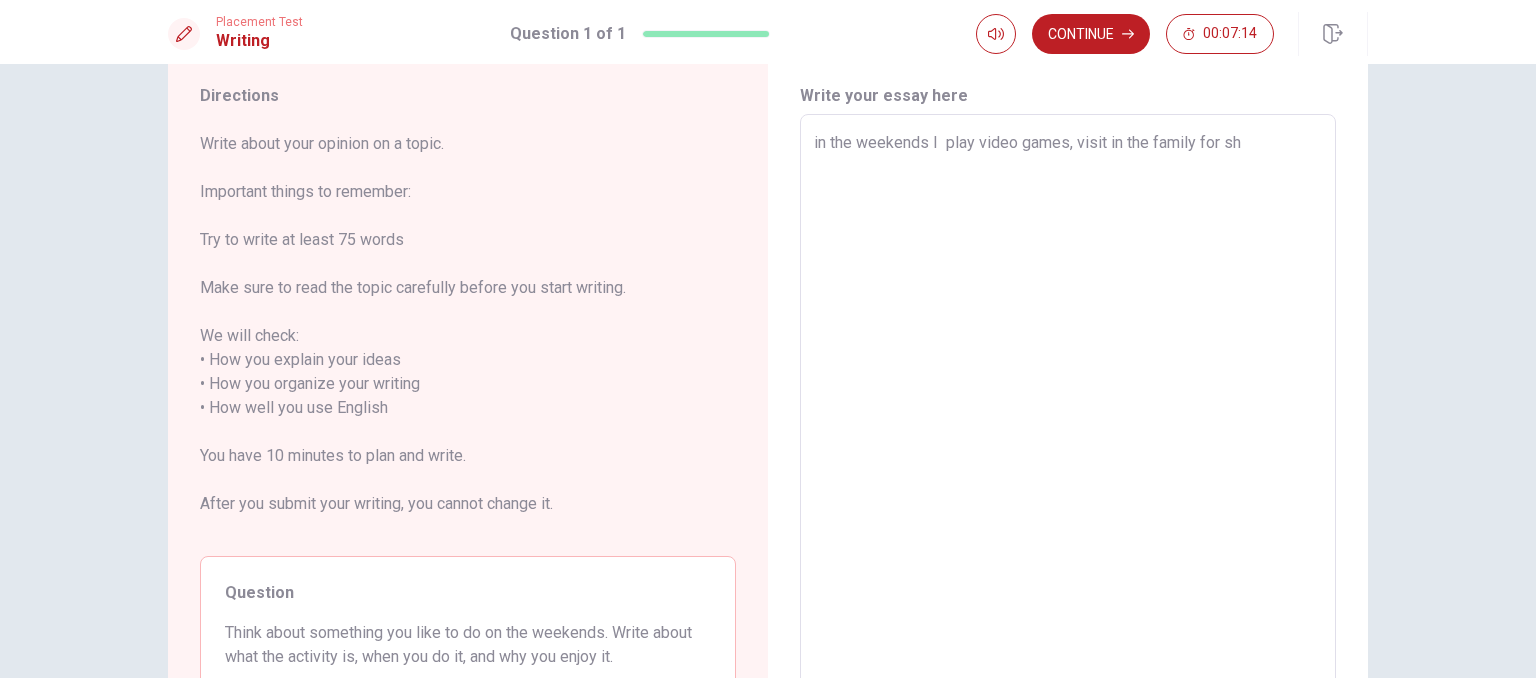type on "x" 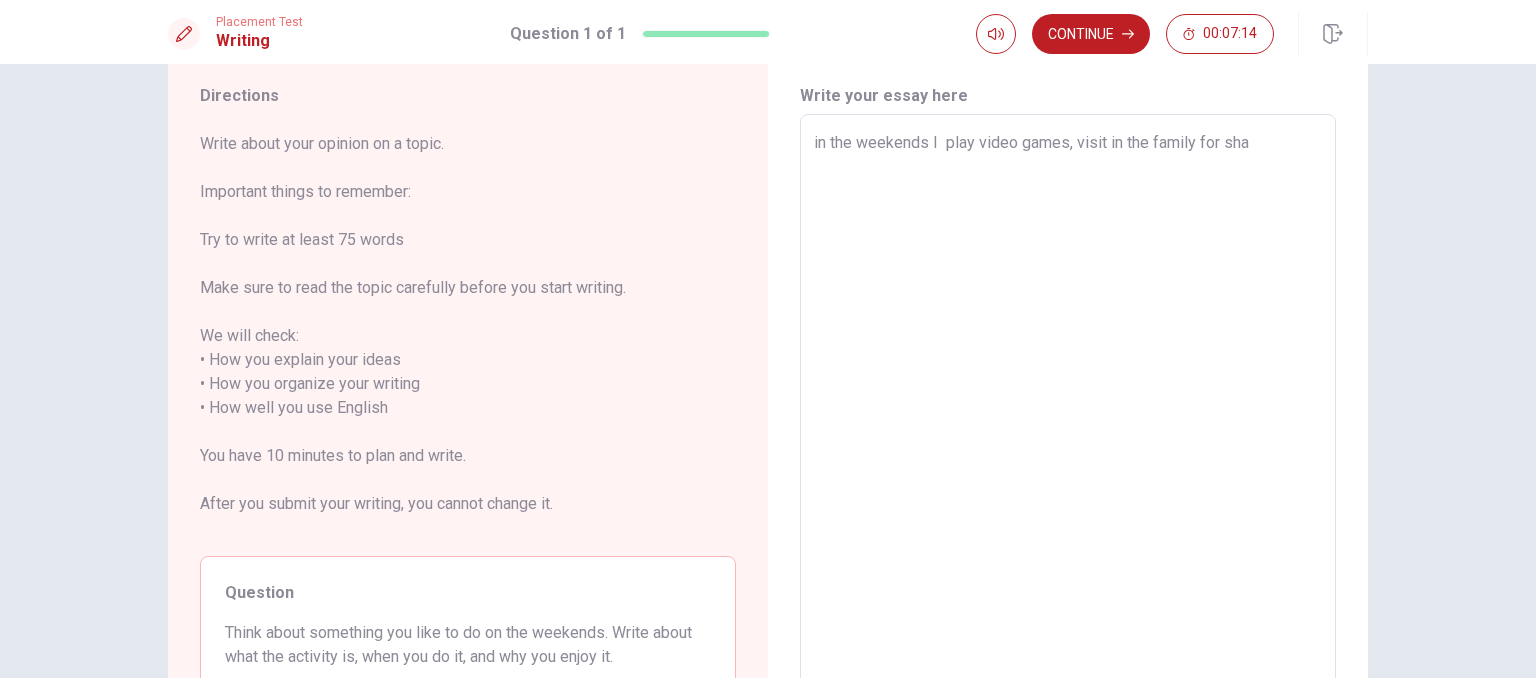 type on "x" 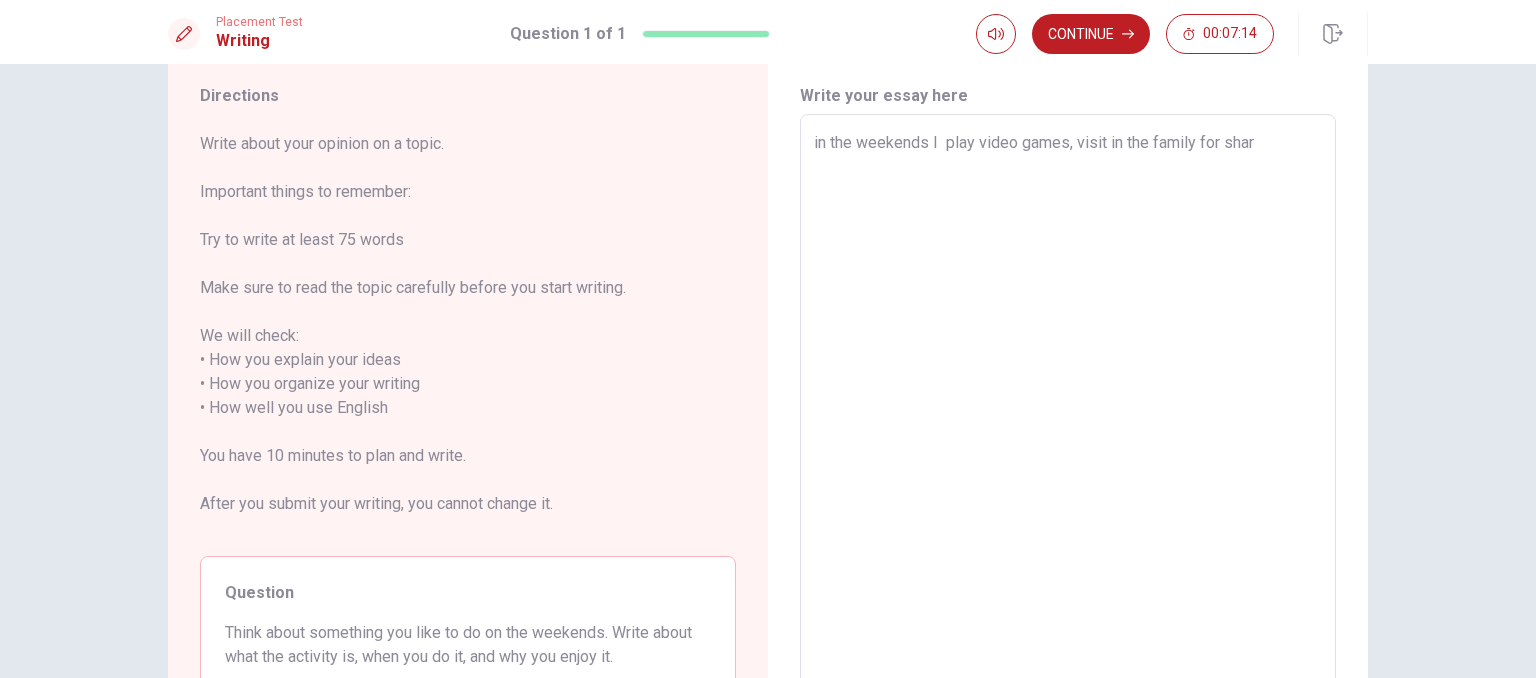 type on "x" 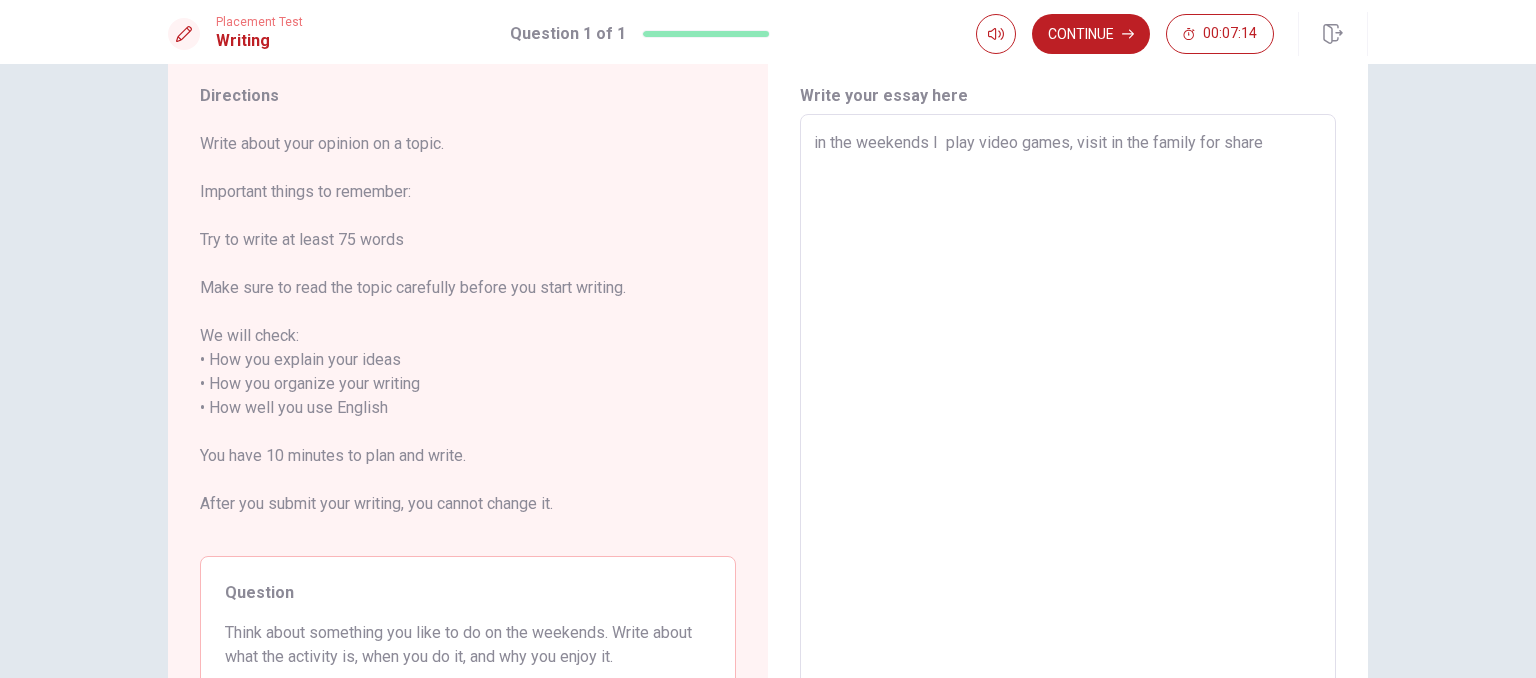 type on "x" 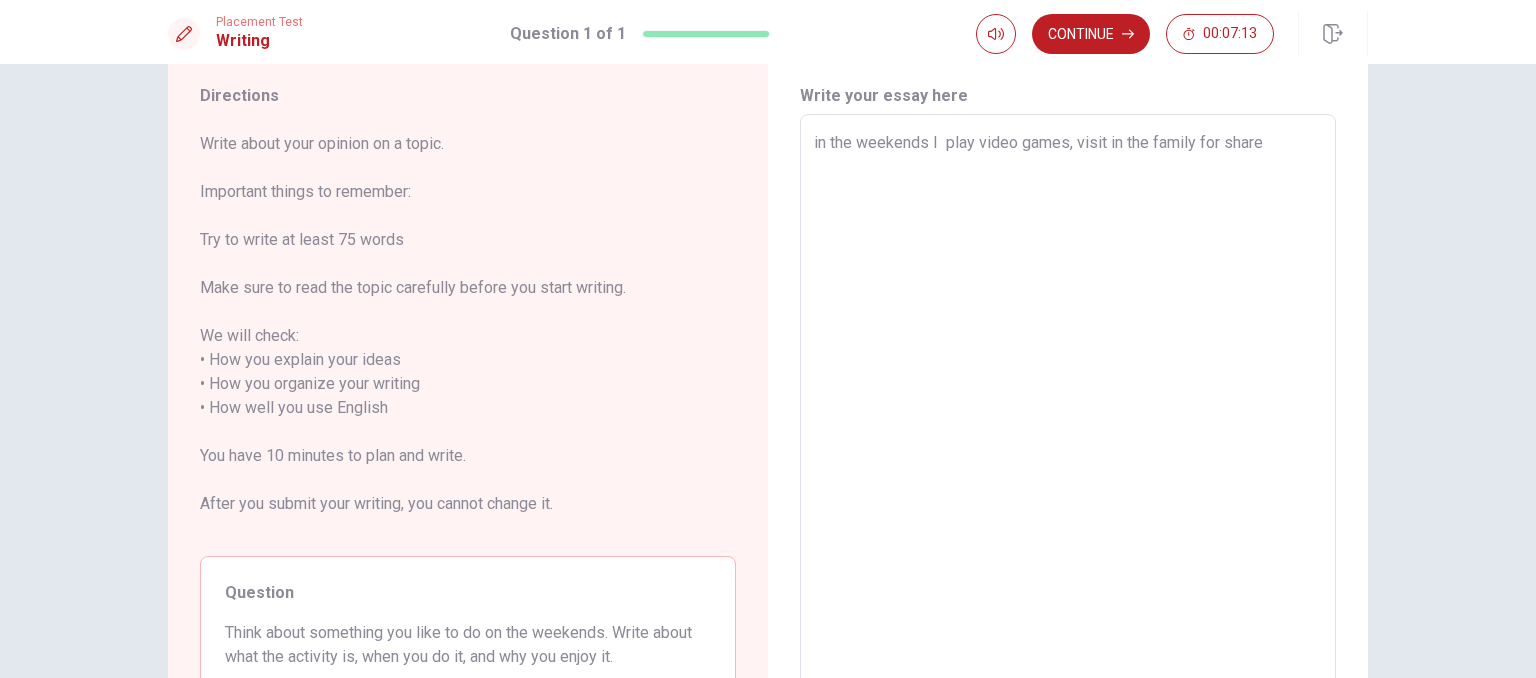 type on "in the weekends I  play video games, visit in the family for share" 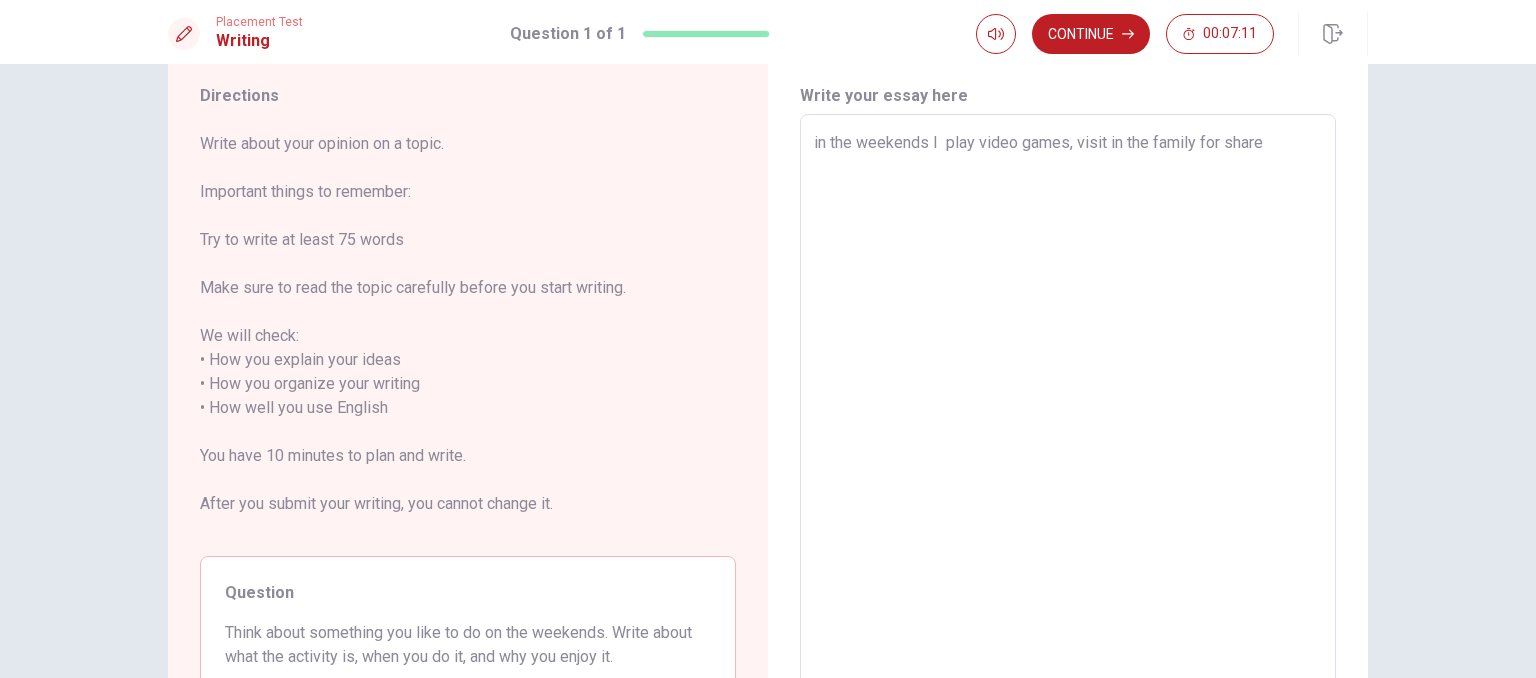 type on "x" 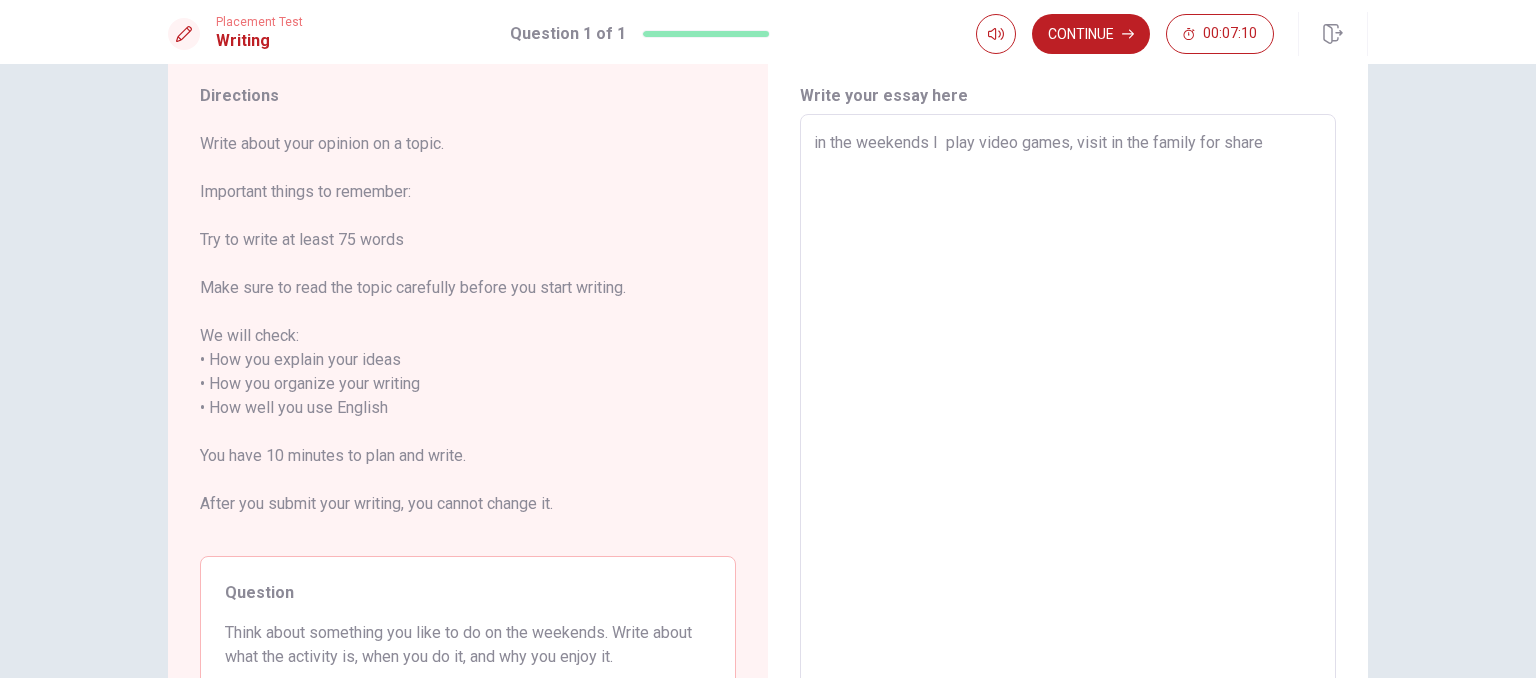 type on "in the weekends I  play video games, visit in the family for share d" 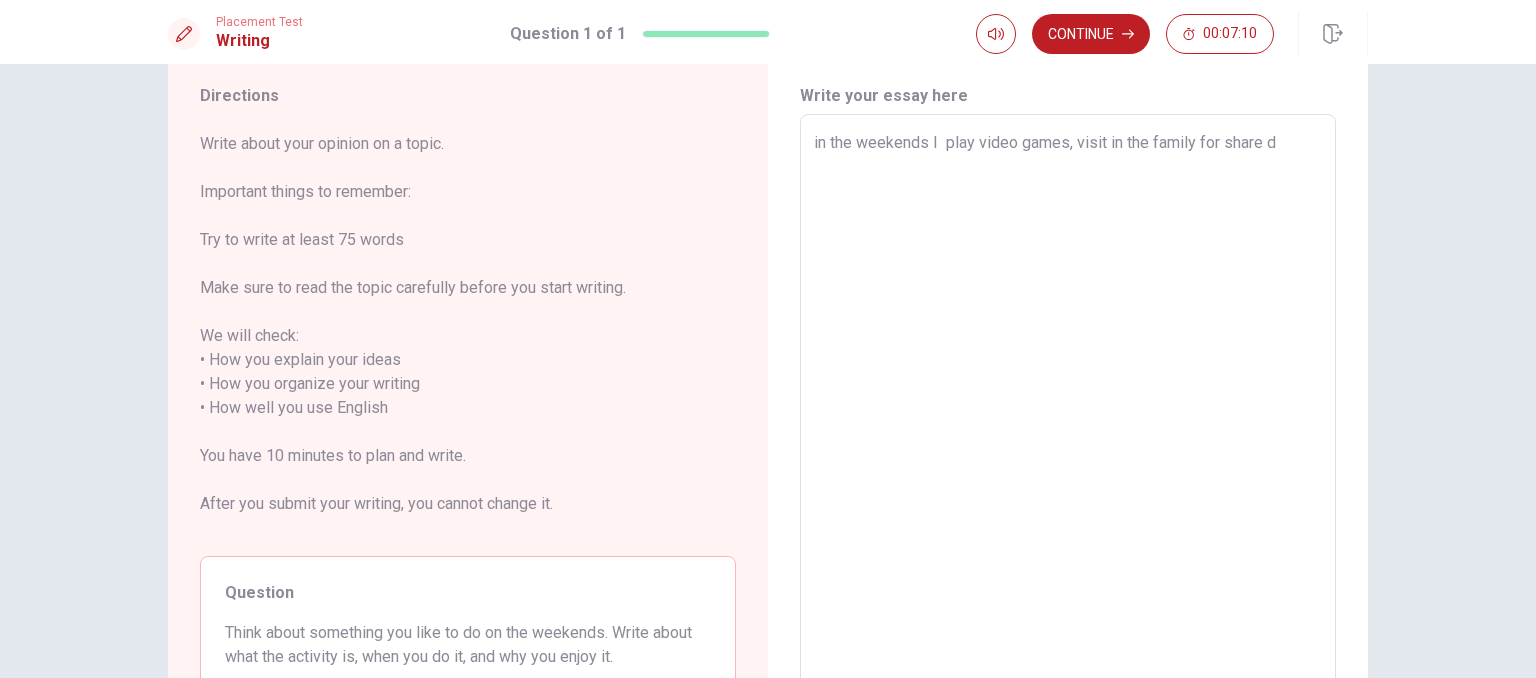 type on "x" 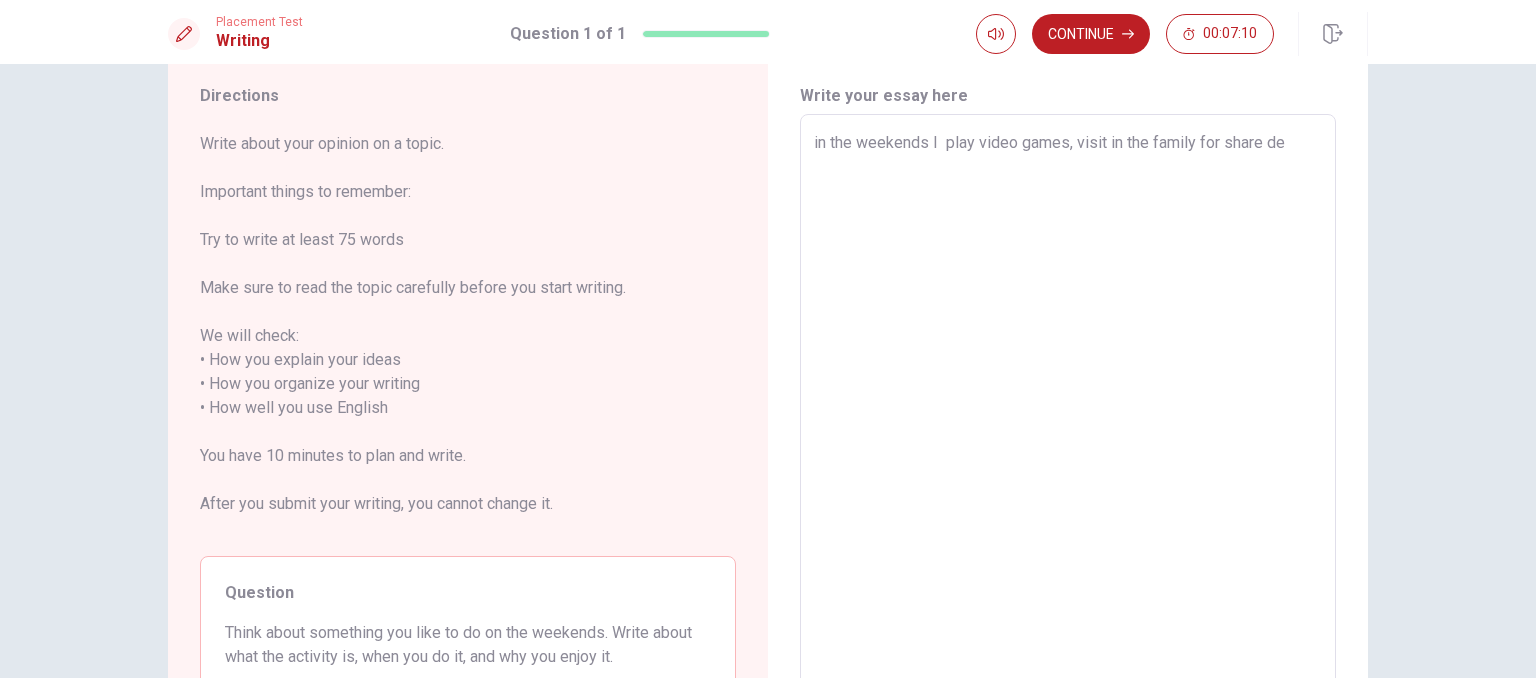type on "x" 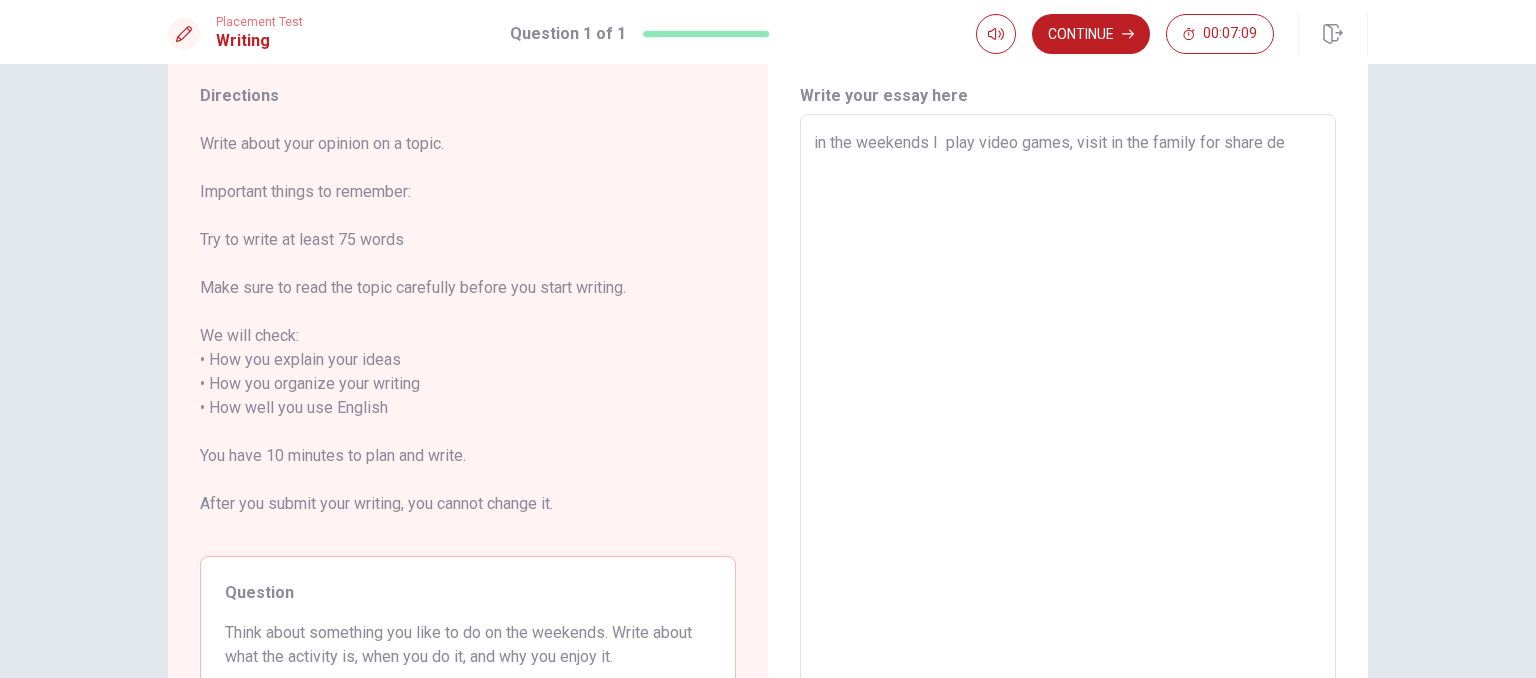 type on "in the weekends I  play video games, visit in the family for share del" 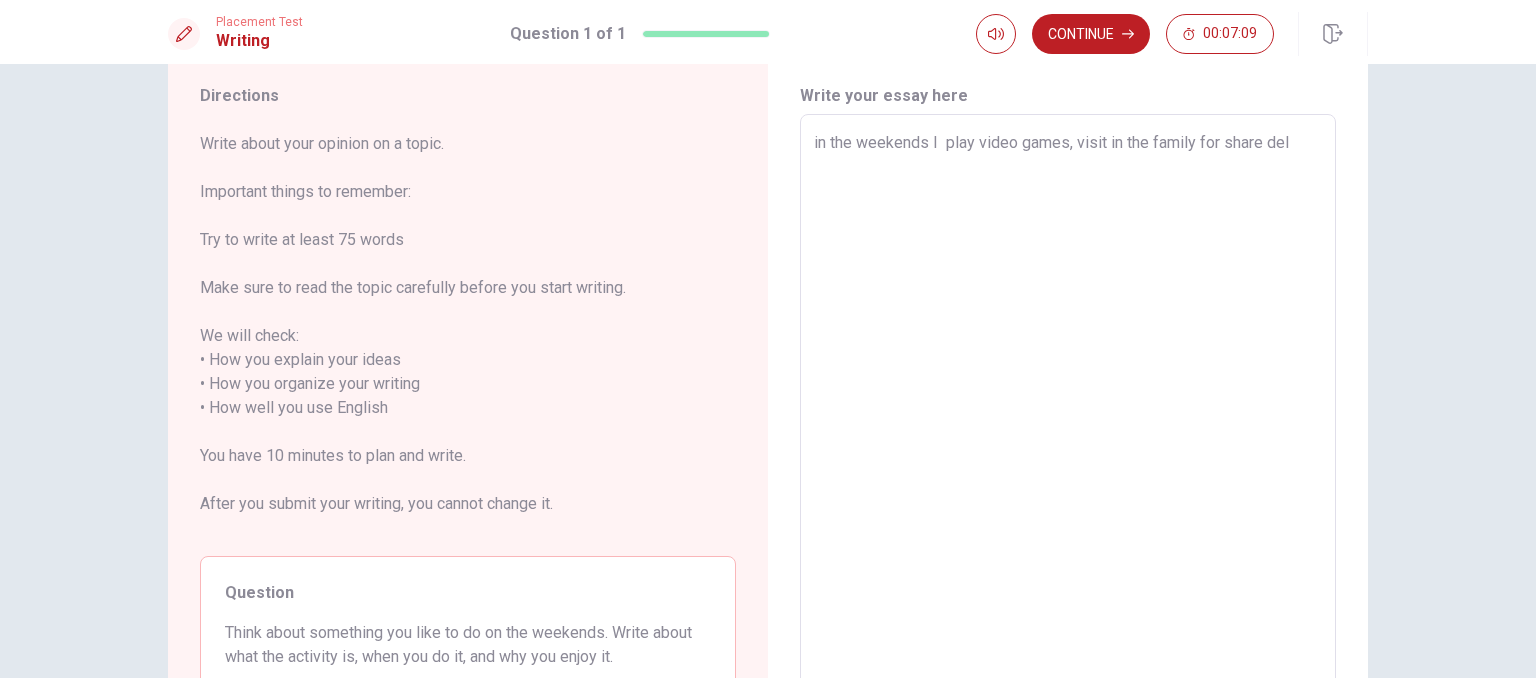 type on "x" 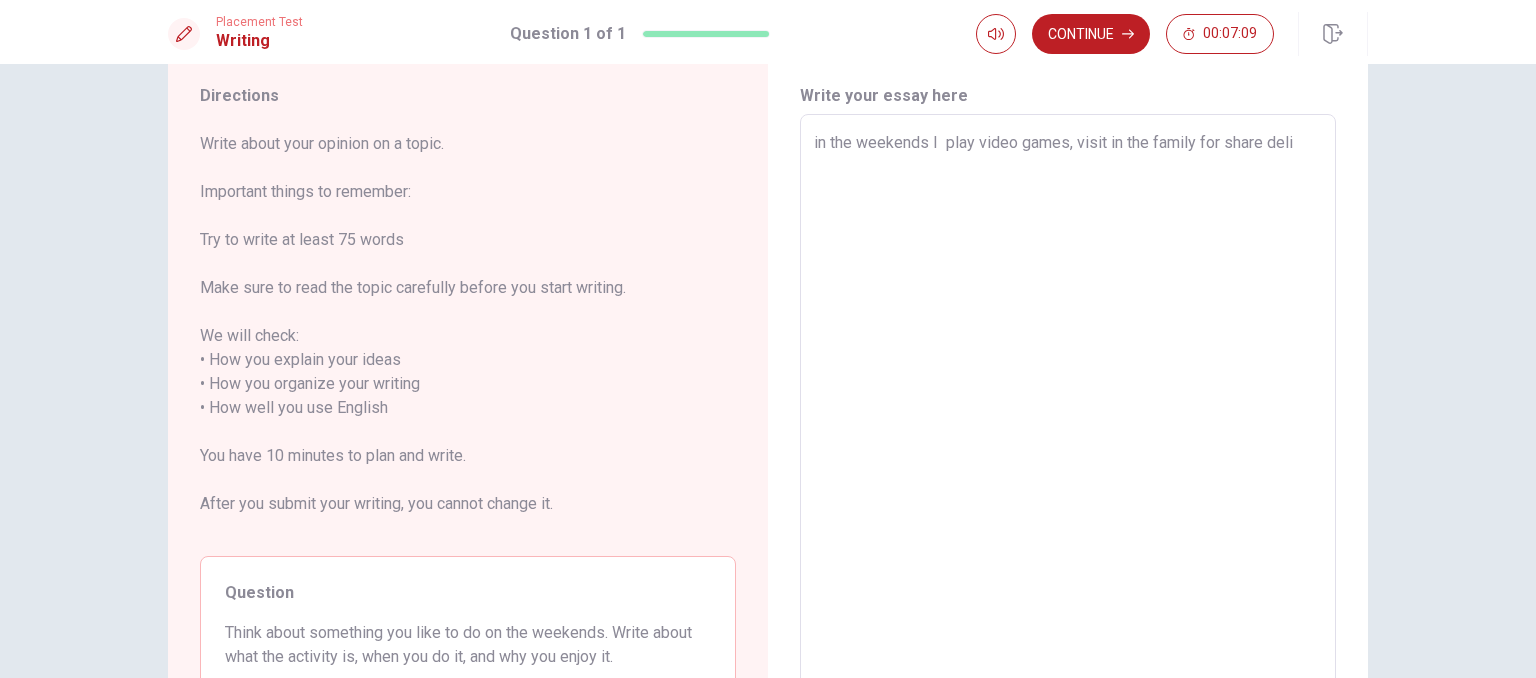 type on "x" 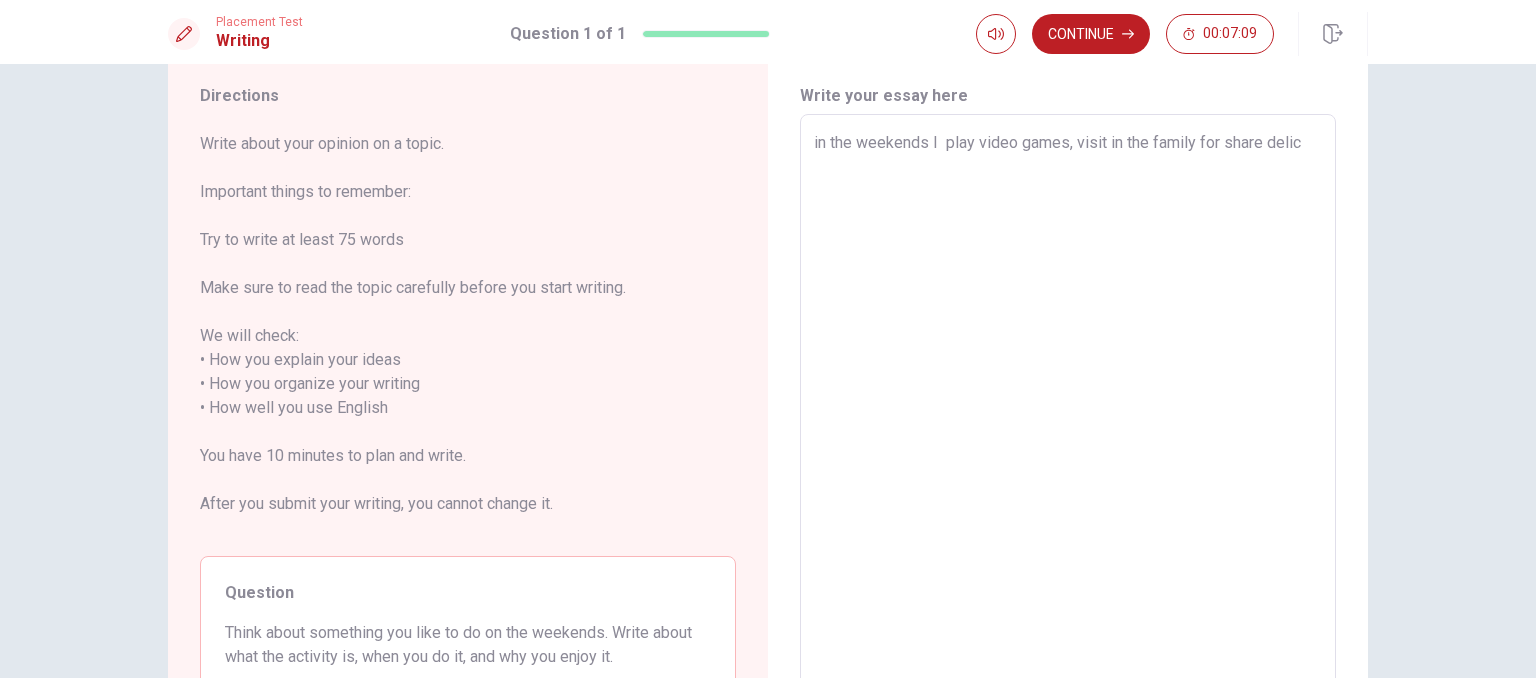 type on "x" 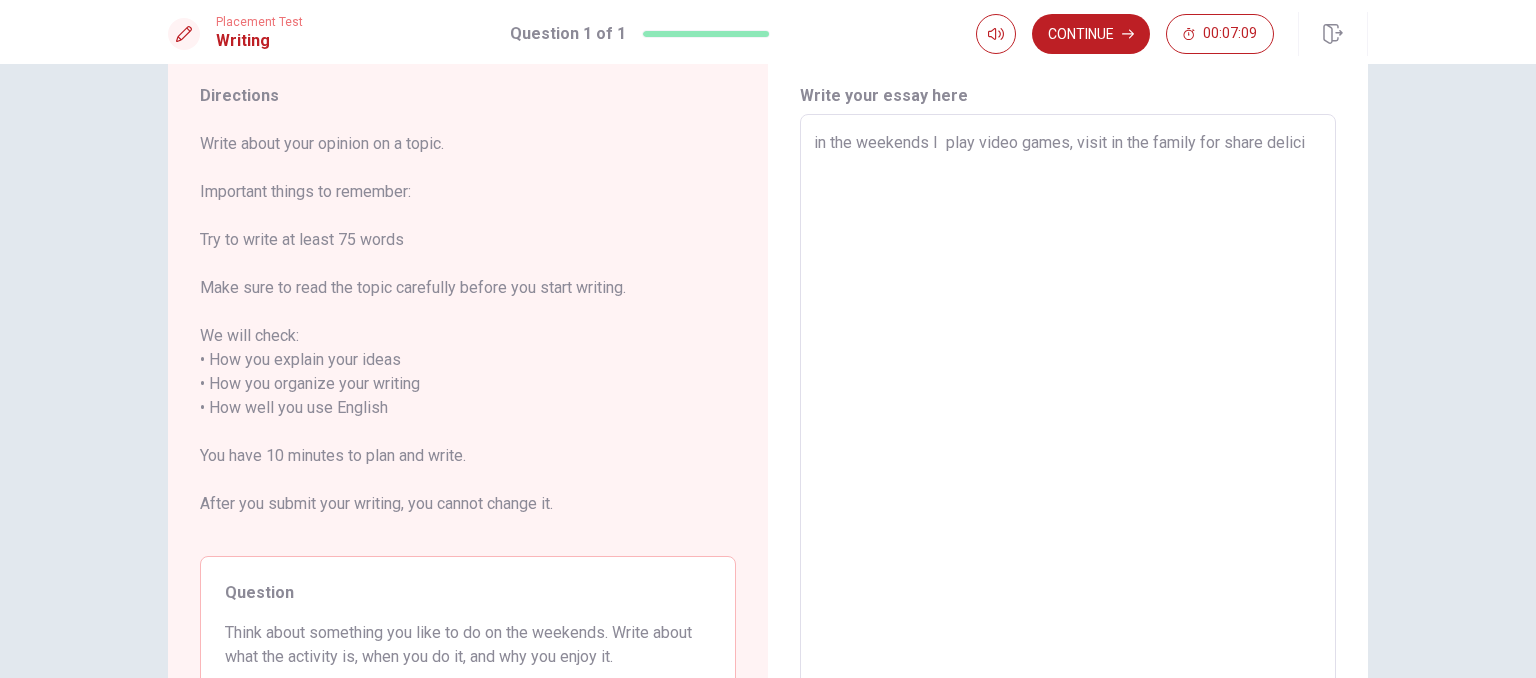 type on "x" 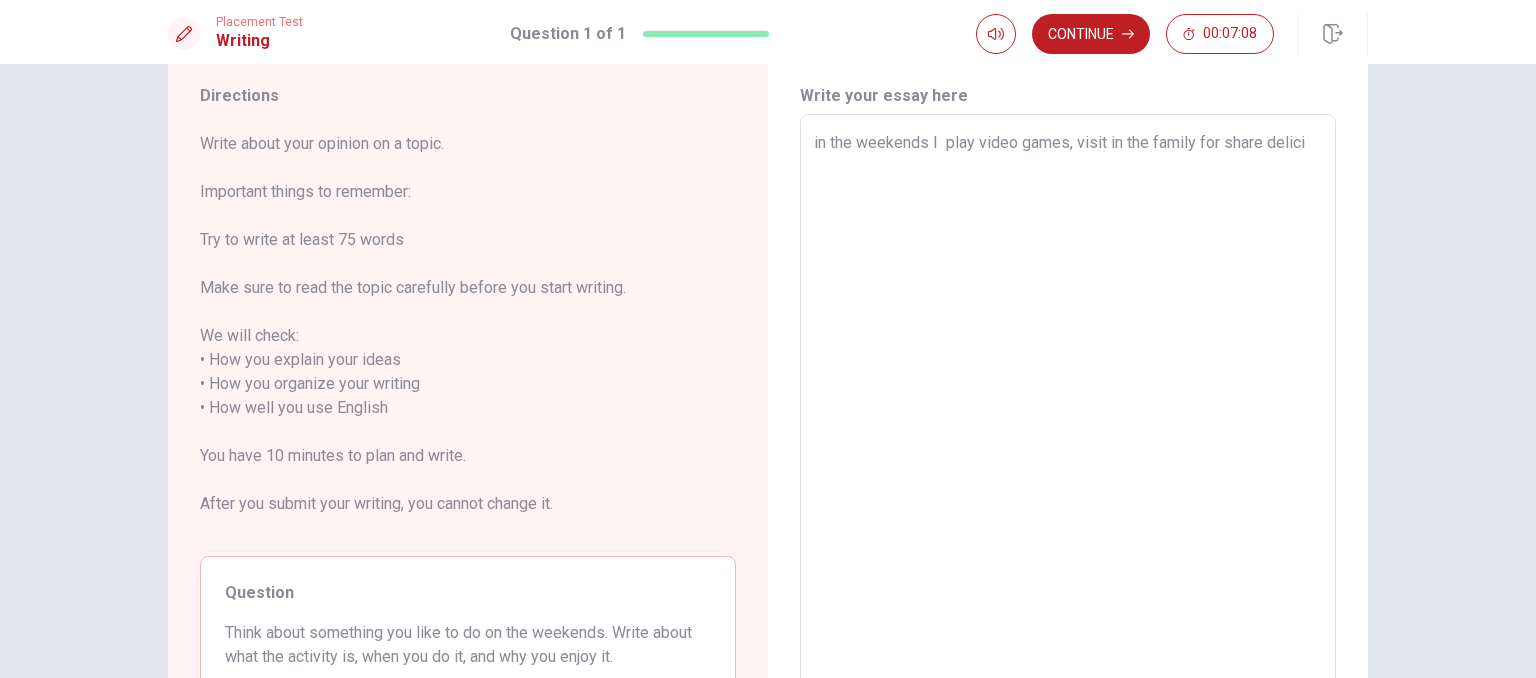 type on "in the weekends I  play video games, visit in the family for share delicio" 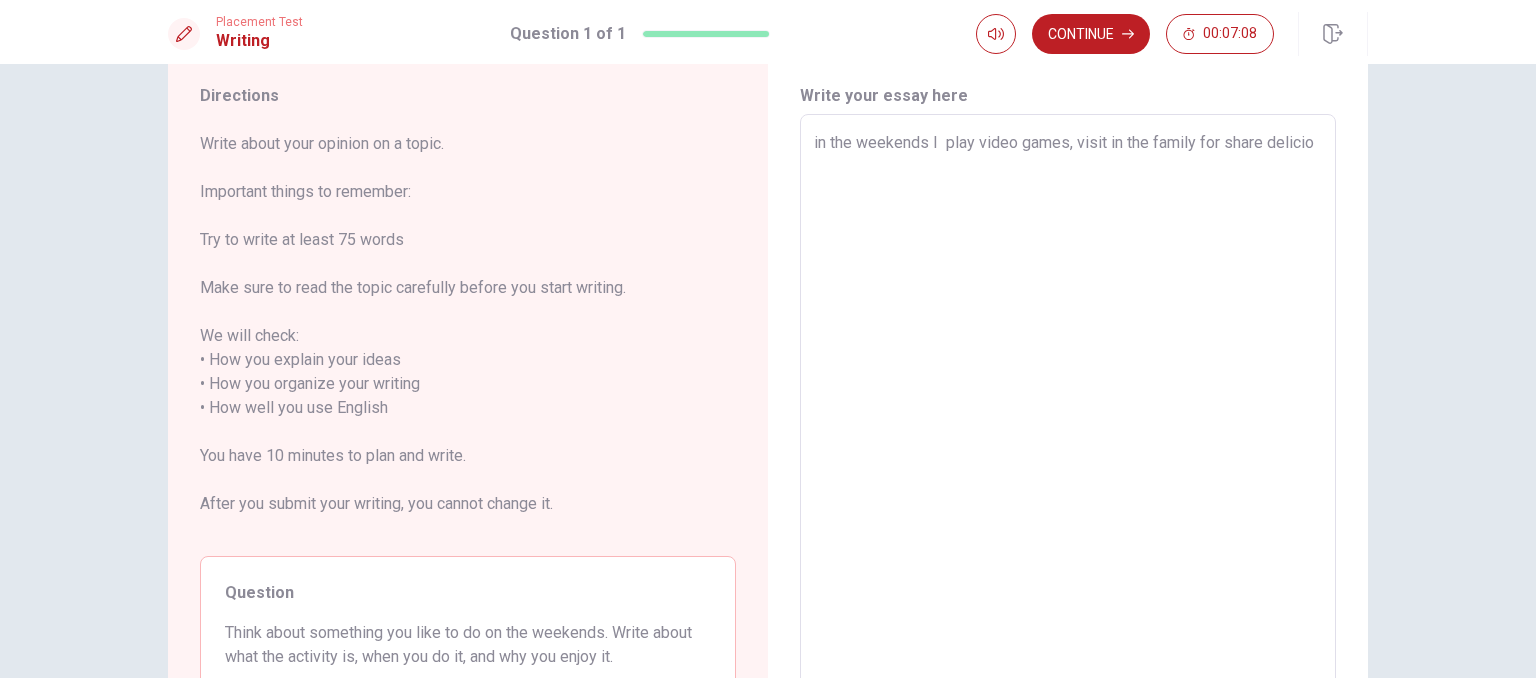 type on "x" 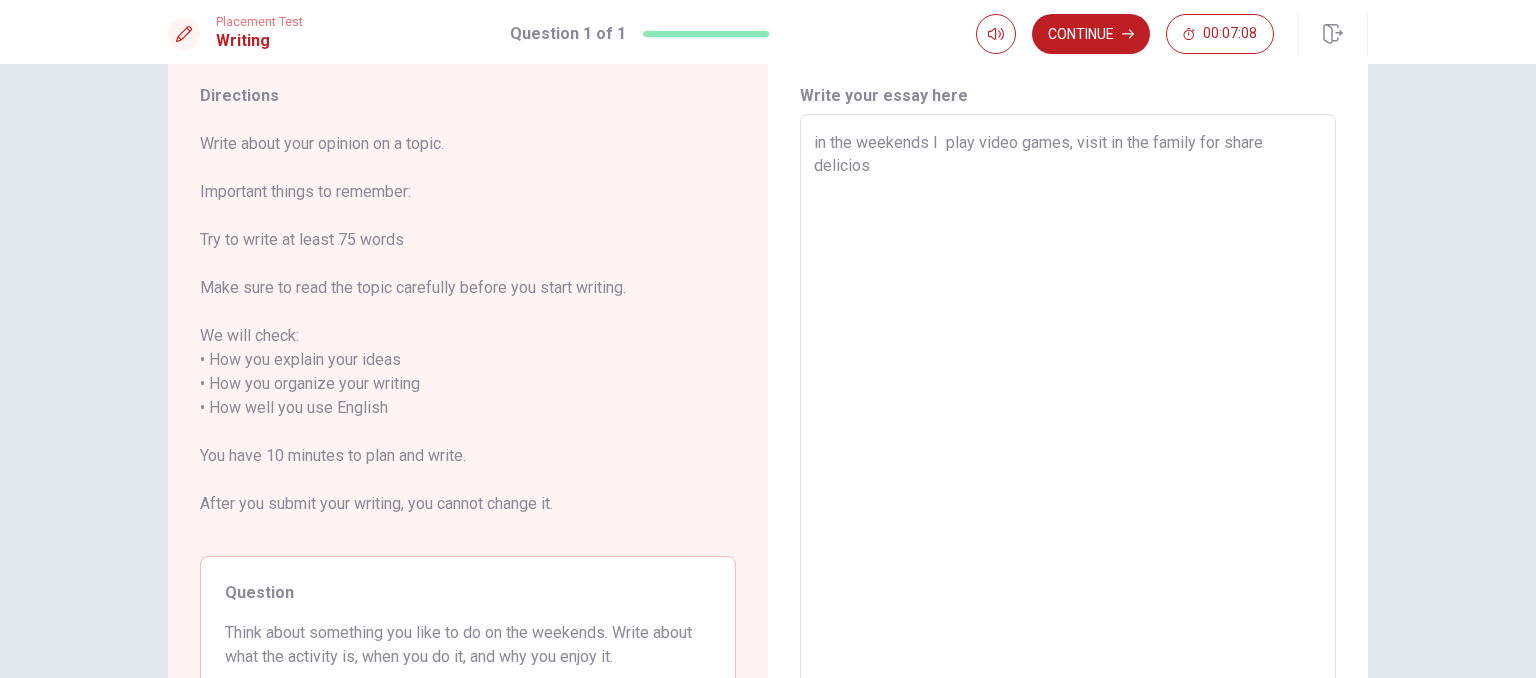 type on "x" 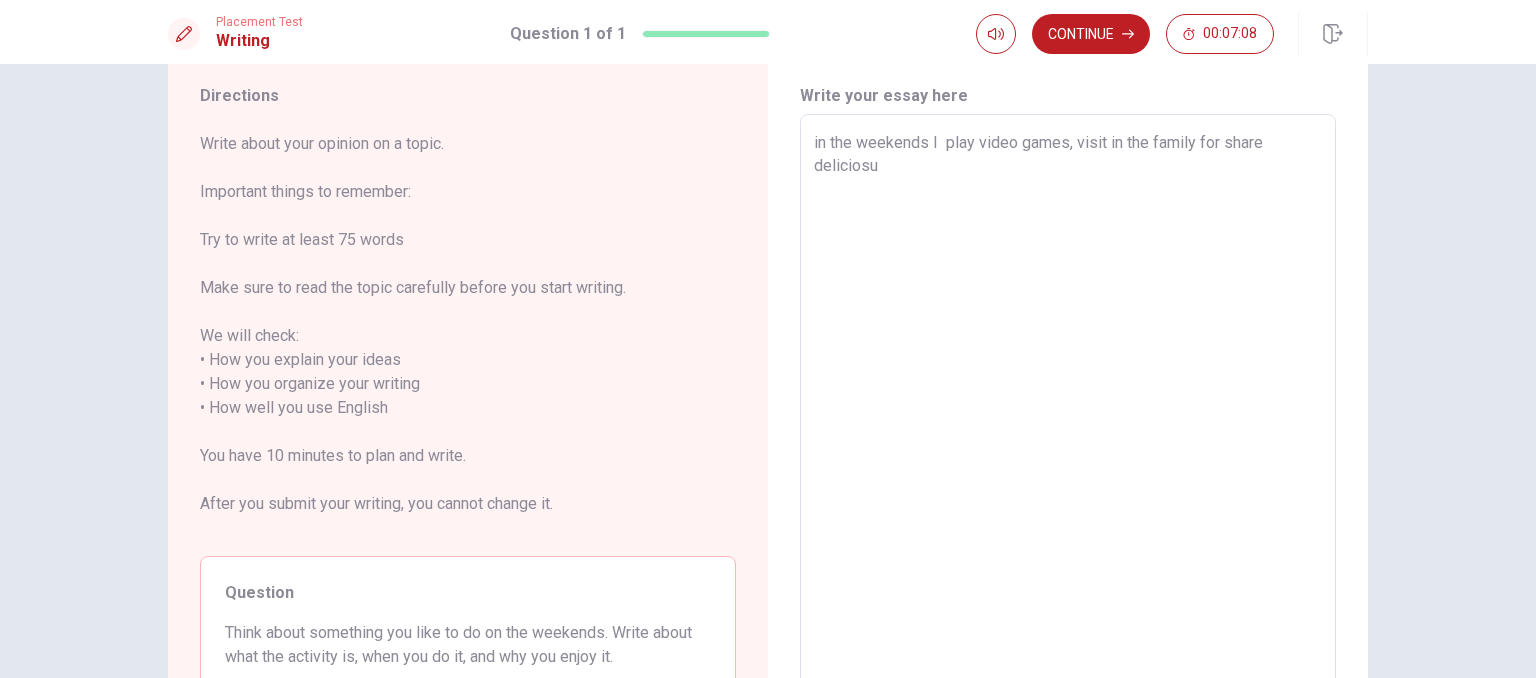 type 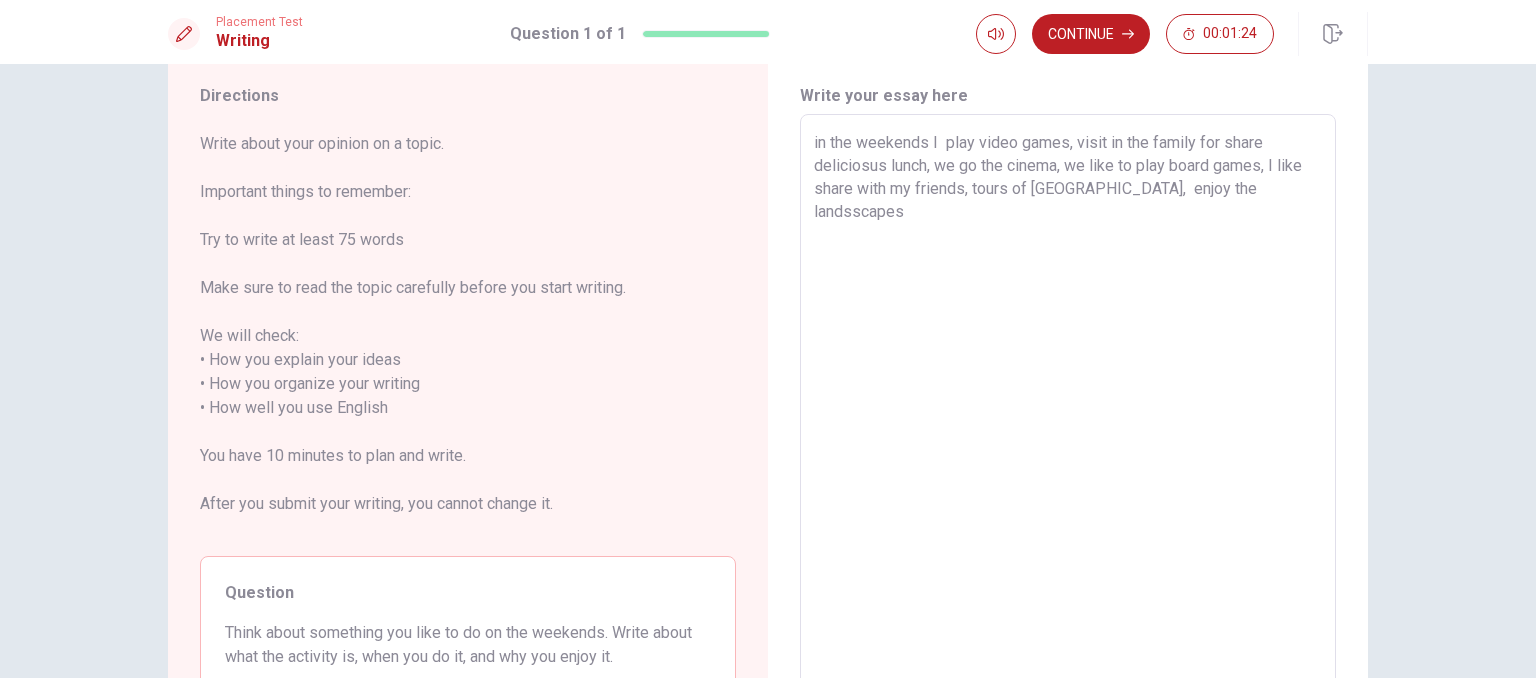 click on "in the weekends I  play video games, visit in the family for share deliciosus lunch, we go the cinema, we like to play board games, I like share with my friends, tours of [GEOGRAPHIC_DATA],  enjoy the landsscapes" at bounding box center (1068, 408) 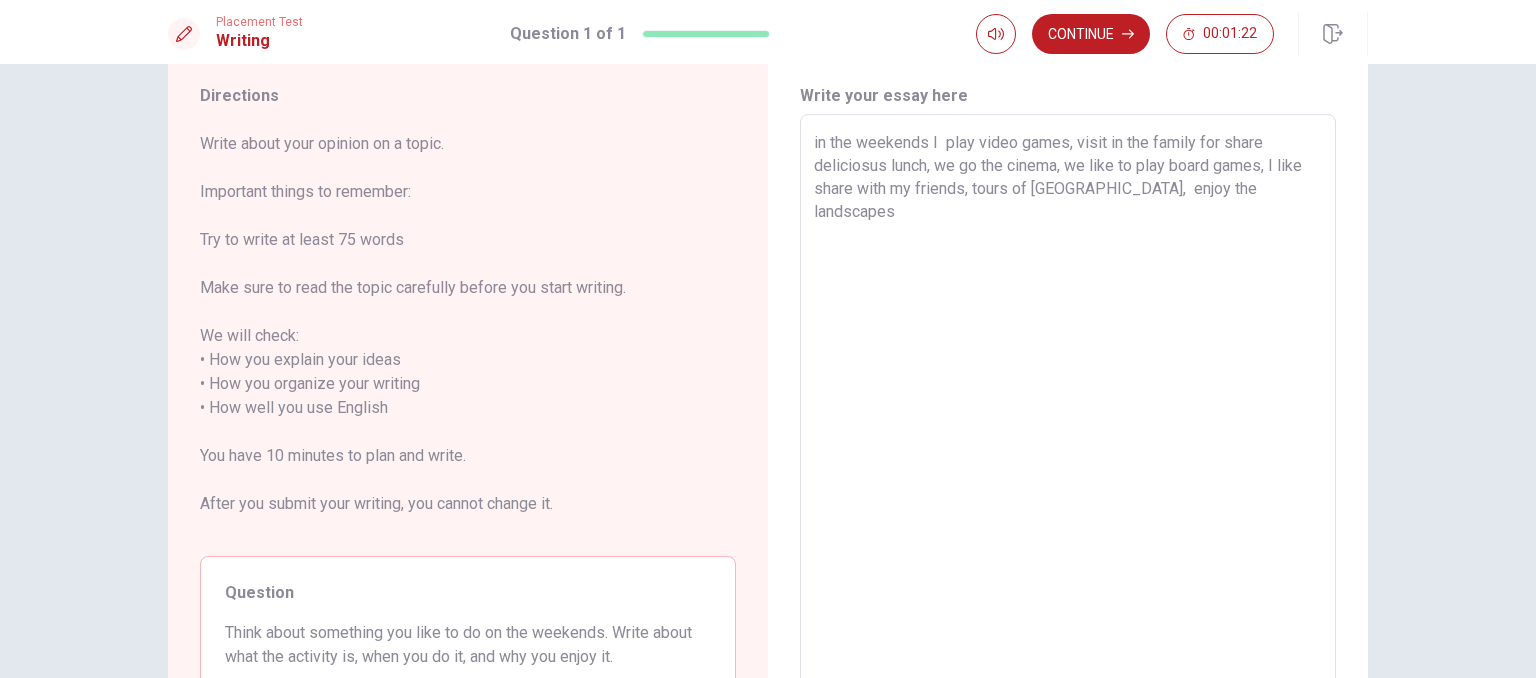 click on "in the weekends I  play video games, visit in the family for share deliciosus lunch, we go the cinema, we like to play board games, I like share with my friends, tours of [GEOGRAPHIC_DATA],  enjoy the landscapes" at bounding box center [1068, 408] 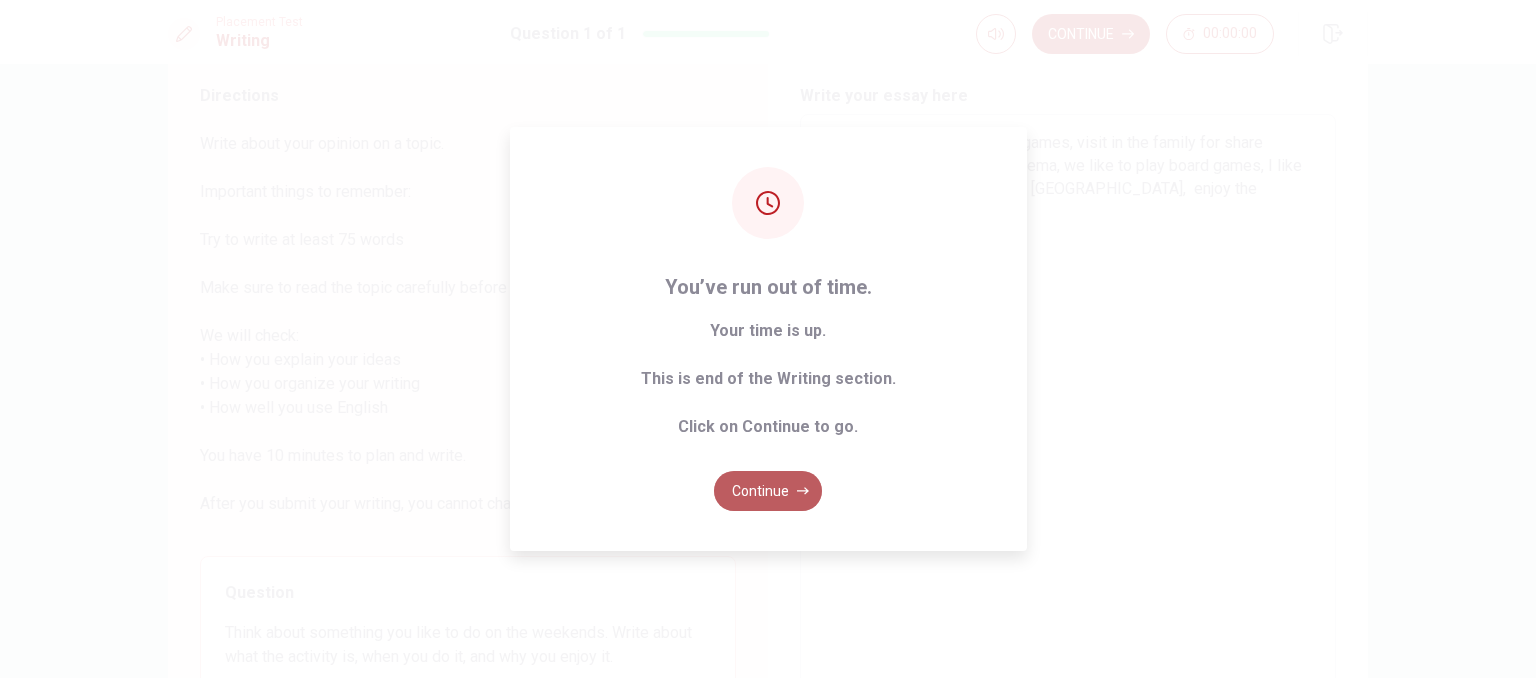 click on "Continue" at bounding box center (768, 491) 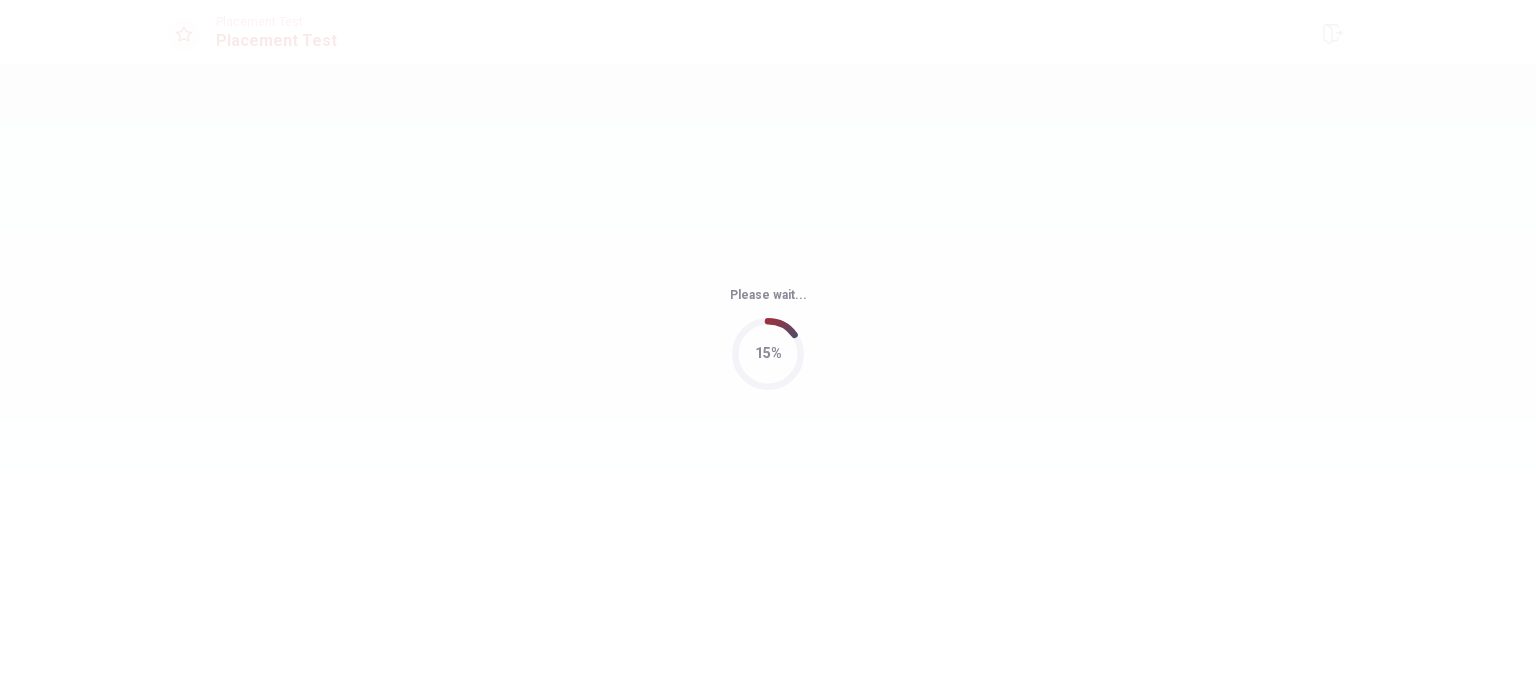 scroll, scrollTop: 0, scrollLeft: 0, axis: both 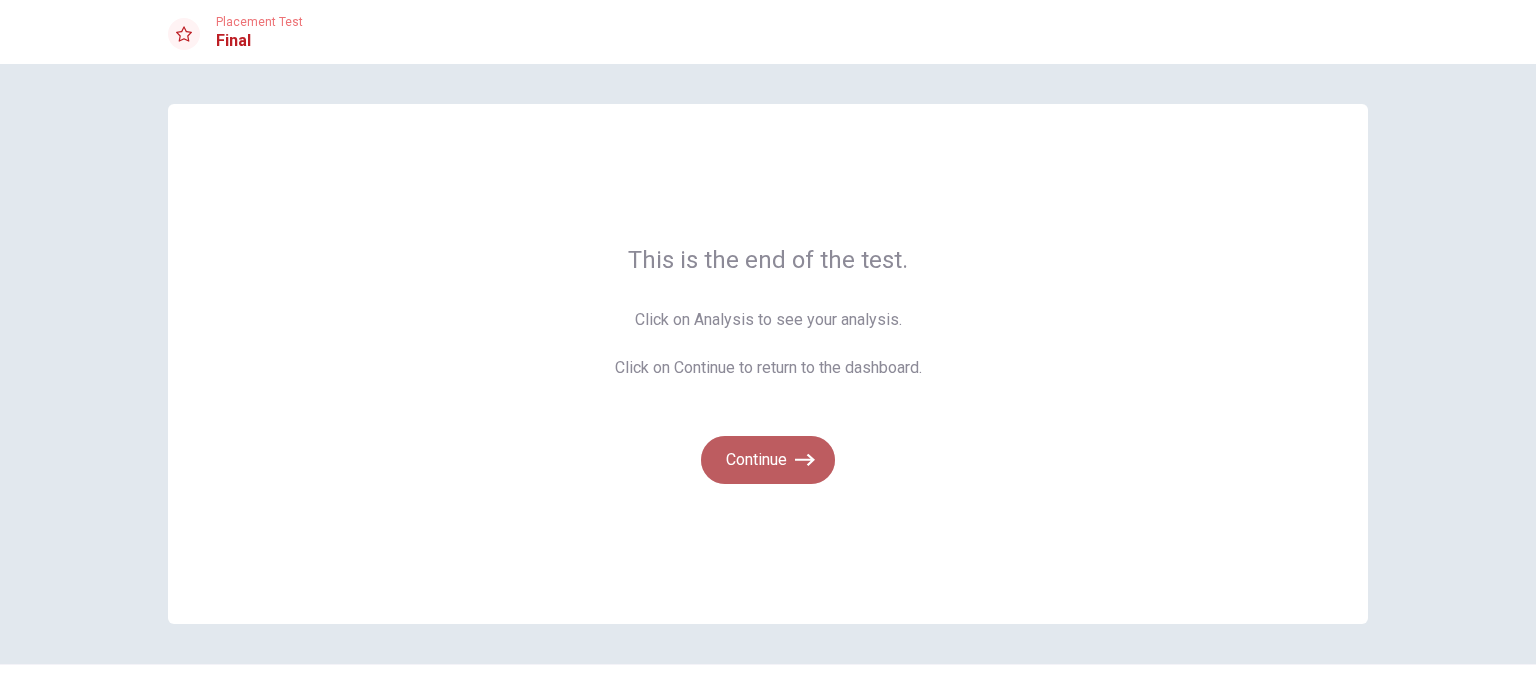 click on "Continue" at bounding box center (768, 460) 